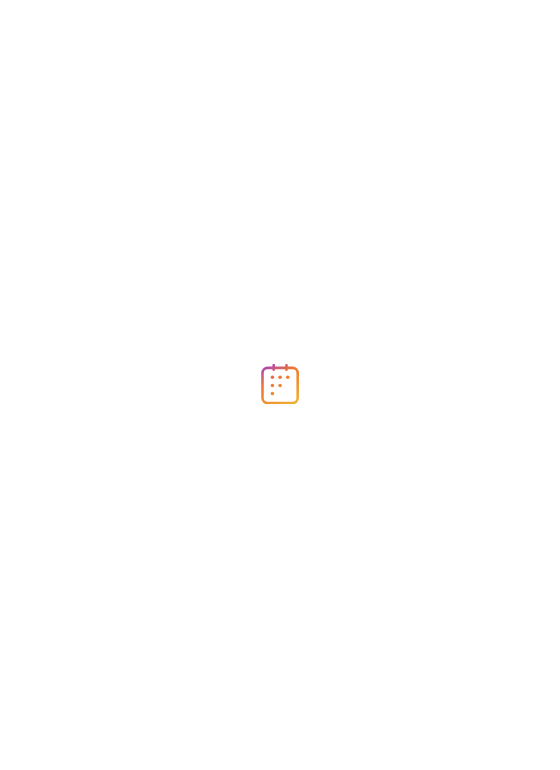 scroll, scrollTop: 0, scrollLeft: 0, axis: both 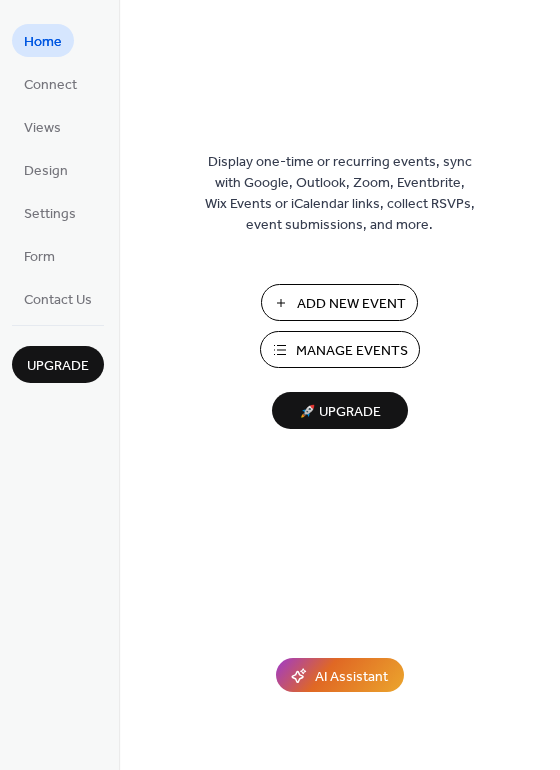 click on "Manage Events" at bounding box center (352, 351) 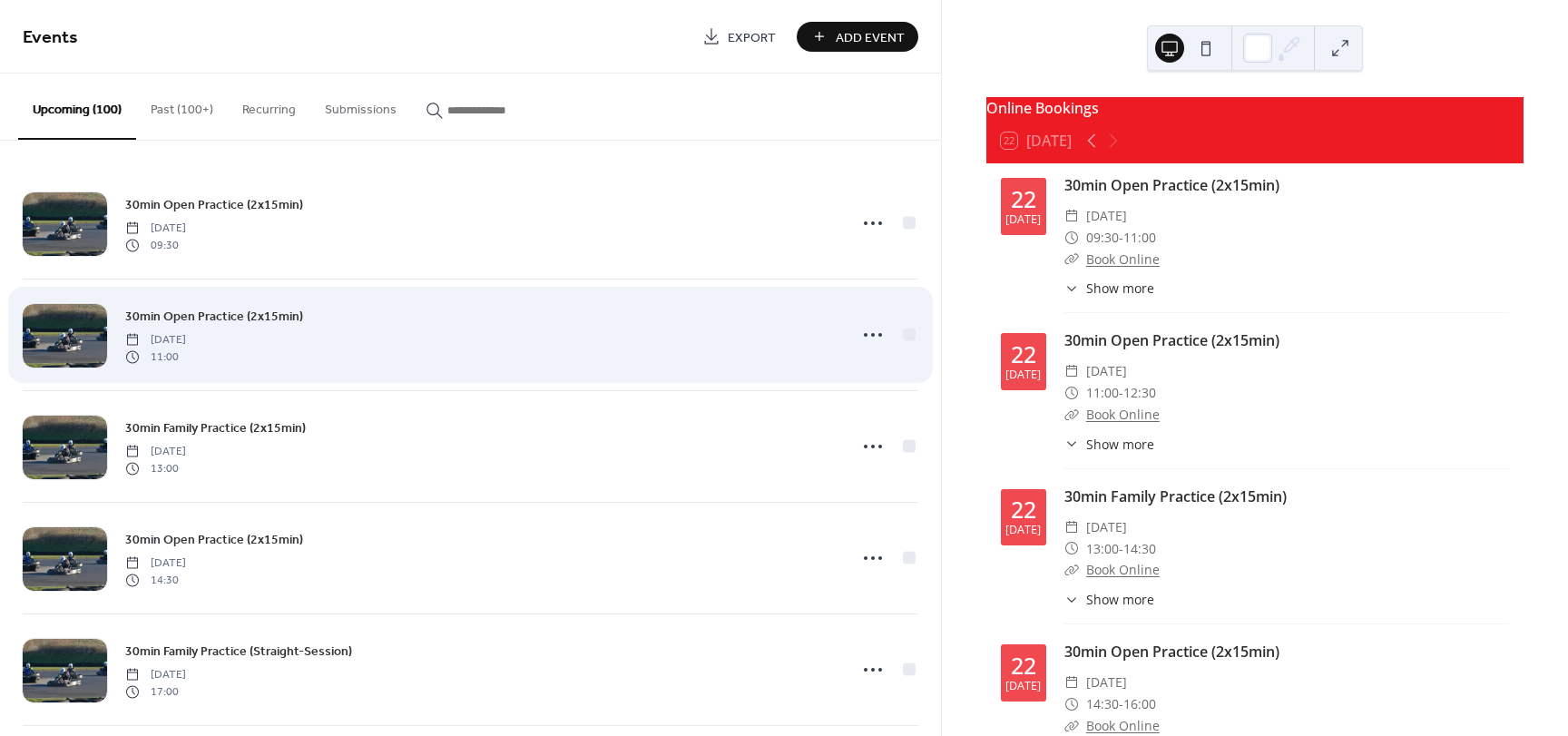 scroll, scrollTop: 0, scrollLeft: 0, axis: both 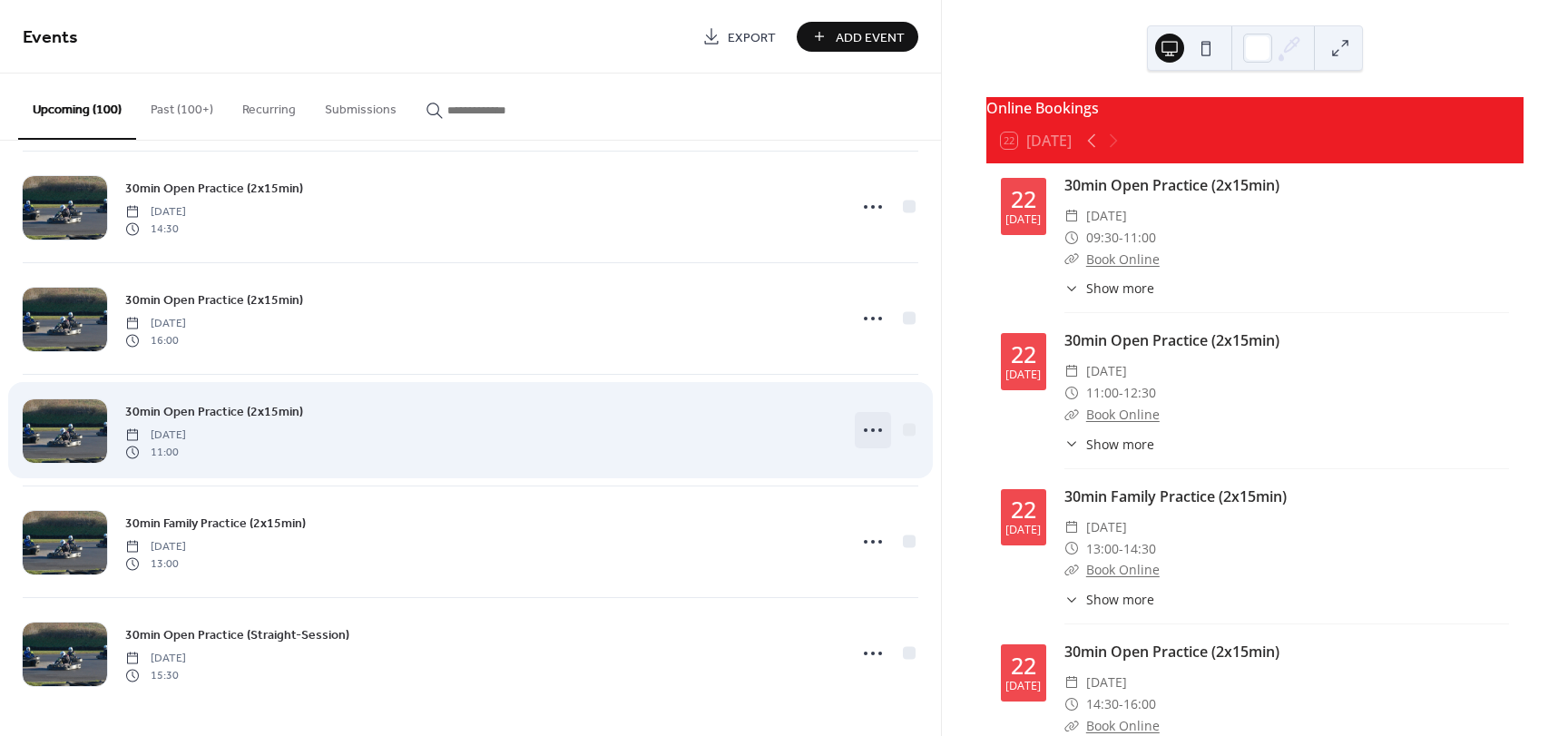 click 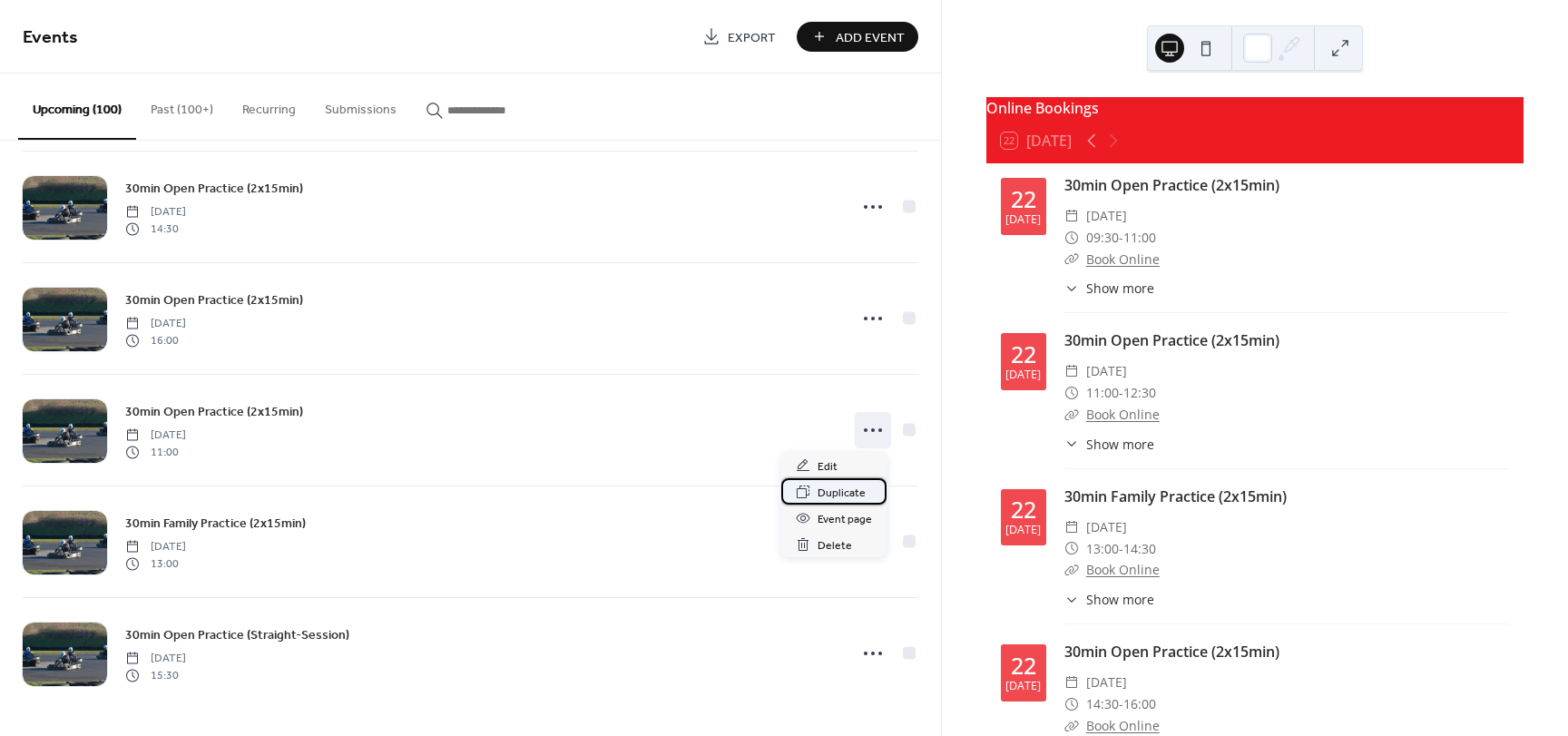 click on "Duplicate" at bounding box center (841, 493) 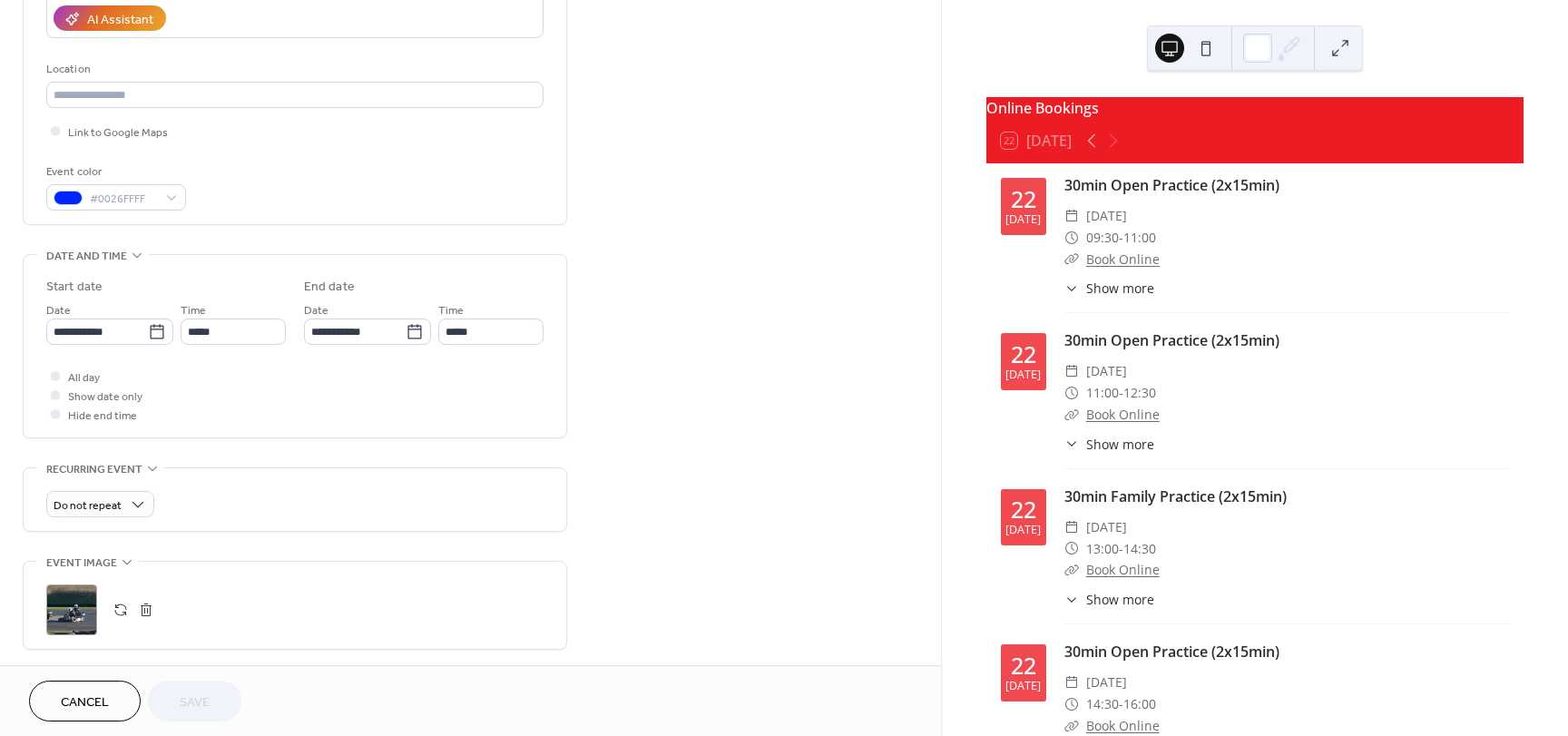 scroll, scrollTop: 363, scrollLeft: 0, axis: vertical 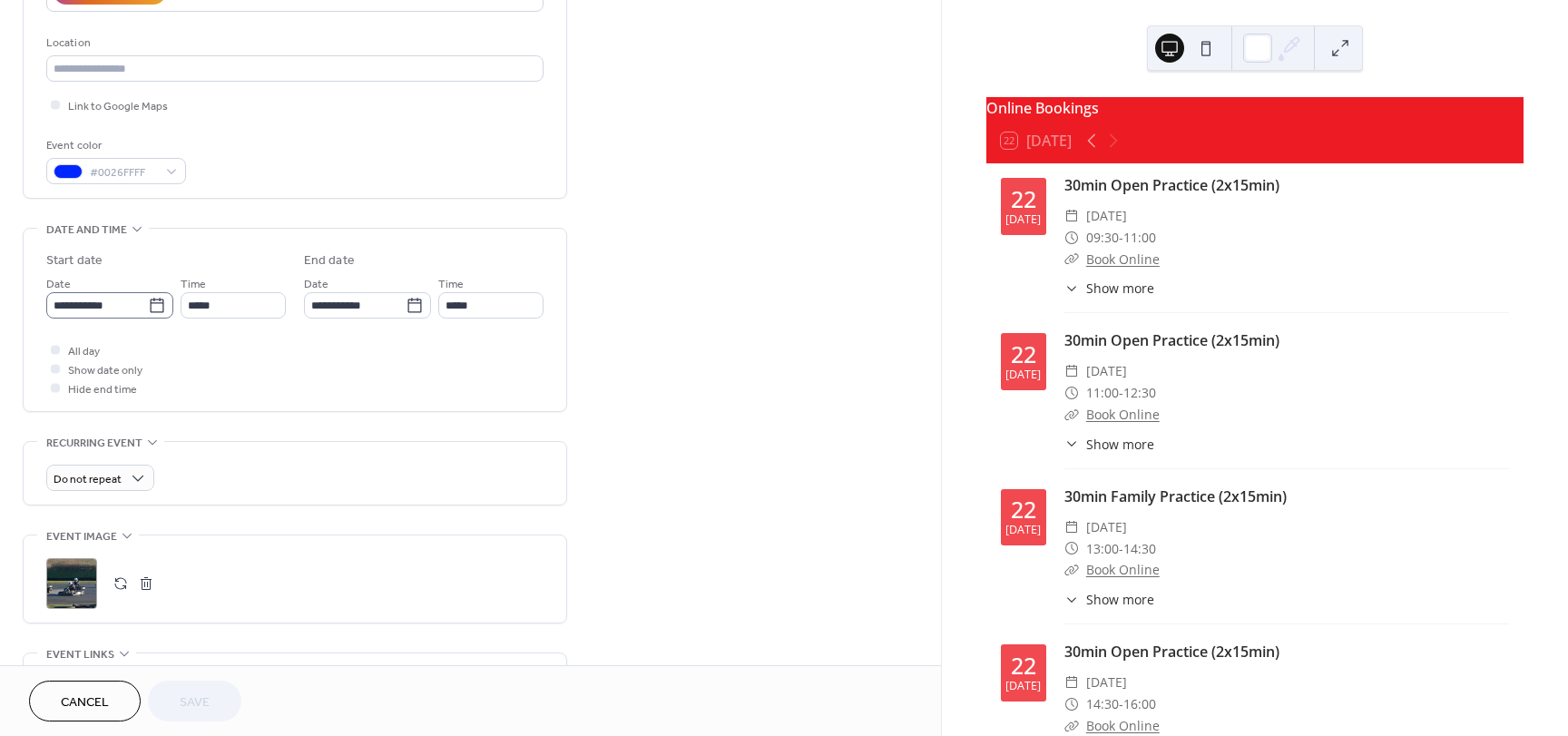 click 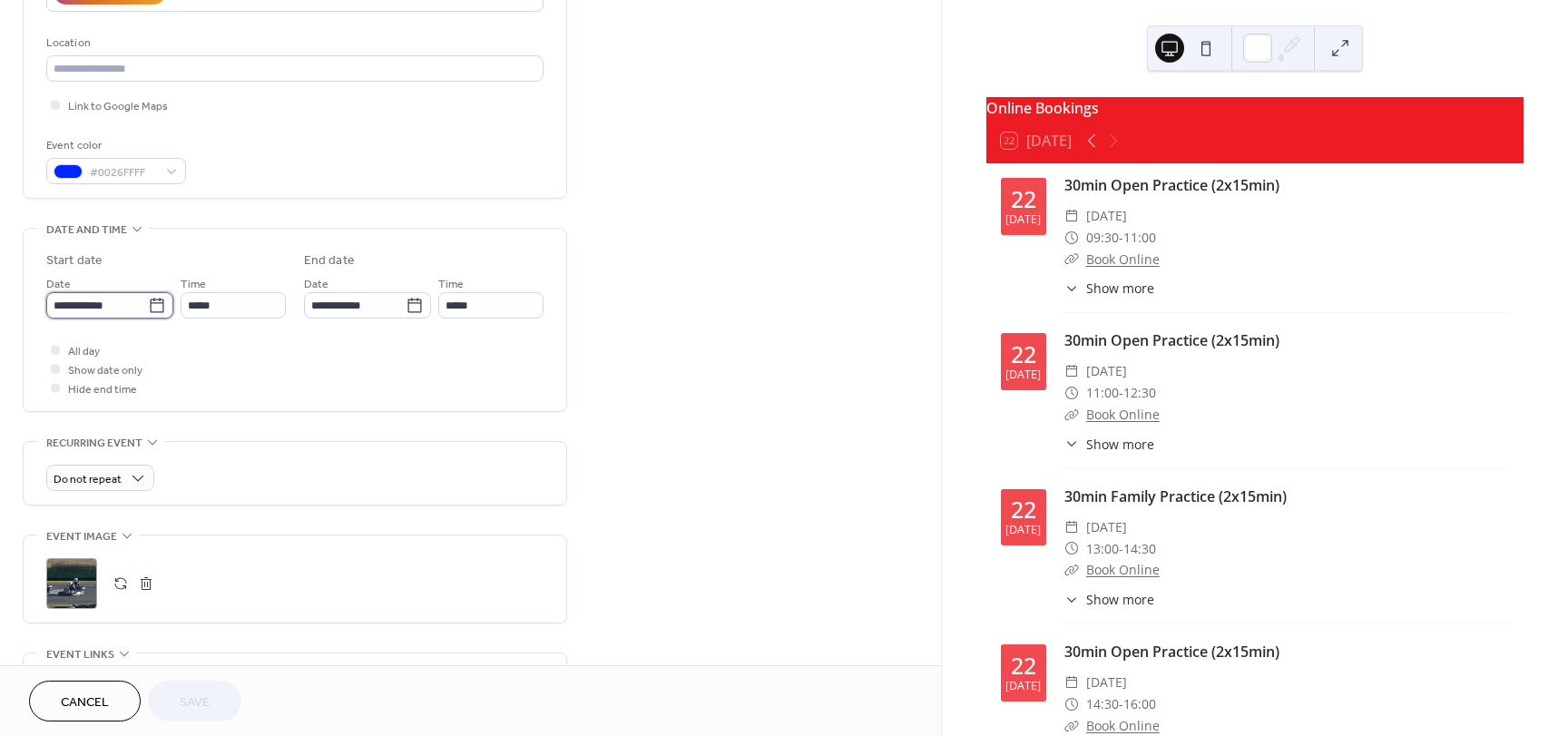 click on "**********" at bounding box center (97, 305) 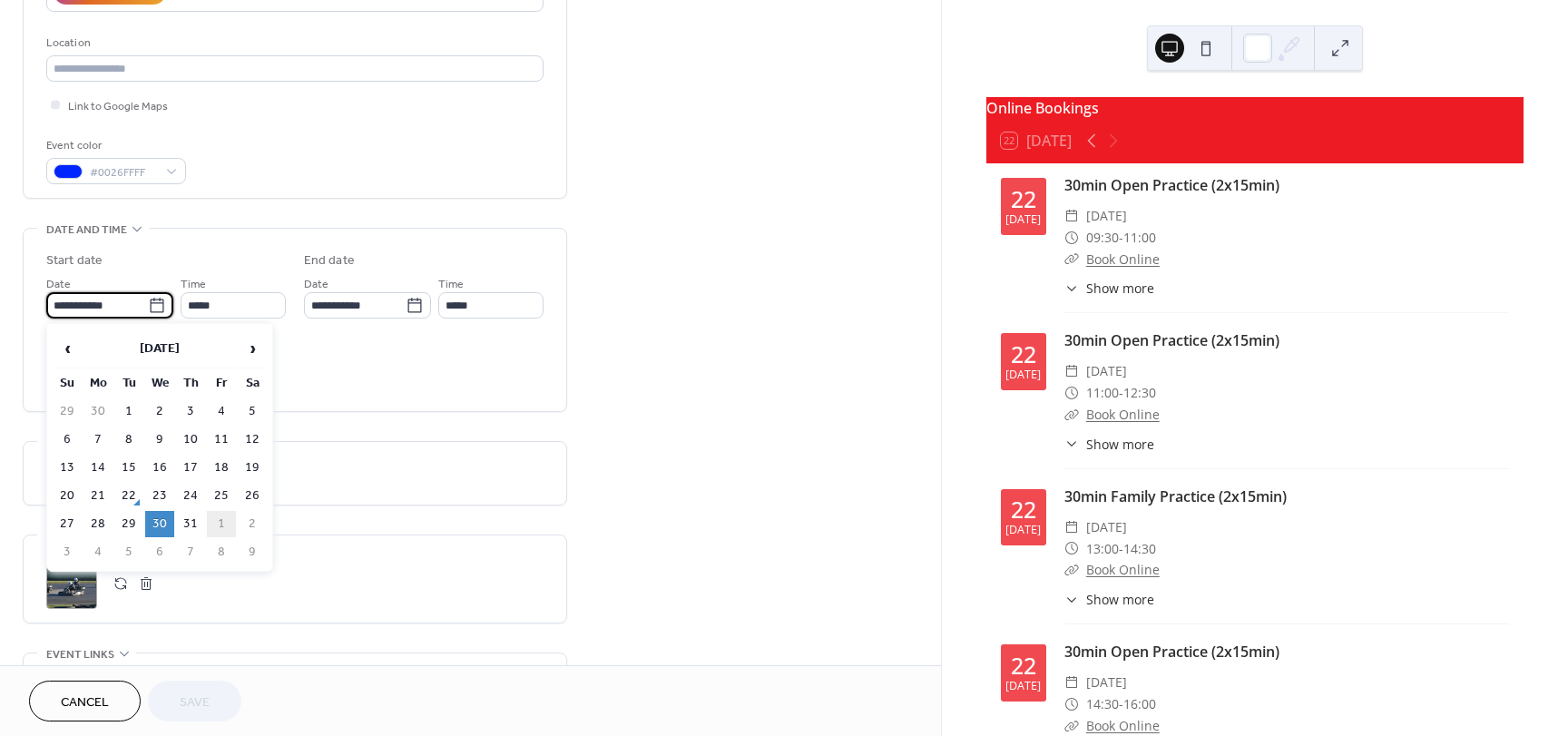 click on "1" at bounding box center (221, 524) 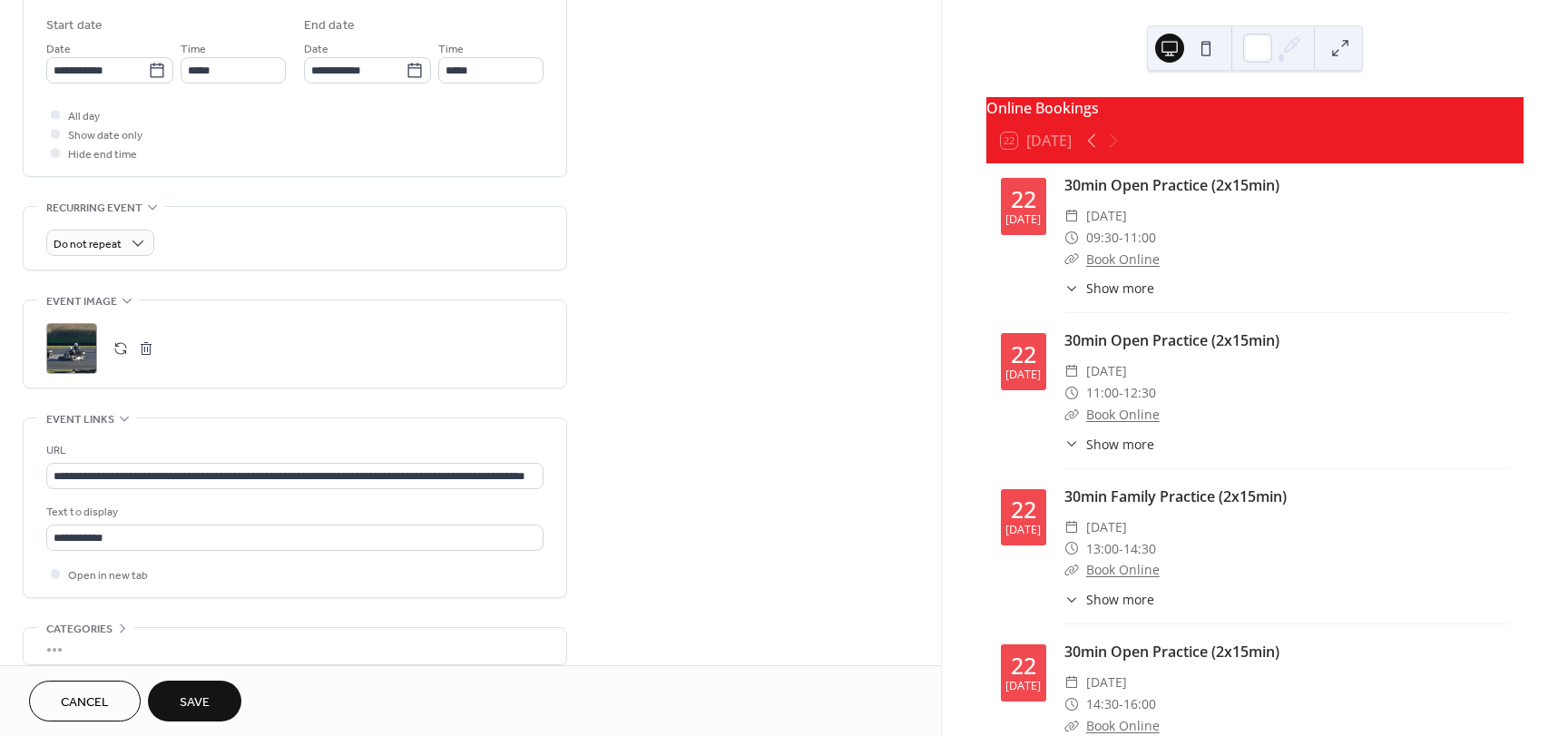 scroll, scrollTop: 635, scrollLeft: 0, axis: vertical 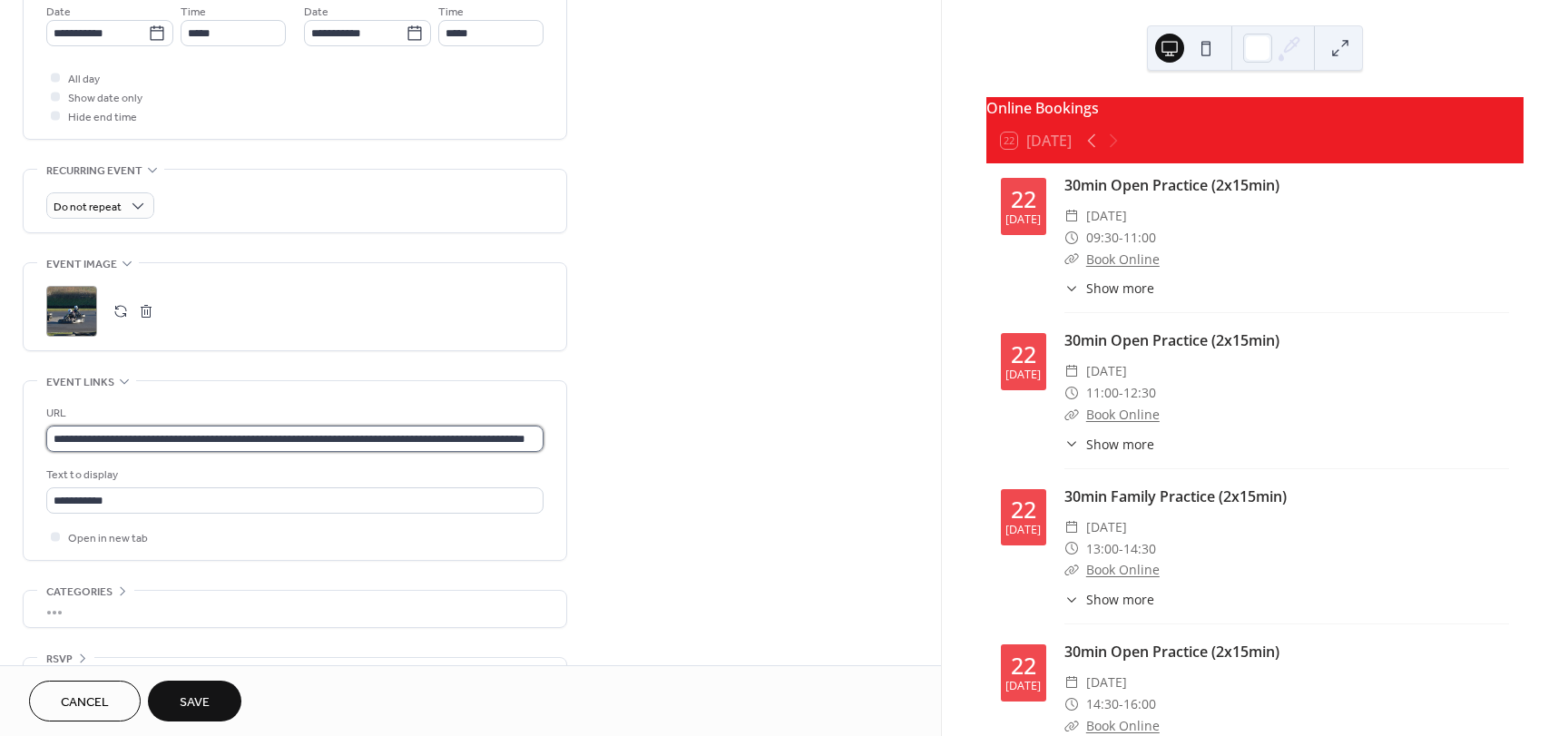 click on "**********" at bounding box center [295, 438] 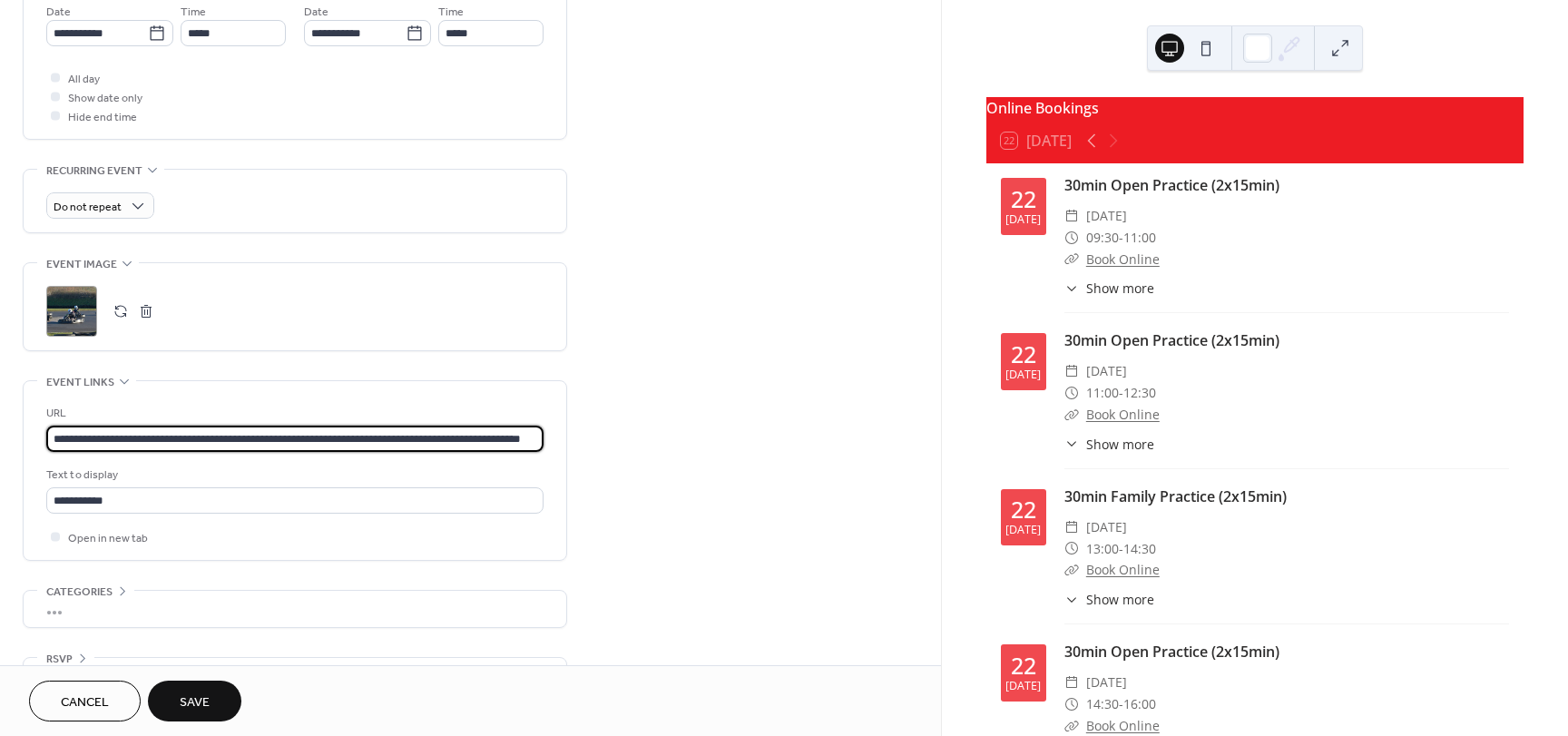 scroll, scrollTop: 0, scrollLeft: 54, axis: horizontal 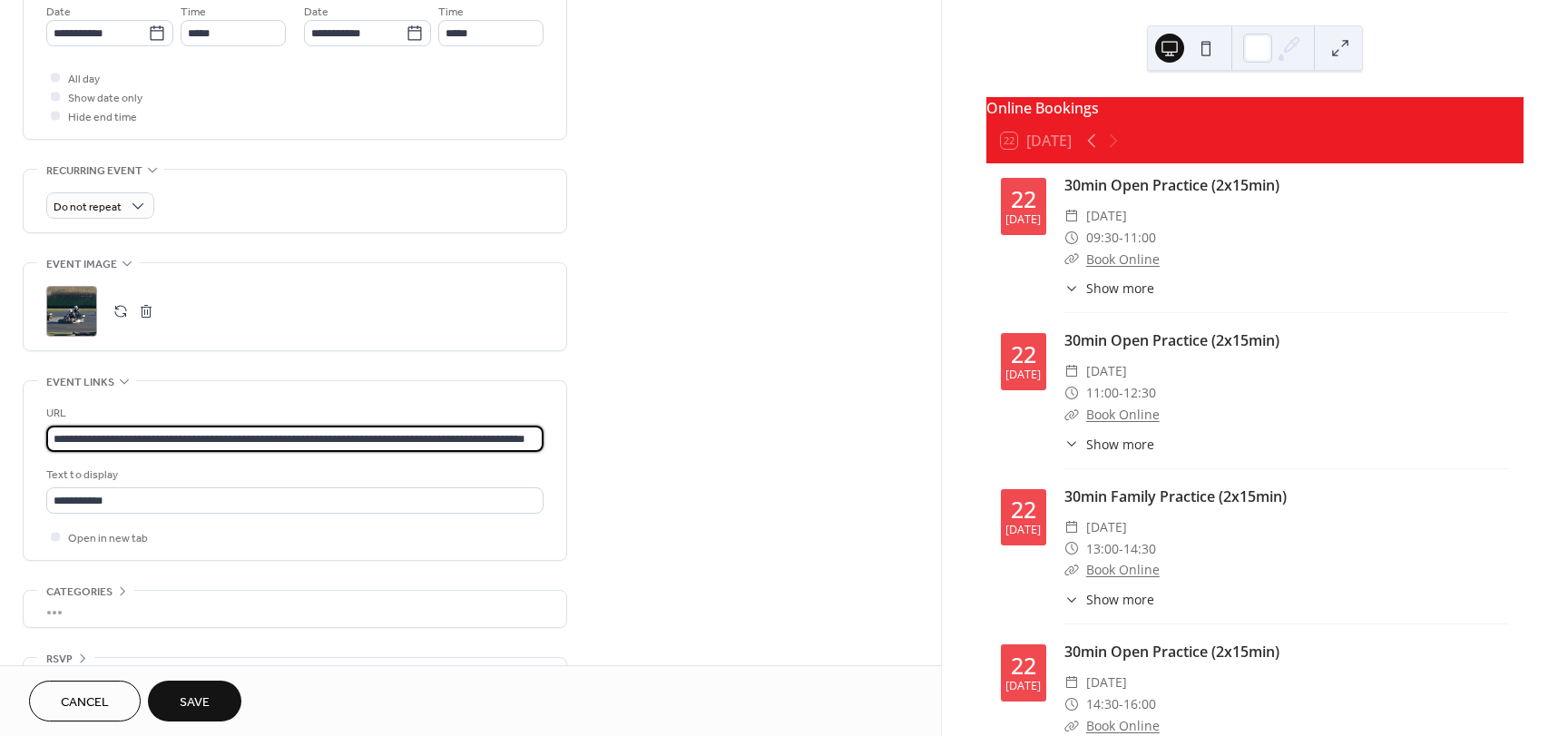 type on "**********" 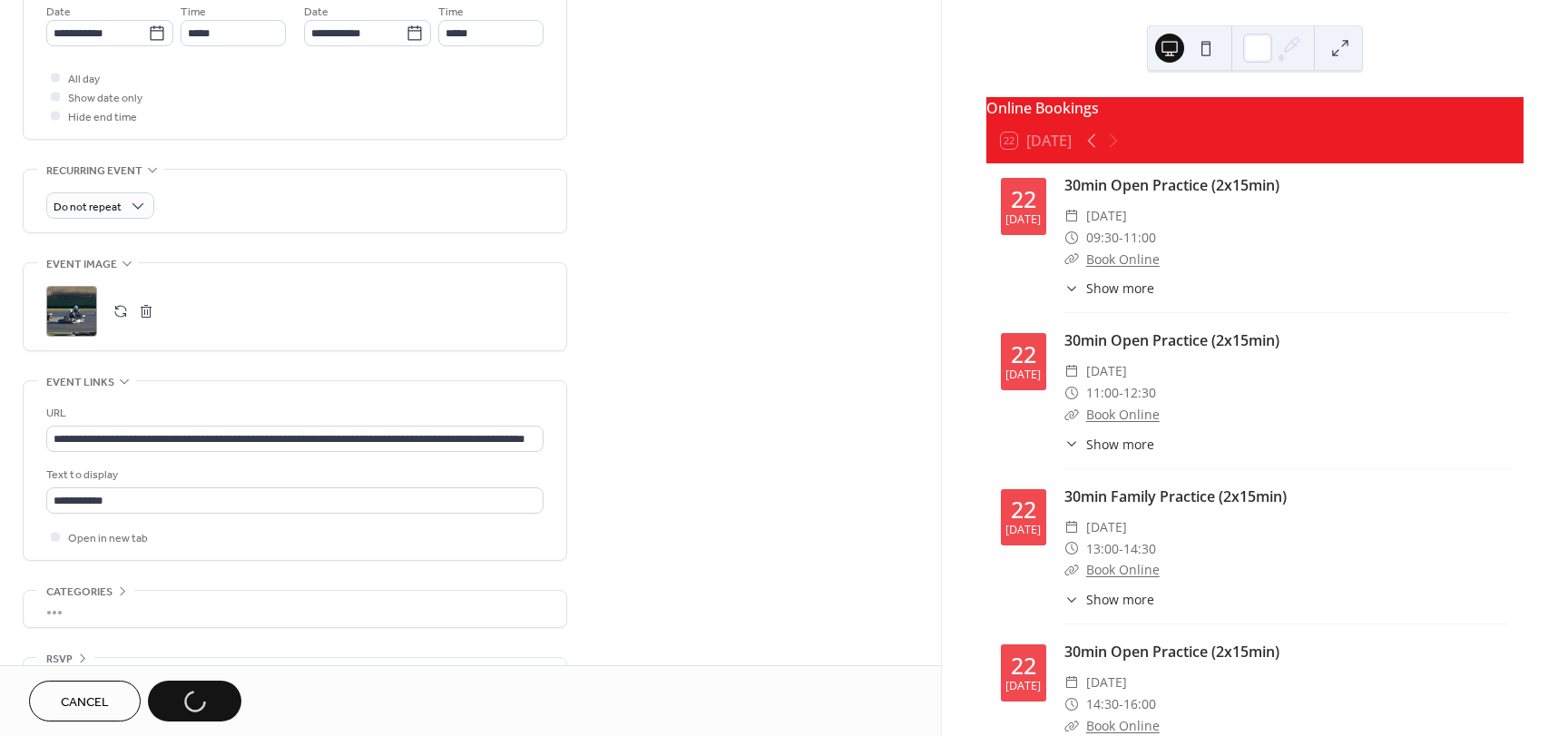 scroll, scrollTop: 0, scrollLeft: 0, axis: both 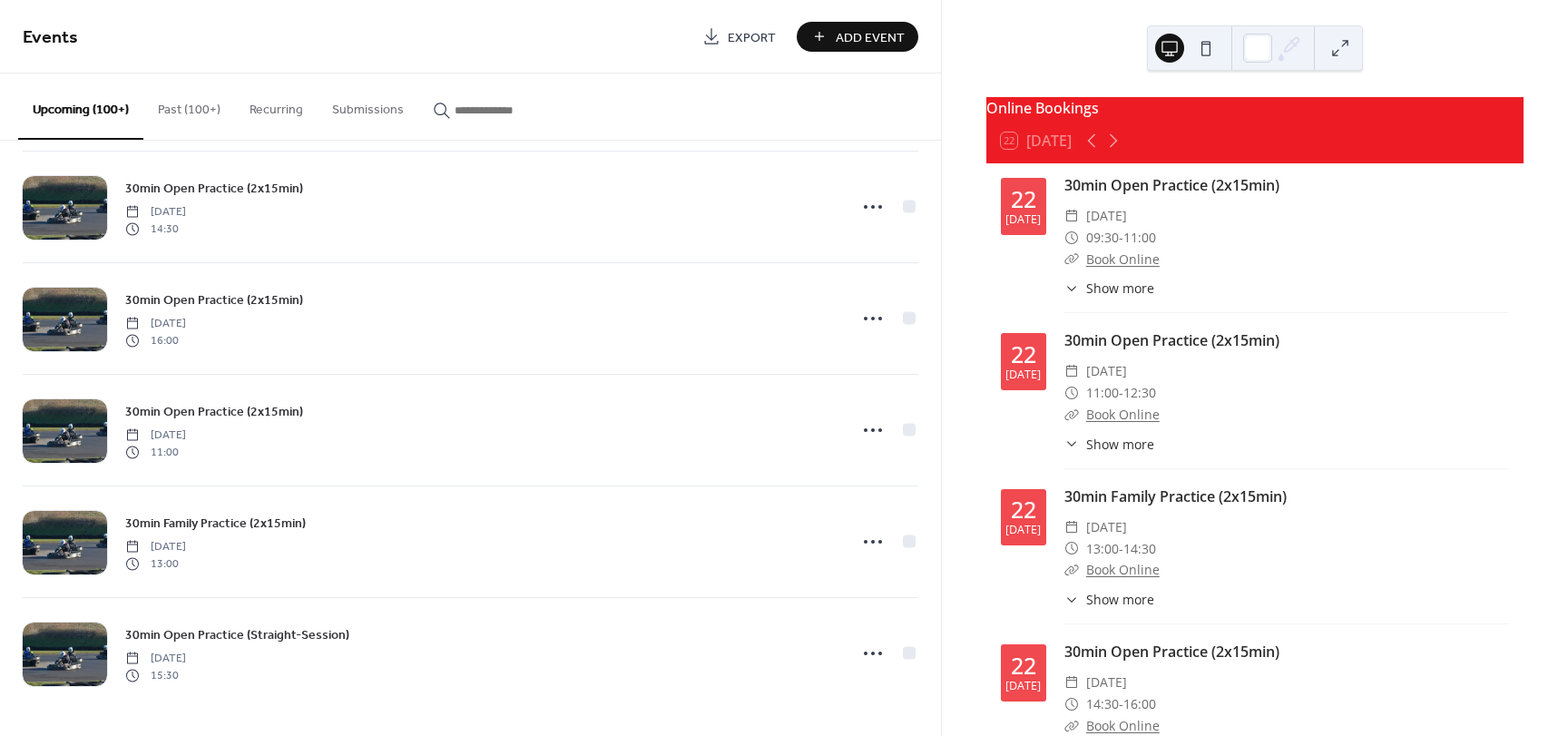 click on "Past (100+)" at bounding box center [189, 105] 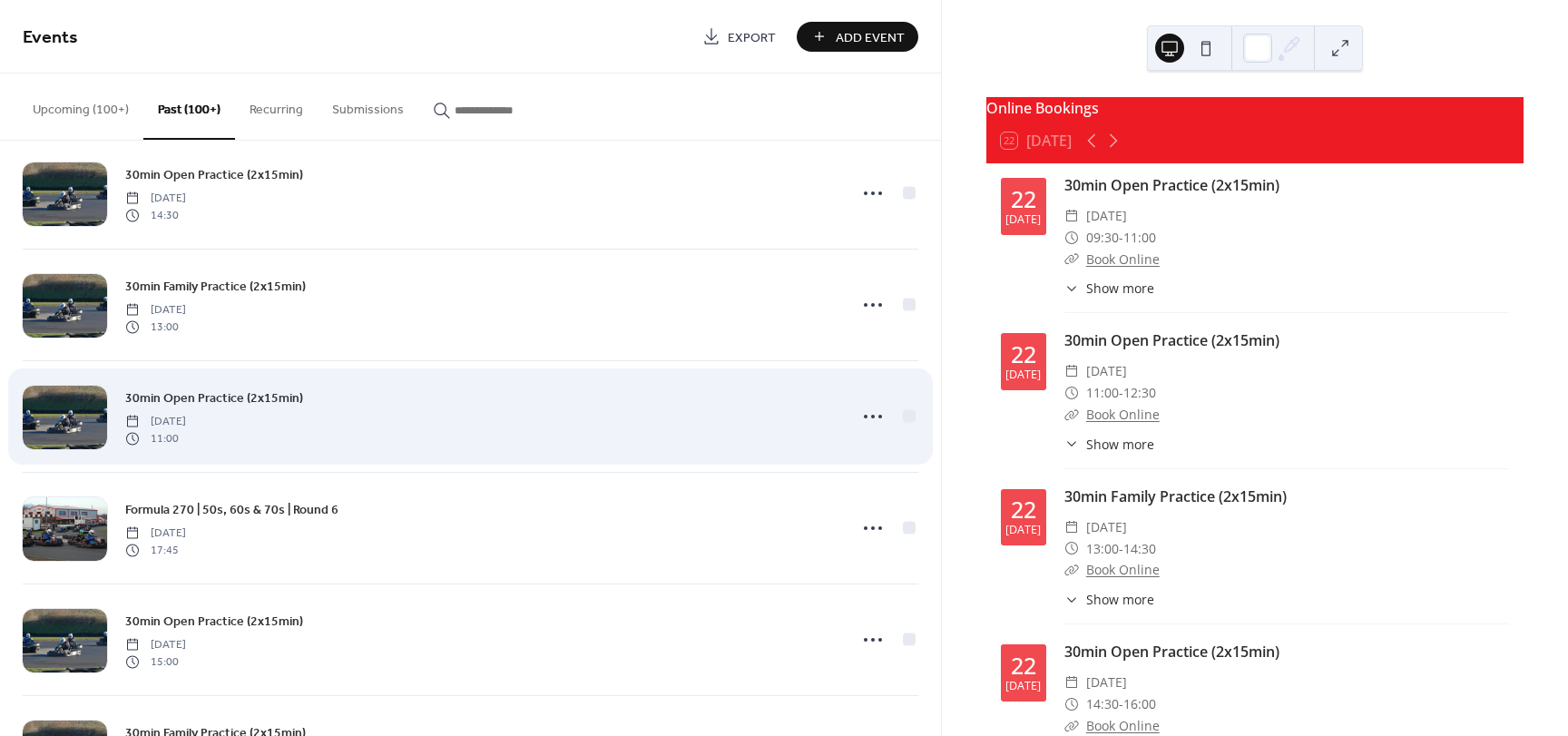 scroll, scrollTop: 3442, scrollLeft: 0, axis: vertical 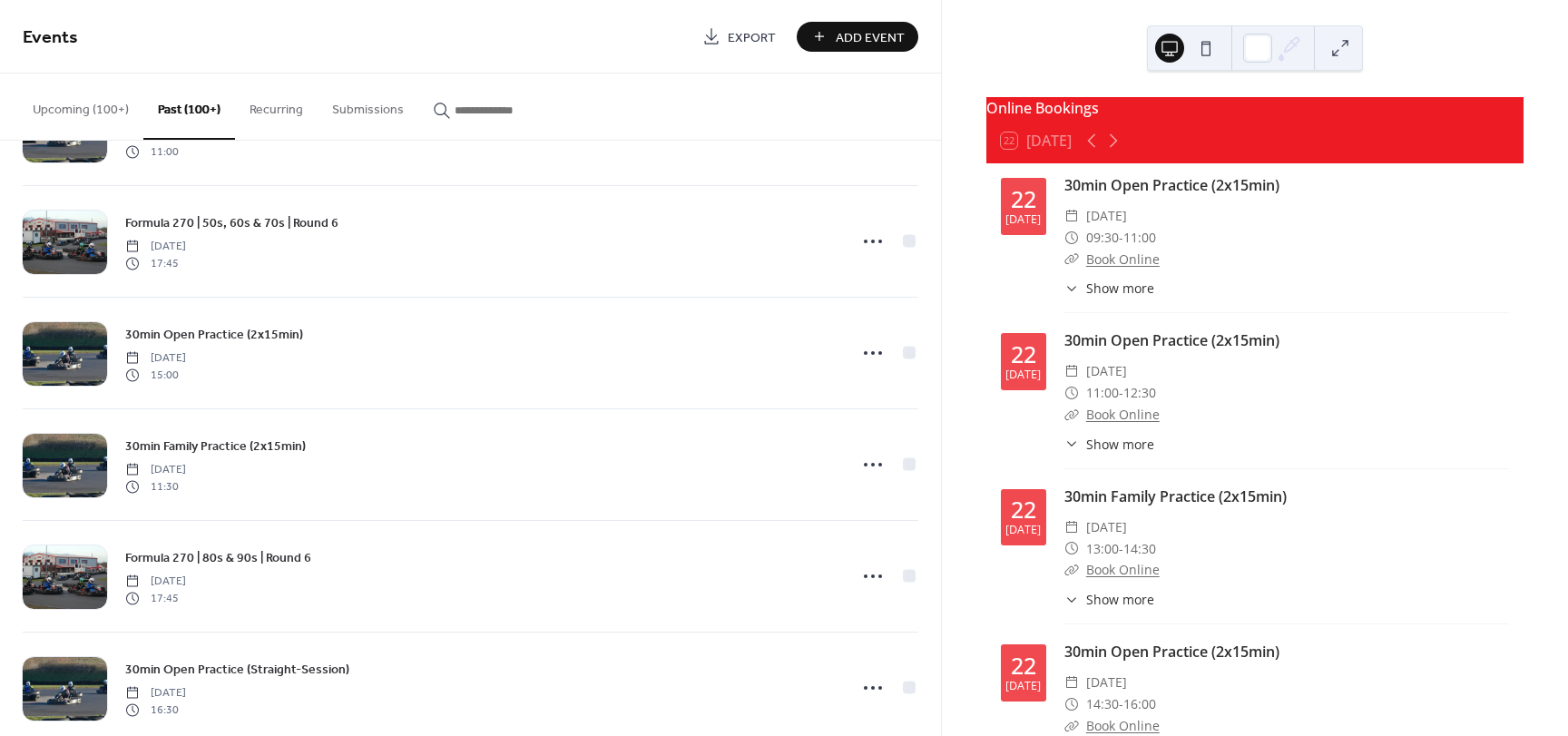 click on "Upcoming (100+)" at bounding box center [81, 105] 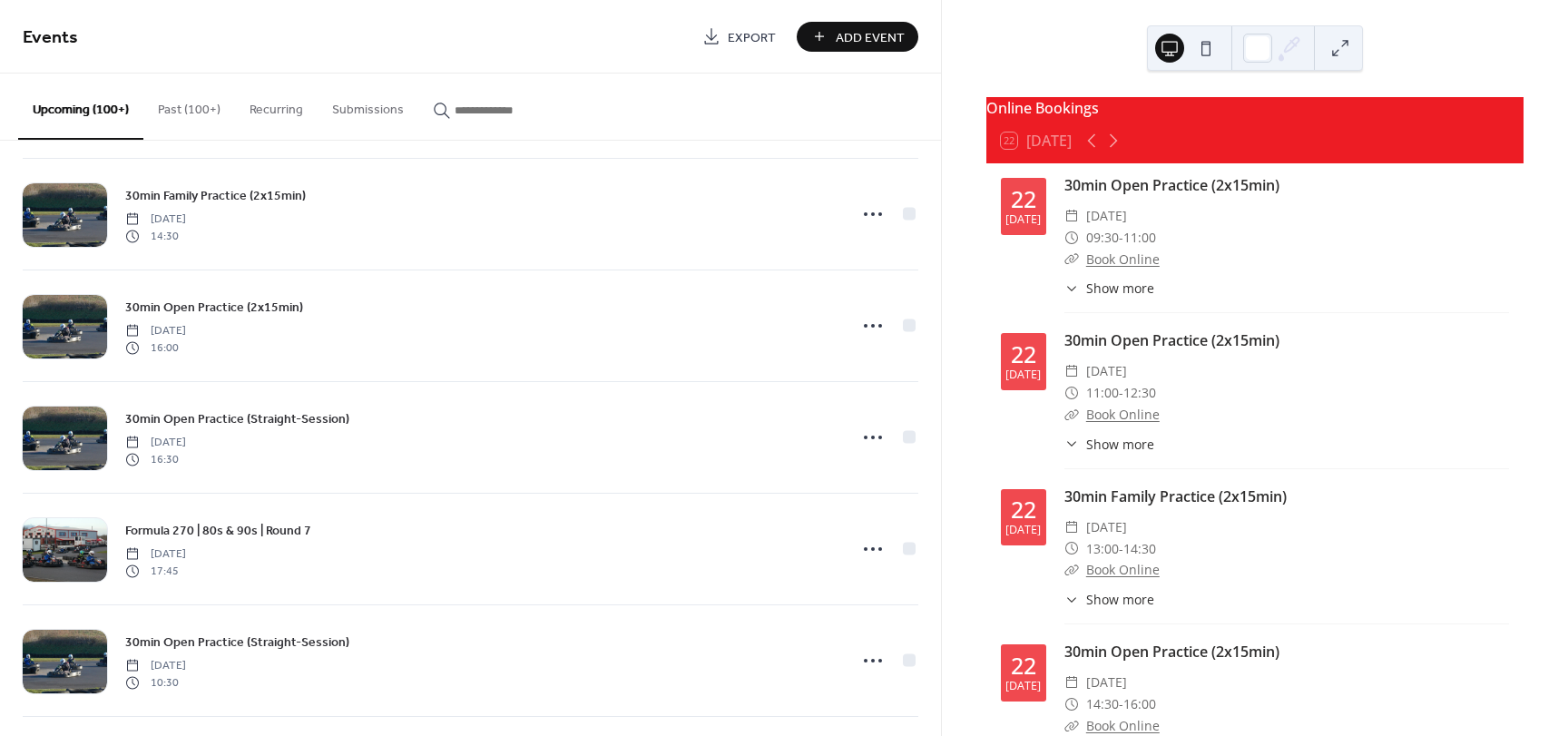 scroll, scrollTop: 4831, scrollLeft: 0, axis: vertical 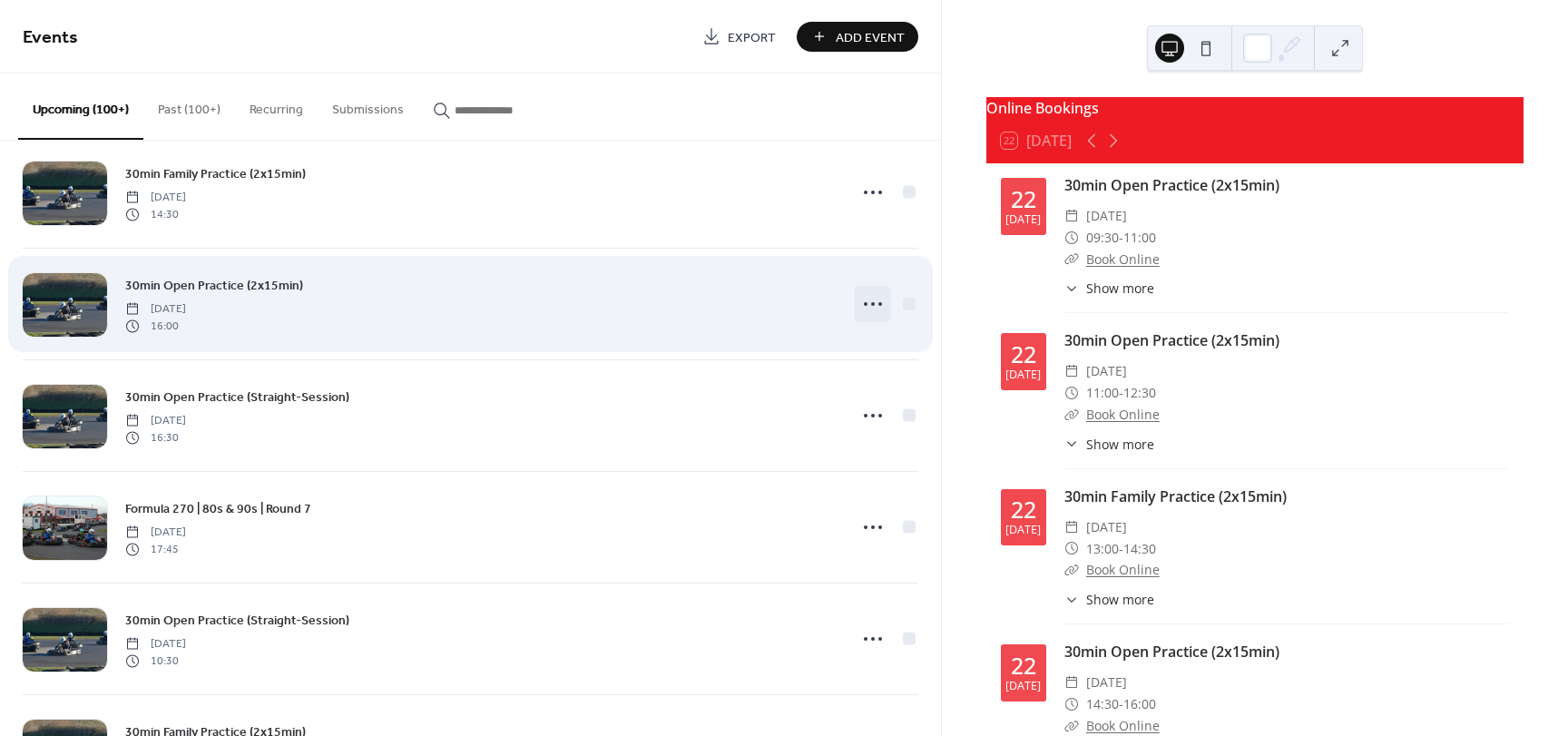 click 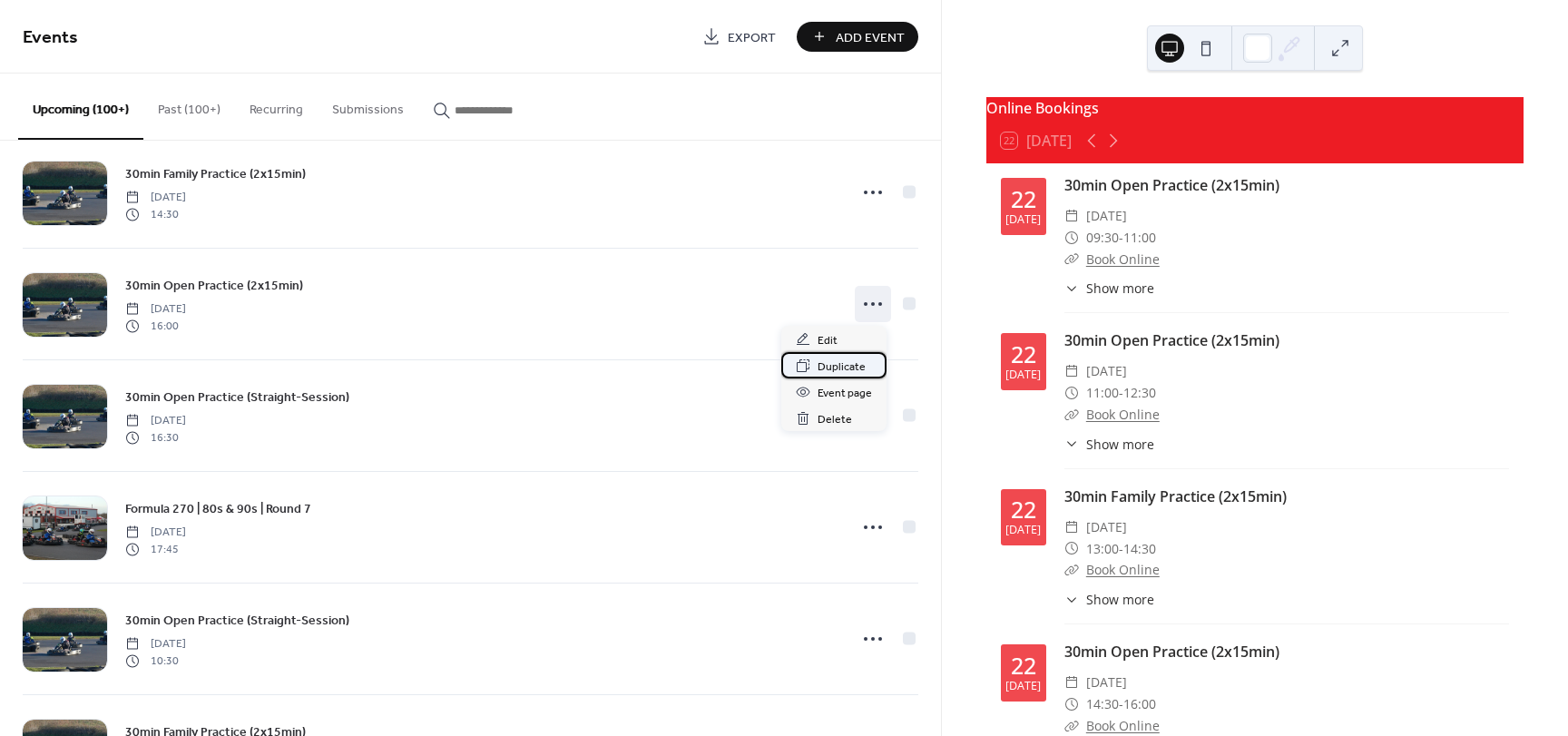 click on "Duplicate" at bounding box center (841, 367) 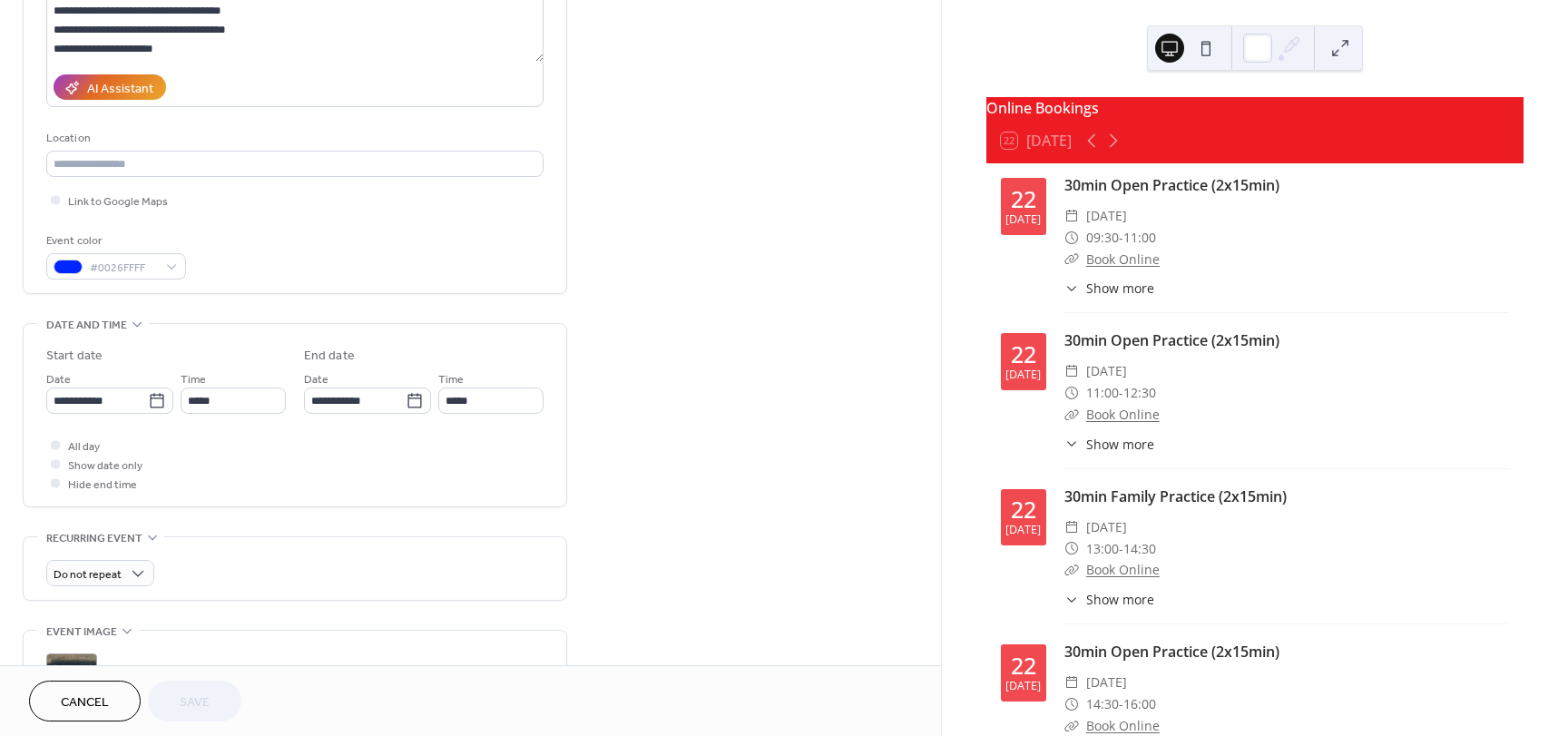 scroll, scrollTop: 272, scrollLeft: 0, axis: vertical 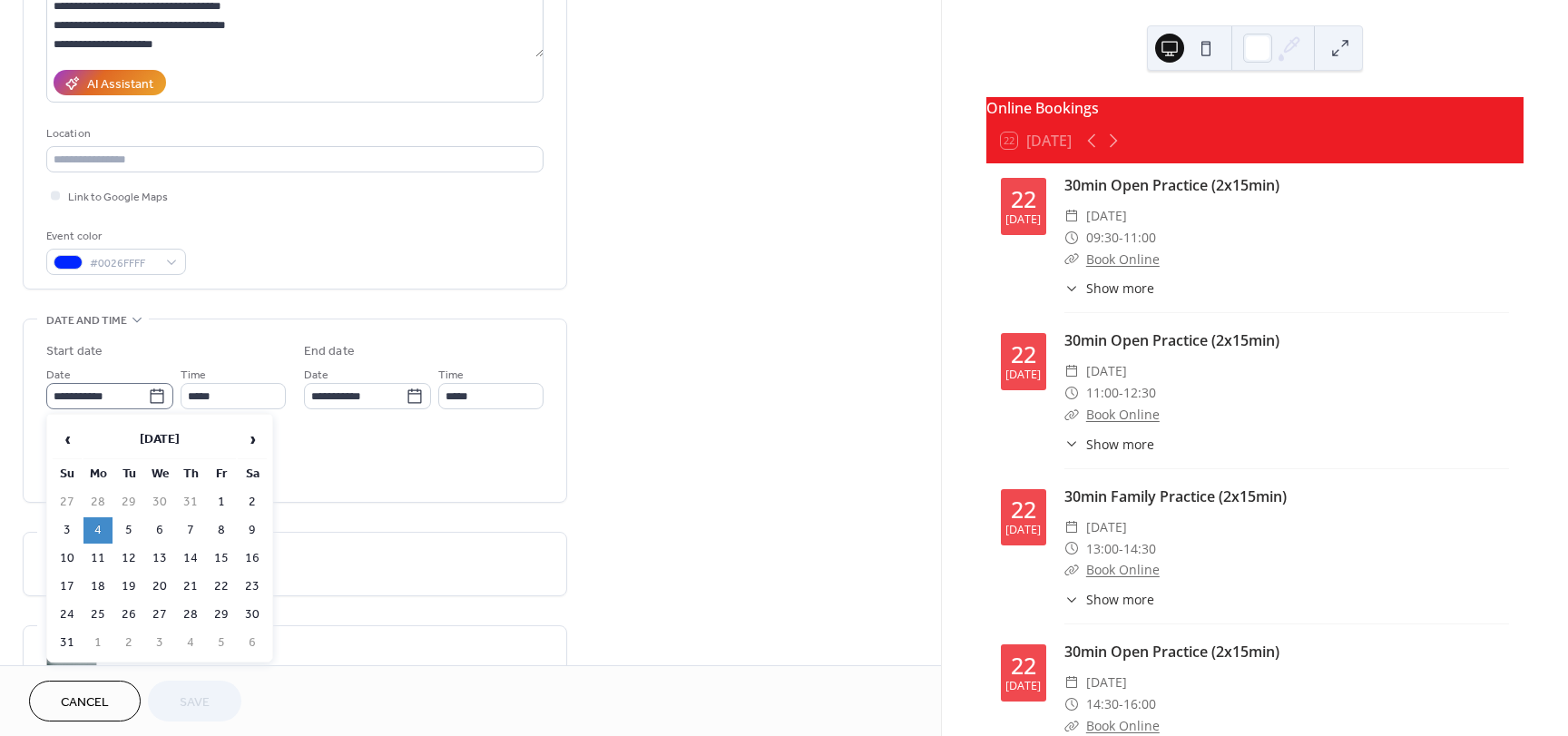click 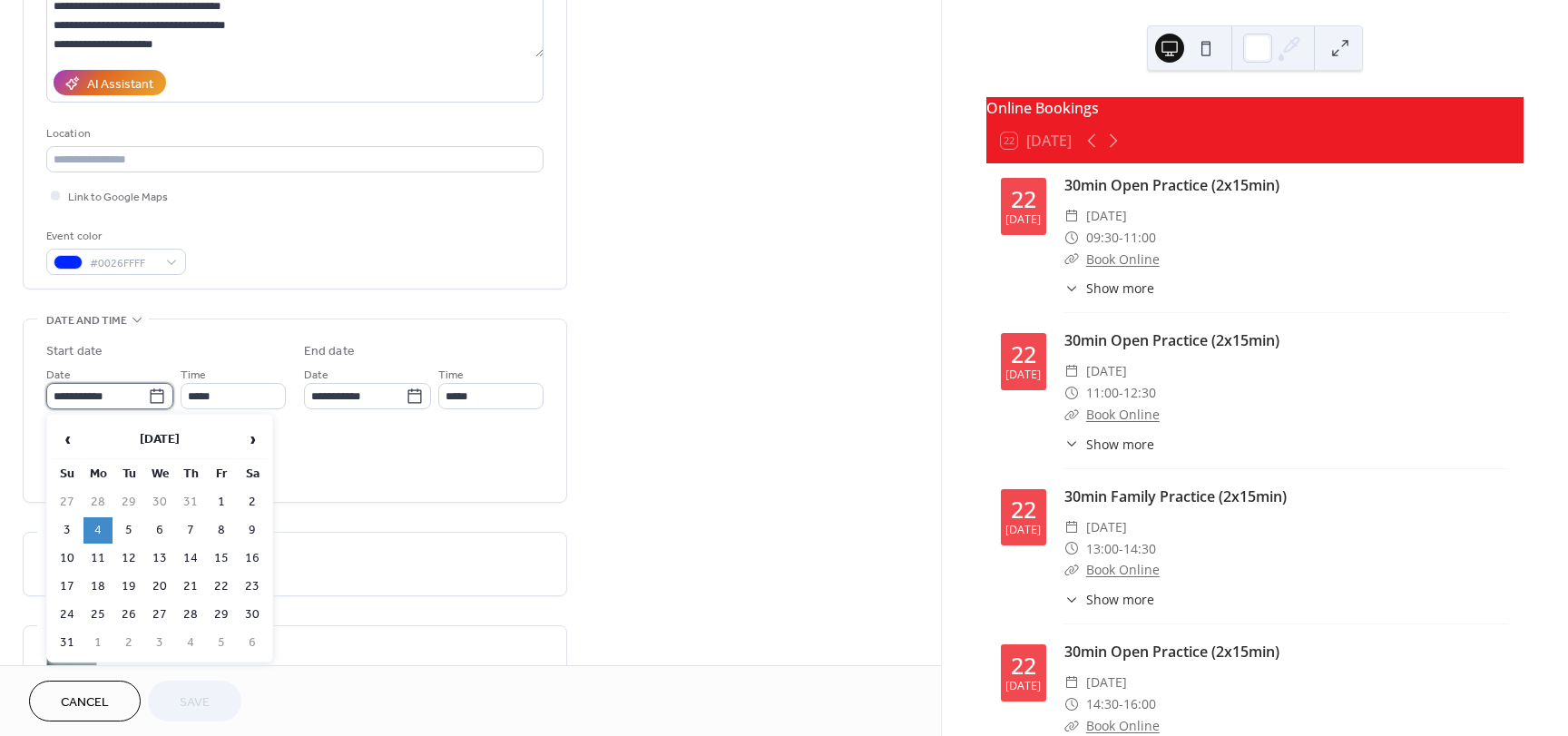 click on "**********" at bounding box center [97, 396] 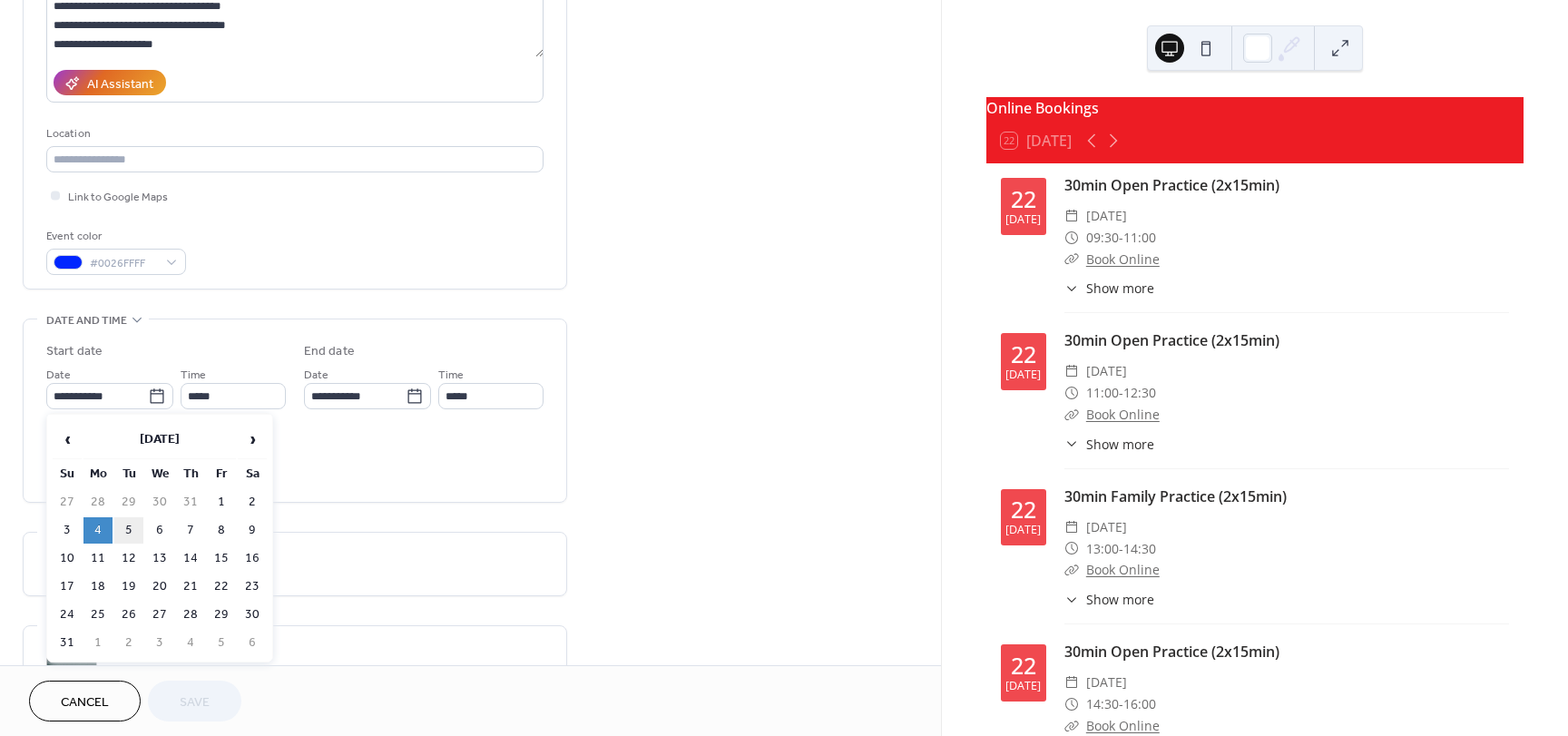 click on "5" at bounding box center [129, 530] 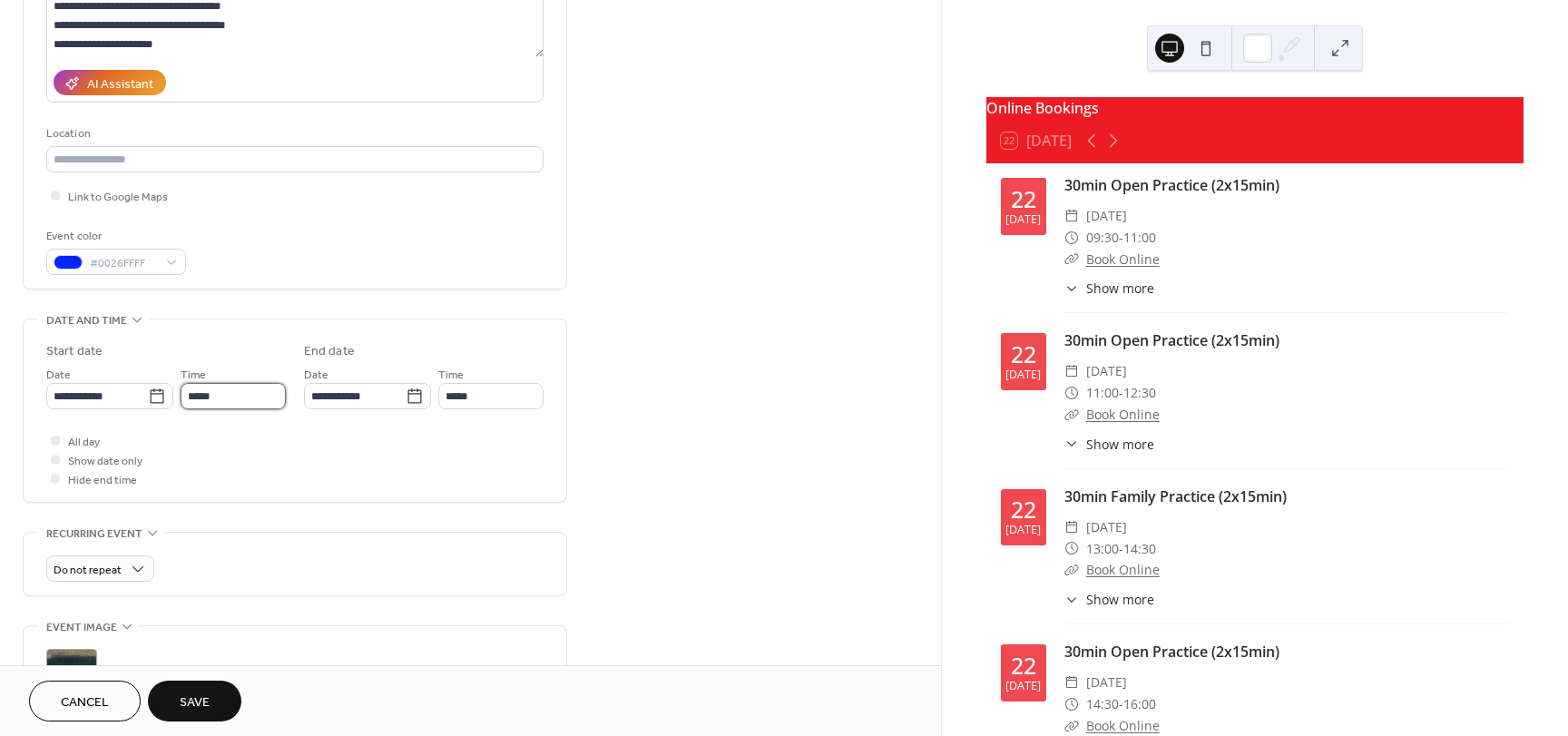 click on "*****" at bounding box center (233, 396) 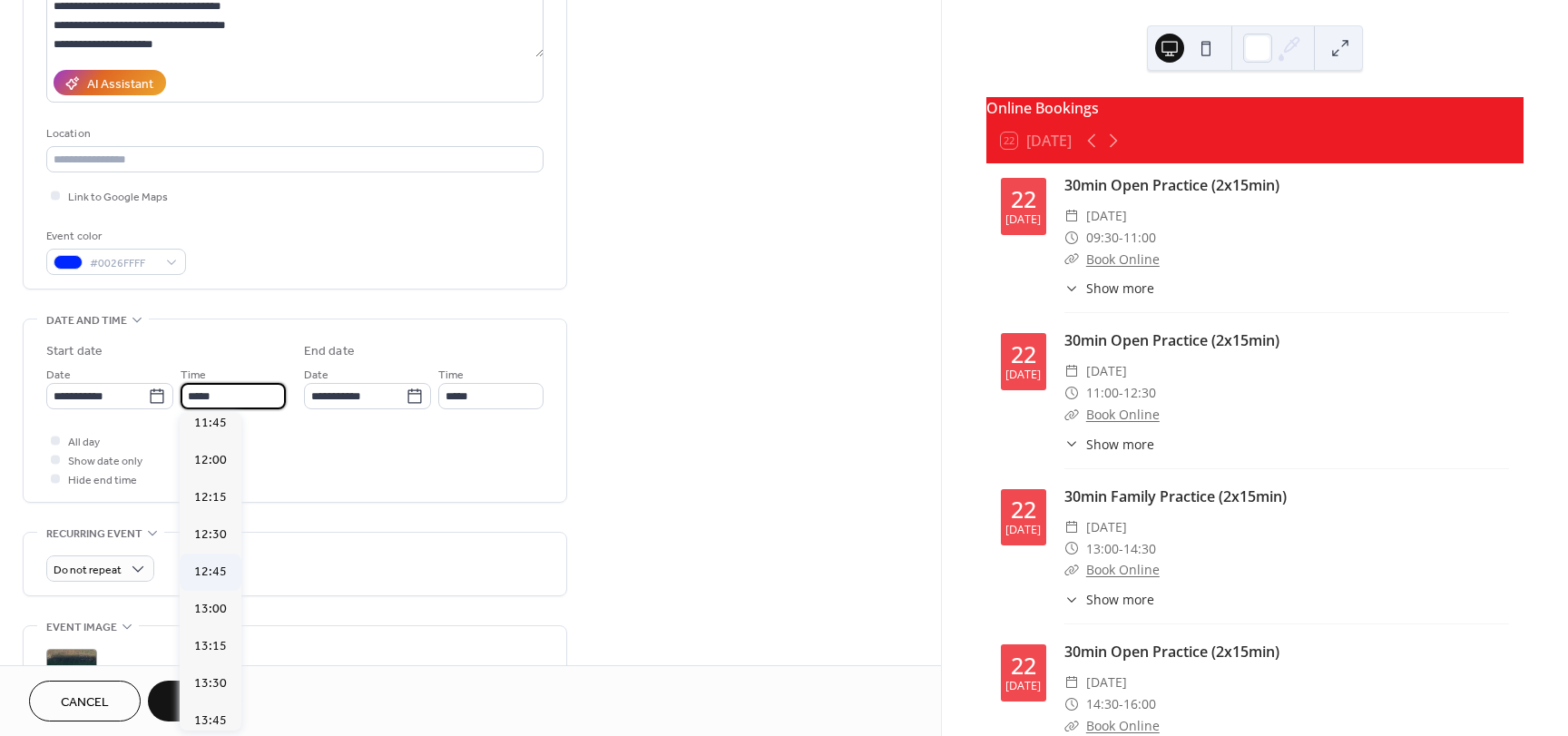 scroll, scrollTop: 1655, scrollLeft: 0, axis: vertical 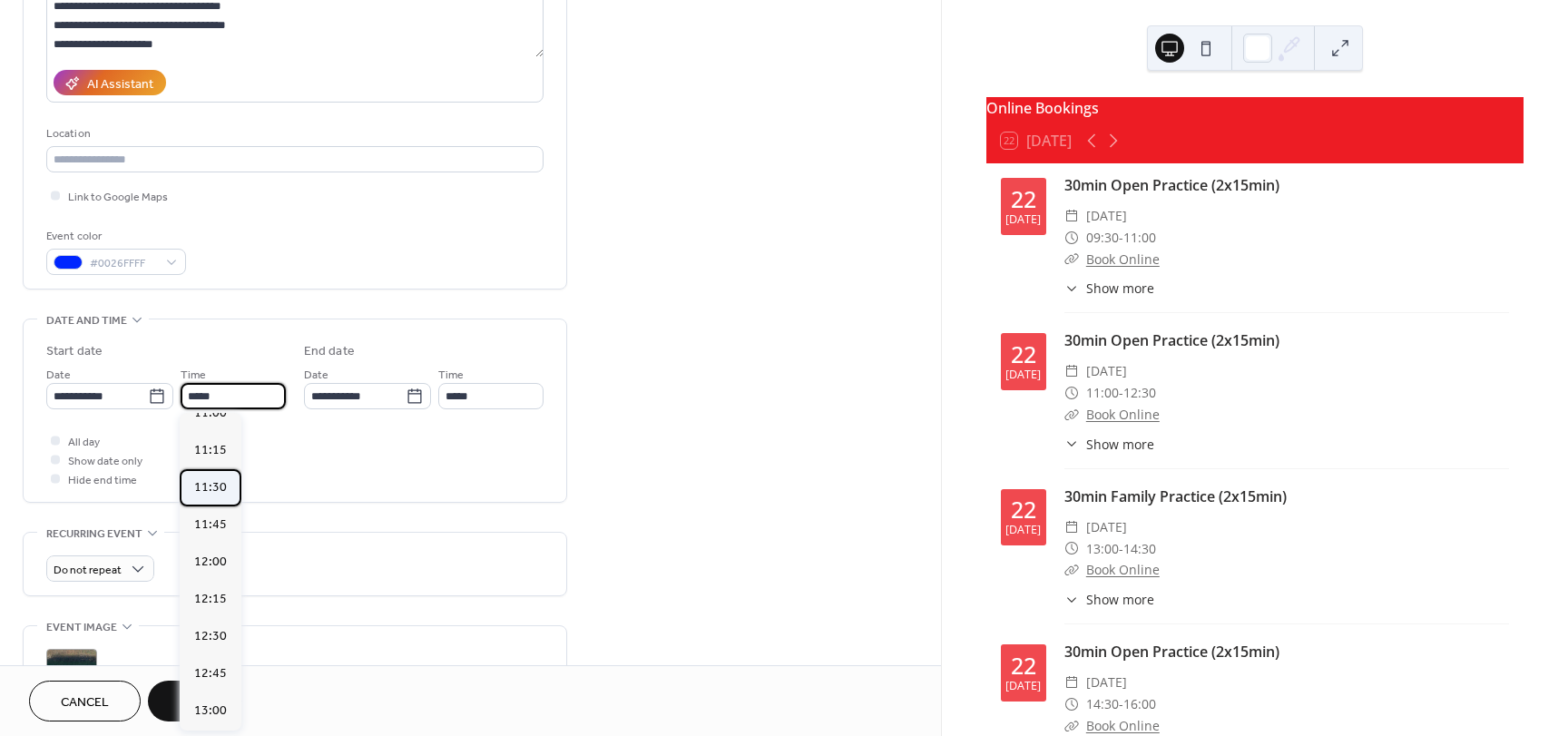 click on "11:30" at bounding box center [211, 487] 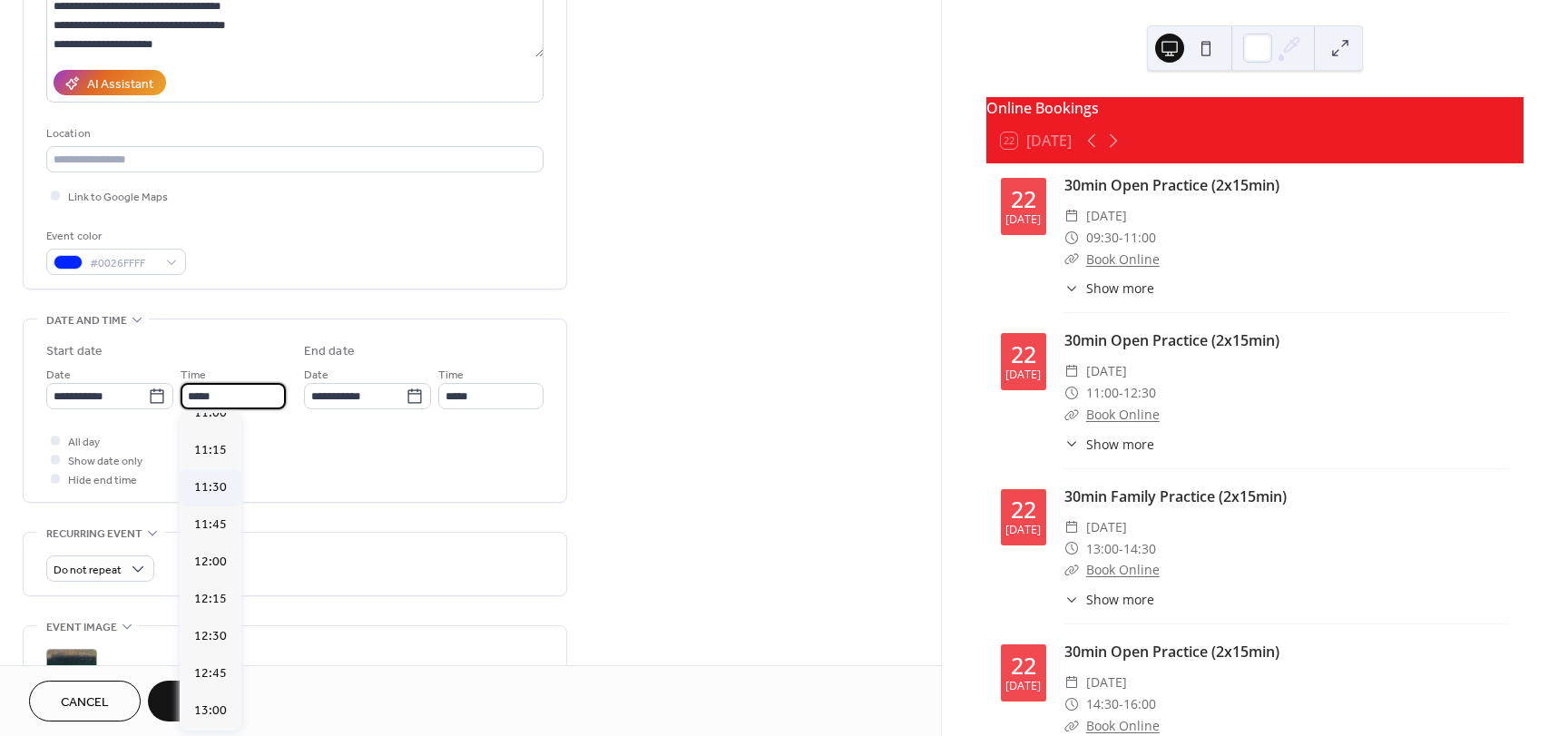type on "*****" 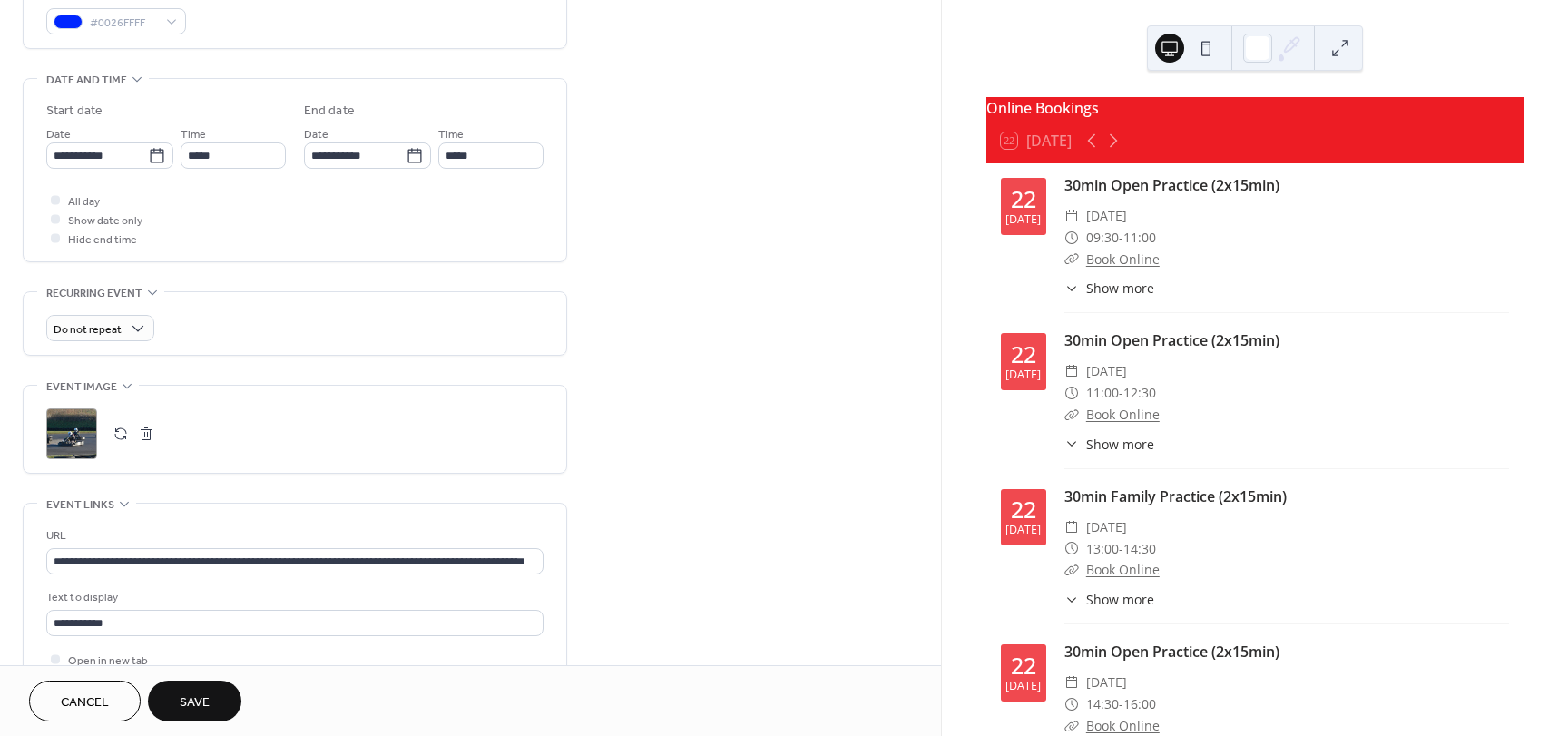 scroll, scrollTop: 545, scrollLeft: 0, axis: vertical 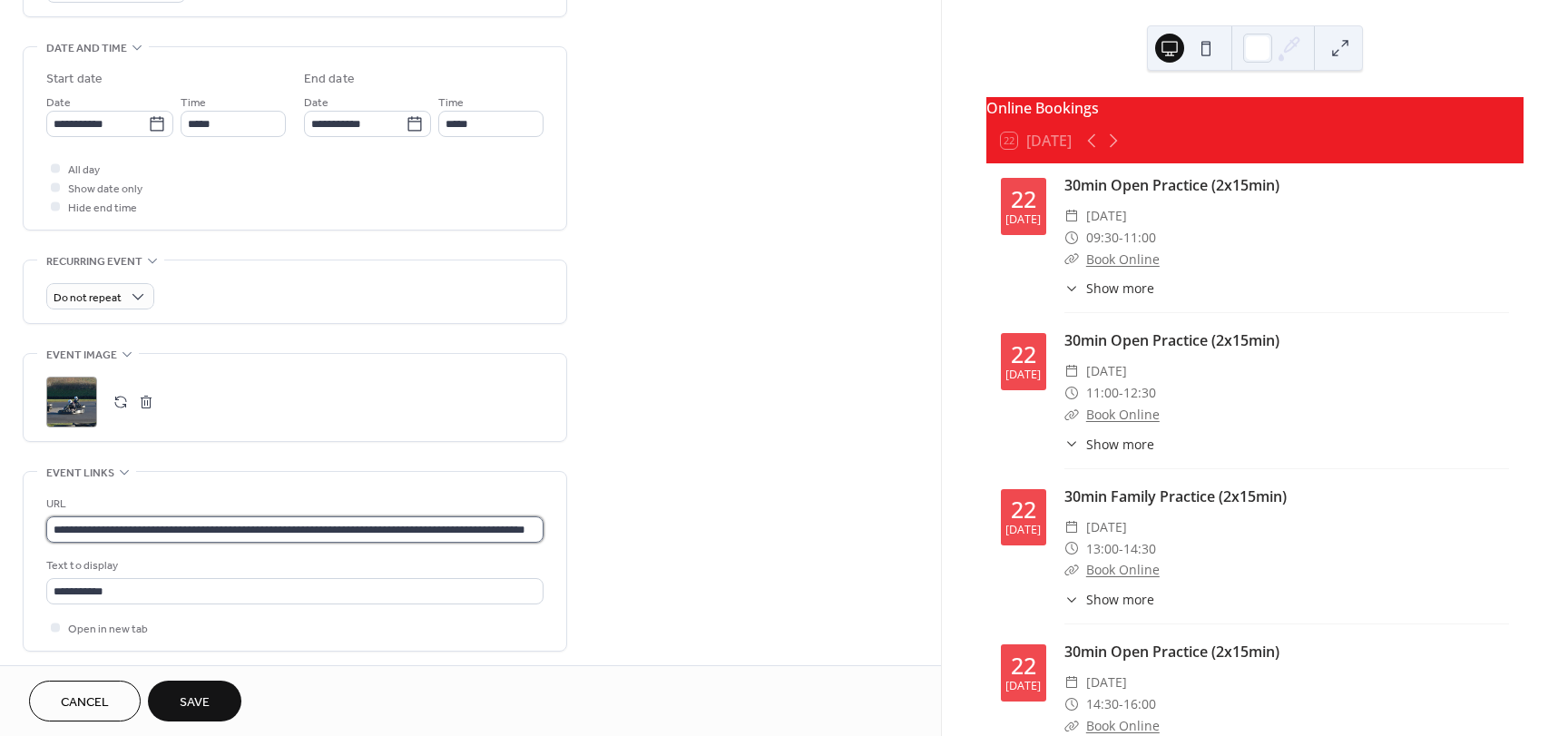 click on "**********" at bounding box center (295, 529) 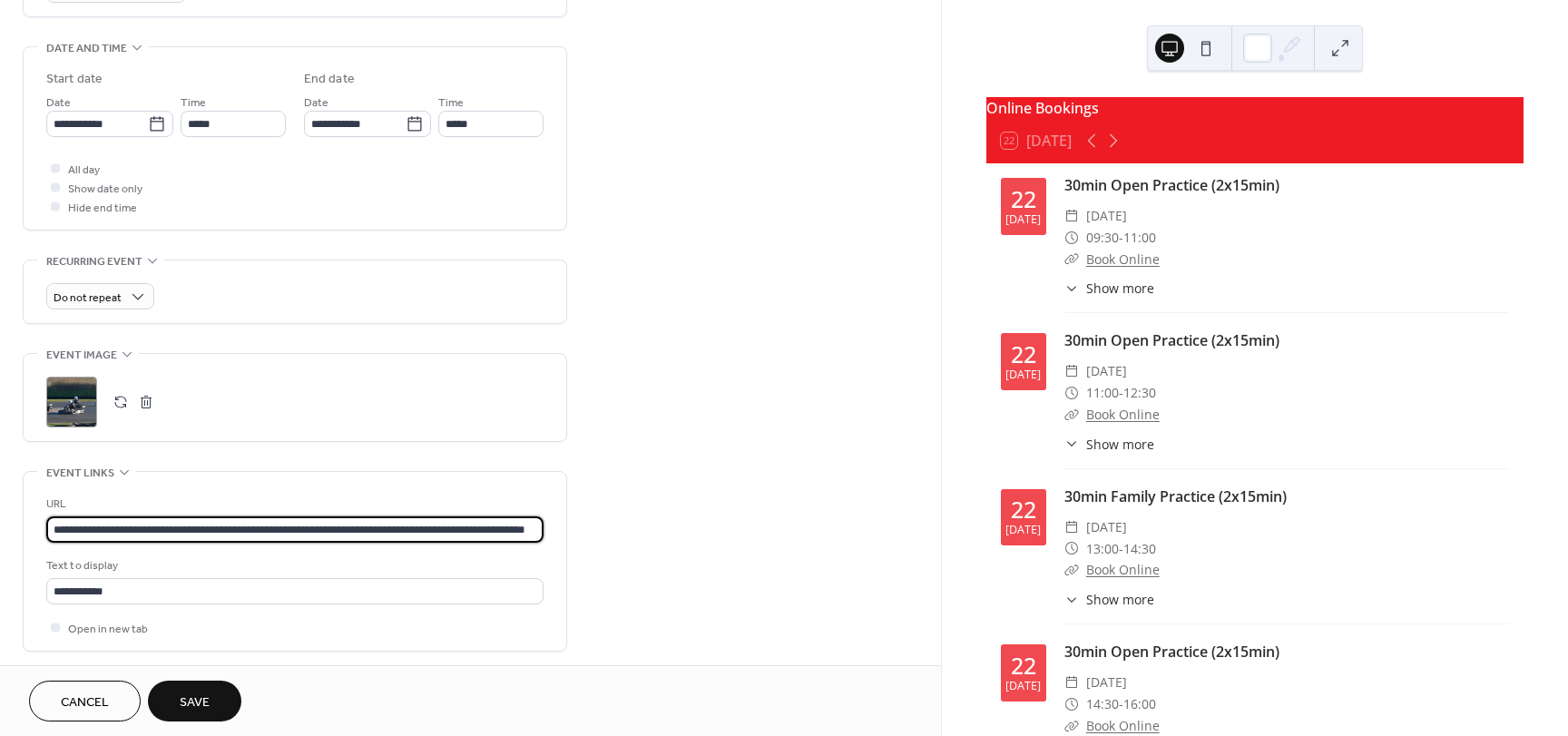 scroll, scrollTop: 0, scrollLeft: 60, axis: horizontal 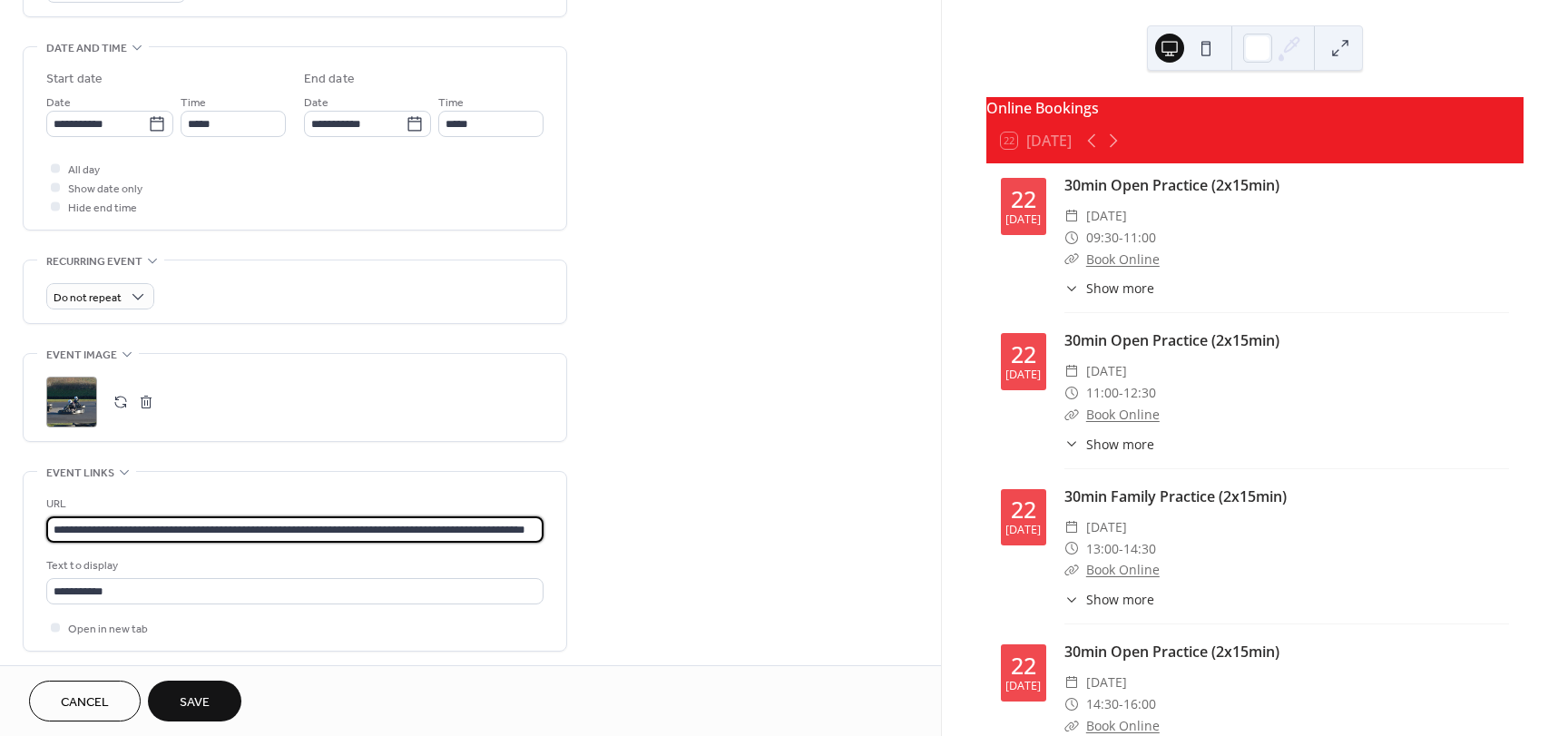 type on "**********" 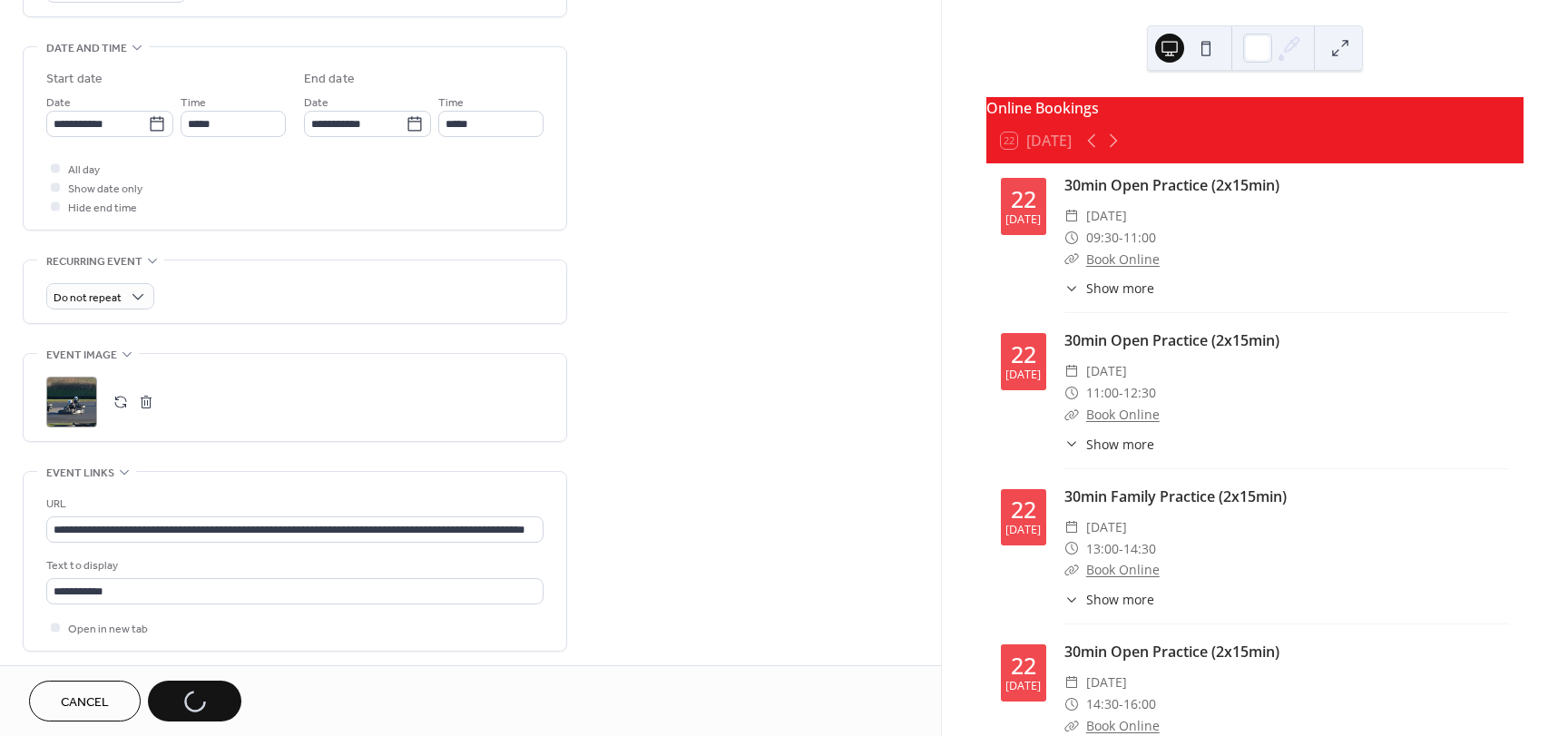 scroll, scrollTop: 0, scrollLeft: 0, axis: both 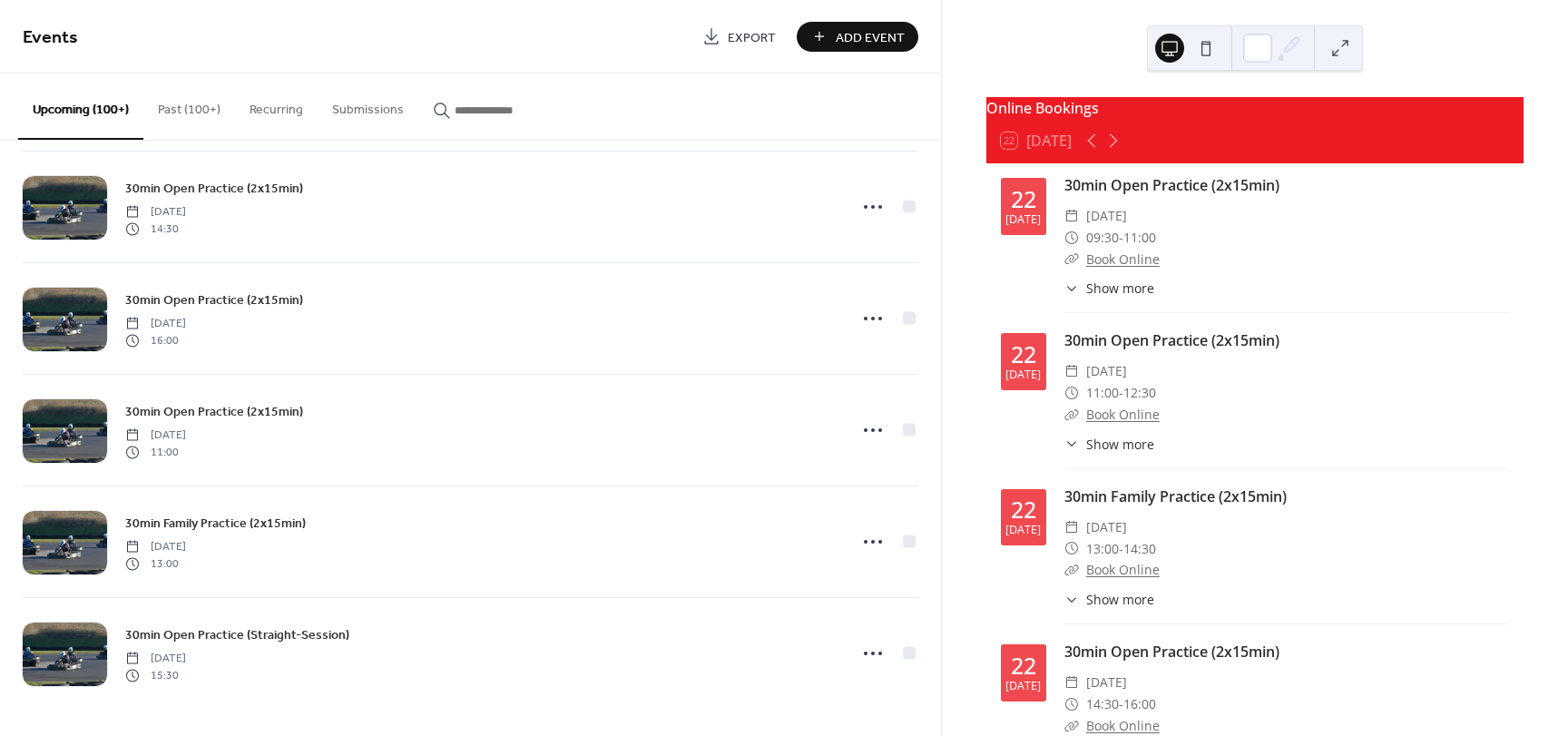 click on "Past (100+)" at bounding box center [189, 105] 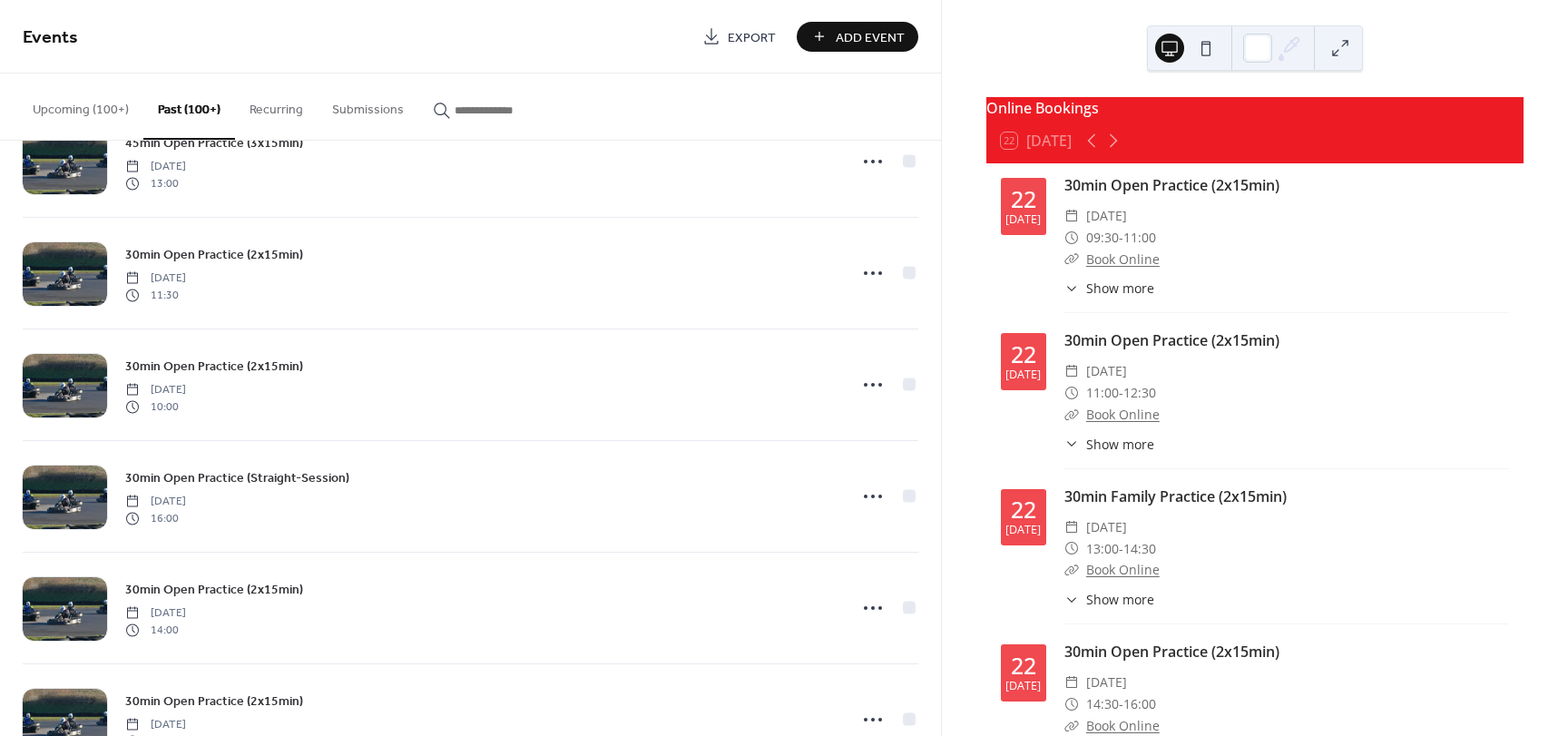 scroll, scrollTop: 1543, scrollLeft: 0, axis: vertical 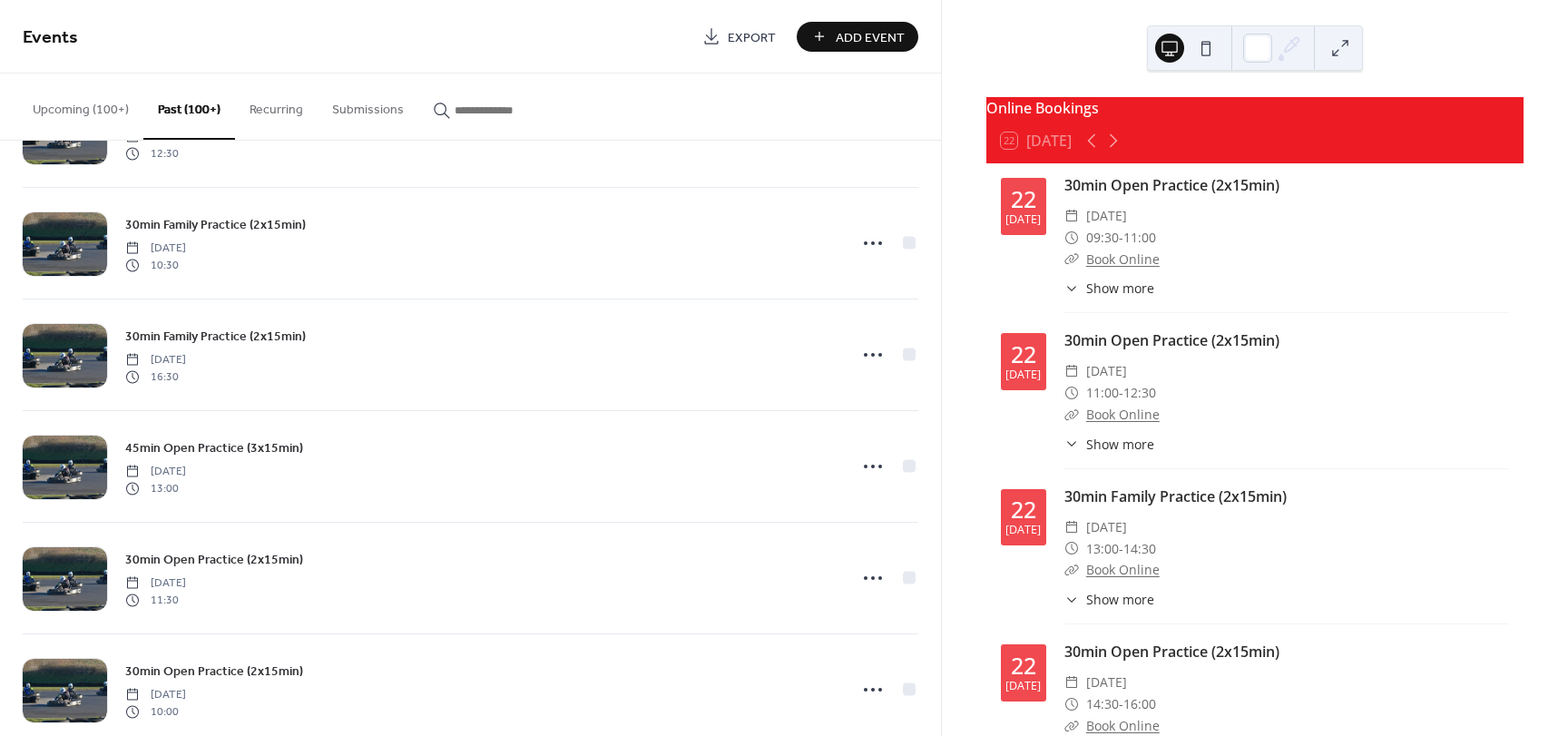 click on "Upcoming (100+)" at bounding box center (81, 105) 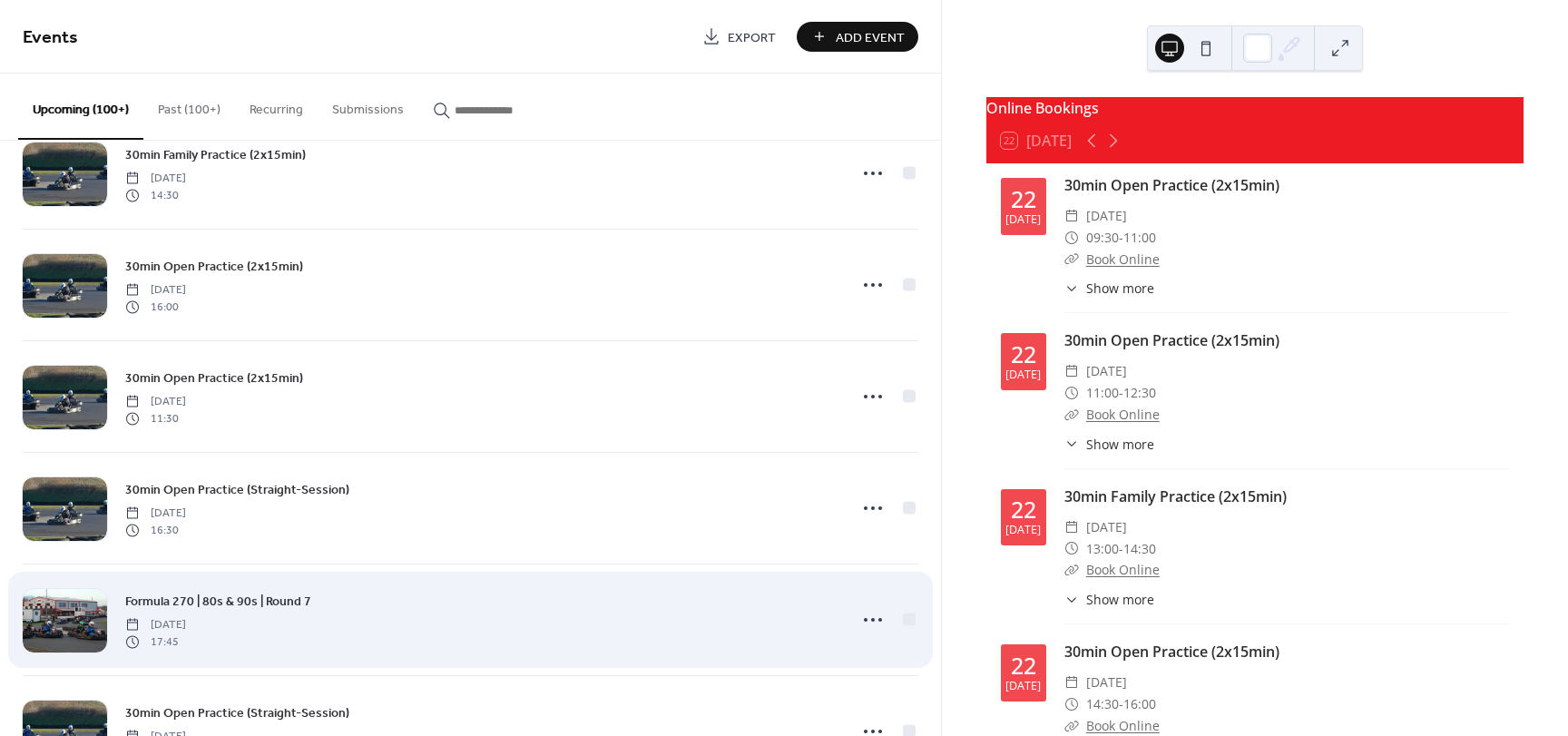 scroll, scrollTop: 5039, scrollLeft: 0, axis: vertical 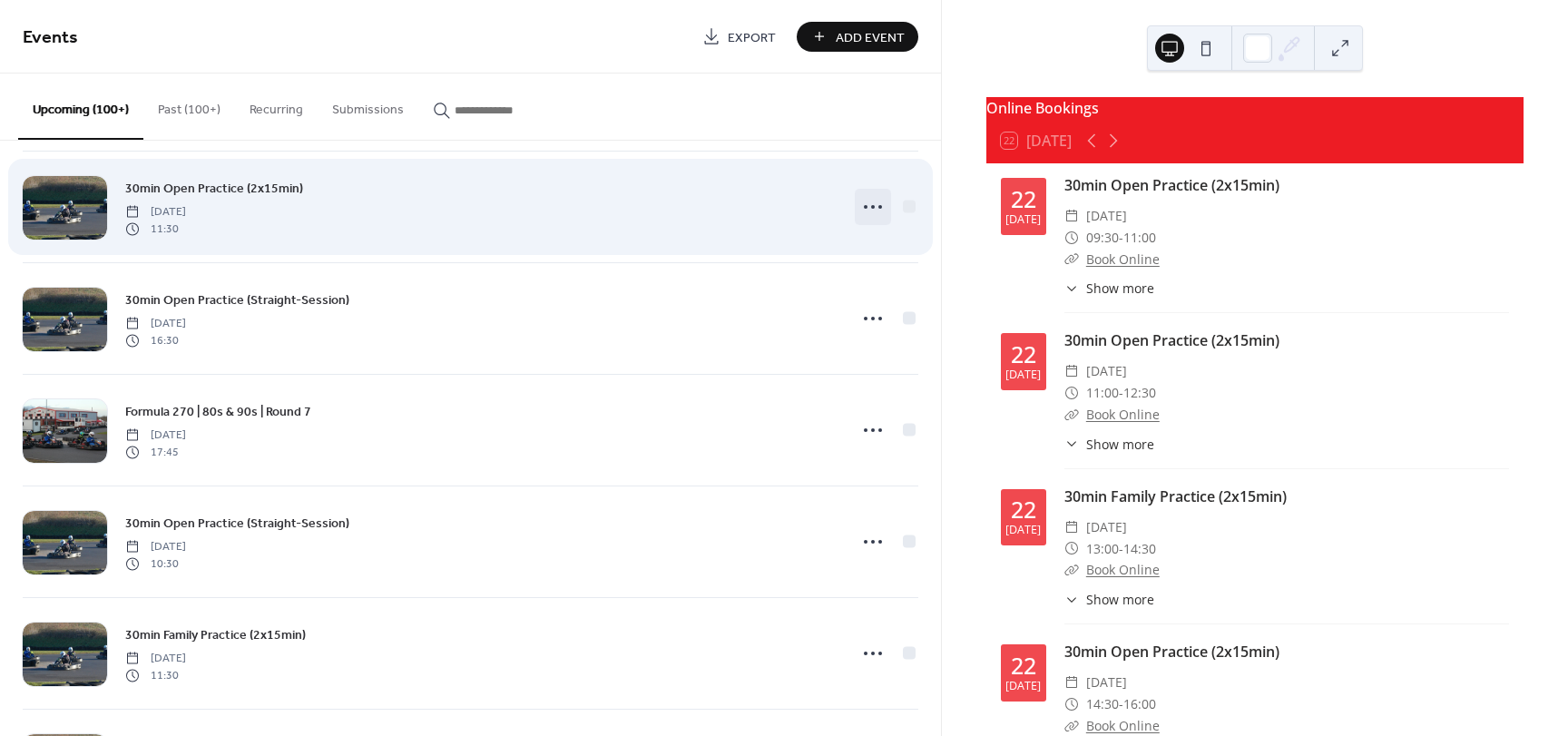 click 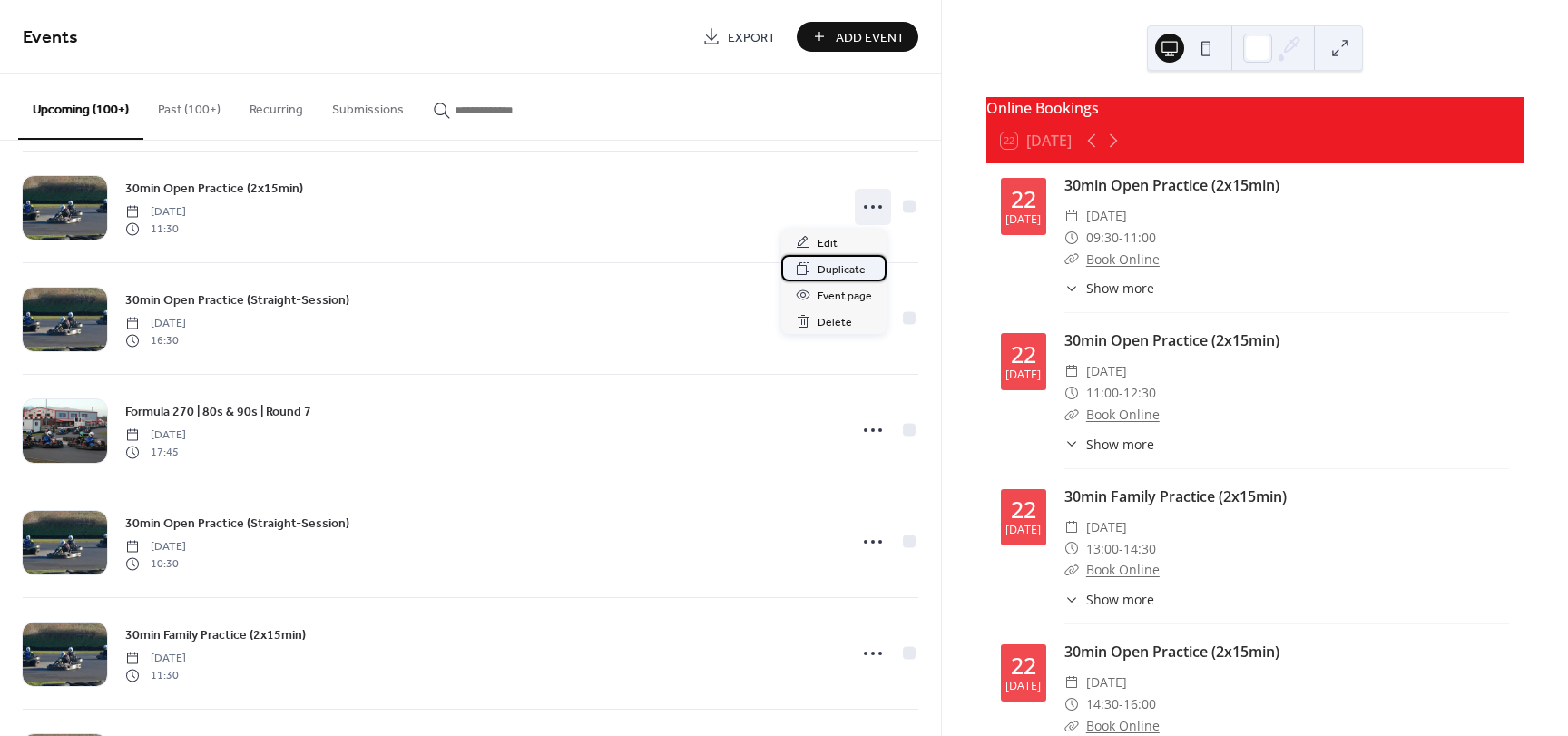 click on "Duplicate" at bounding box center [841, 270] 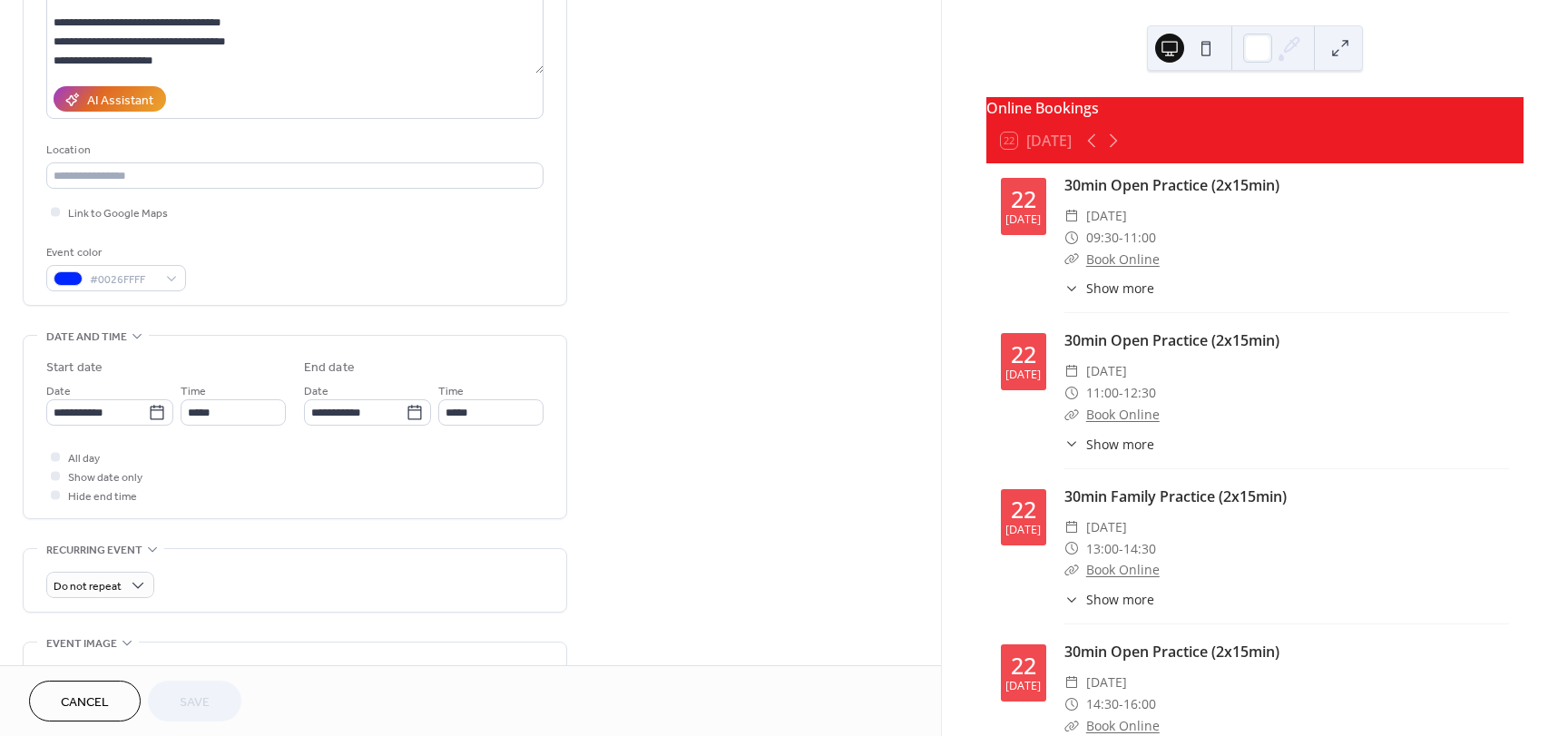 scroll, scrollTop: 272, scrollLeft: 0, axis: vertical 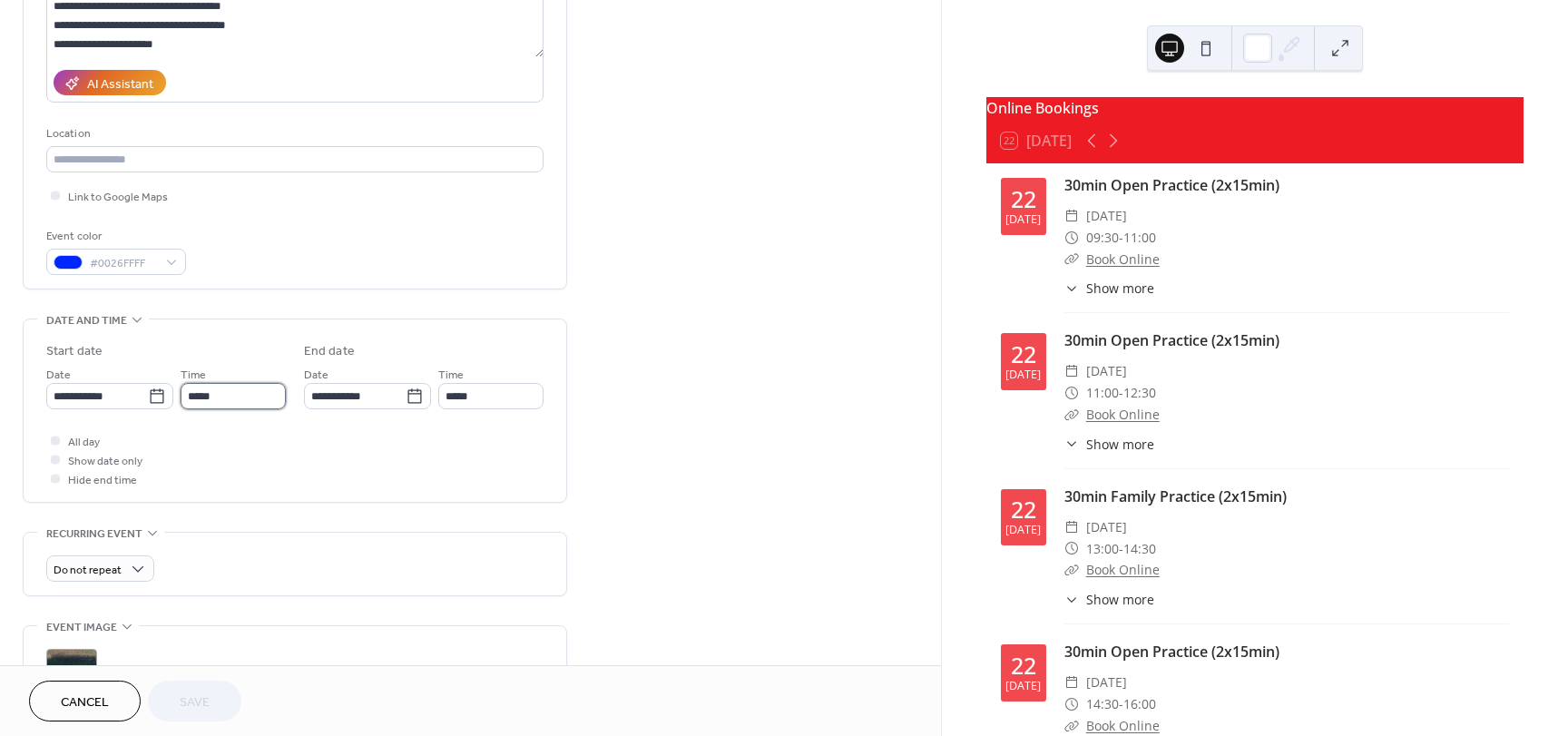 click on "*****" at bounding box center [233, 396] 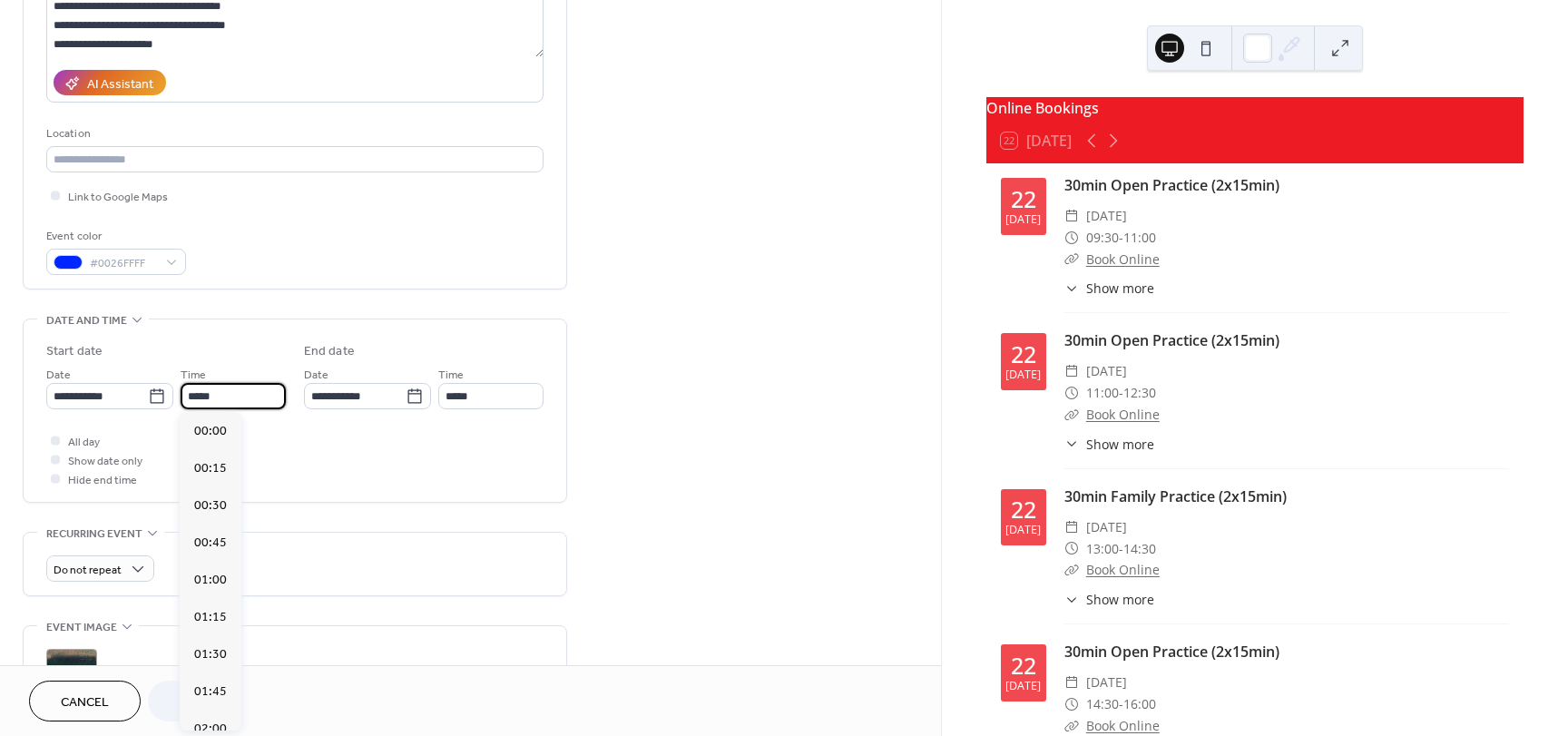scroll, scrollTop: 1712, scrollLeft: 0, axis: vertical 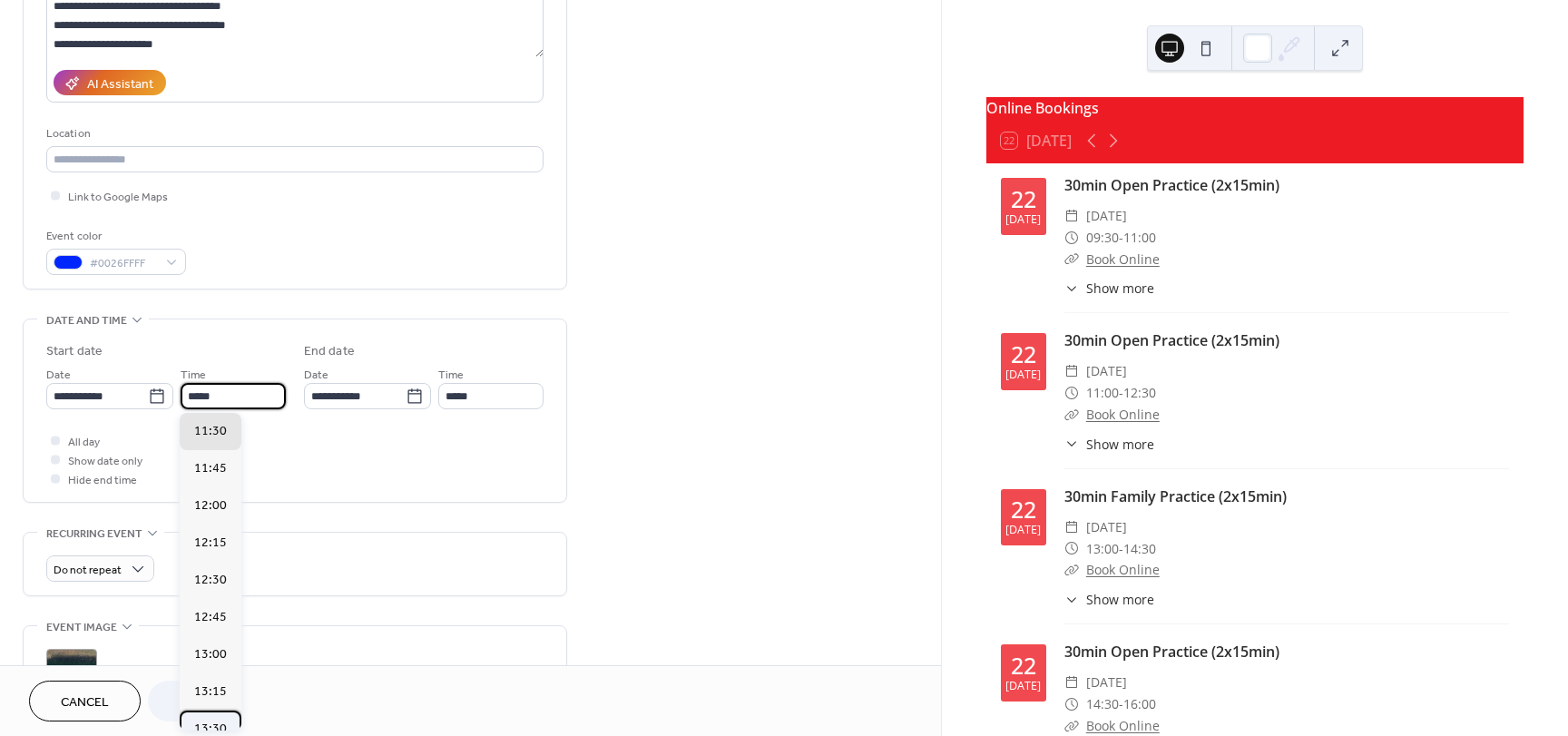 click on "13:30" at bounding box center [211, 729] 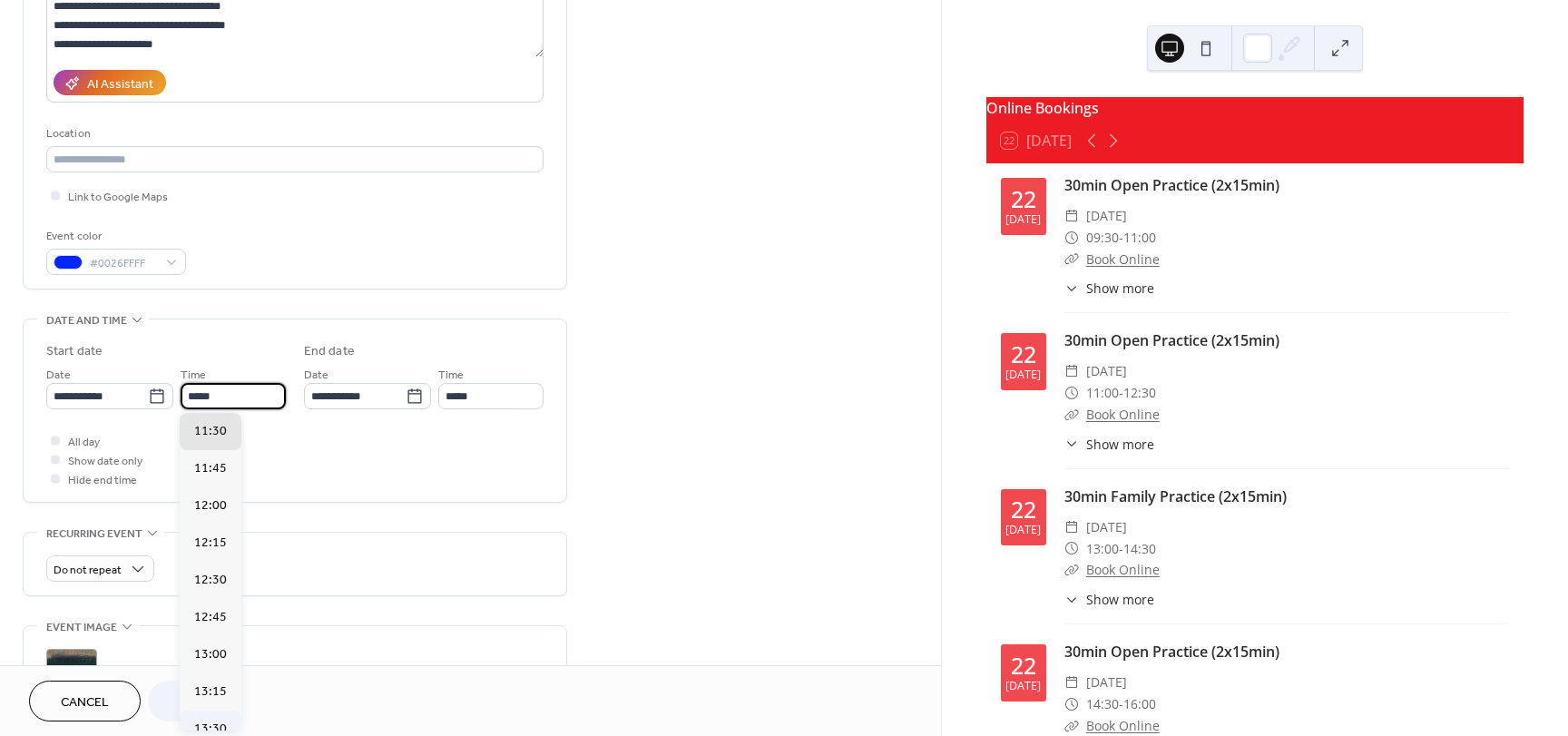 type on "*****" 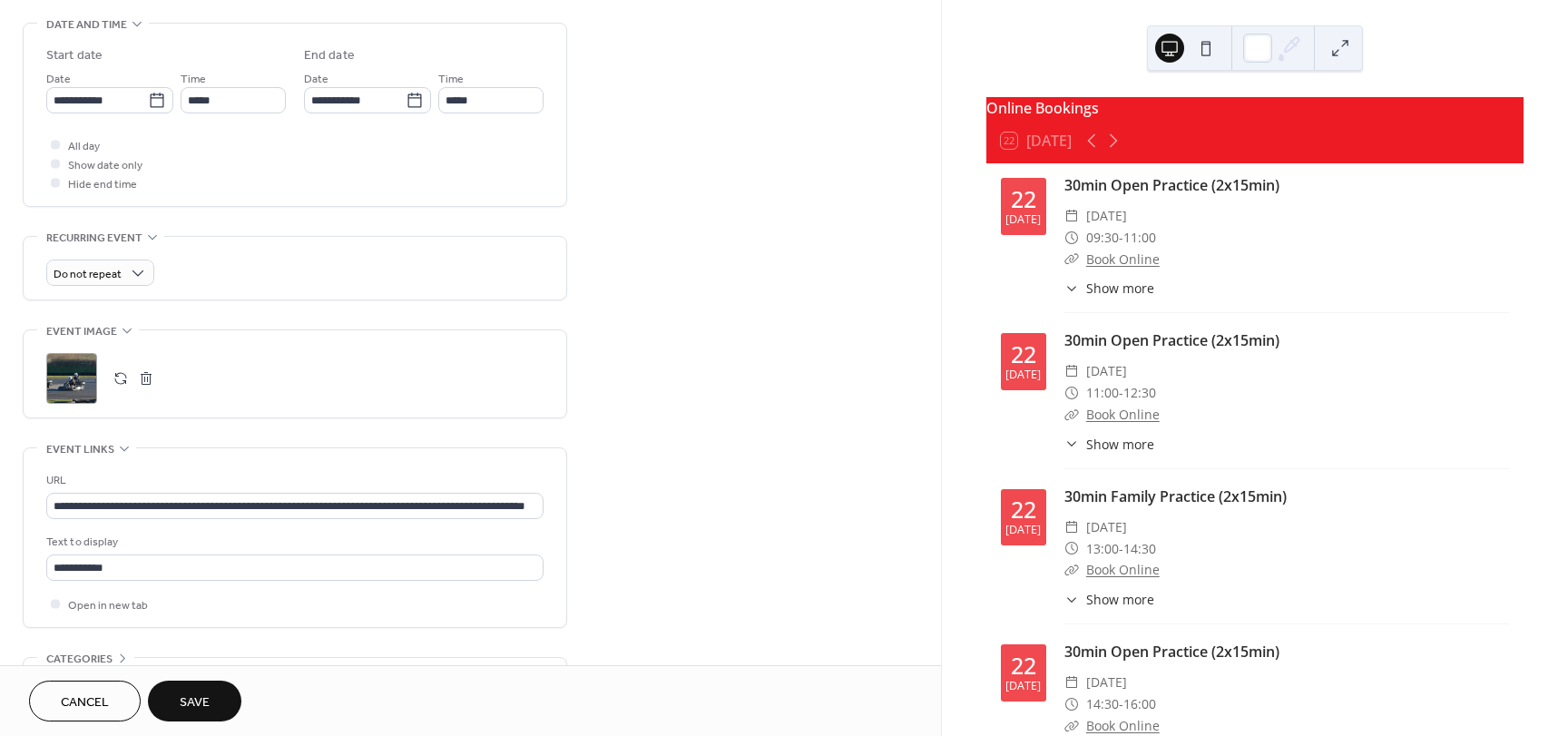 scroll, scrollTop: 635, scrollLeft: 0, axis: vertical 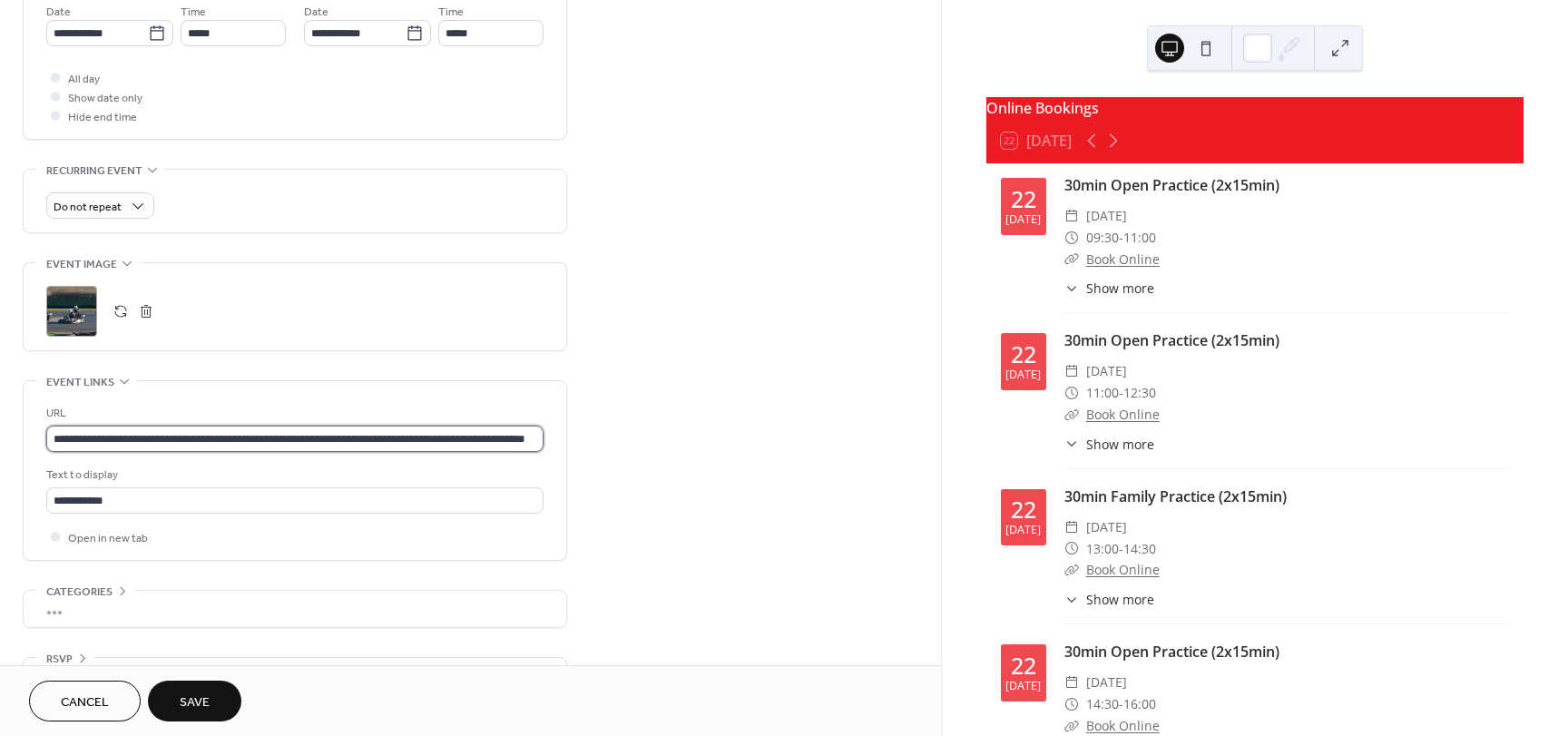 click on "**********" at bounding box center [295, 438] 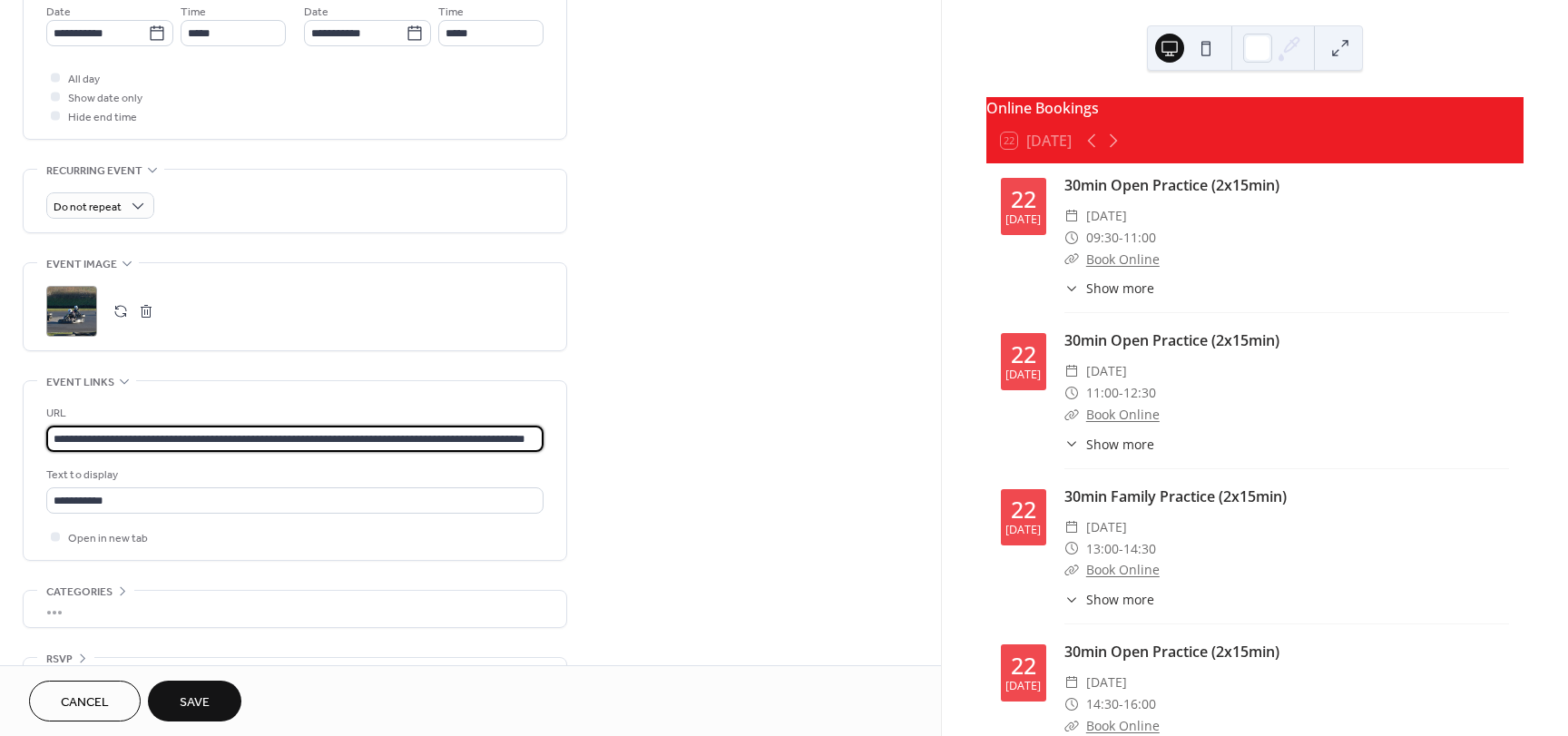 scroll, scrollTop: 0, scrollLeft: 60, axis: horizontal 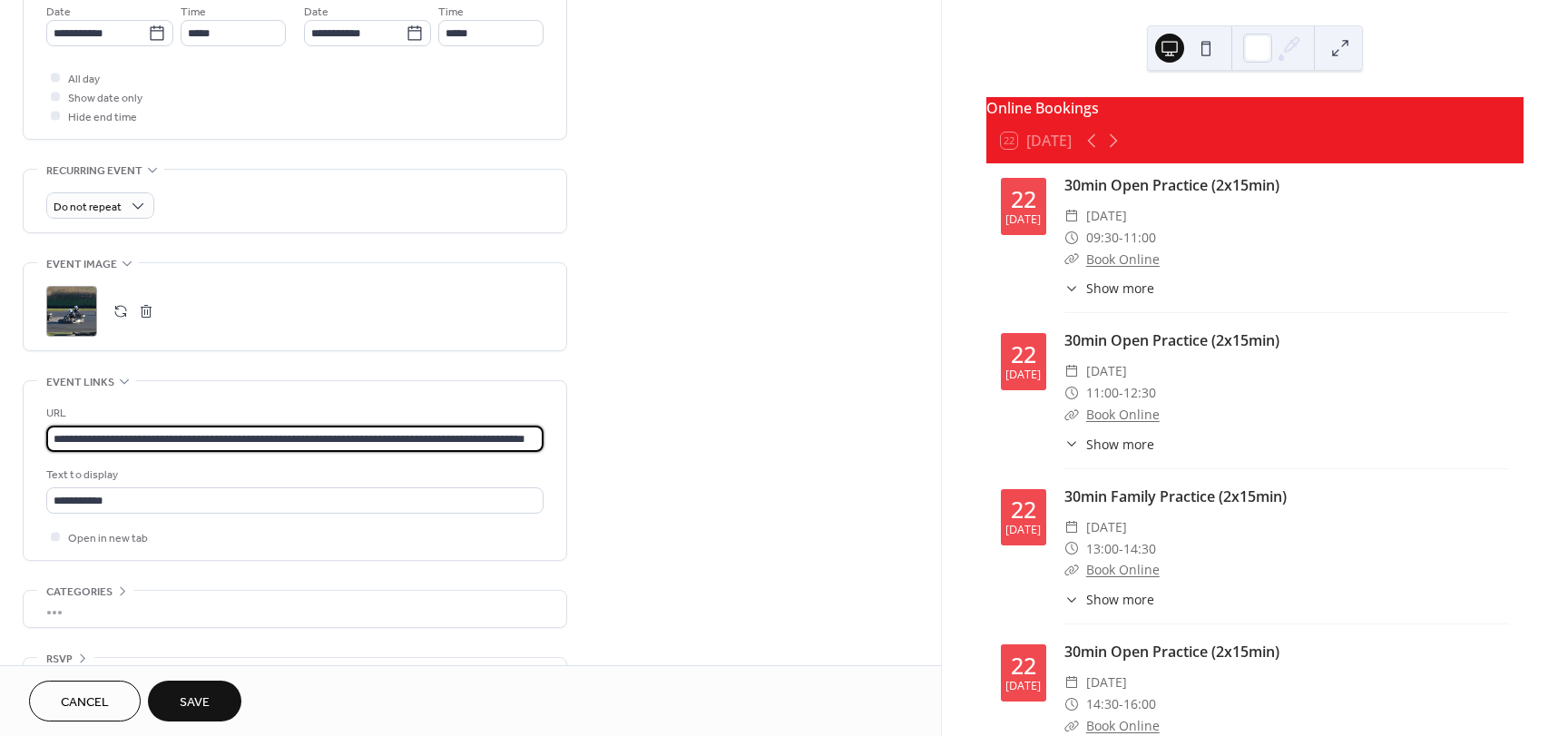 click on "Save" at bounding box center [194, 701] 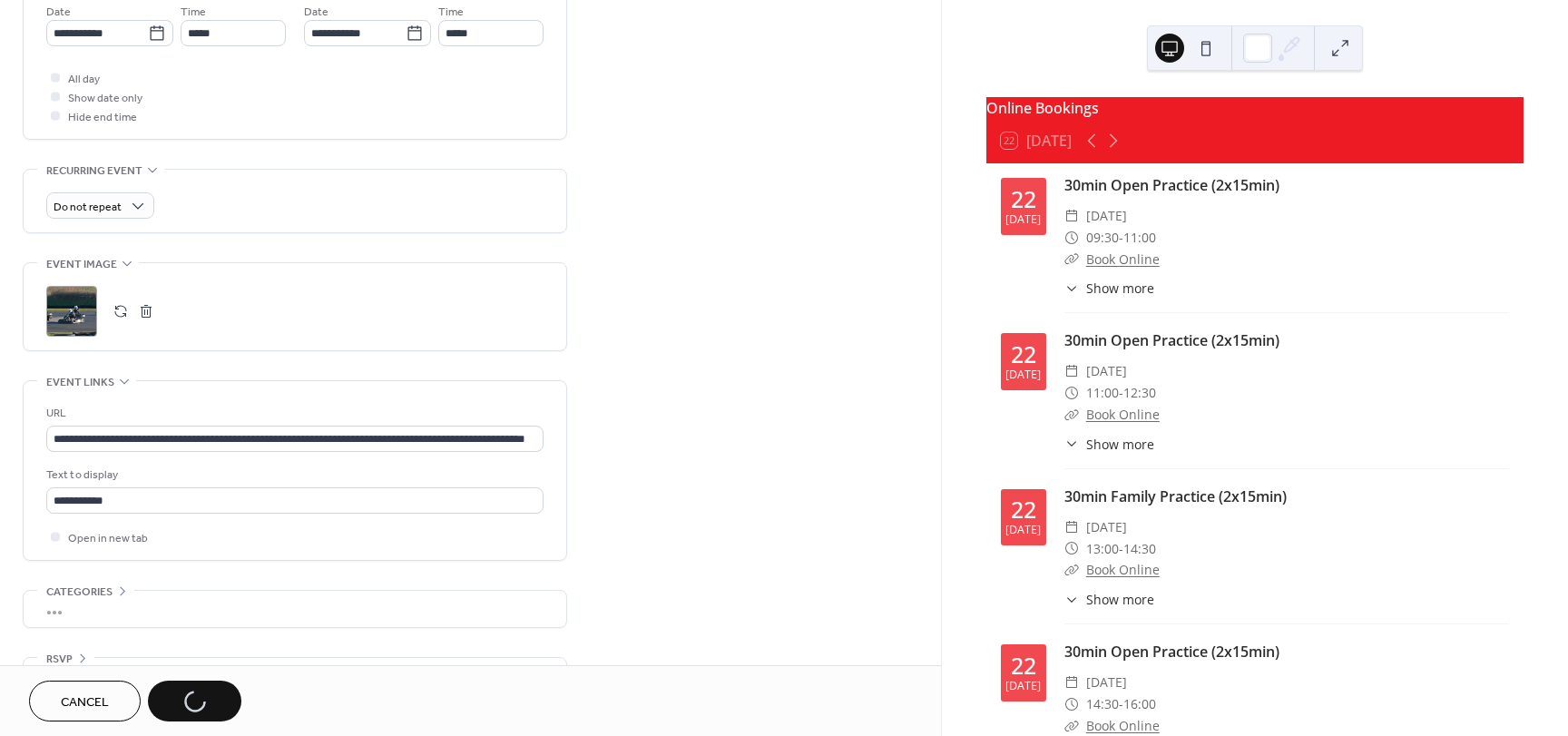 scroll, scrollTop: 0, scrollLeft: 0, axis: both 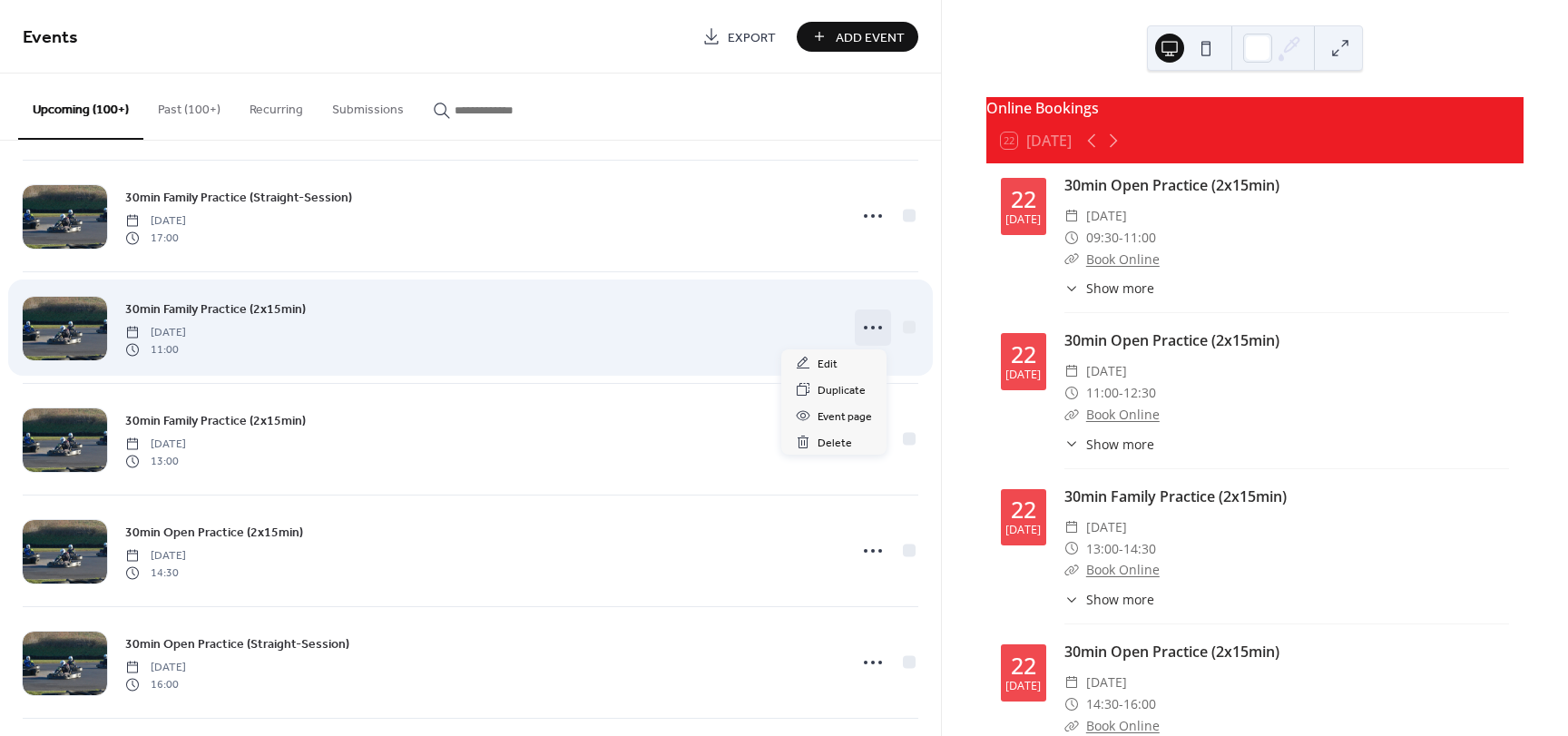 click 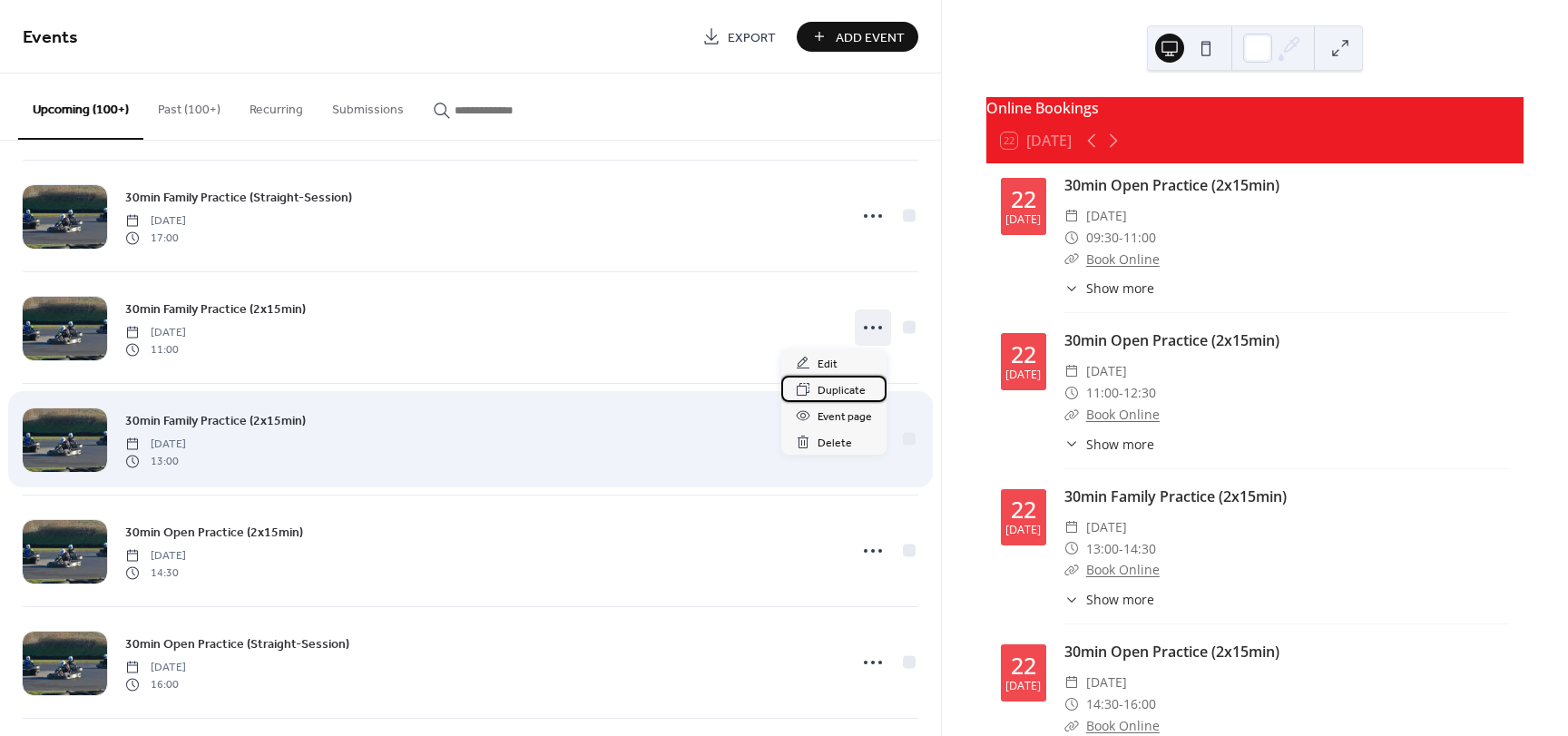click on "Duplicate" at bounding box center [841, 390] 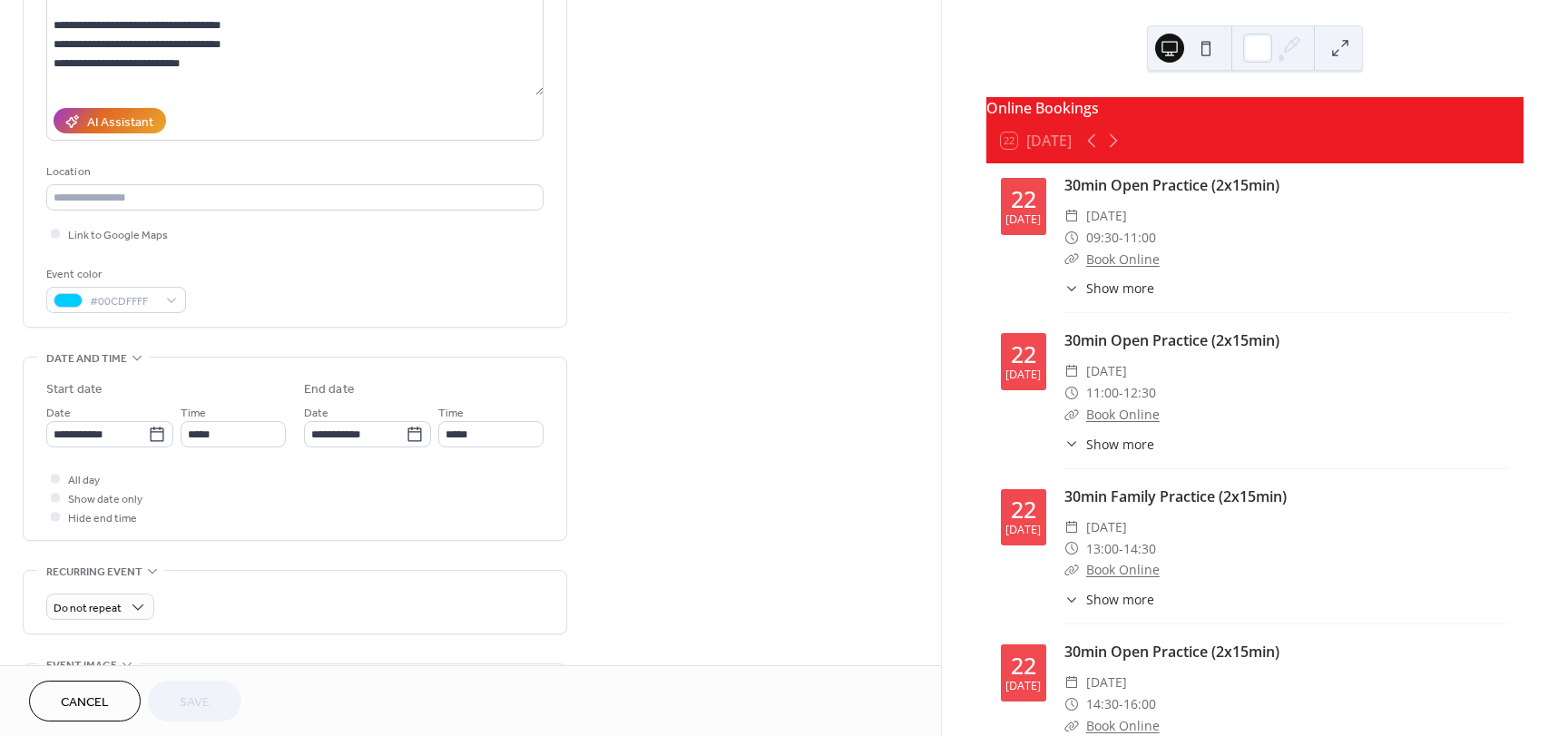 scroll, scrollTop: 272, scrollLeft: 0, axis: vertical 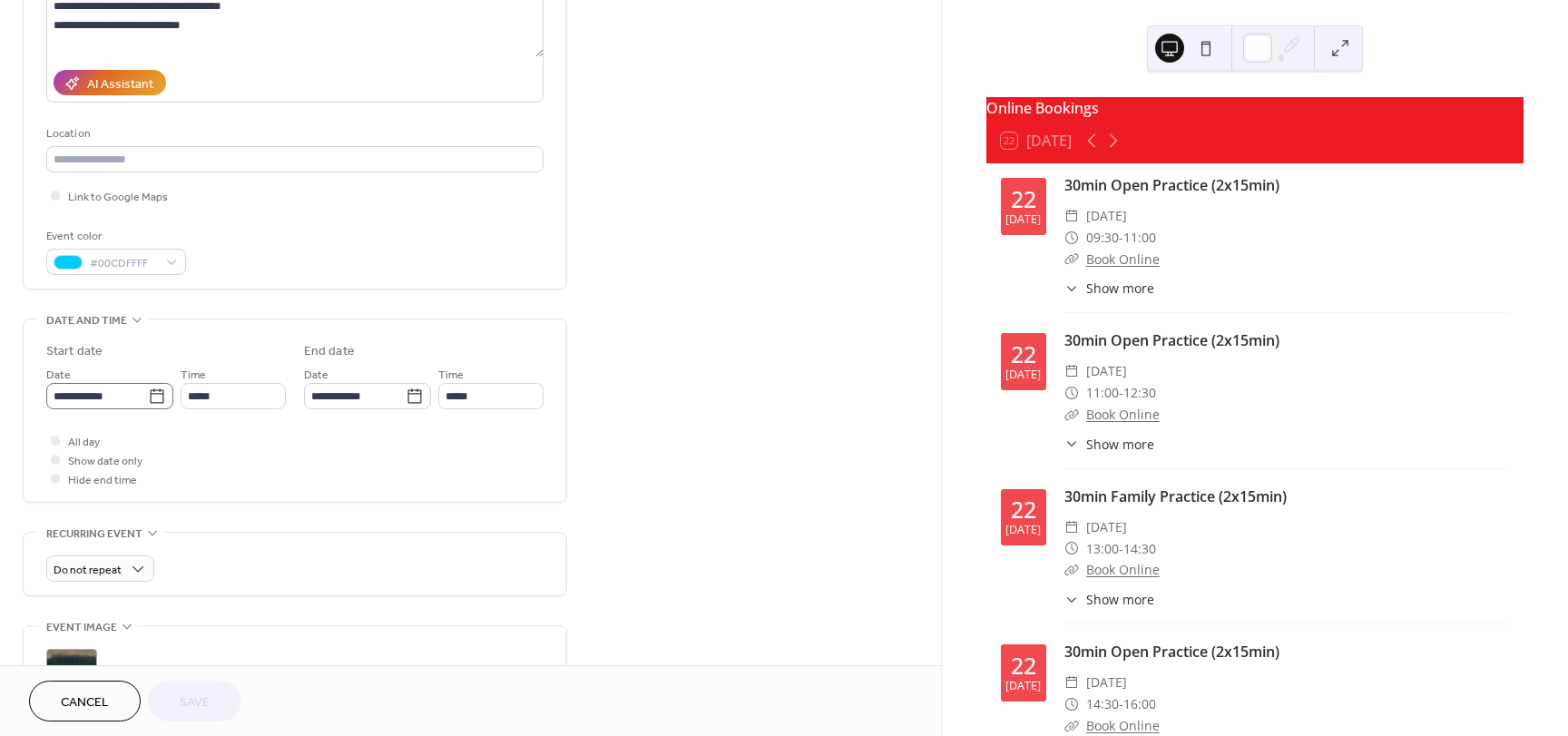 click 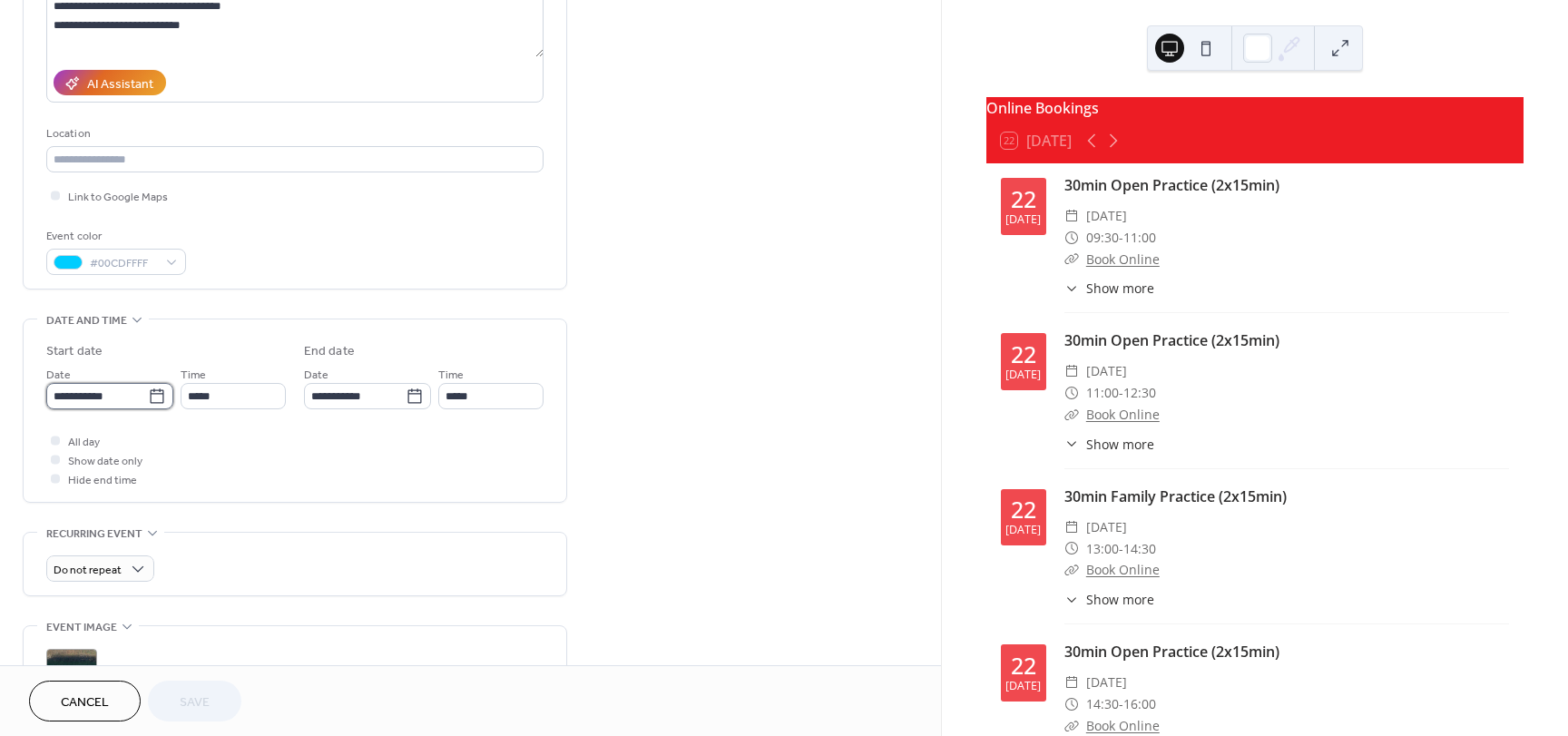 click on "**********" at bounding box center (97, 396) 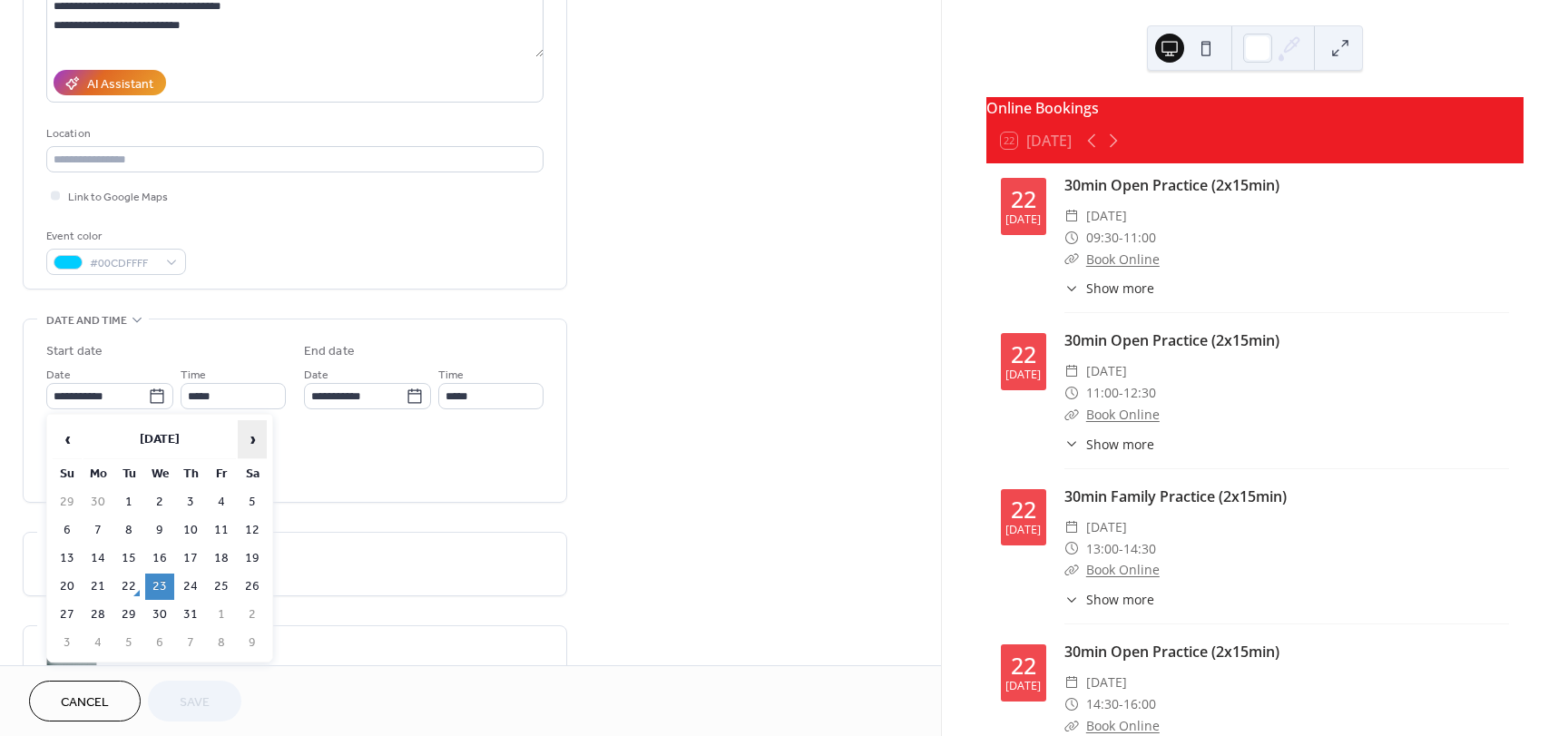 click on "›" at bounding box center [252, 439] 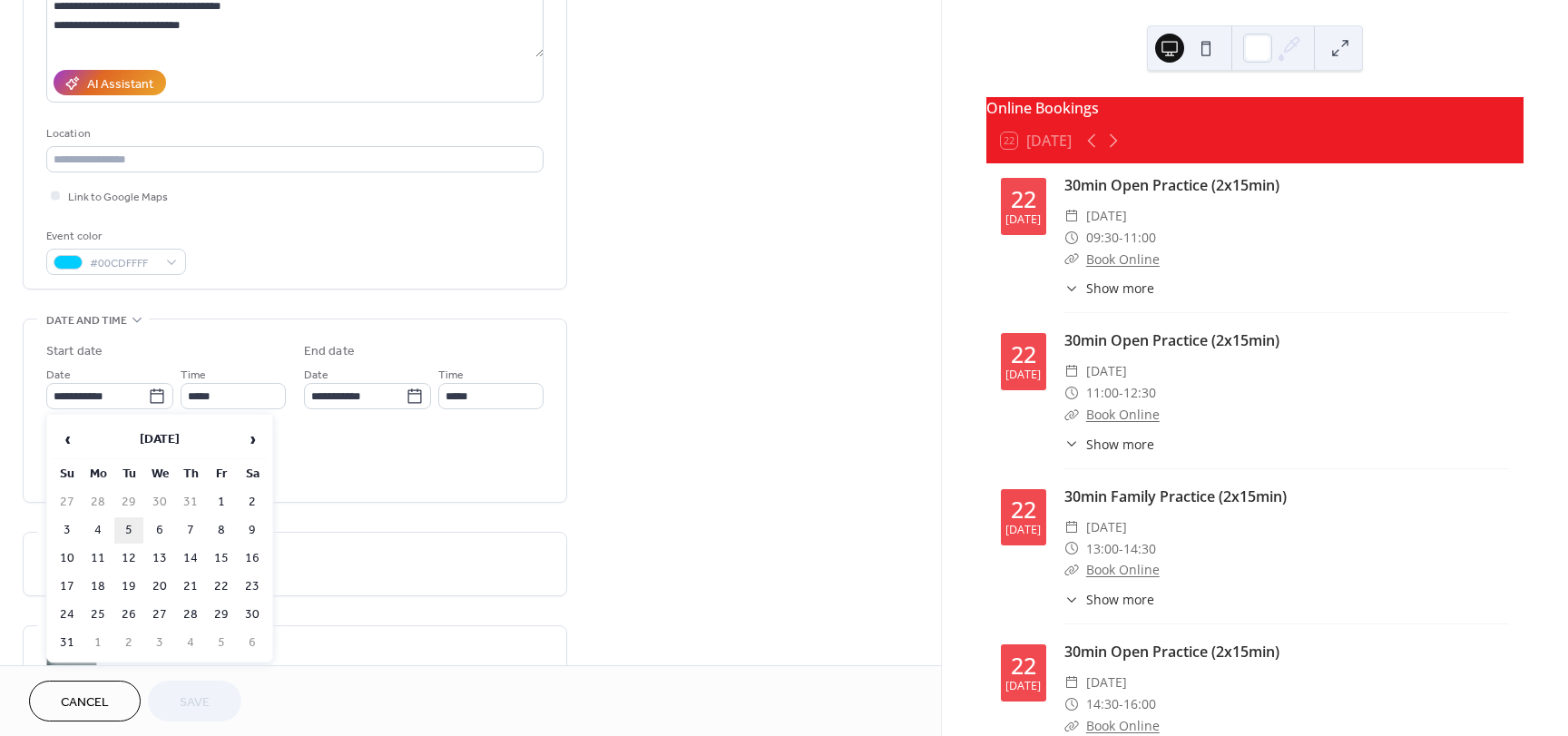 click on "5" at bounding box center [129, 530] 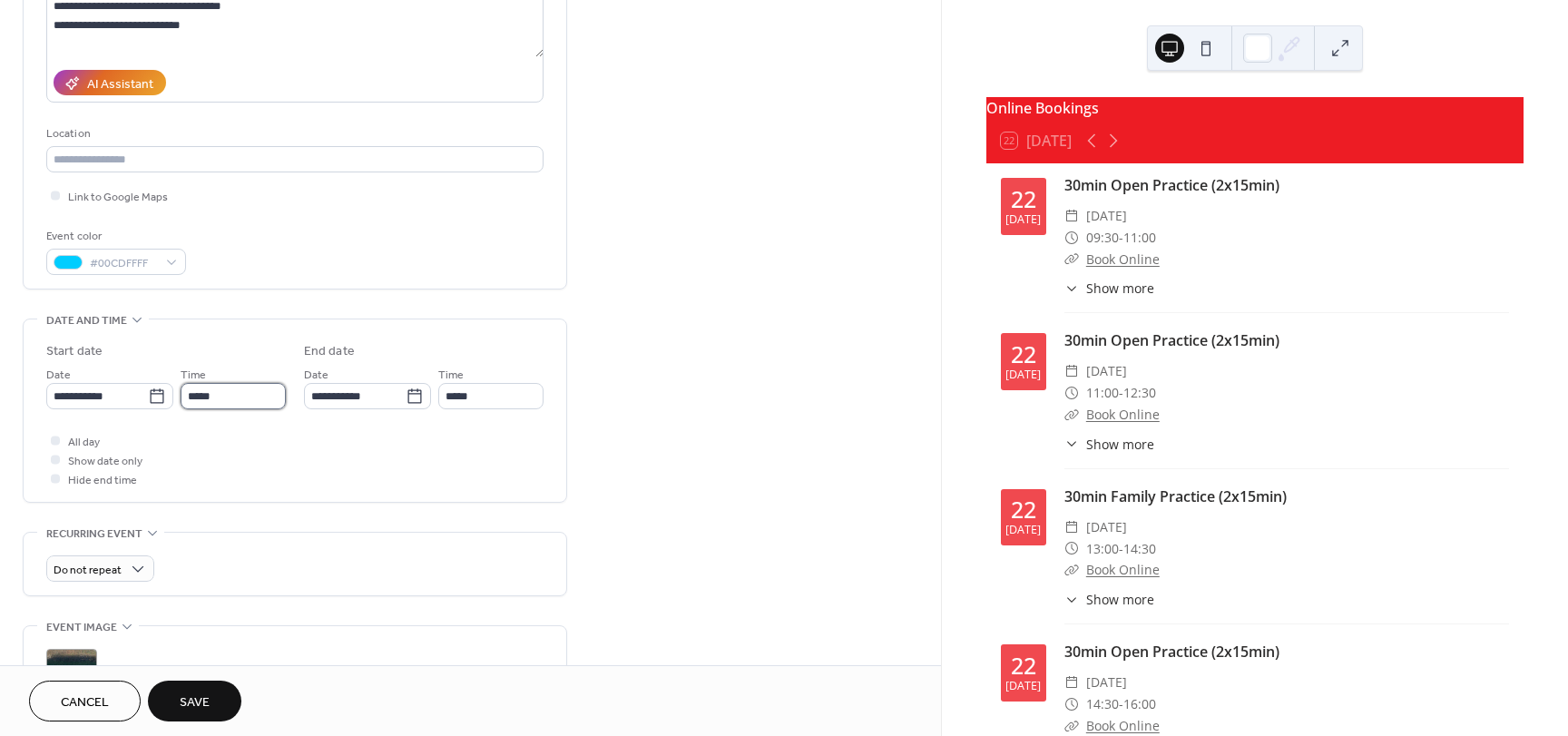 click on "*****" at bounding box center (233, 396) 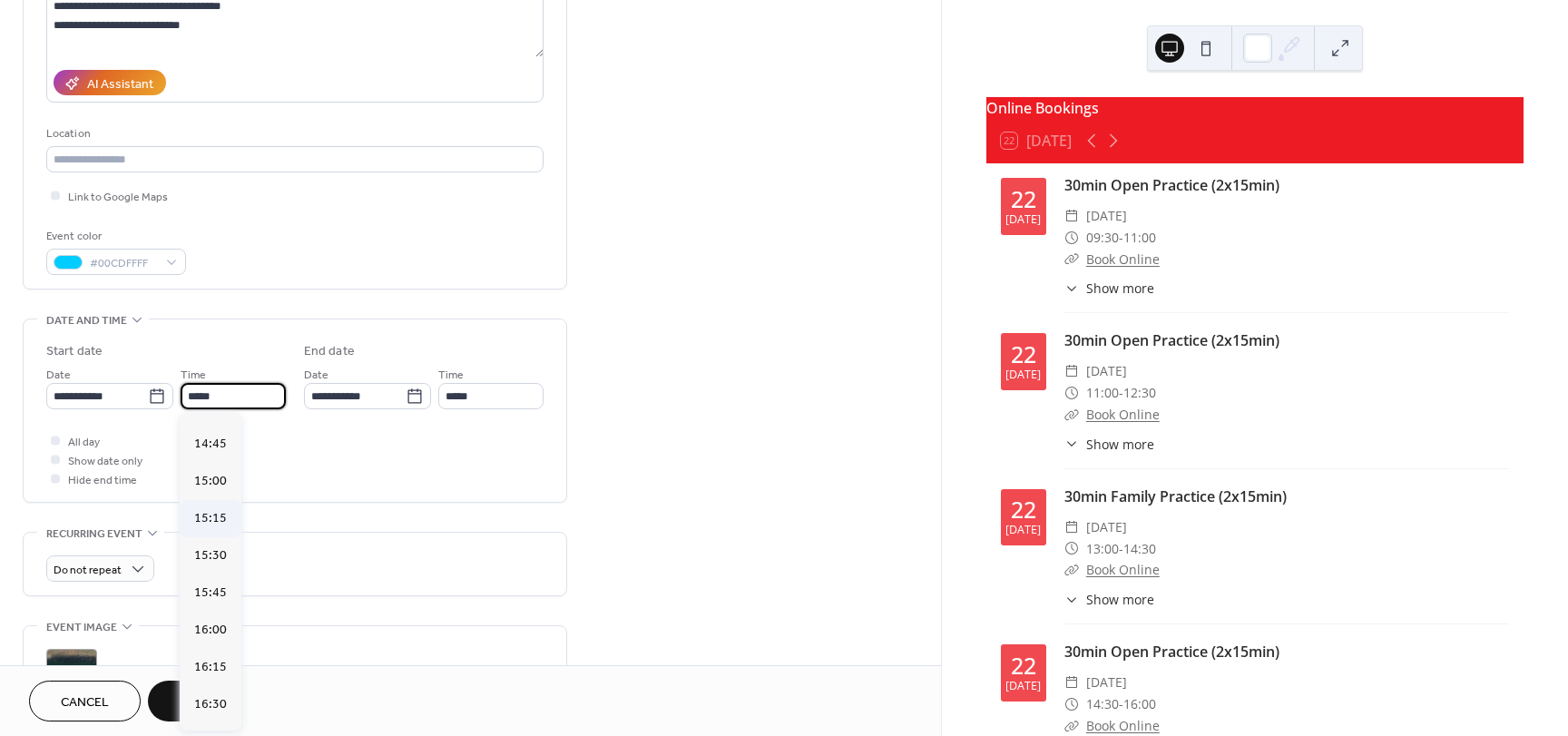 scroll, scrollTop: 2182, scrollLeft: 0, axis: vertical 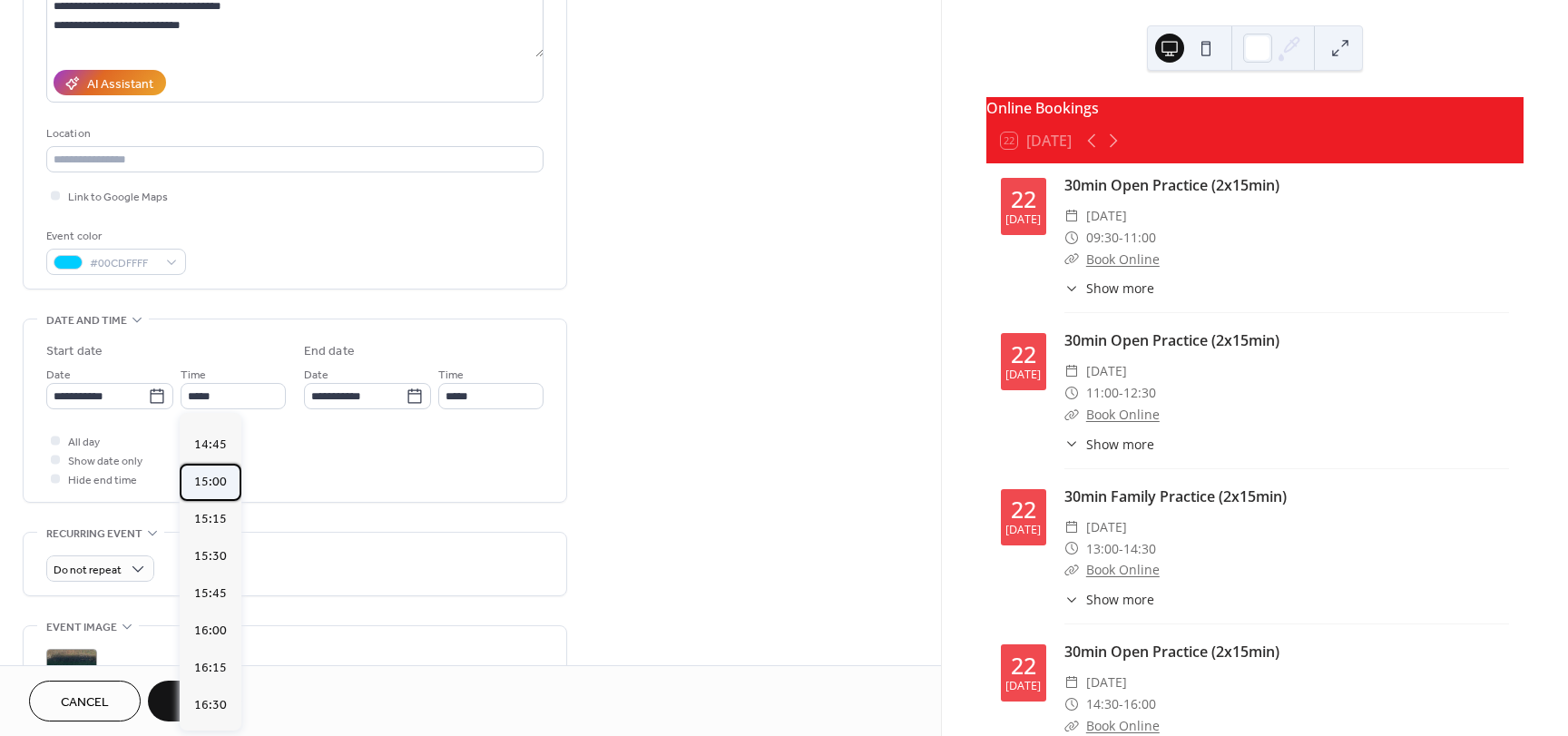click on "15:00" at bounding box center [211, 482] 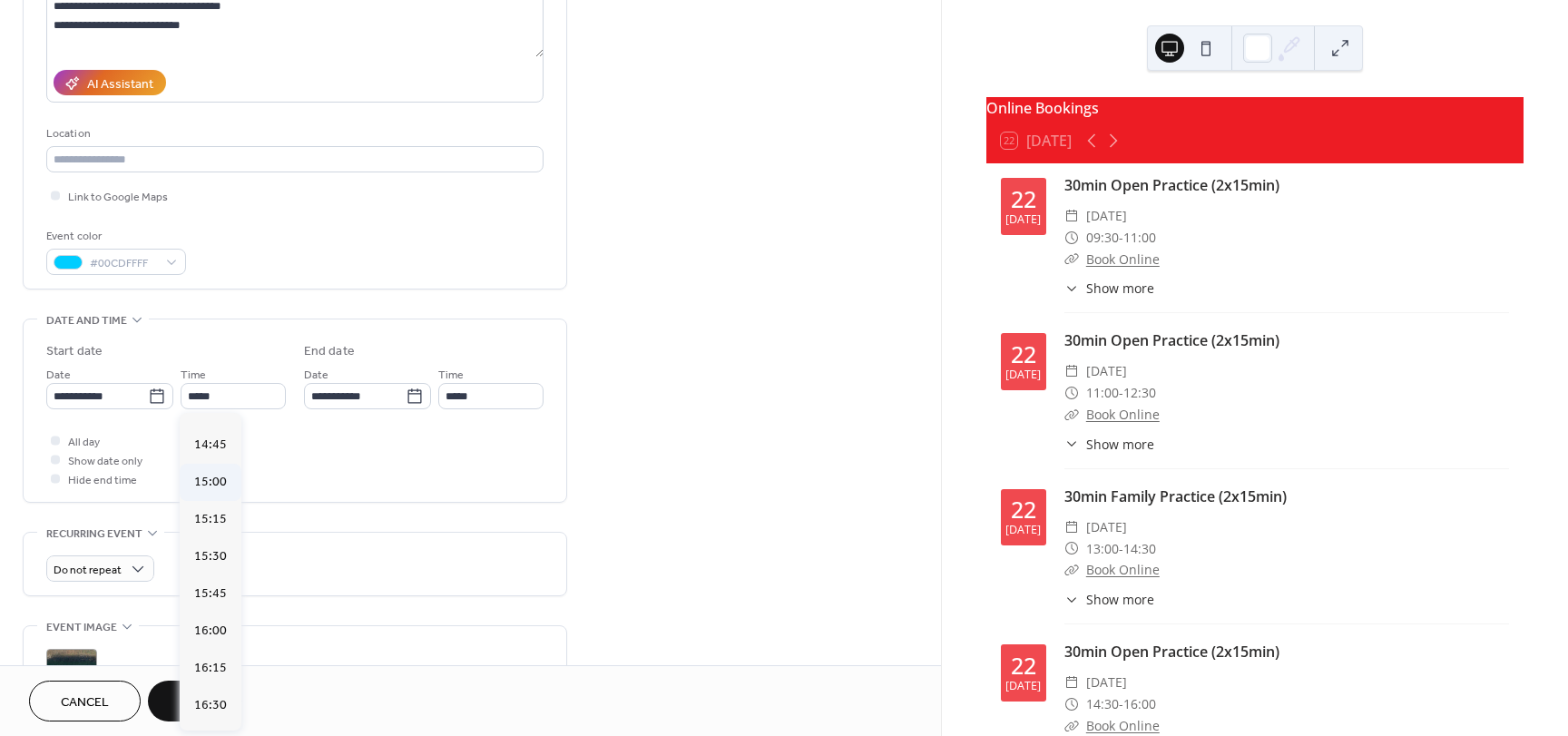 type on "*****" 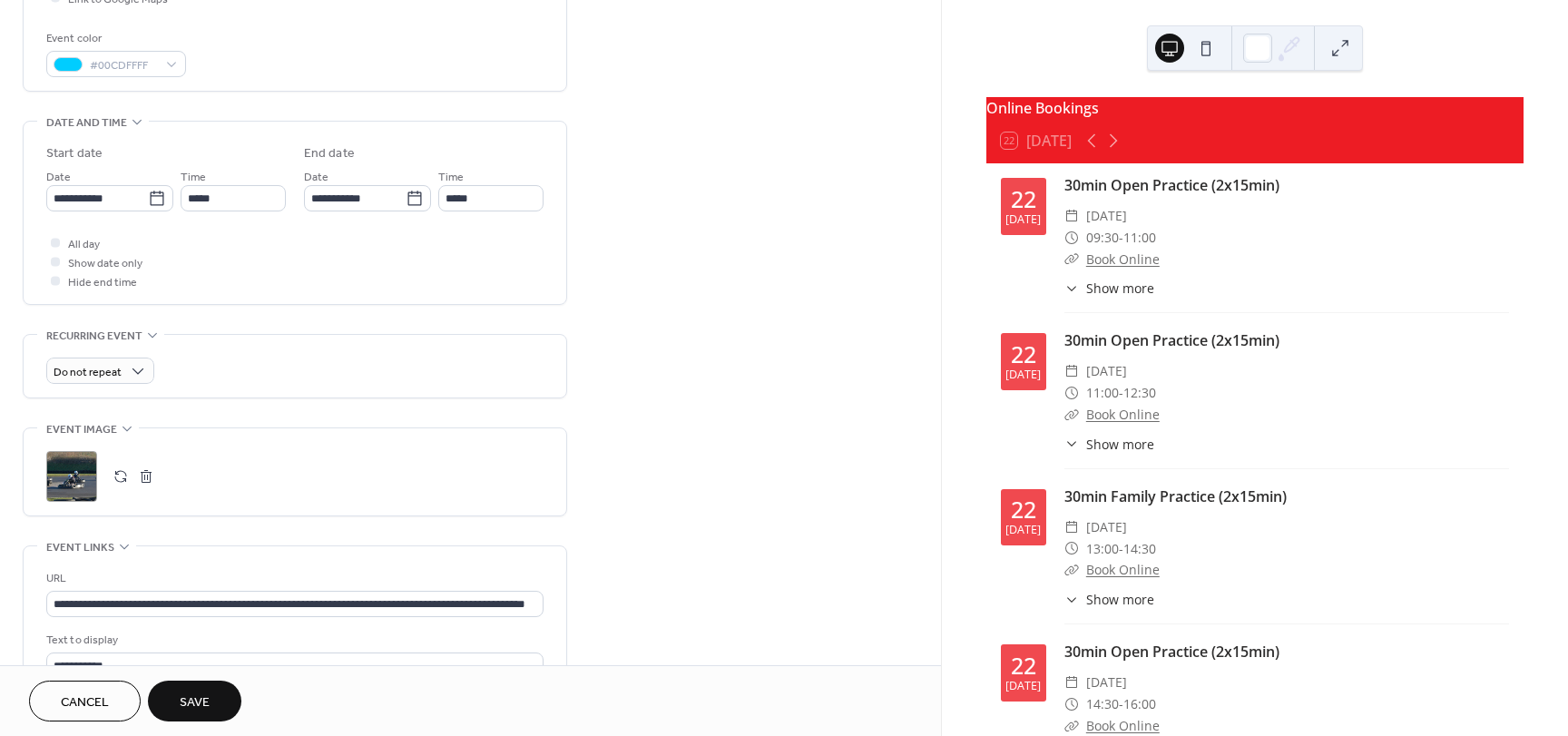 scroll, scrollTop: 545, scrollLeft: 0, axis: vertical 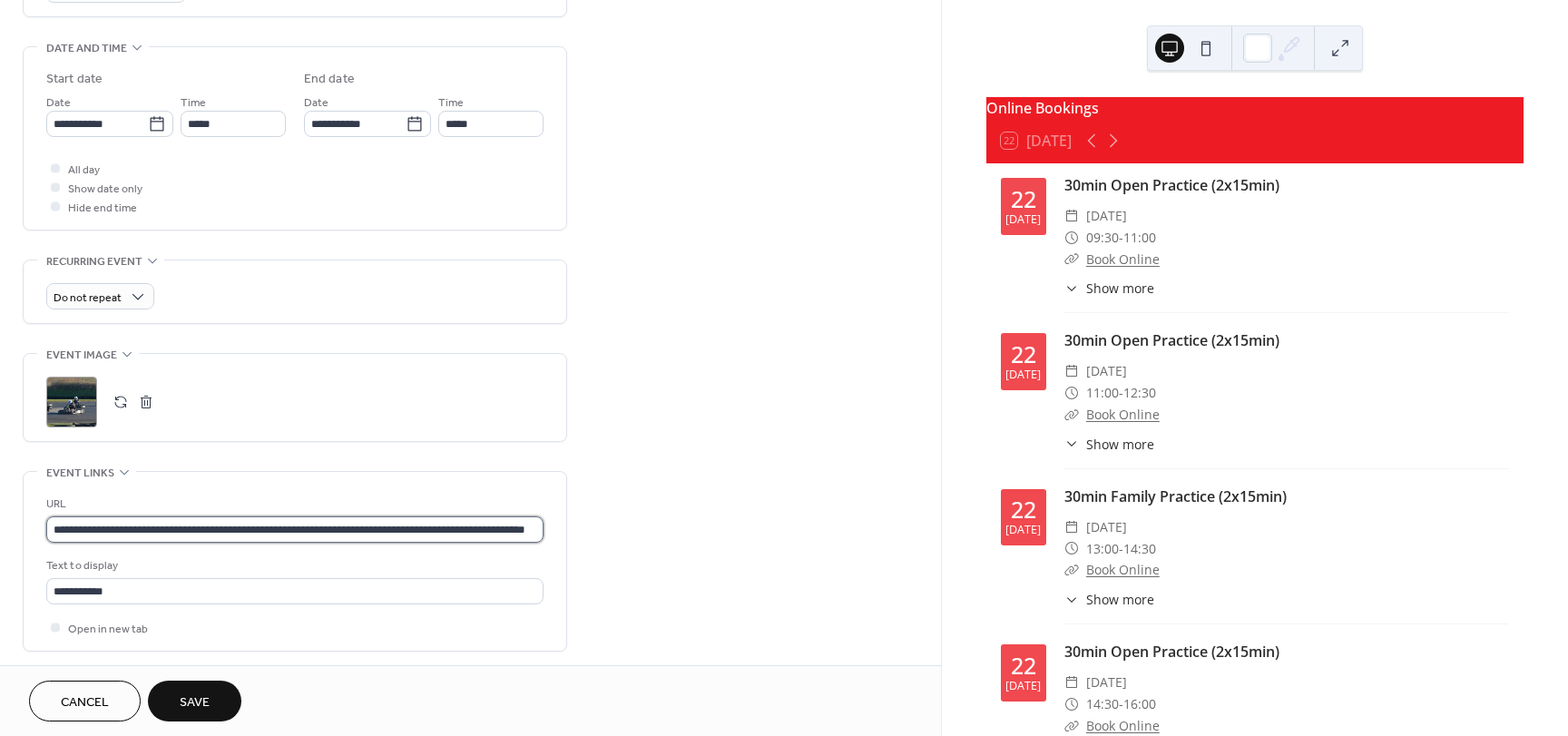 click on "**********" at bounding box center [295, 529] 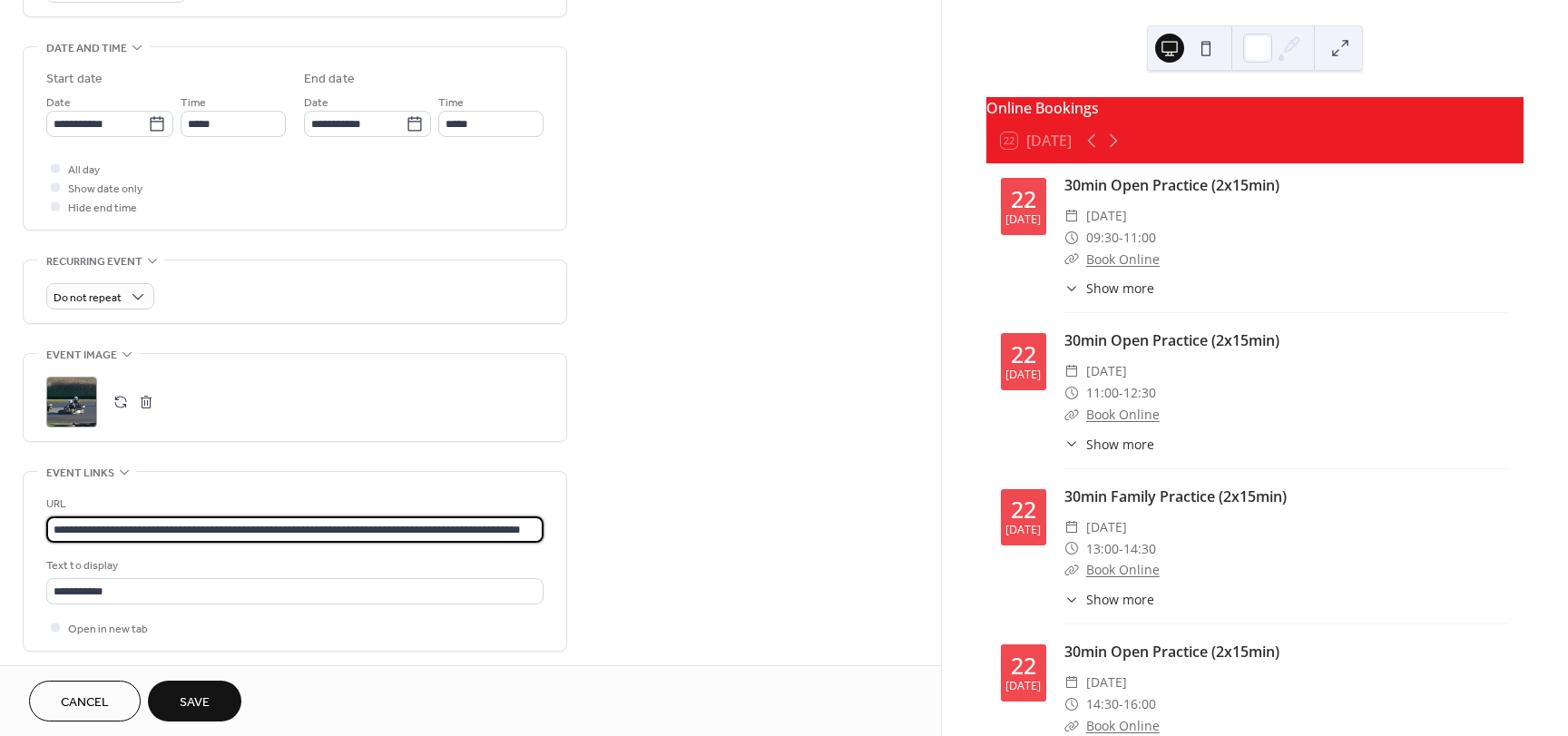 scroll, scrollTop: 0, scrollLeft: 54, axis: horizontal 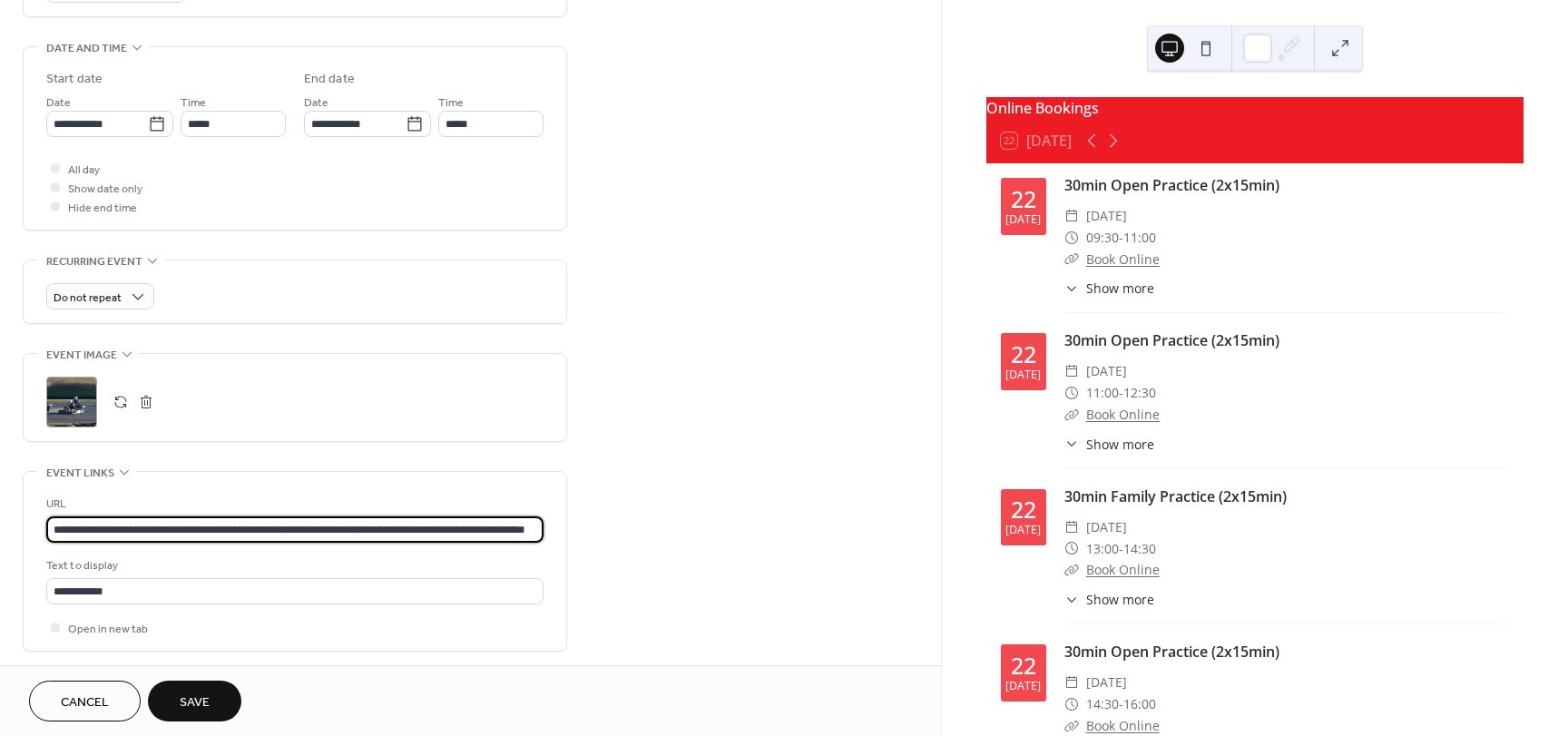 type on "**********" 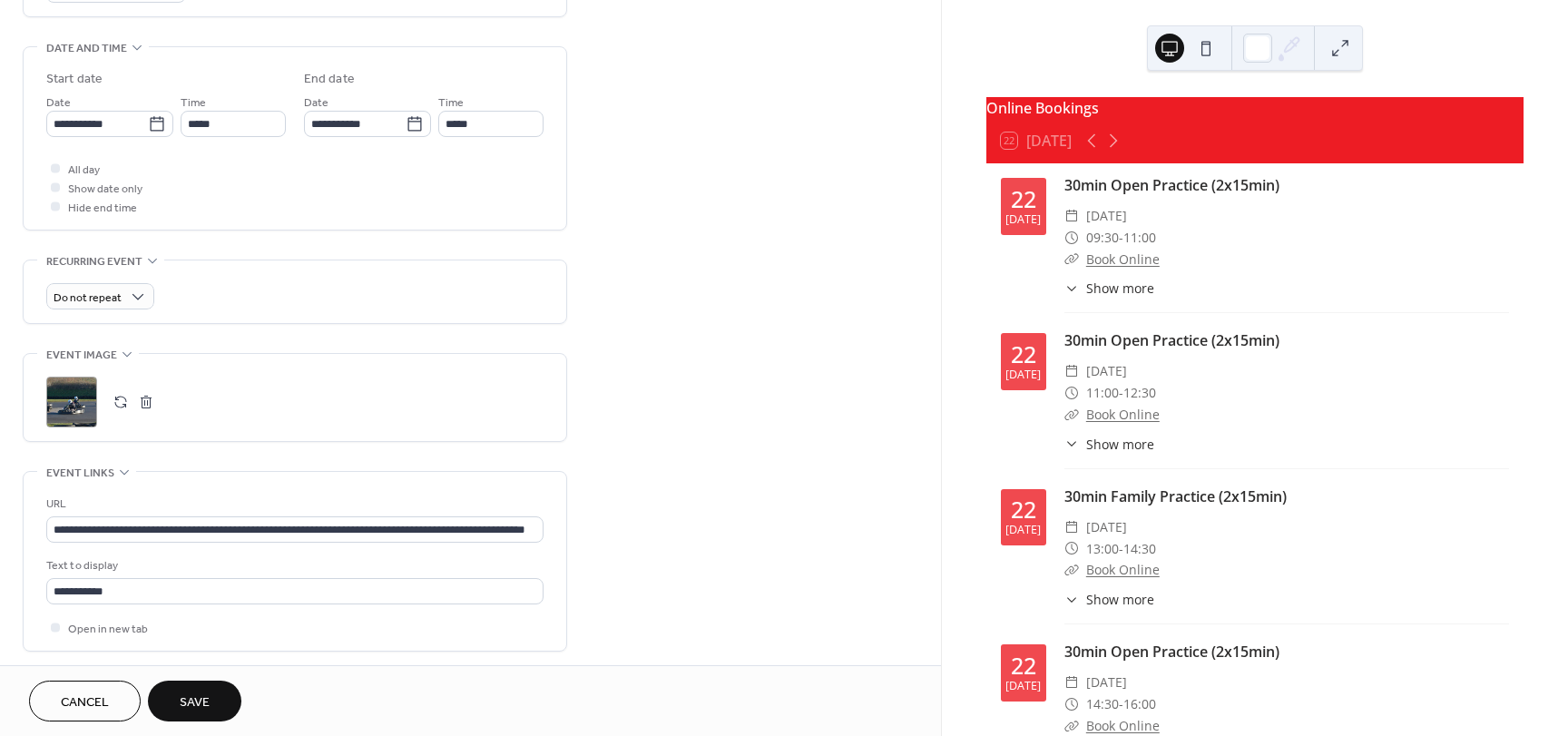 click on "Save" at bounding box center (194, 702) 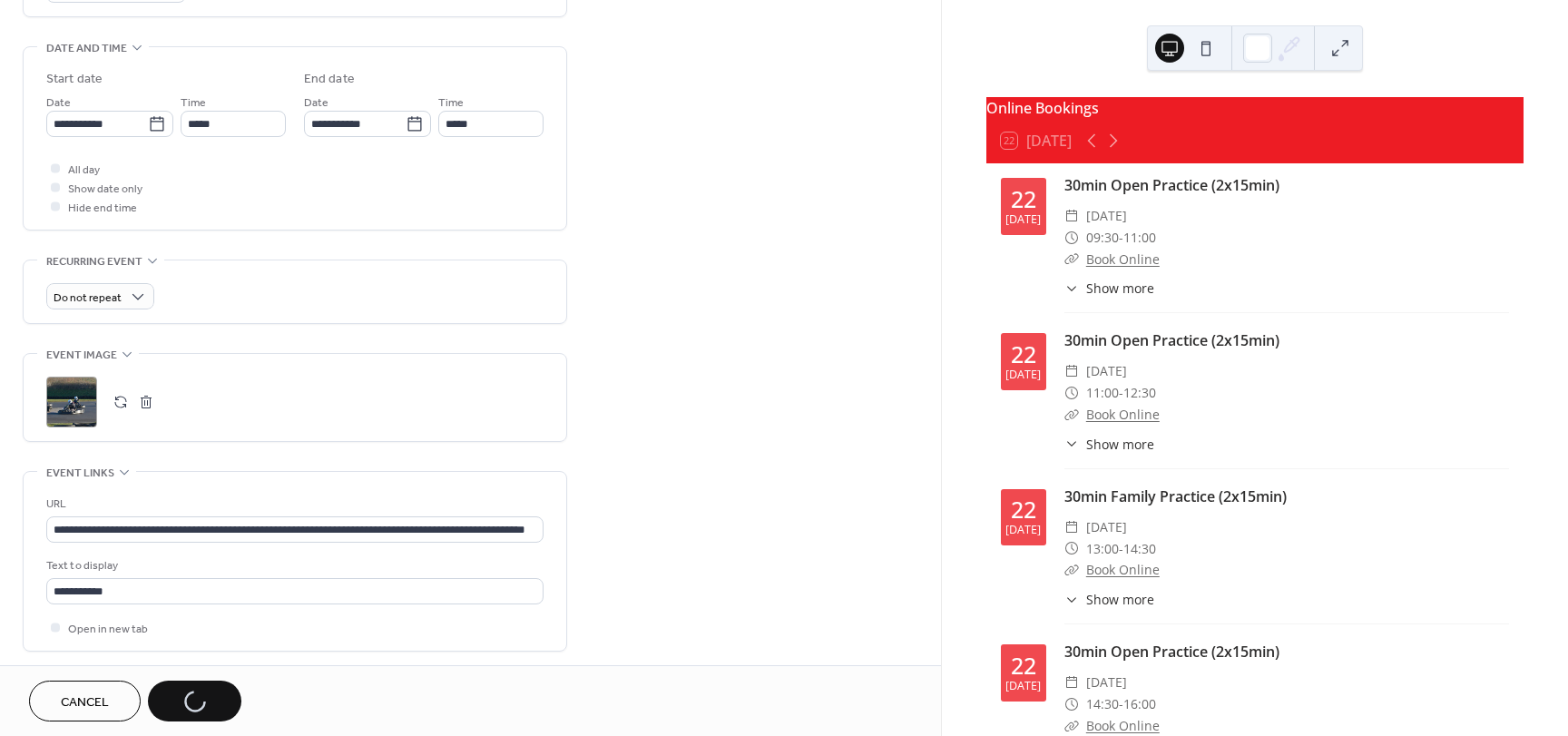 scroll, scrollTop: 0, scrollLeft: 0, axis: both 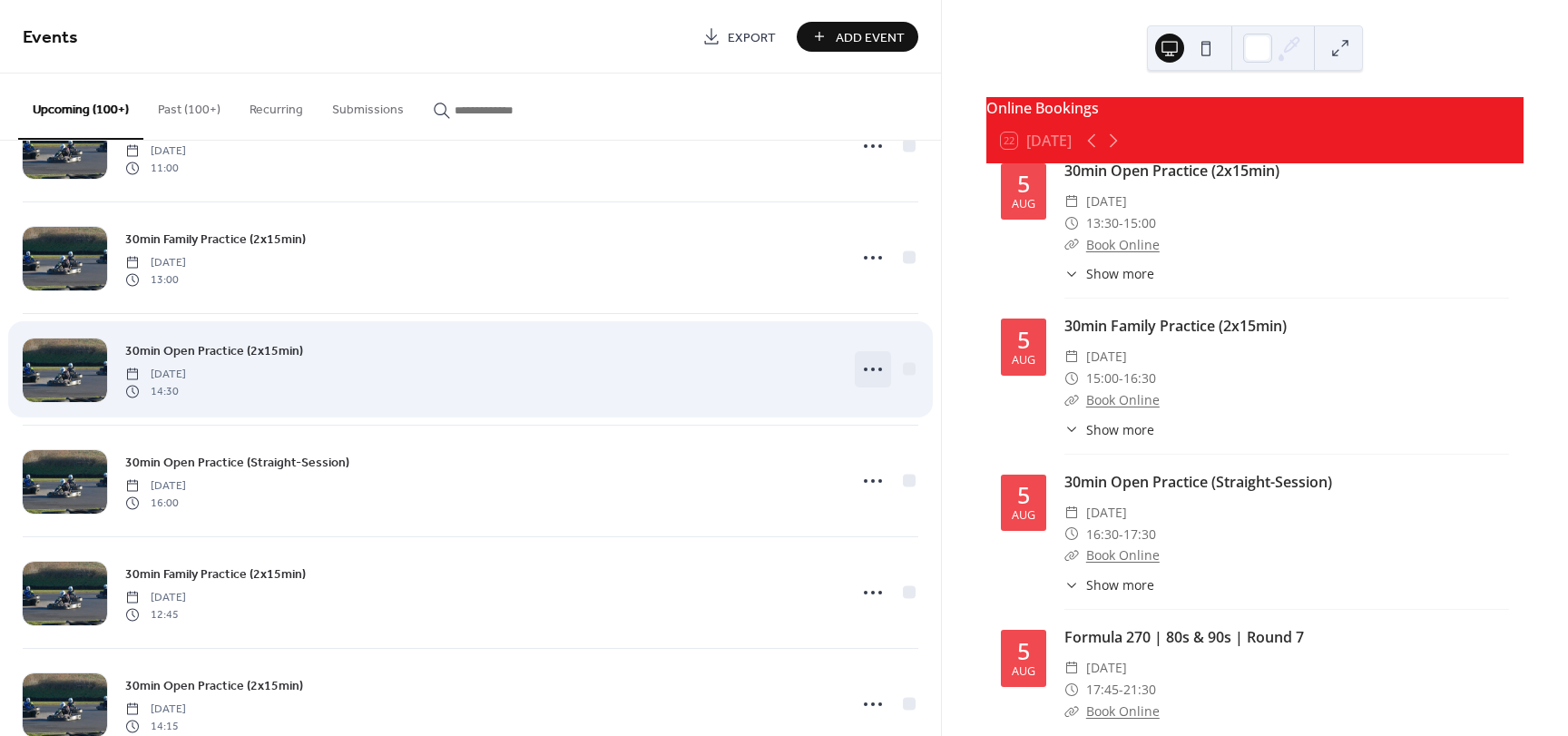click 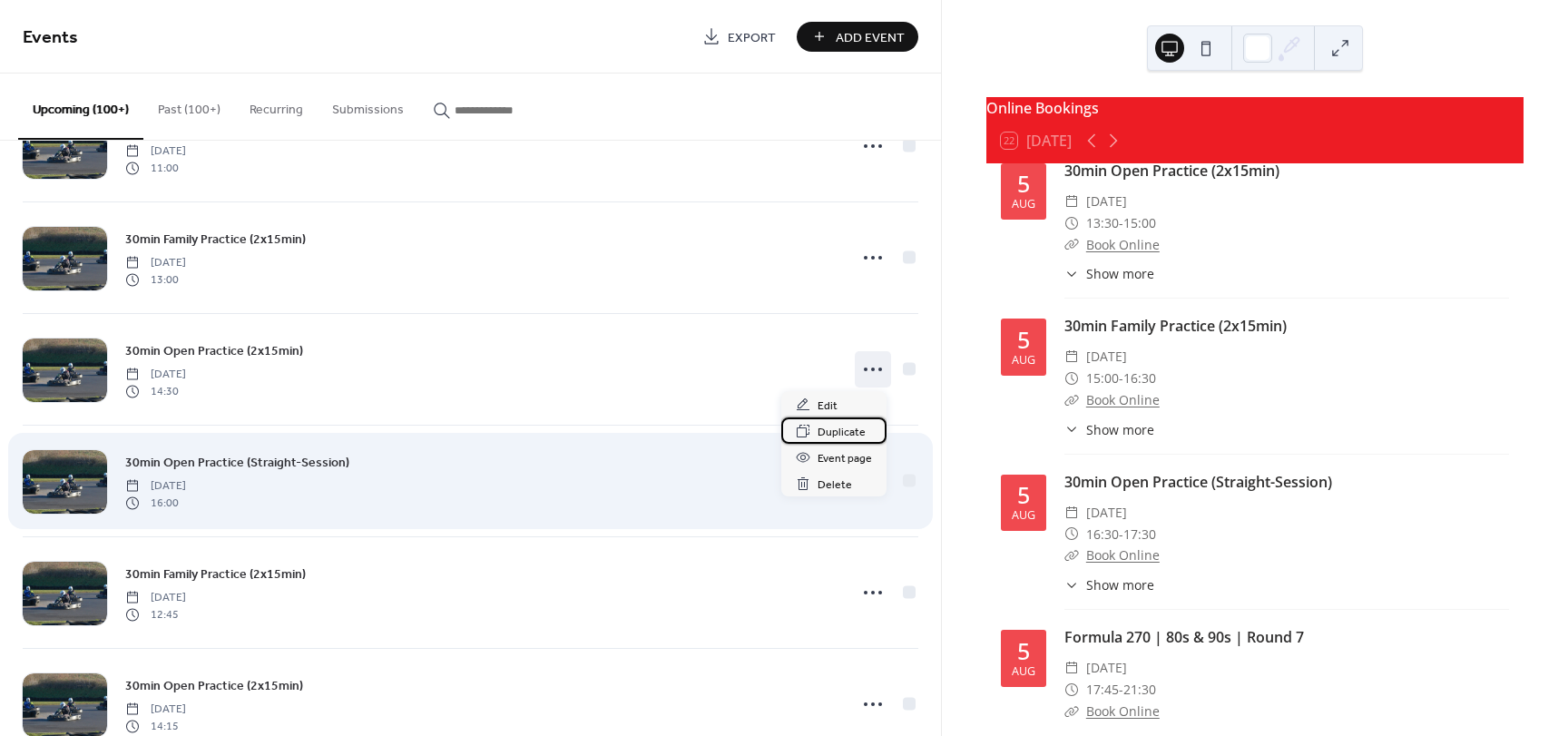 click on "Duplicate" at bounding box center [841, 432] 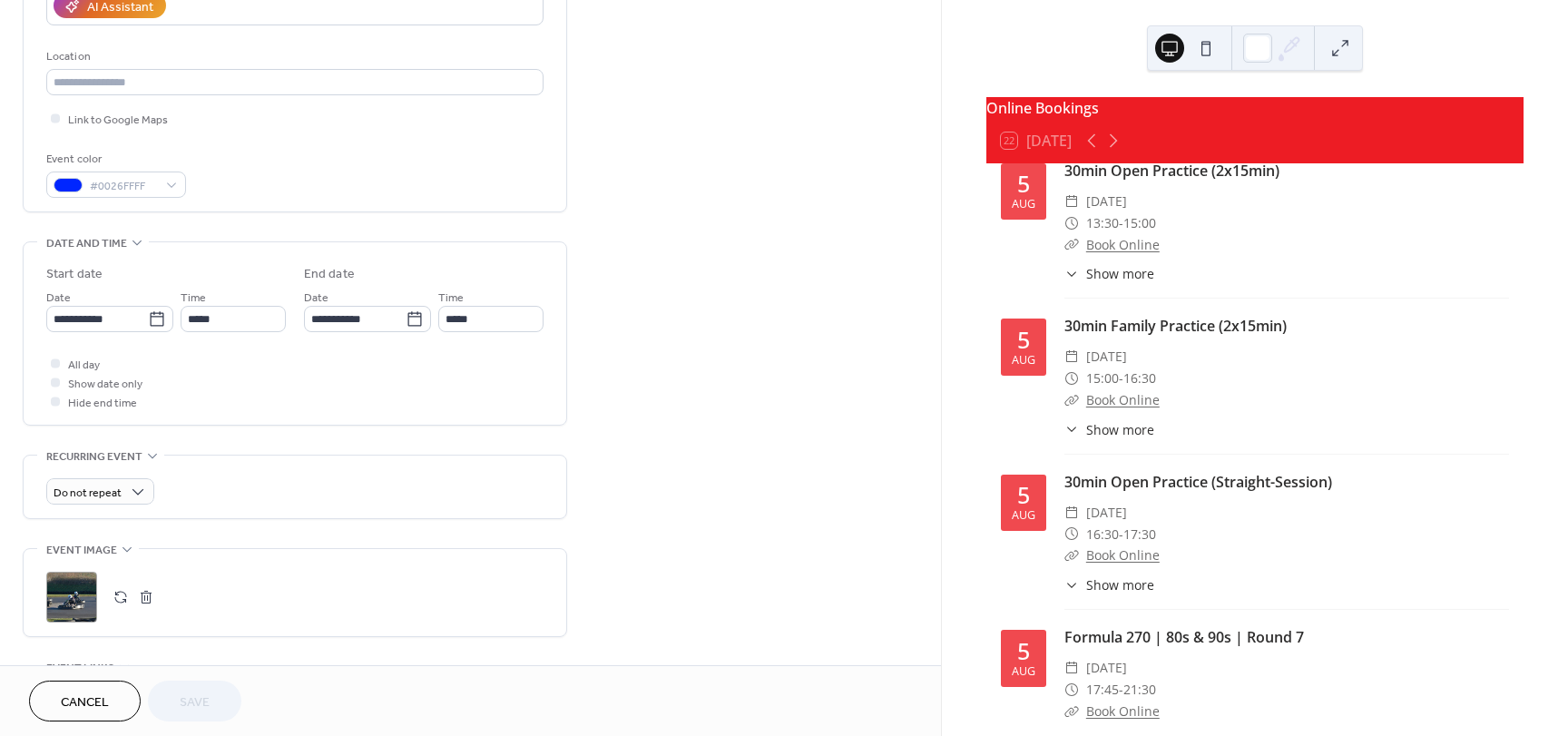 scroll, scrollTop: 363, scrollLeft: 0, axis: vertical 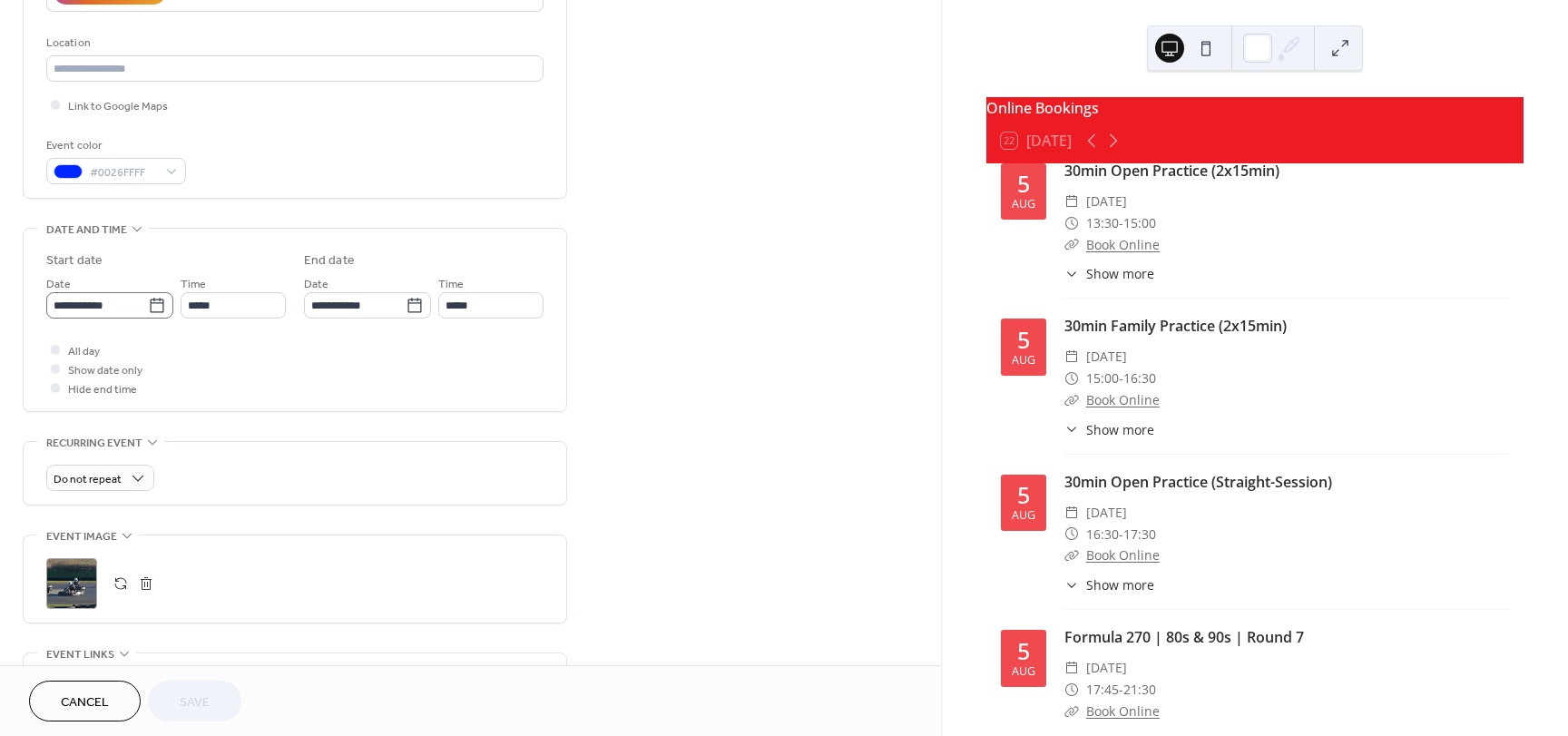 click 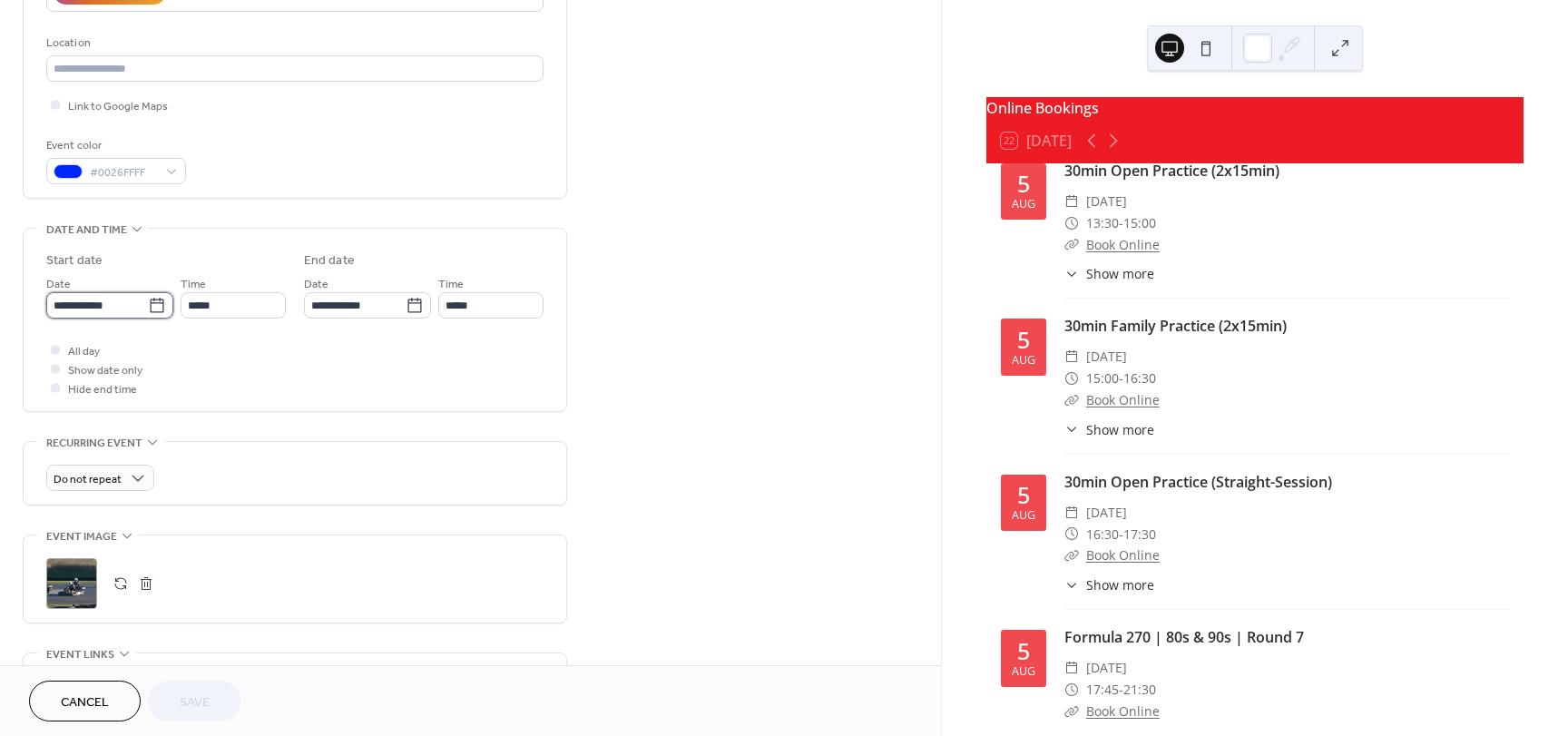 click on "**********" at bounding box center [97, 305] 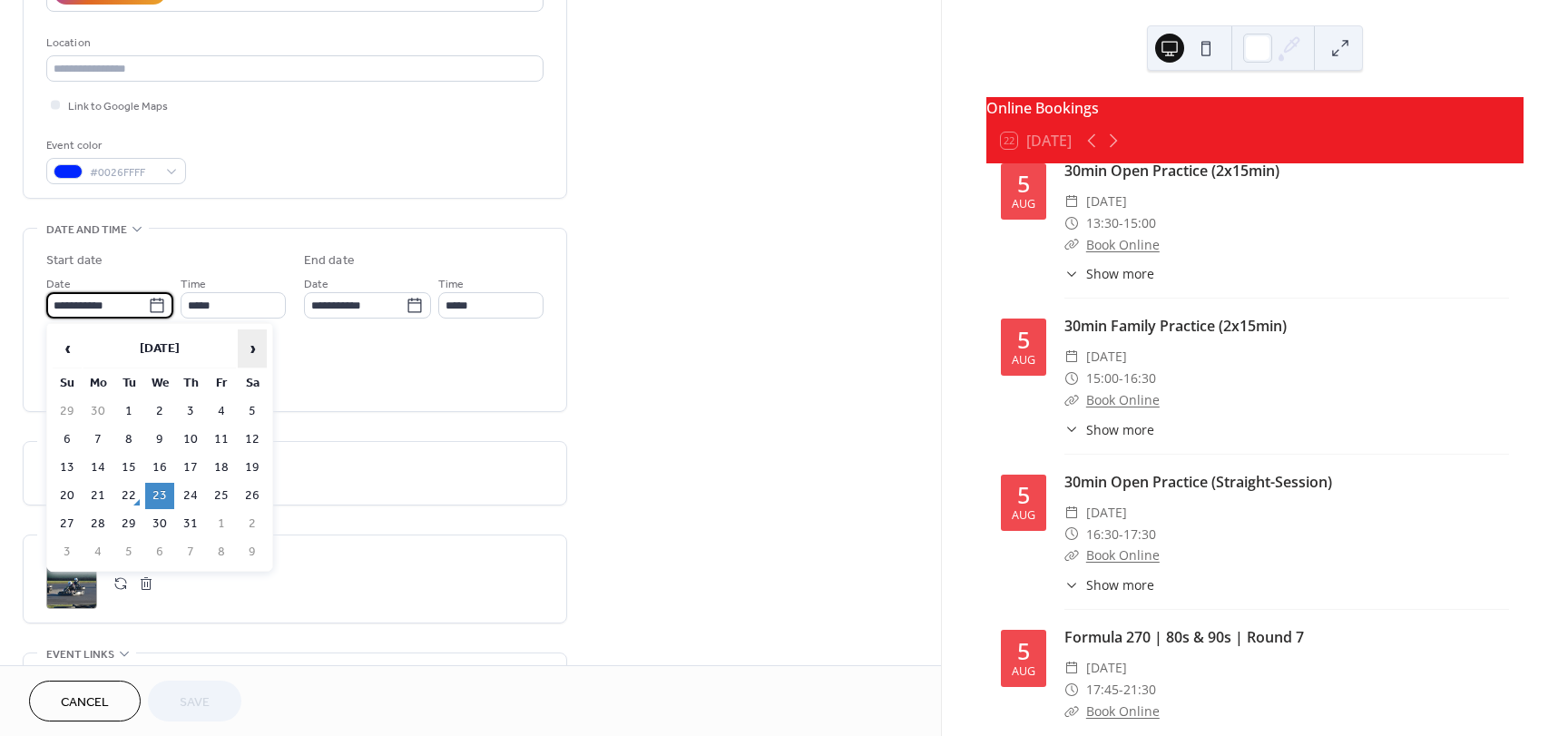 click on "›" at bounding box center [252, 348] 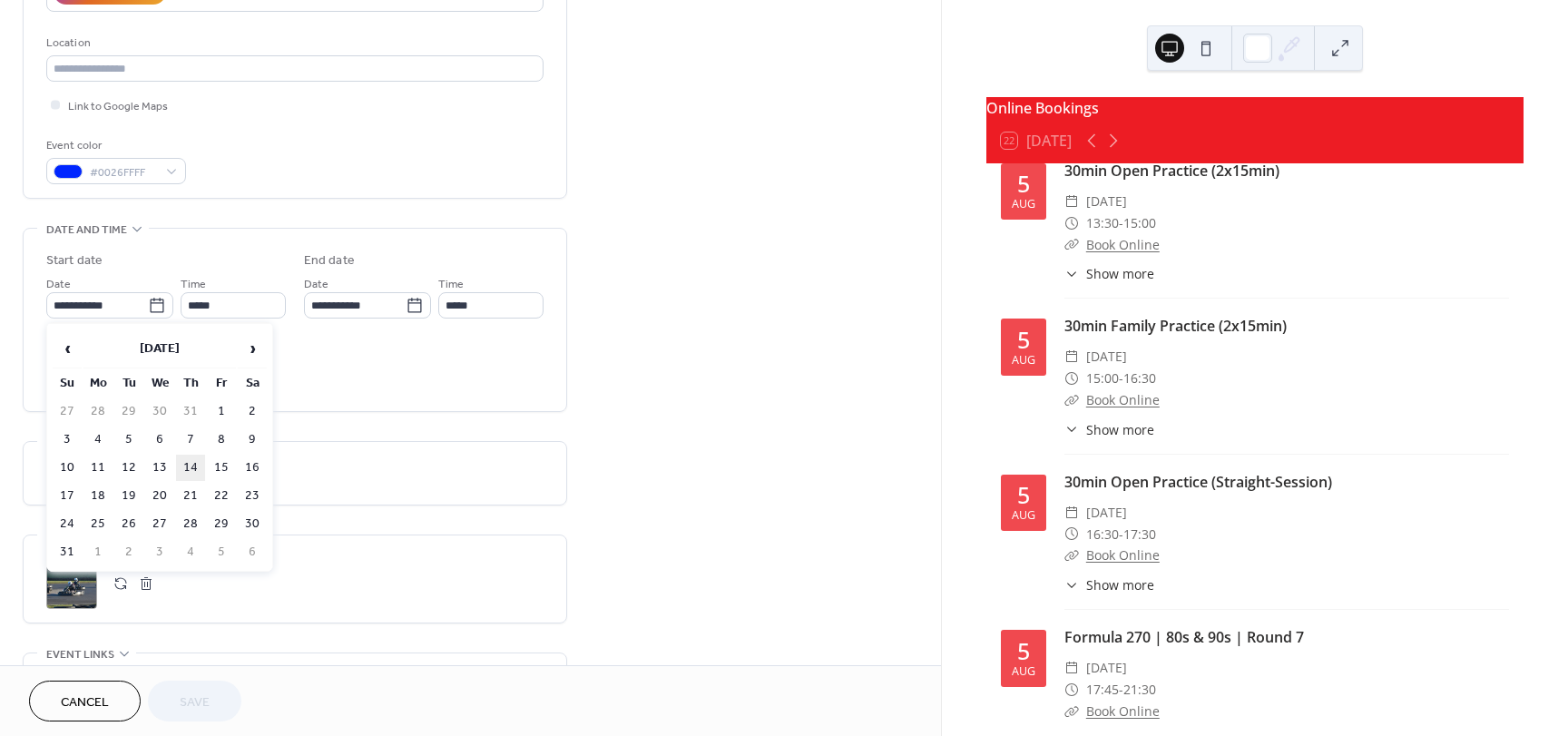 click on "14" at bounding box center [191, 467] 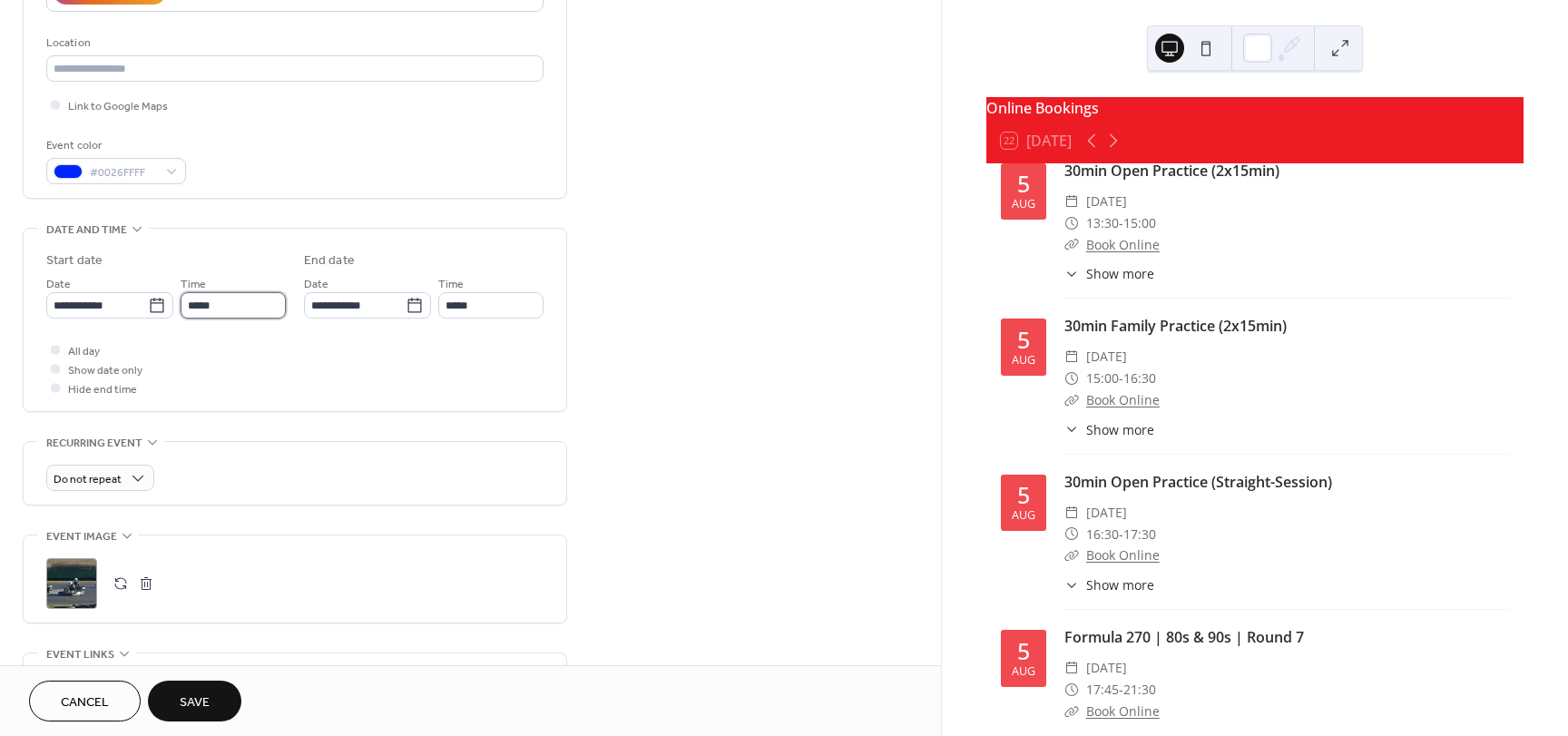 click on "*****" at bounding box center [233, 305] 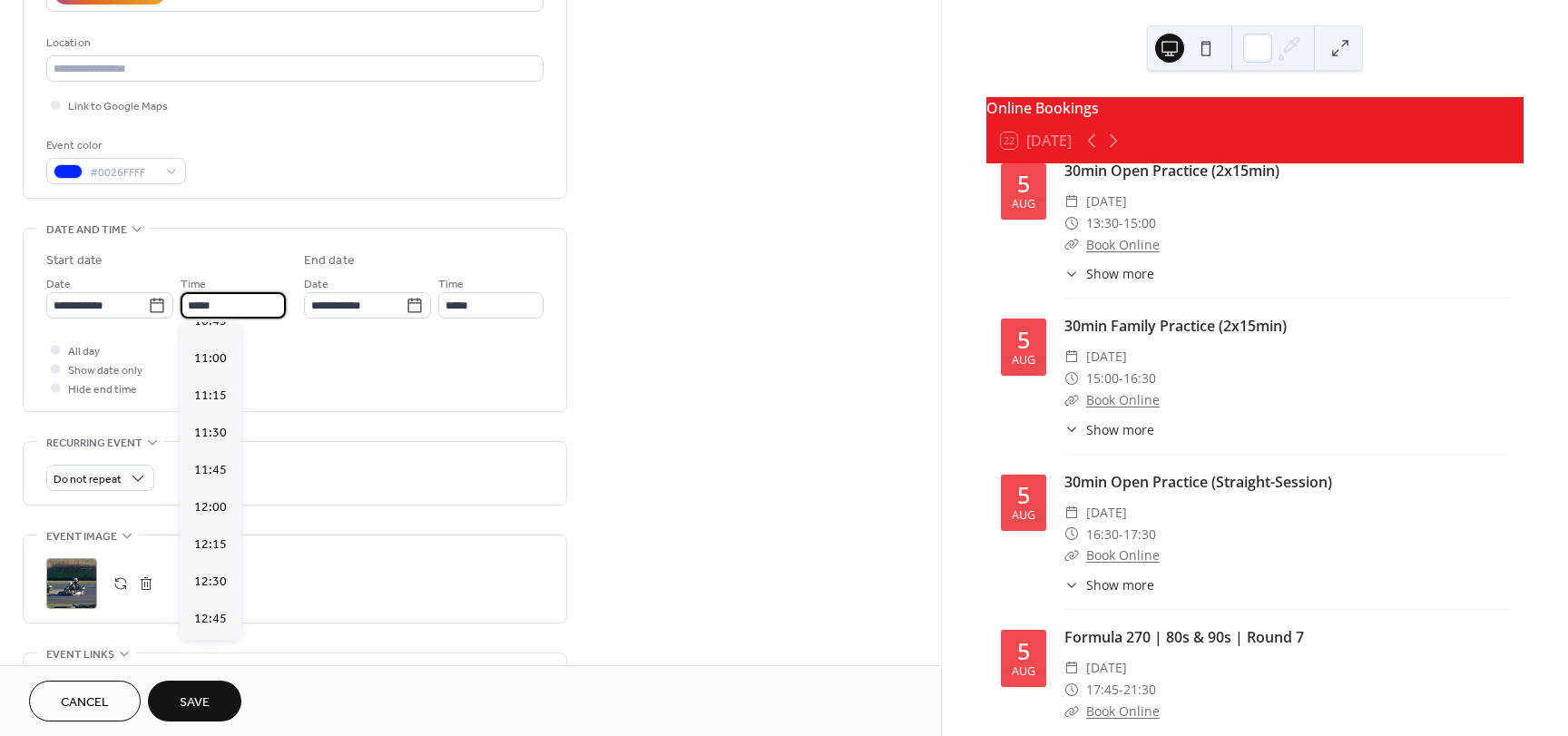 scroll, scrollTop: 1614, scrollLeft: 0, axis: vertical 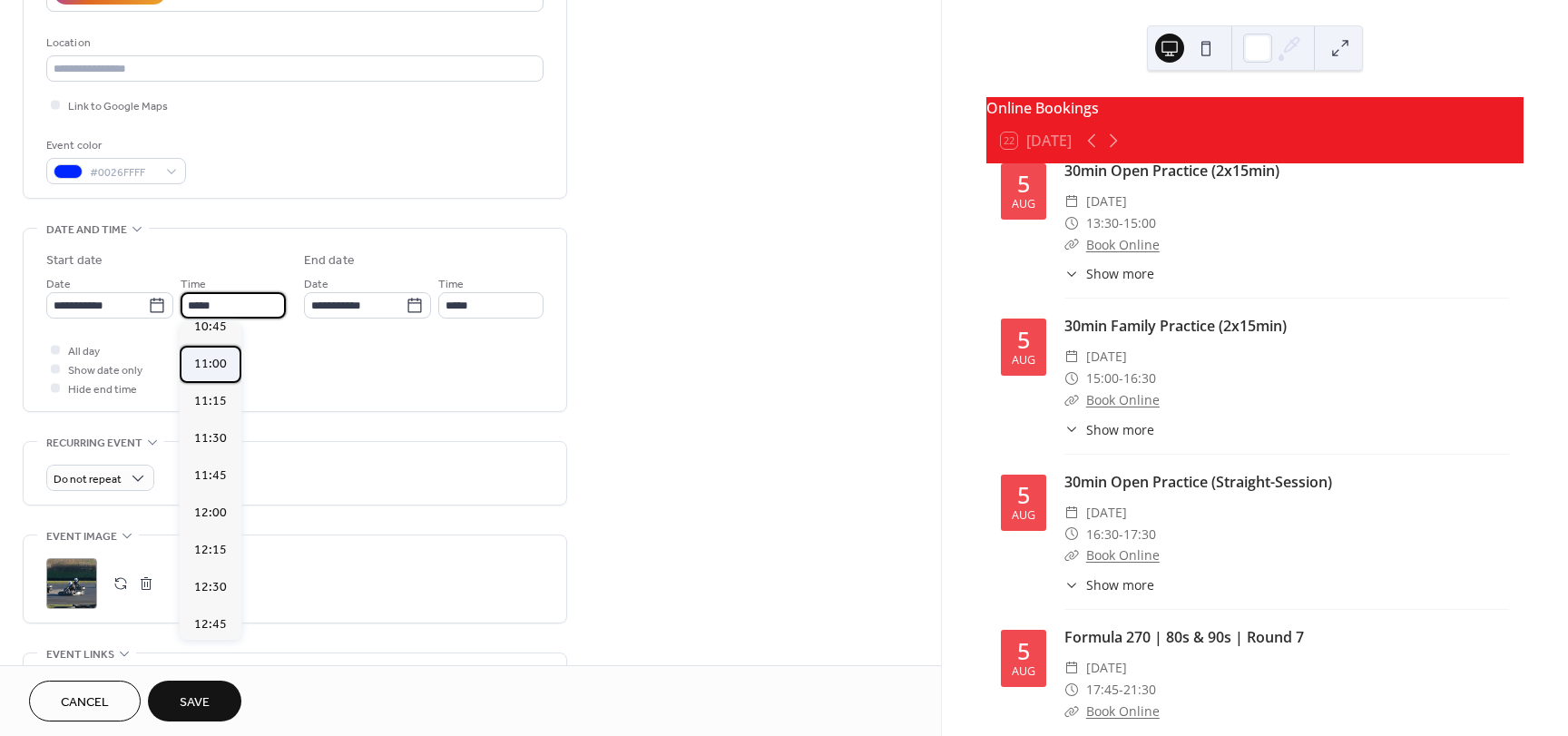 click on "11:00" at bounding box center (211, 364) 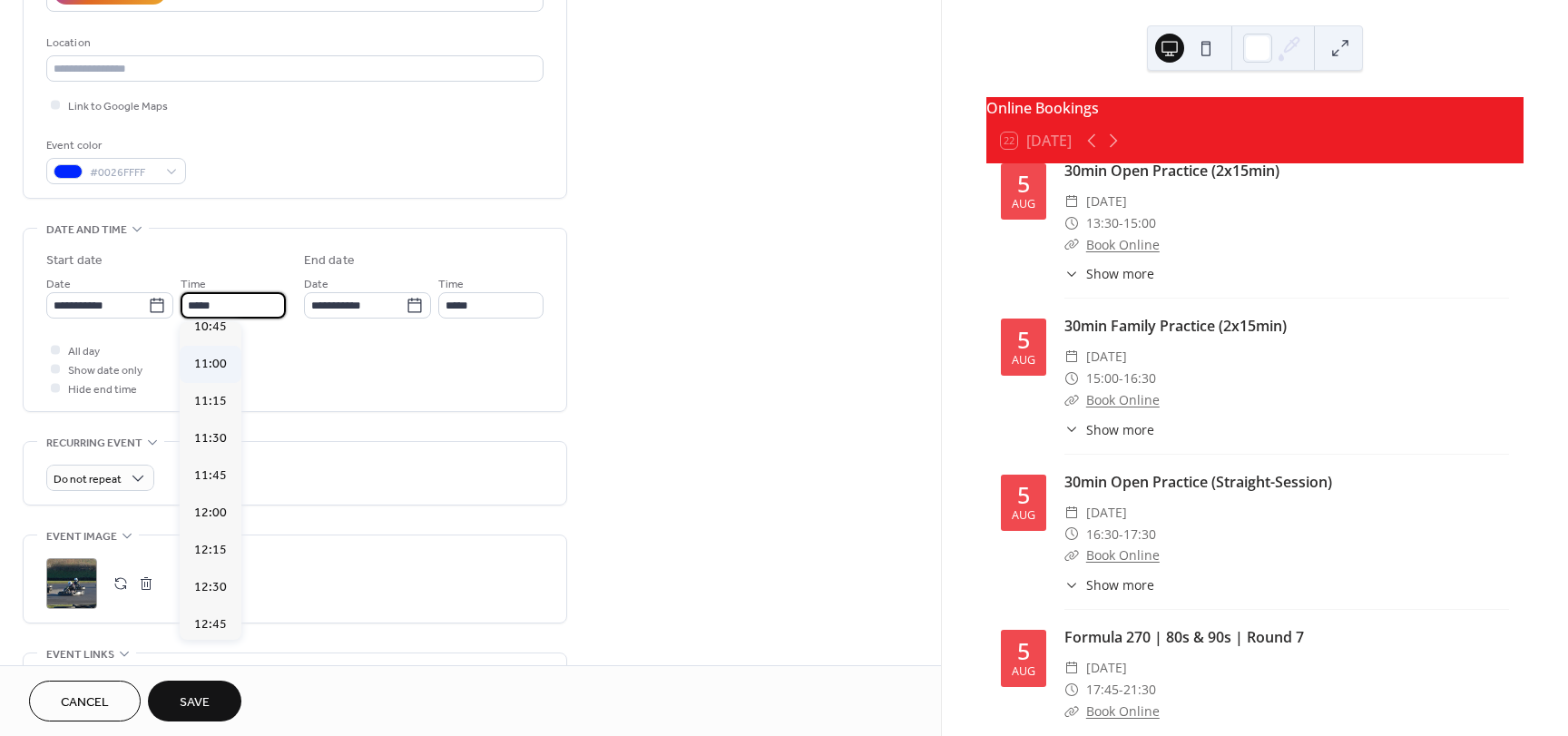type on "*****" 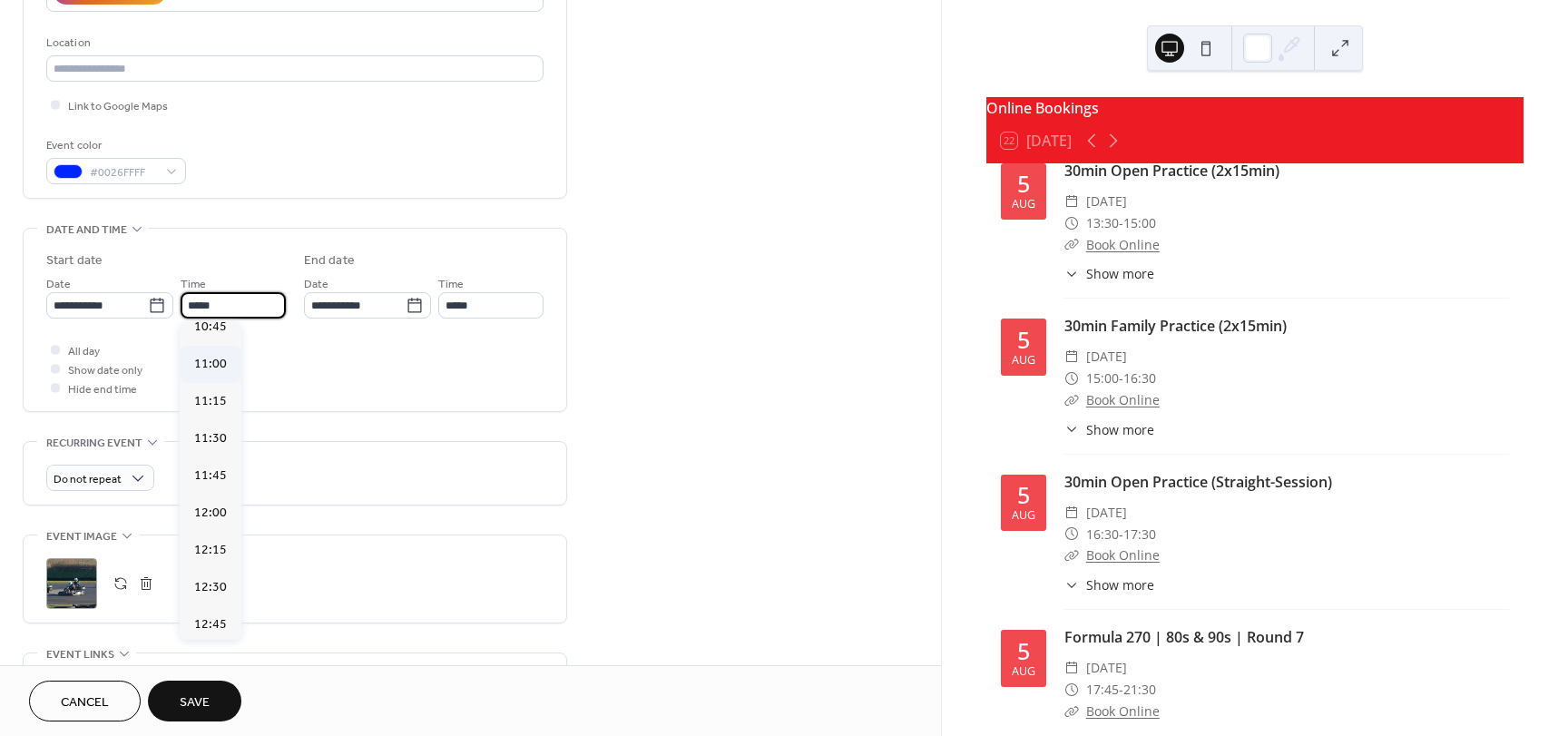 type on "*****" 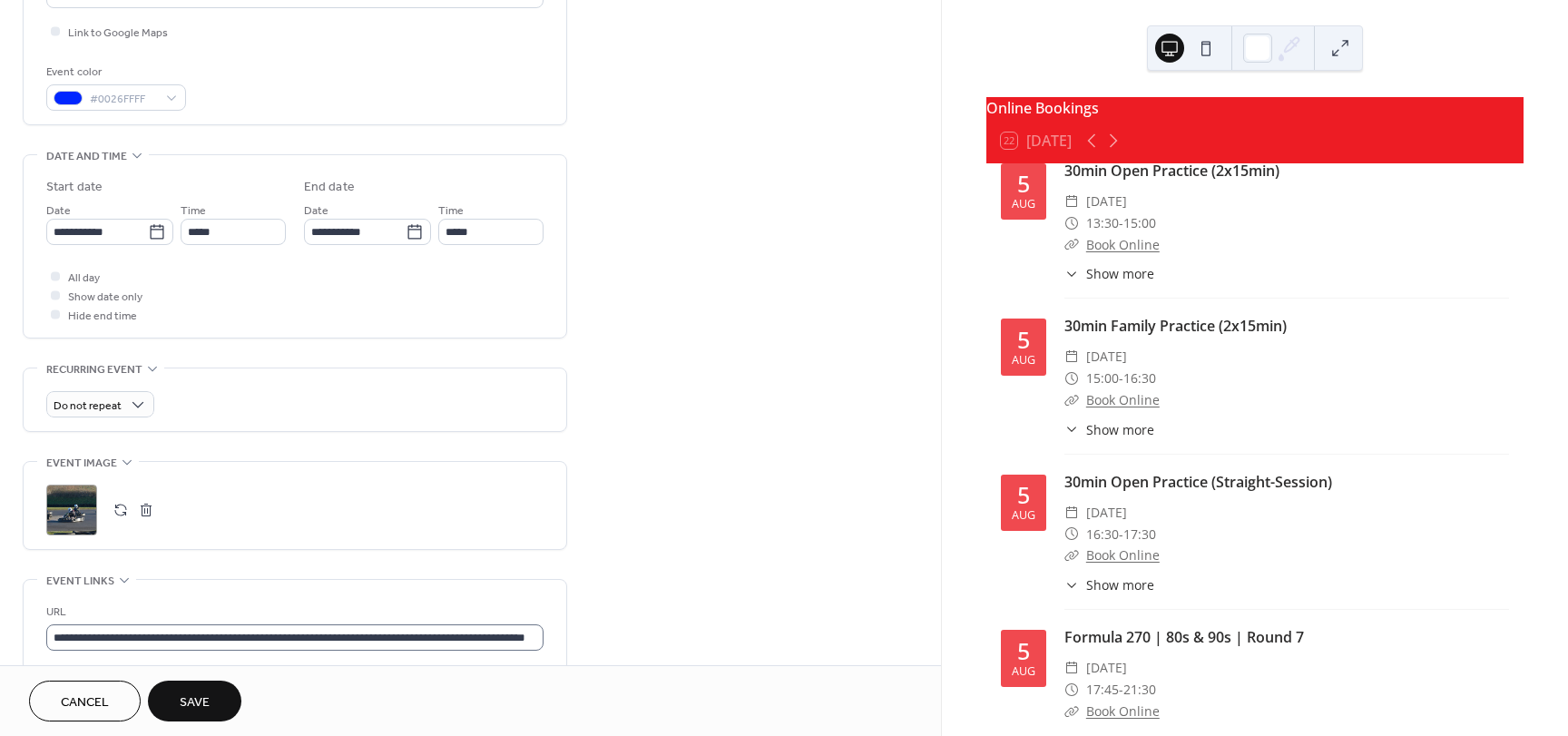 scroll, scrollTop: 545, scrollLeft: 0, axis: vertical 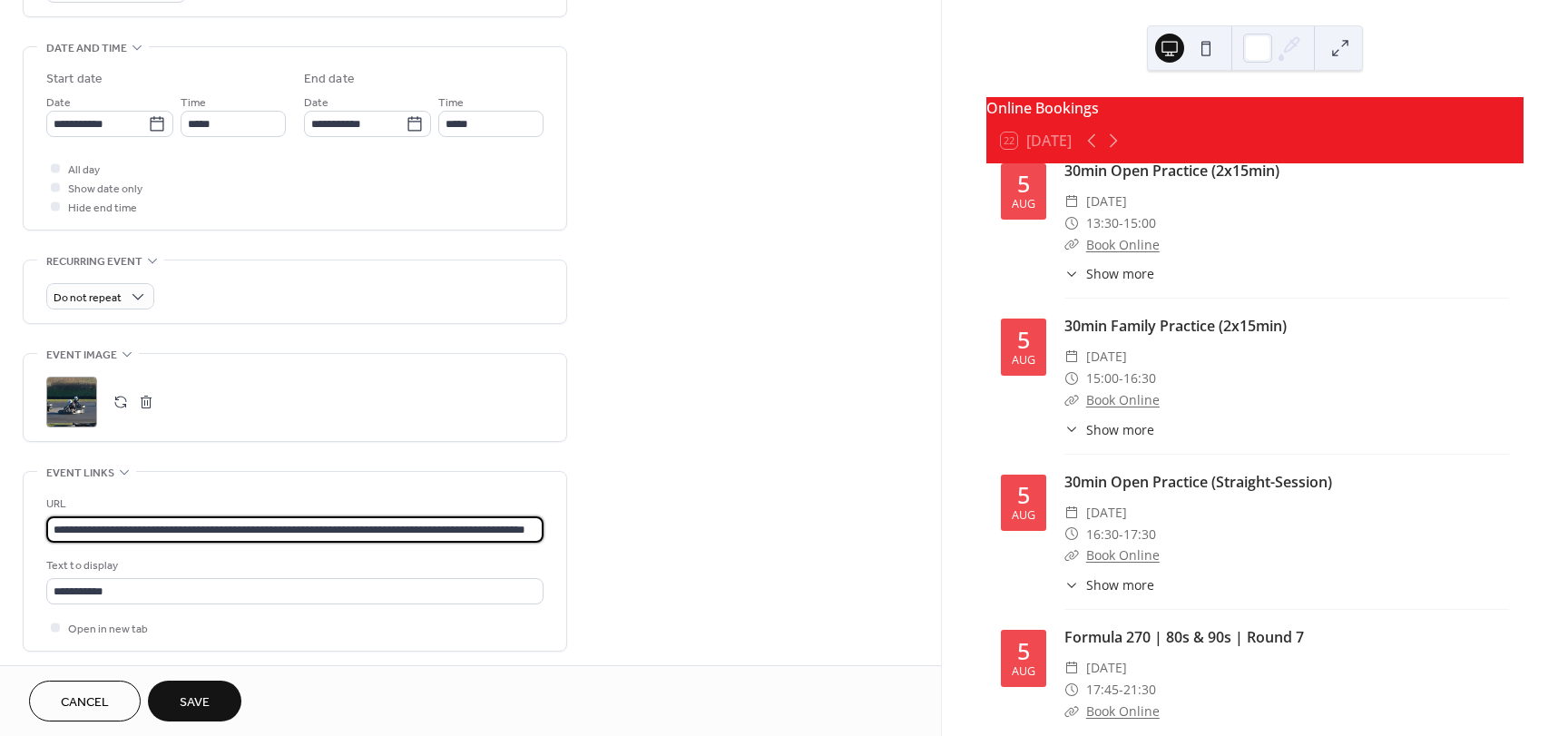 click on "**********" at bounding box center (295, 529) 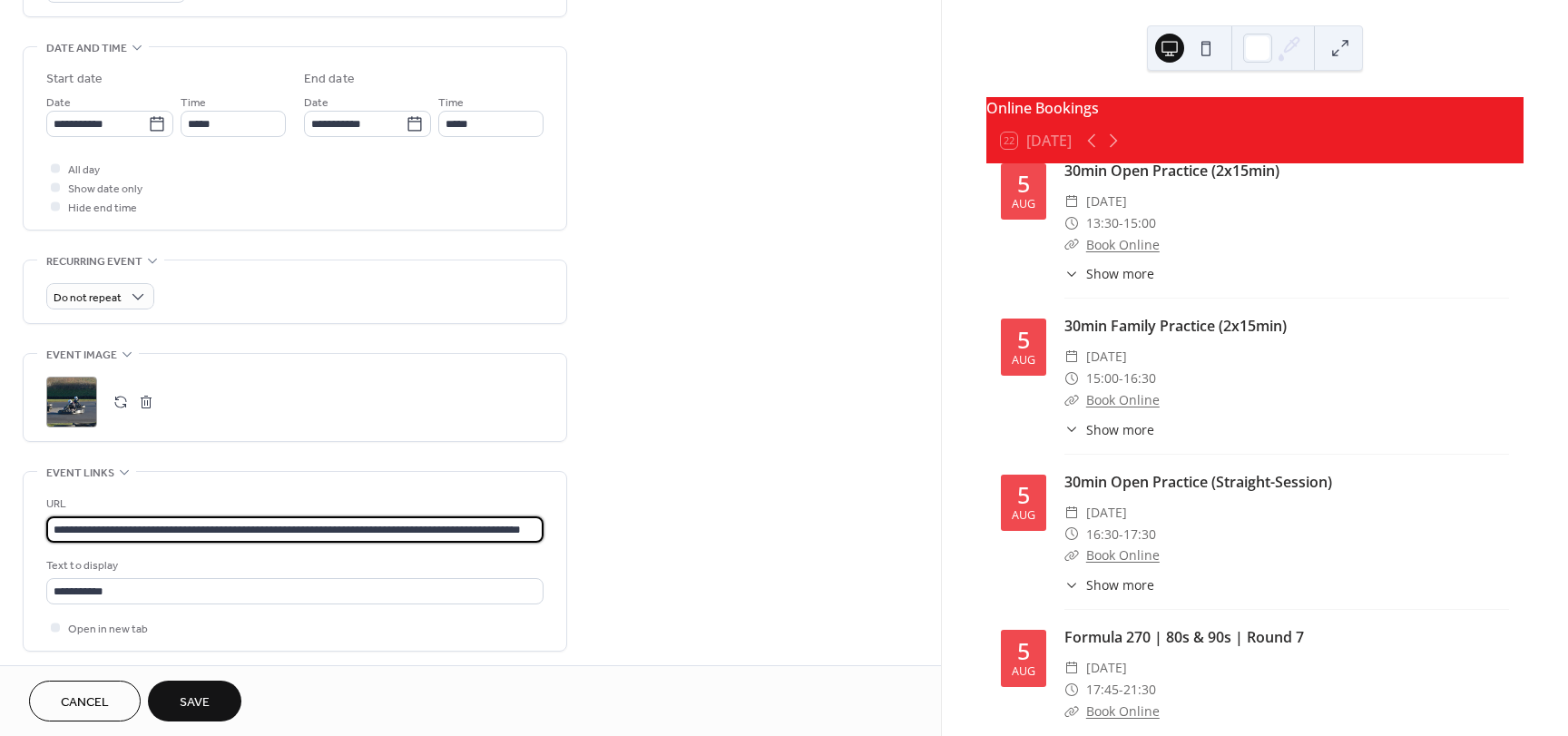 scroll, scrollTop: 0, scrollLeft: 54, axis: horizontal 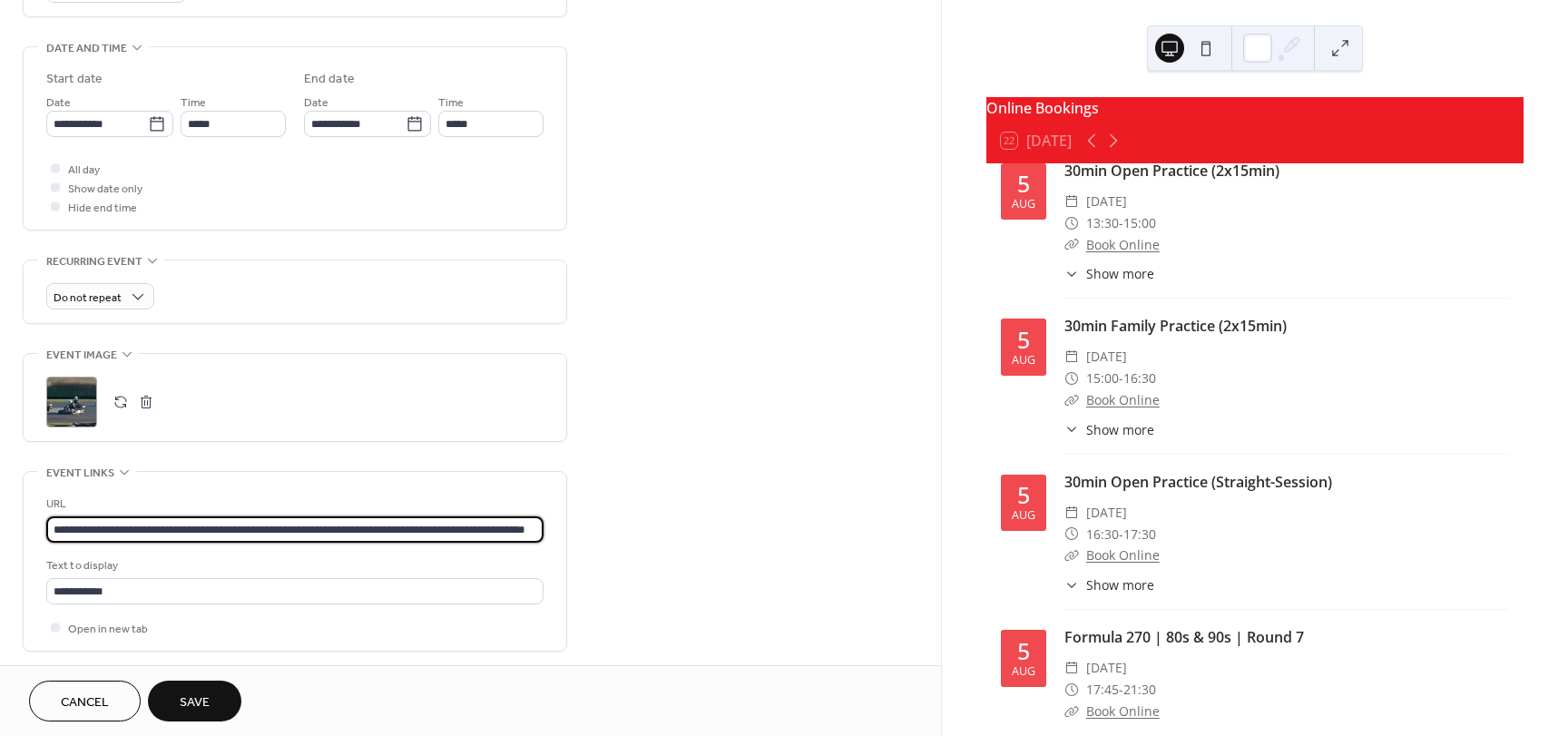 type on "**********" 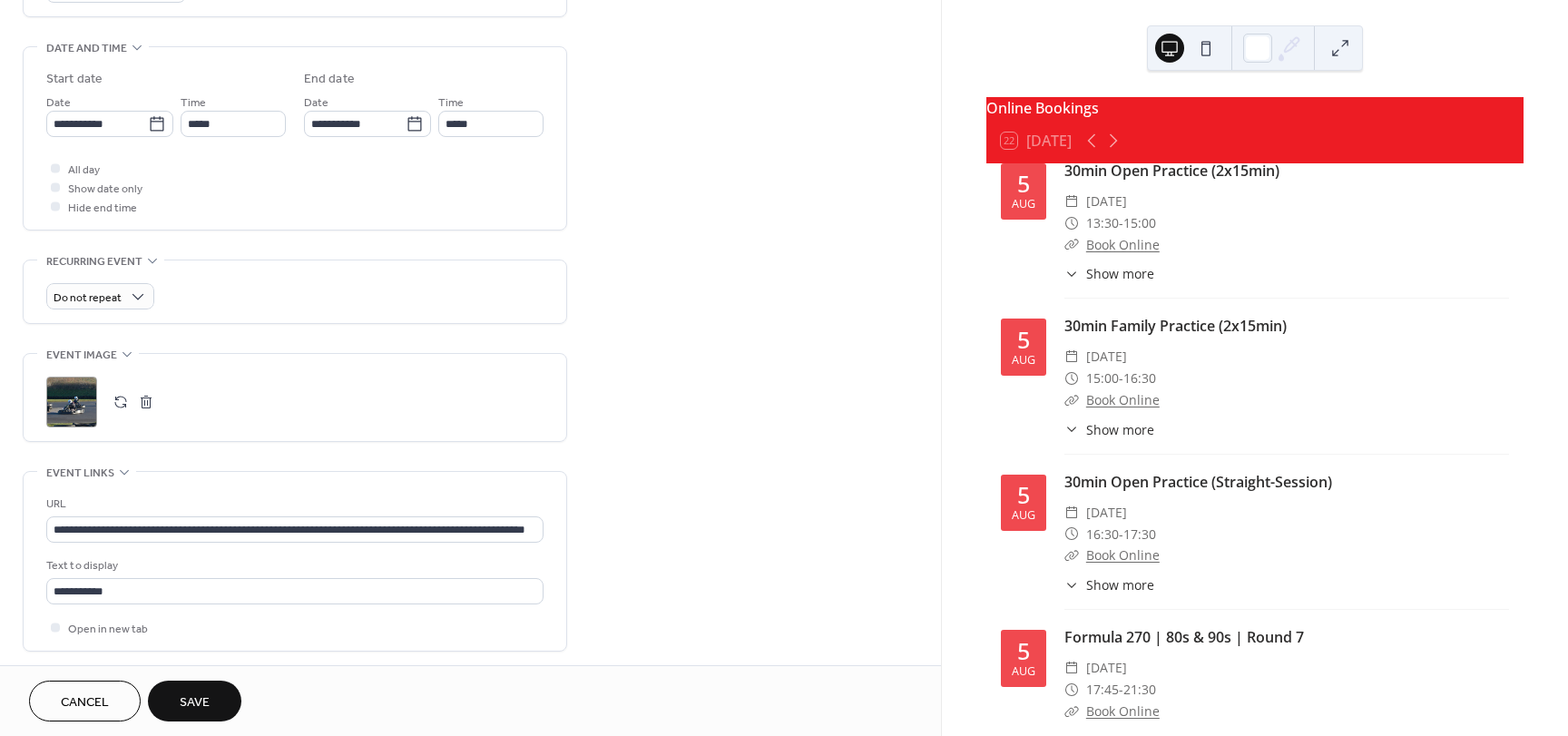 click on "Save" at bounding box center (194, 702) 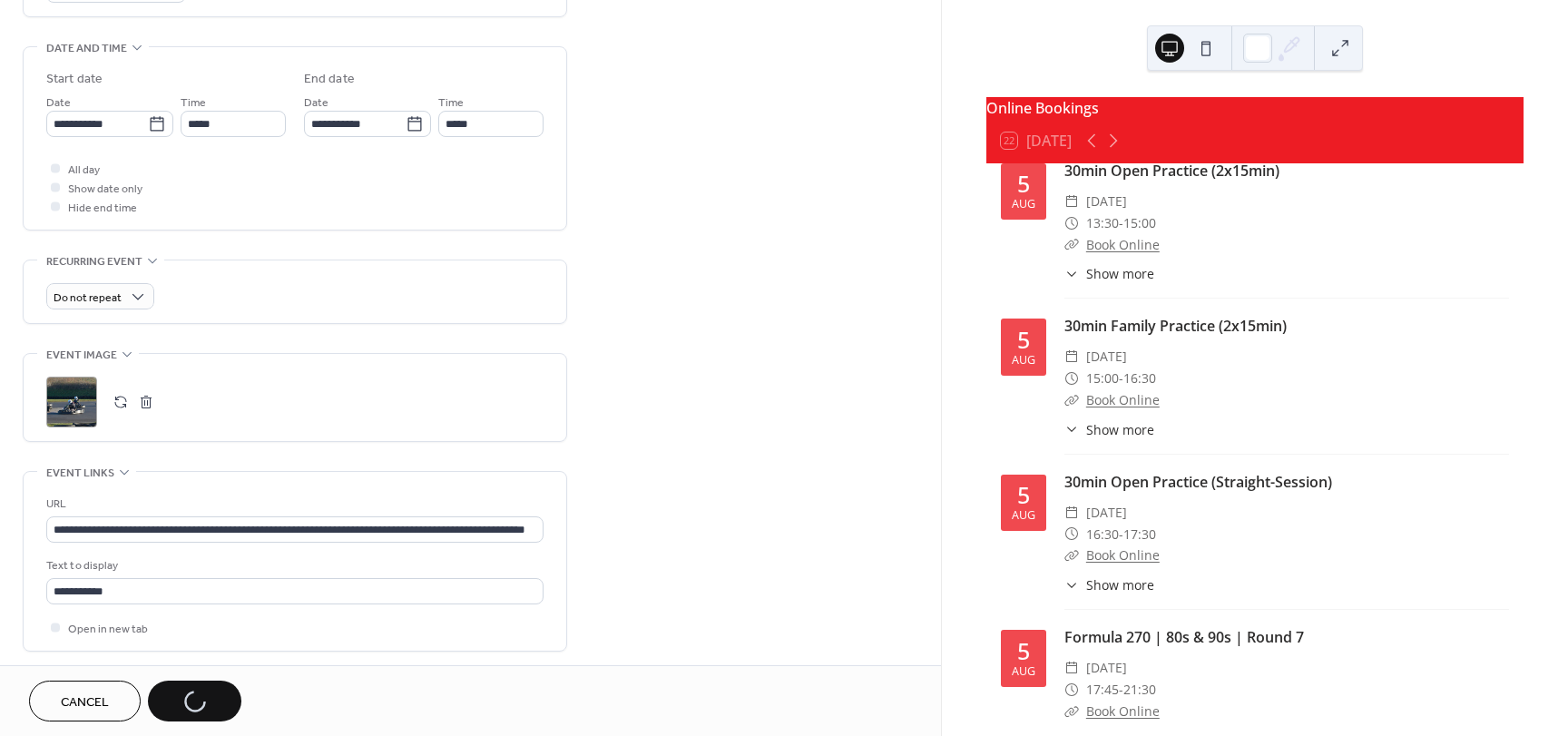 scroll, scrollTop: 0, scrollLeft: 0, axis: both 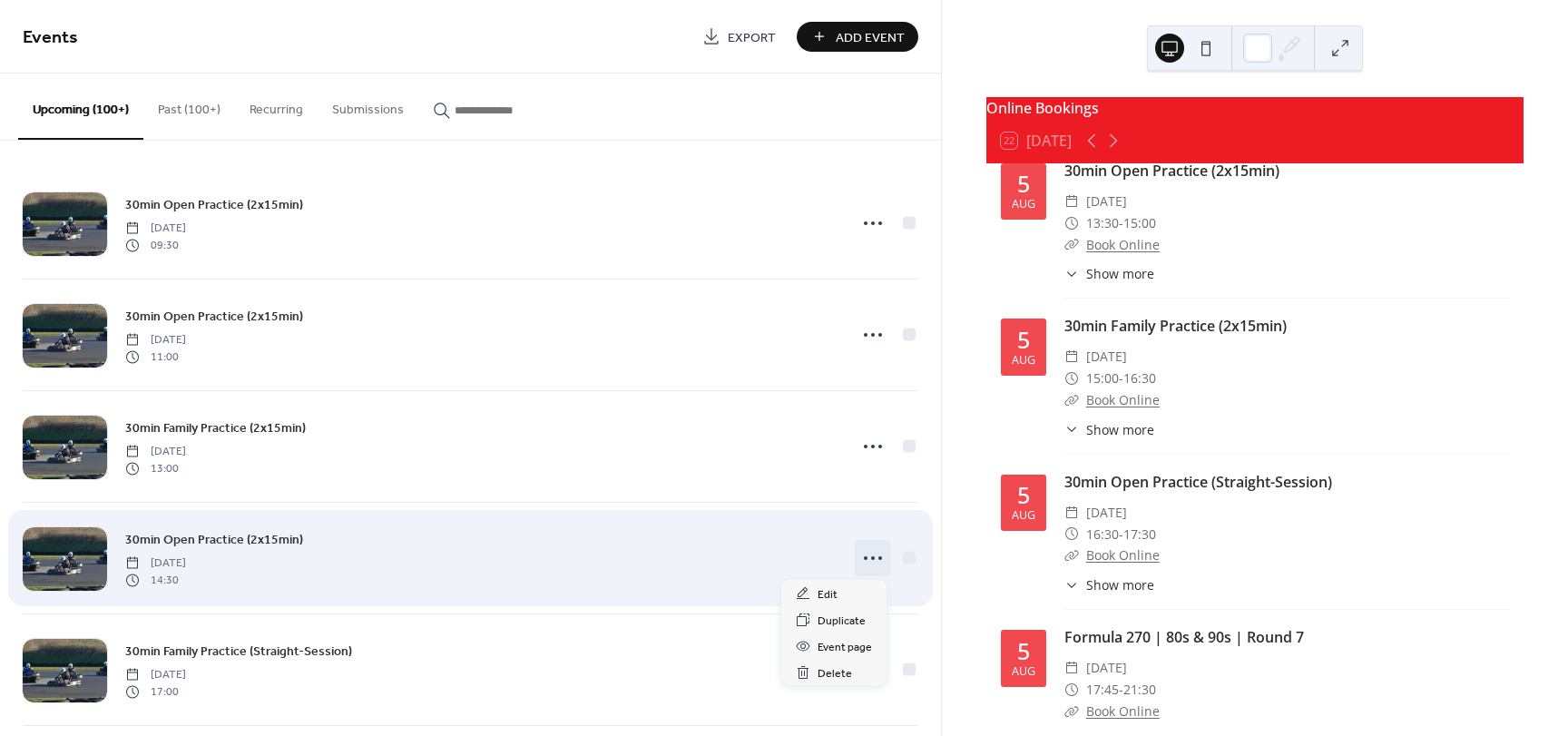 click 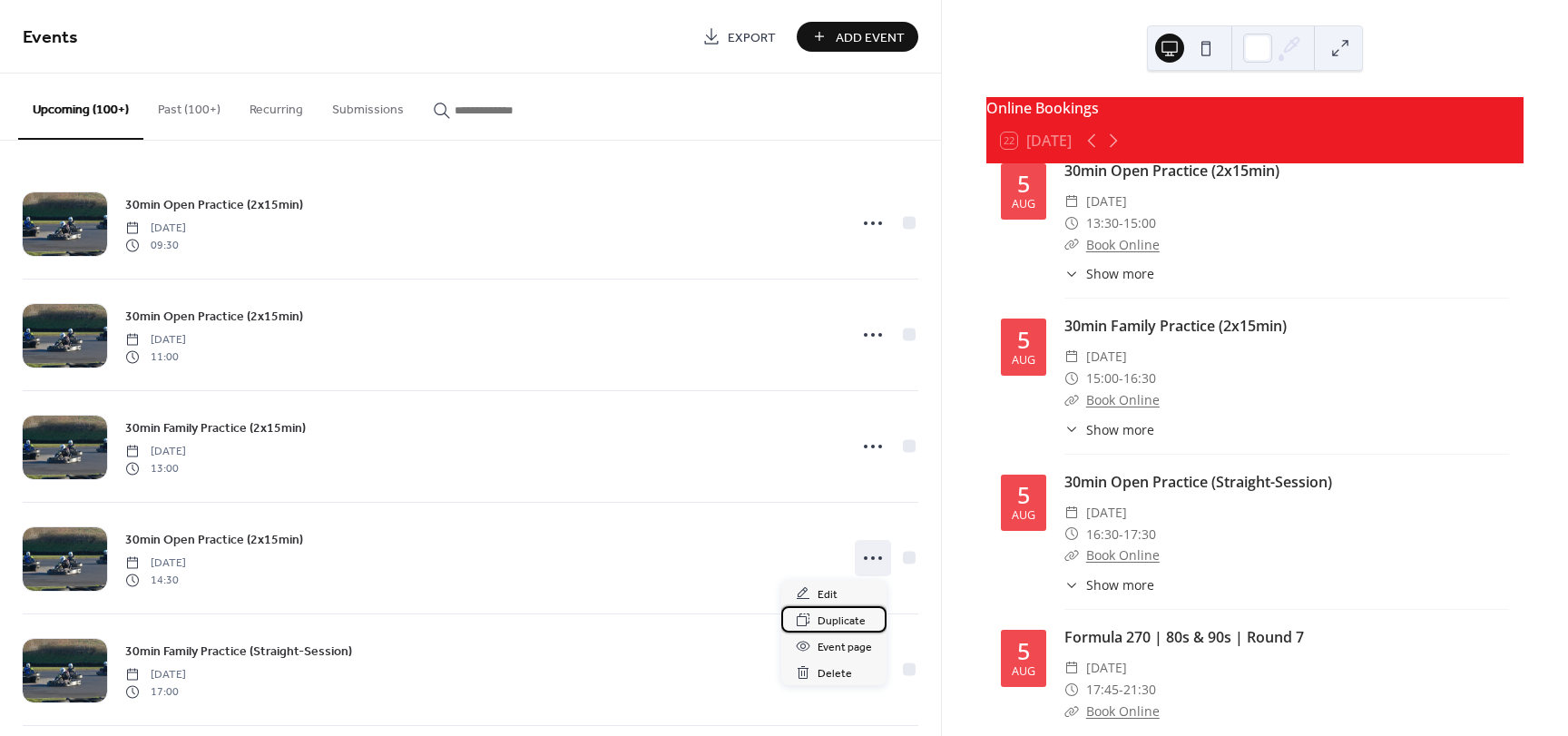 click on "Duplicate" at bounding box center (841, 621) 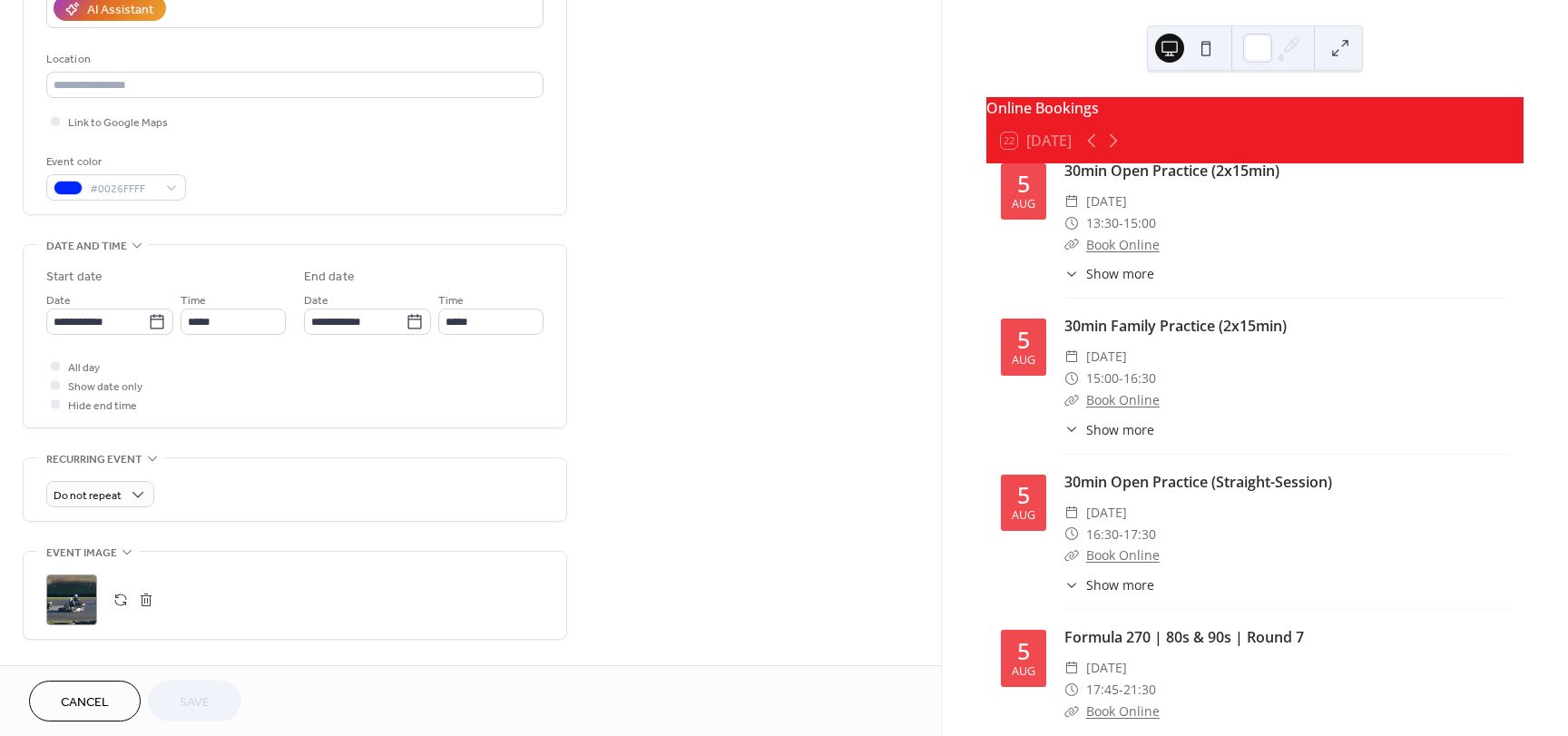 scroll, scrollTop: 363, scrollLeft: 0, axis: vertical 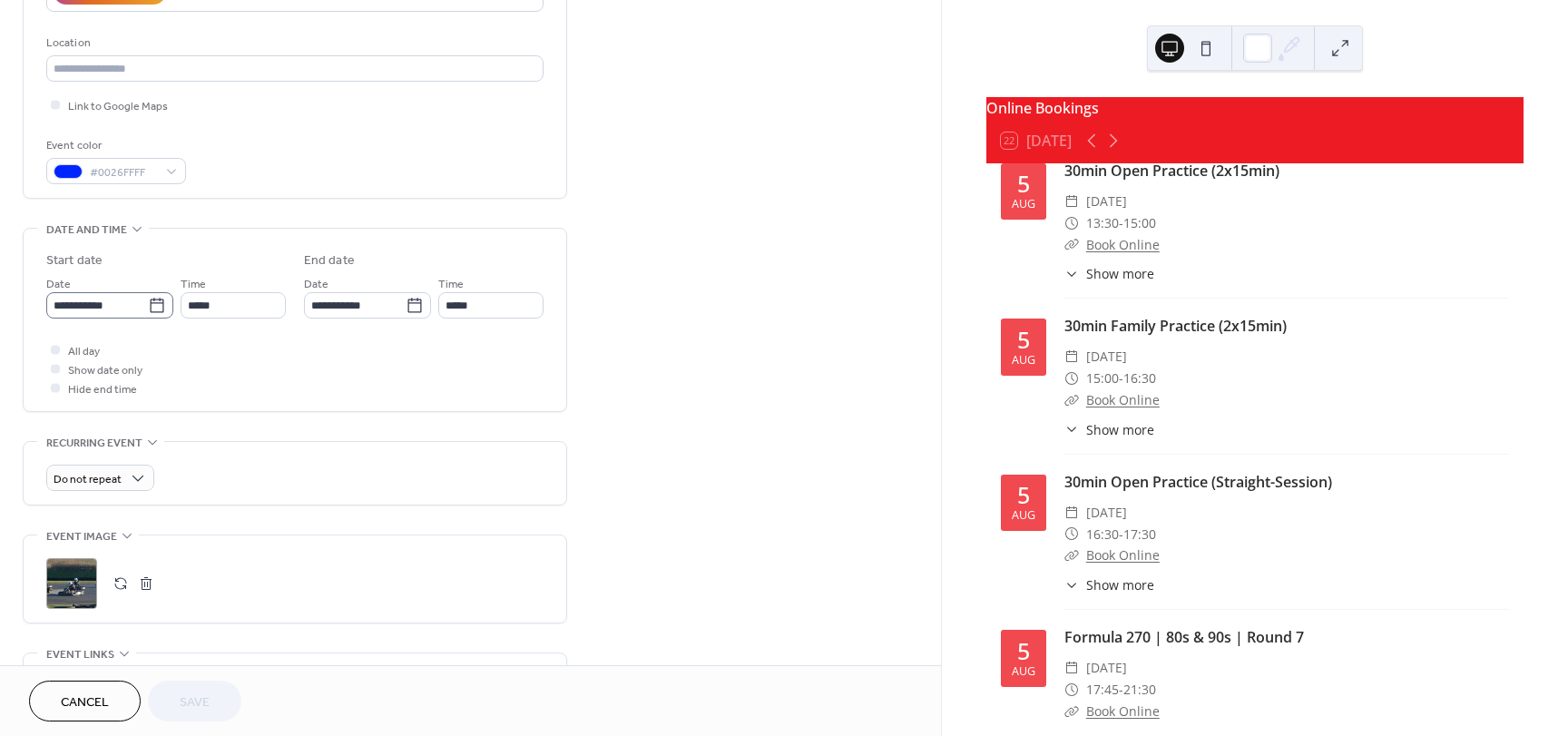 click 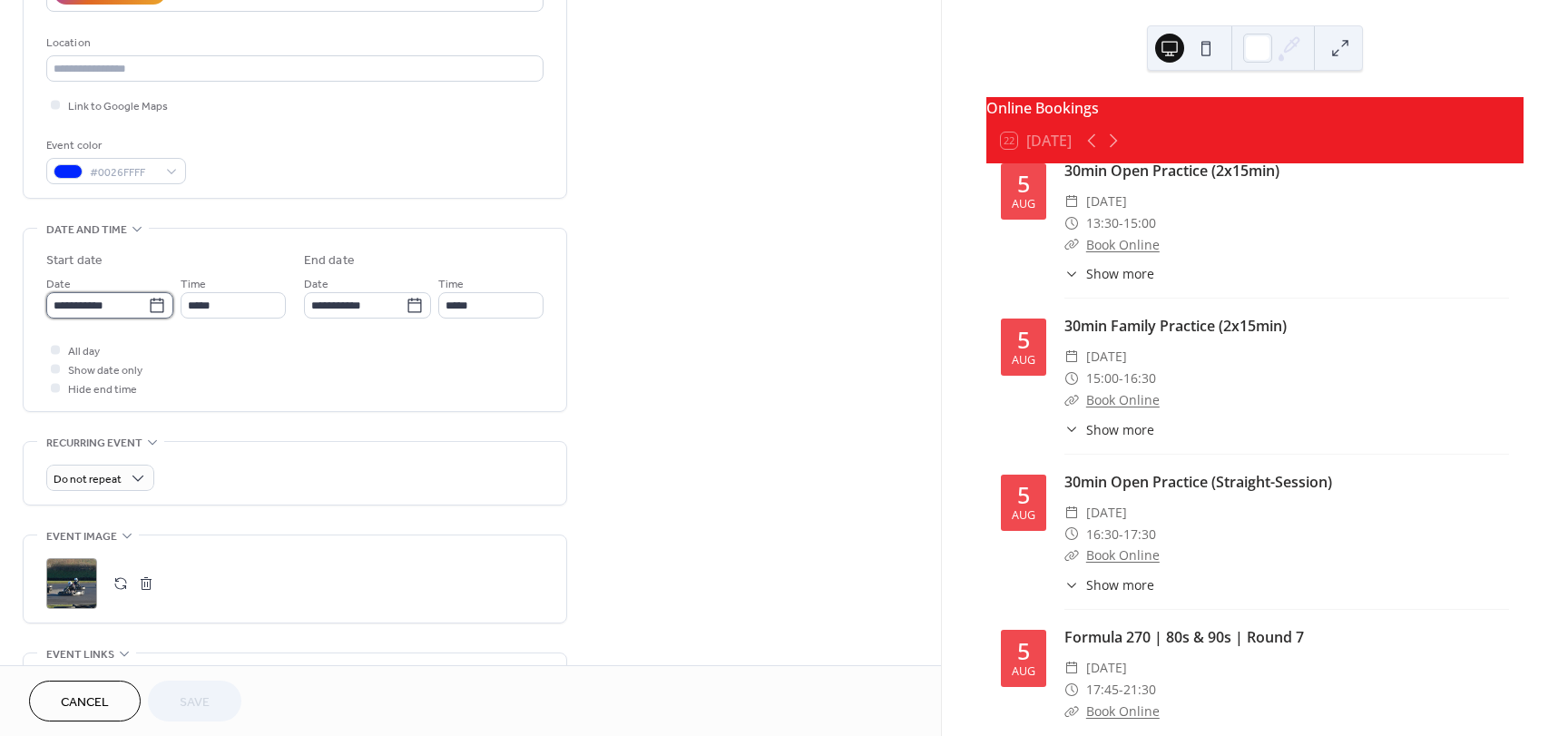 click on "**********" at bounding box center (97, 305) 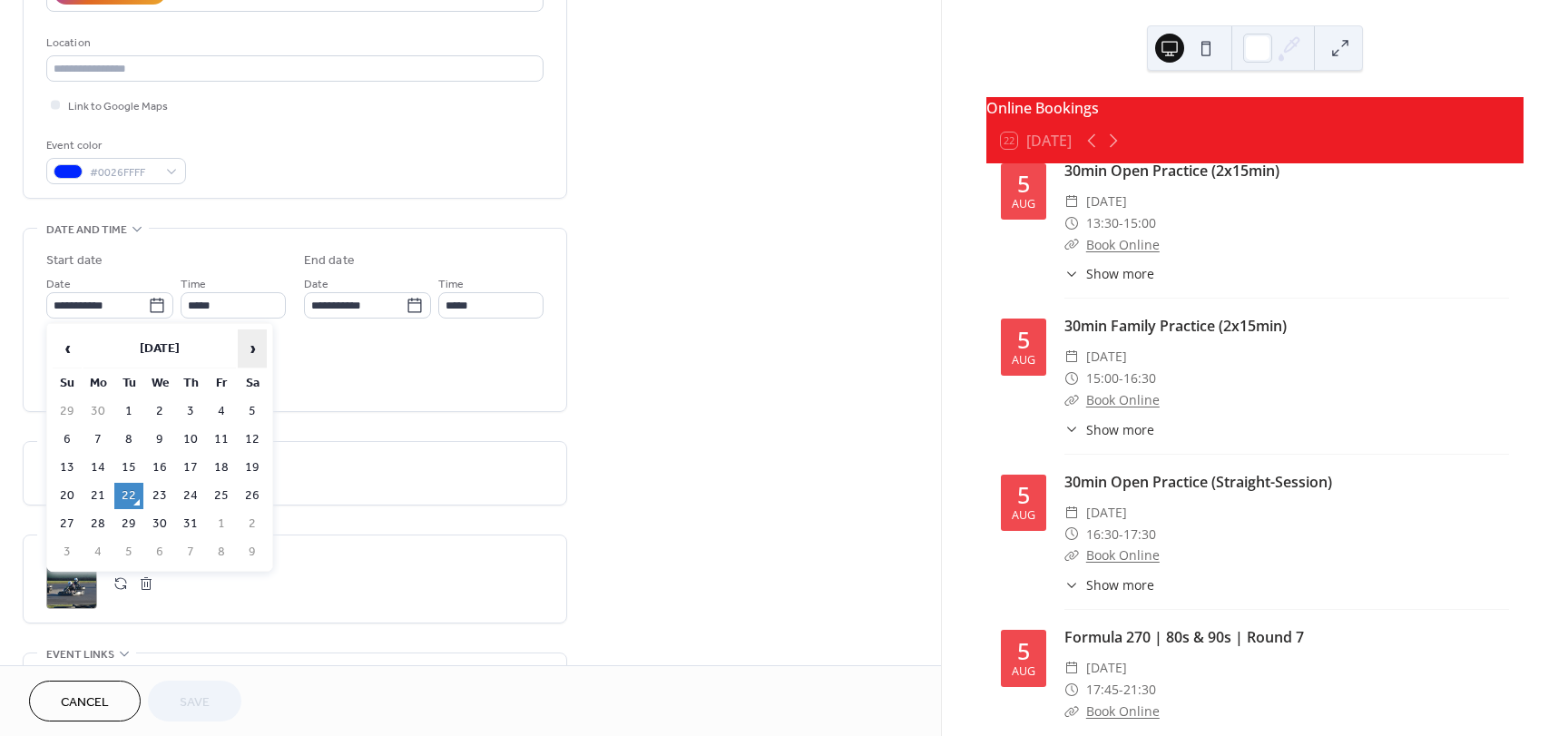 click on "›" at bounding box center (252, 348) 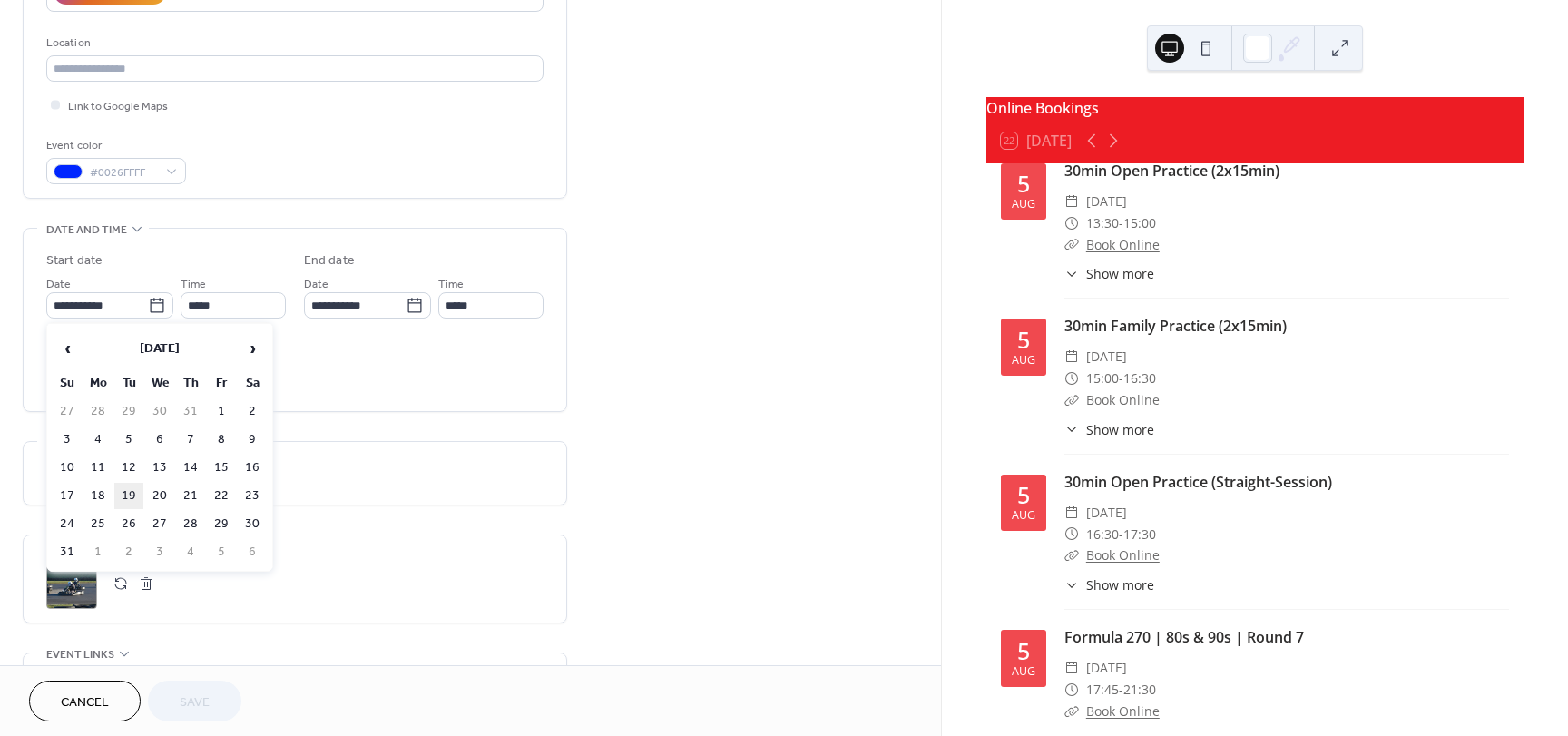 click on "19" at bounding box center [129, 496] 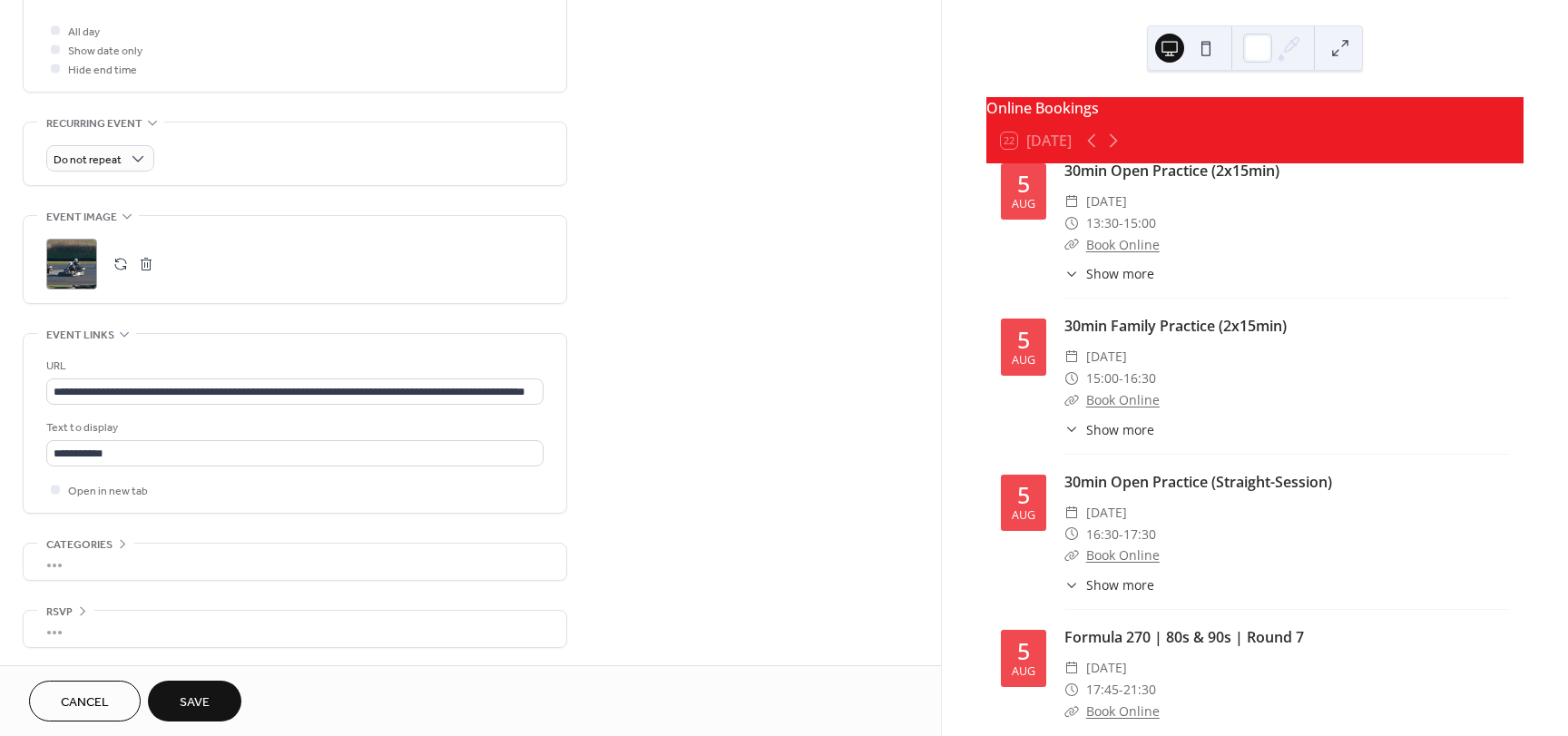 scroll, scrollTop: 683, scrollLeft: 0, axis: vertical 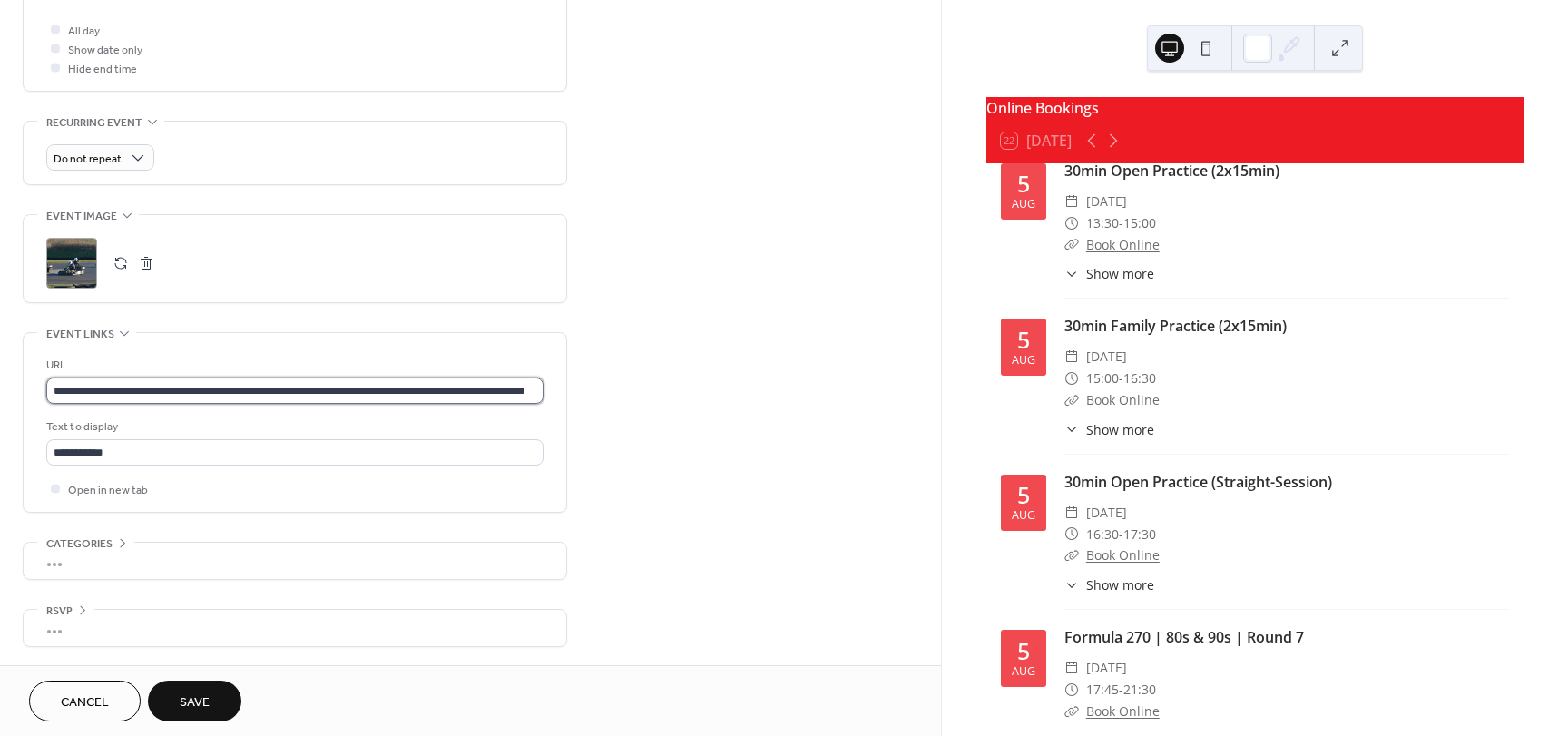 click on "**********" at bounding box center (295, 390) 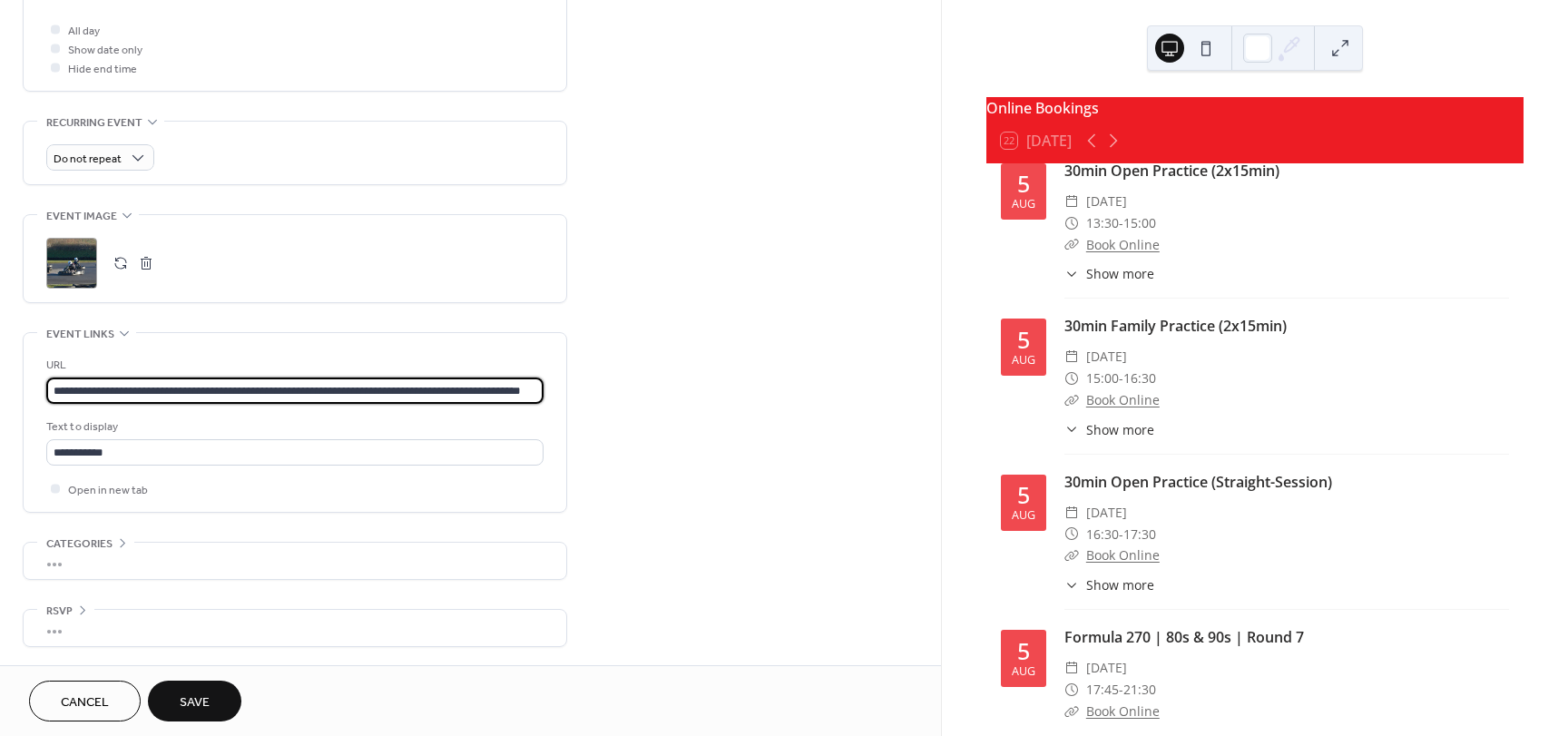 scroll, scrollTop: 0, scrollLeft: 54, axis: horizontal 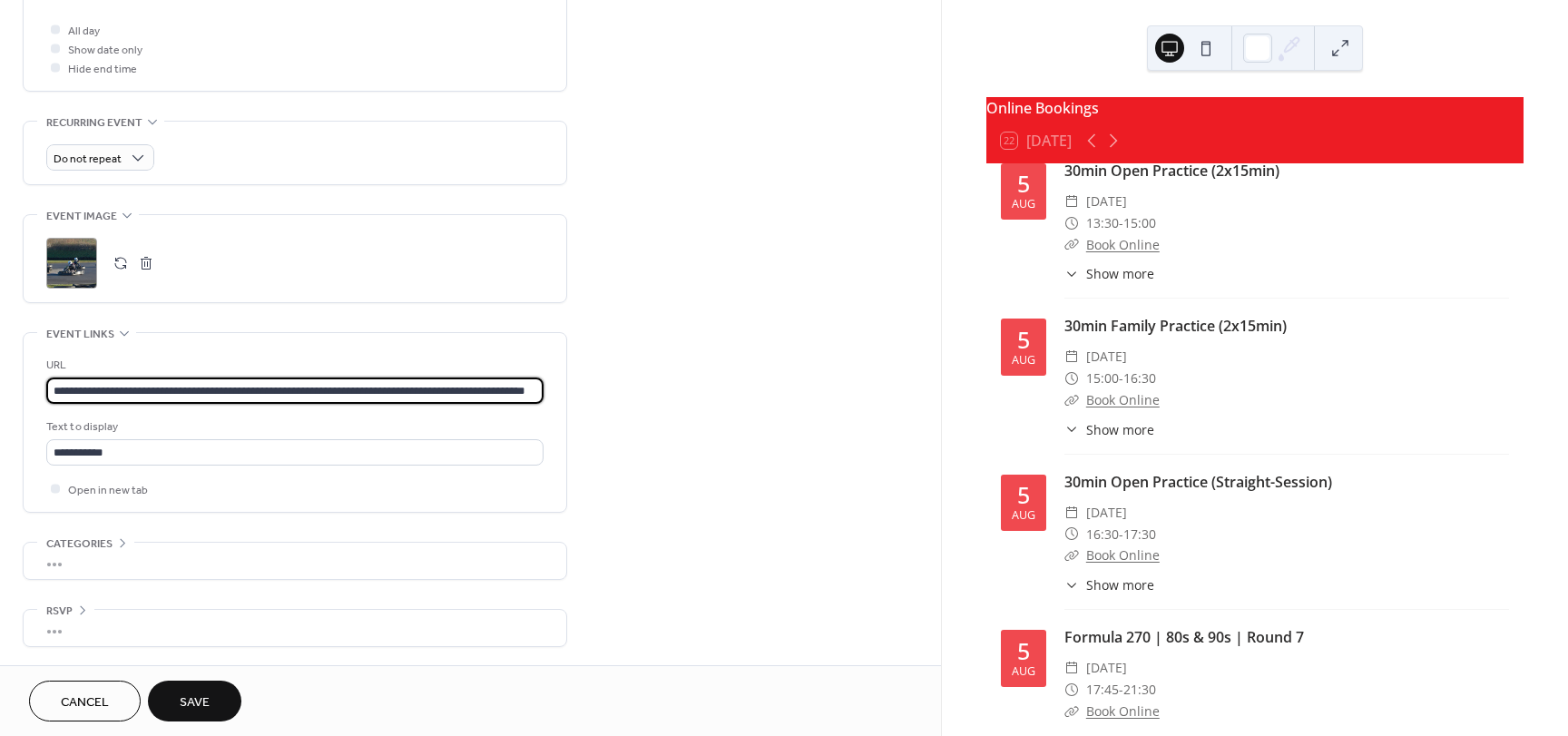 type on "**********" 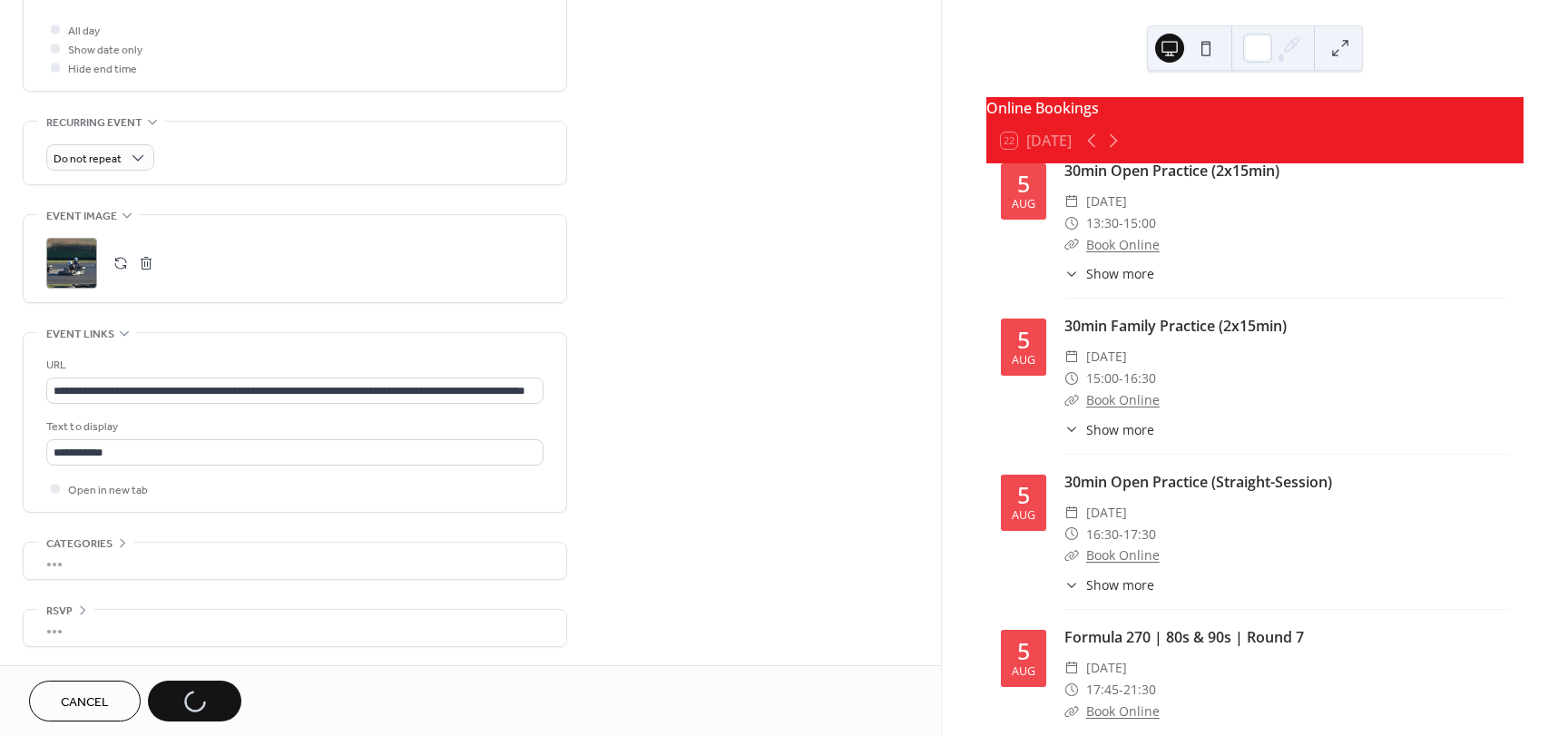 scroll, scrollTop: 0, scrollLeft: 0, axis: both 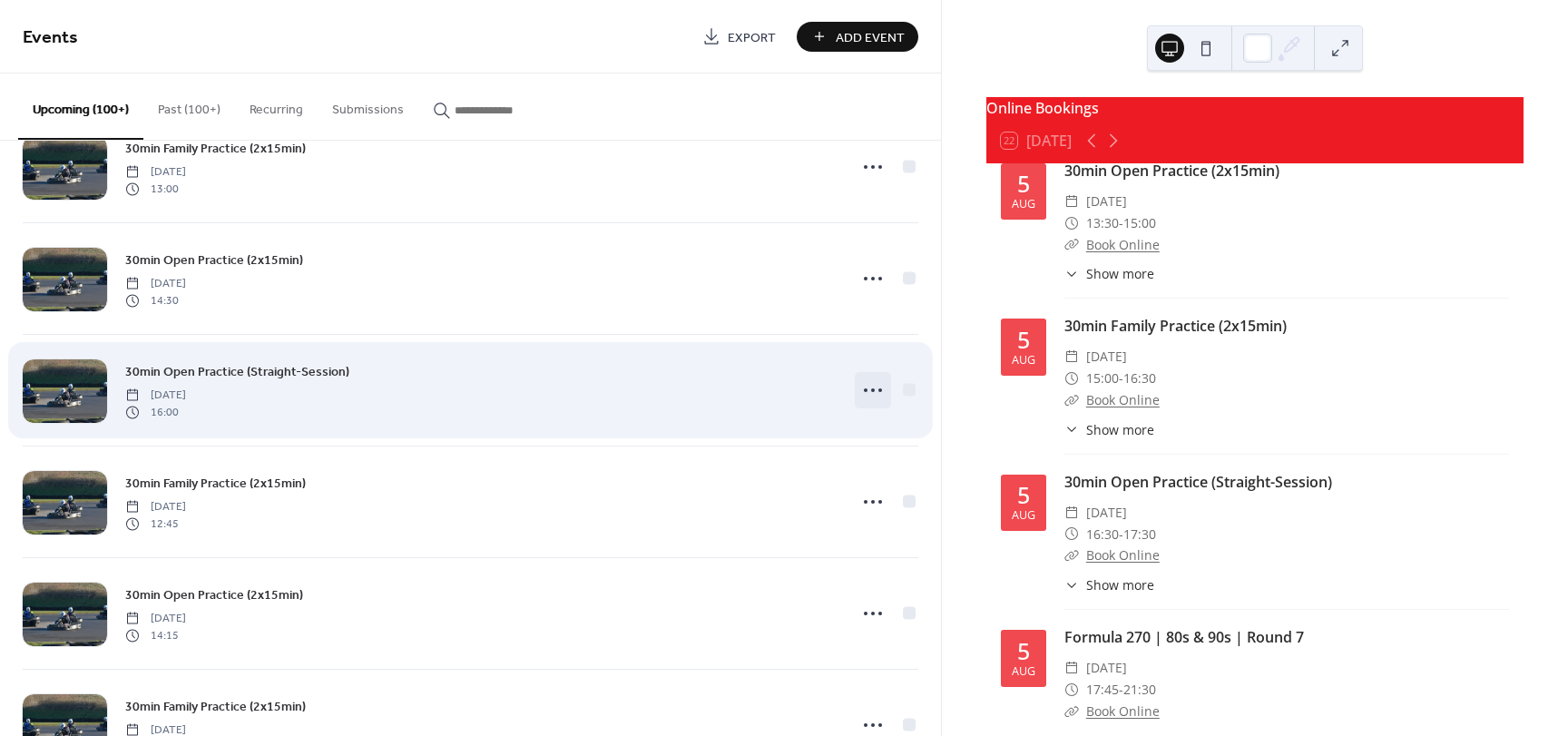 click 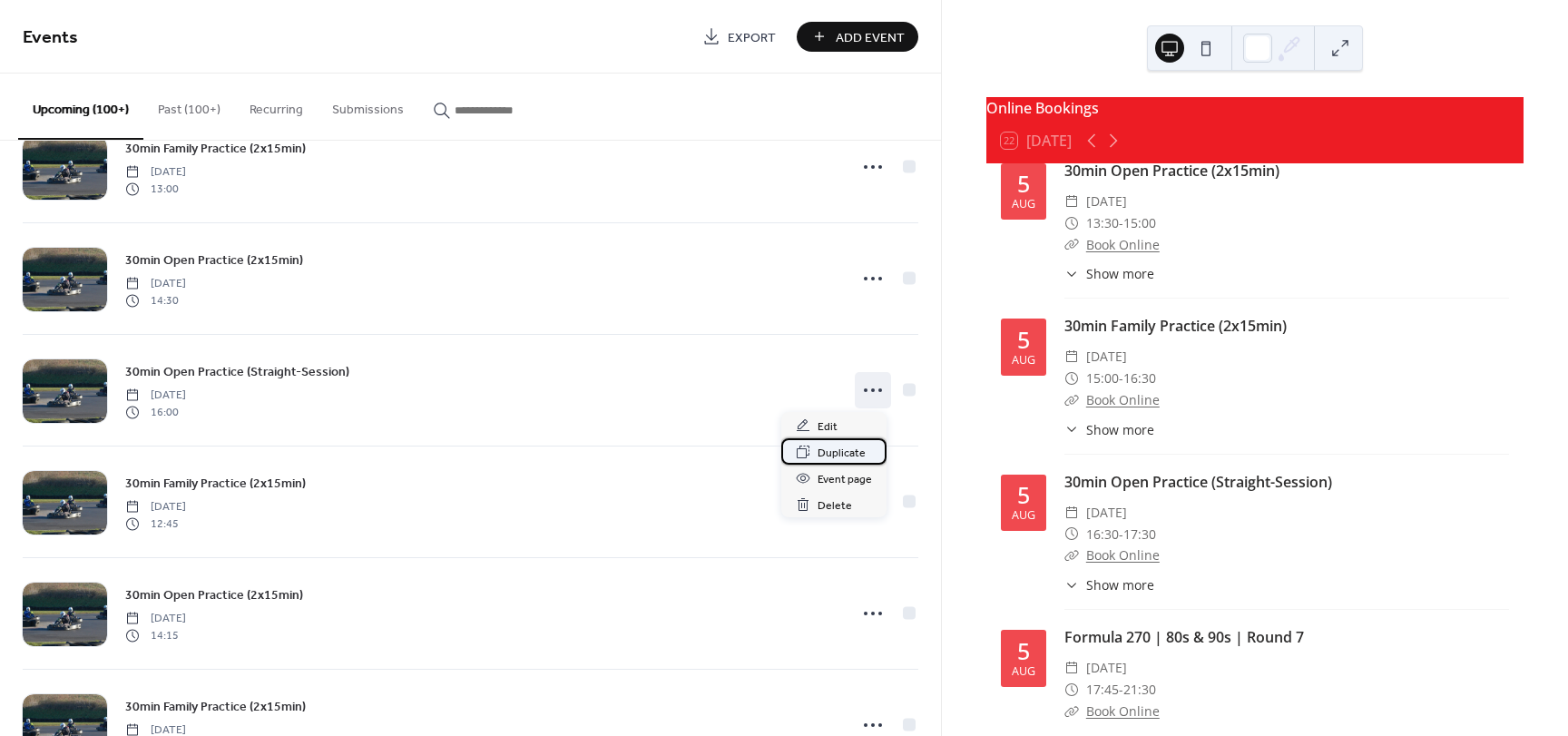 click on "Duplicate" at bounding box center (841, 453) 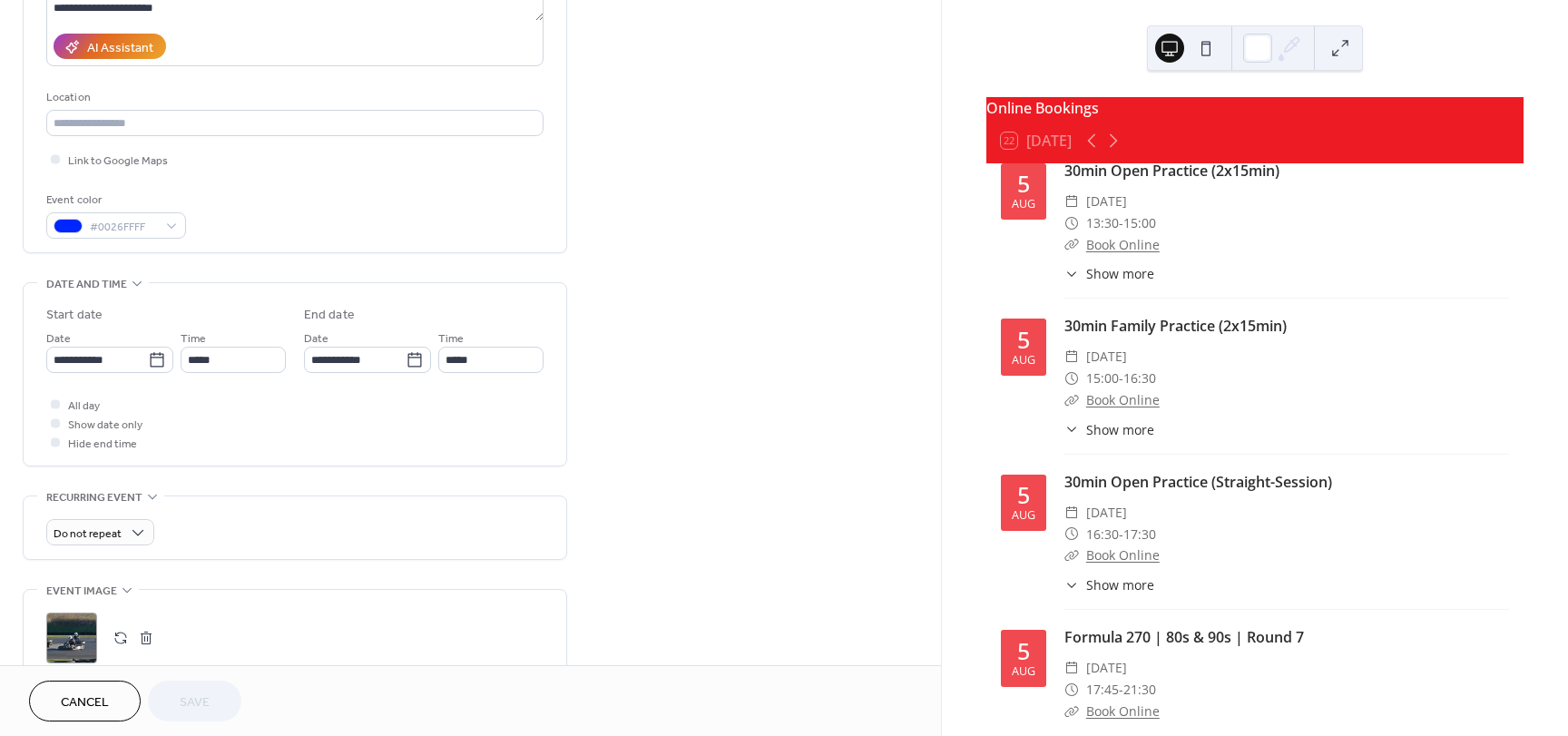 scroll, scrollTop: 363, scrollLeft: 0, axis: vertical 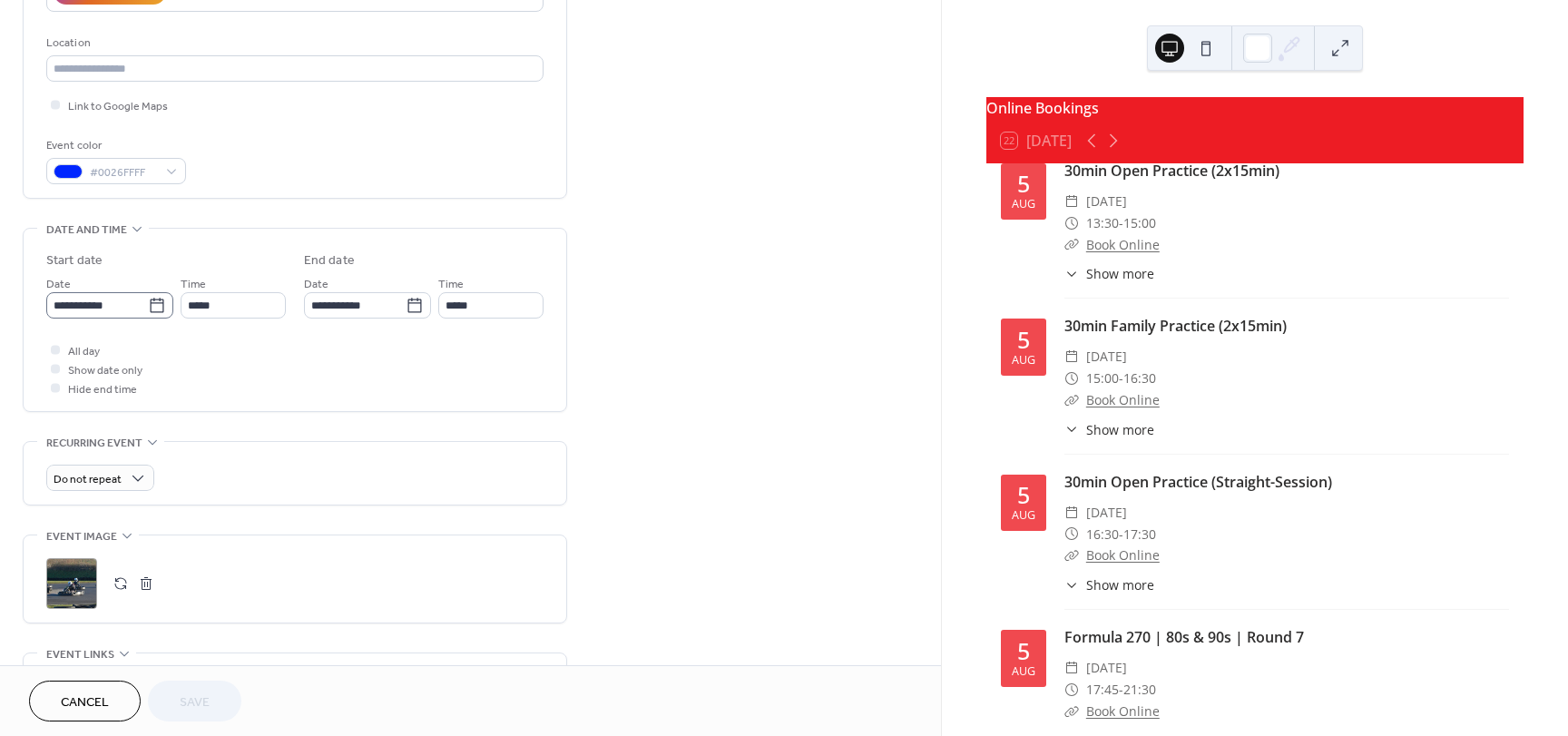 click 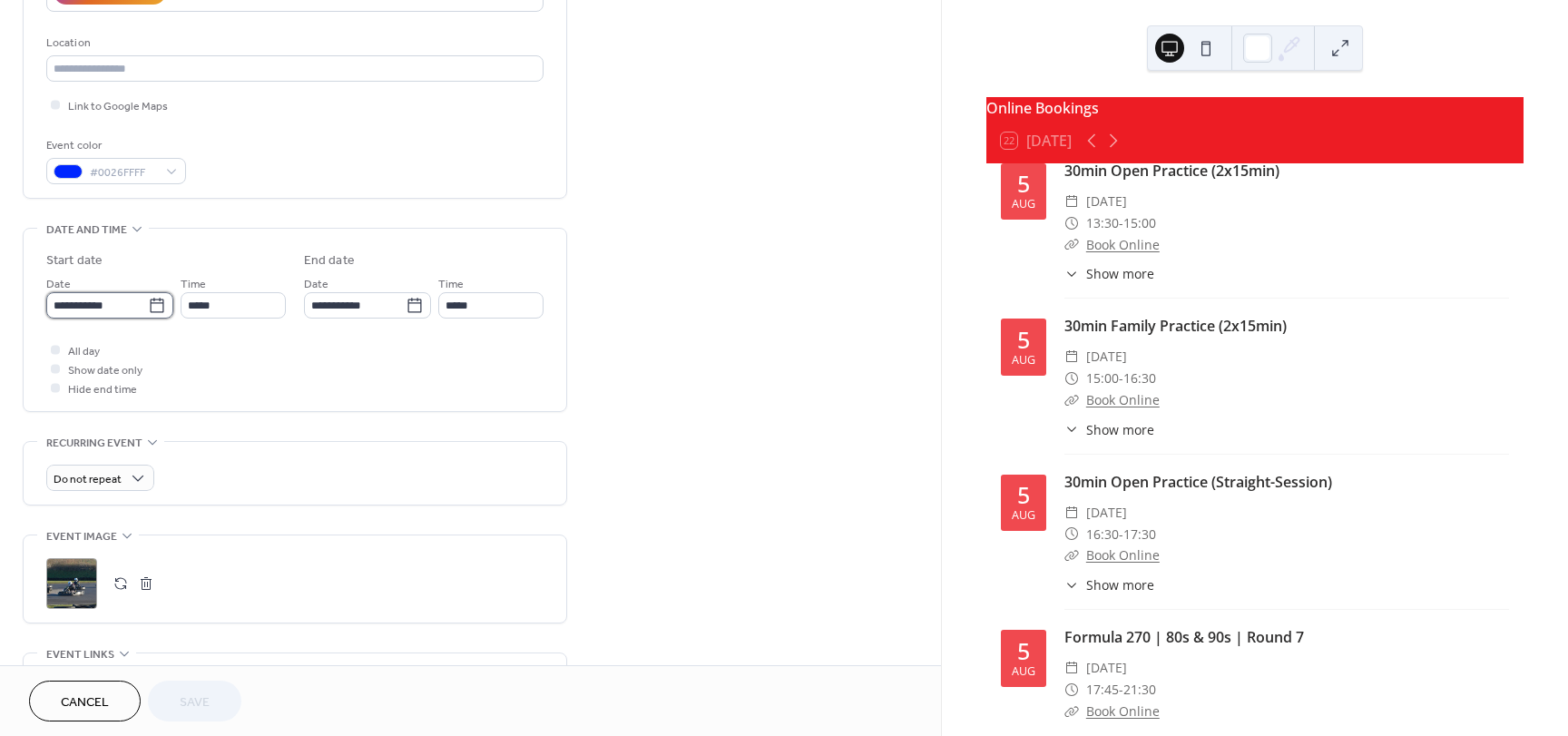 click on "**********" at bounding box center (97, 305) 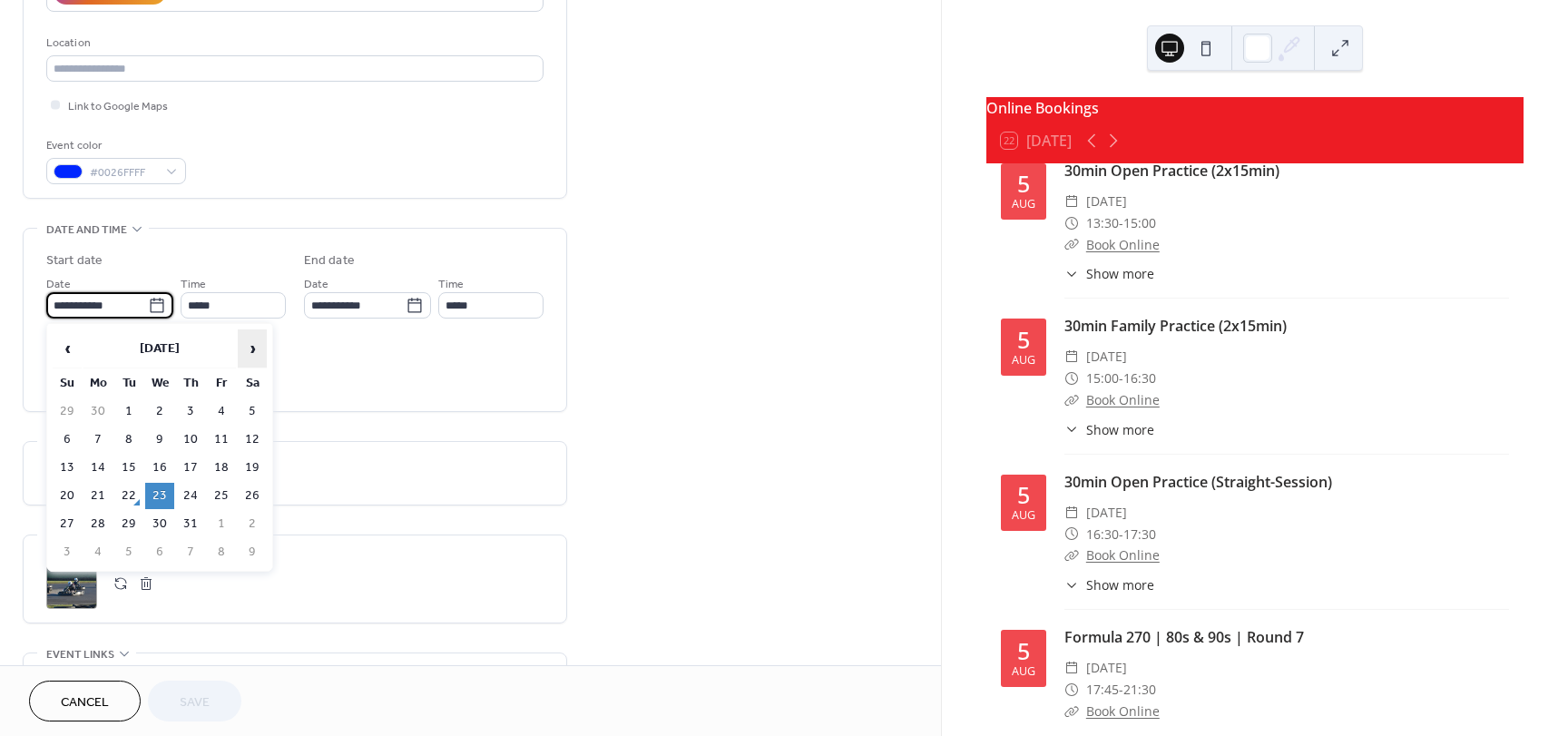 click on "›" at bounding box center [252, 348] 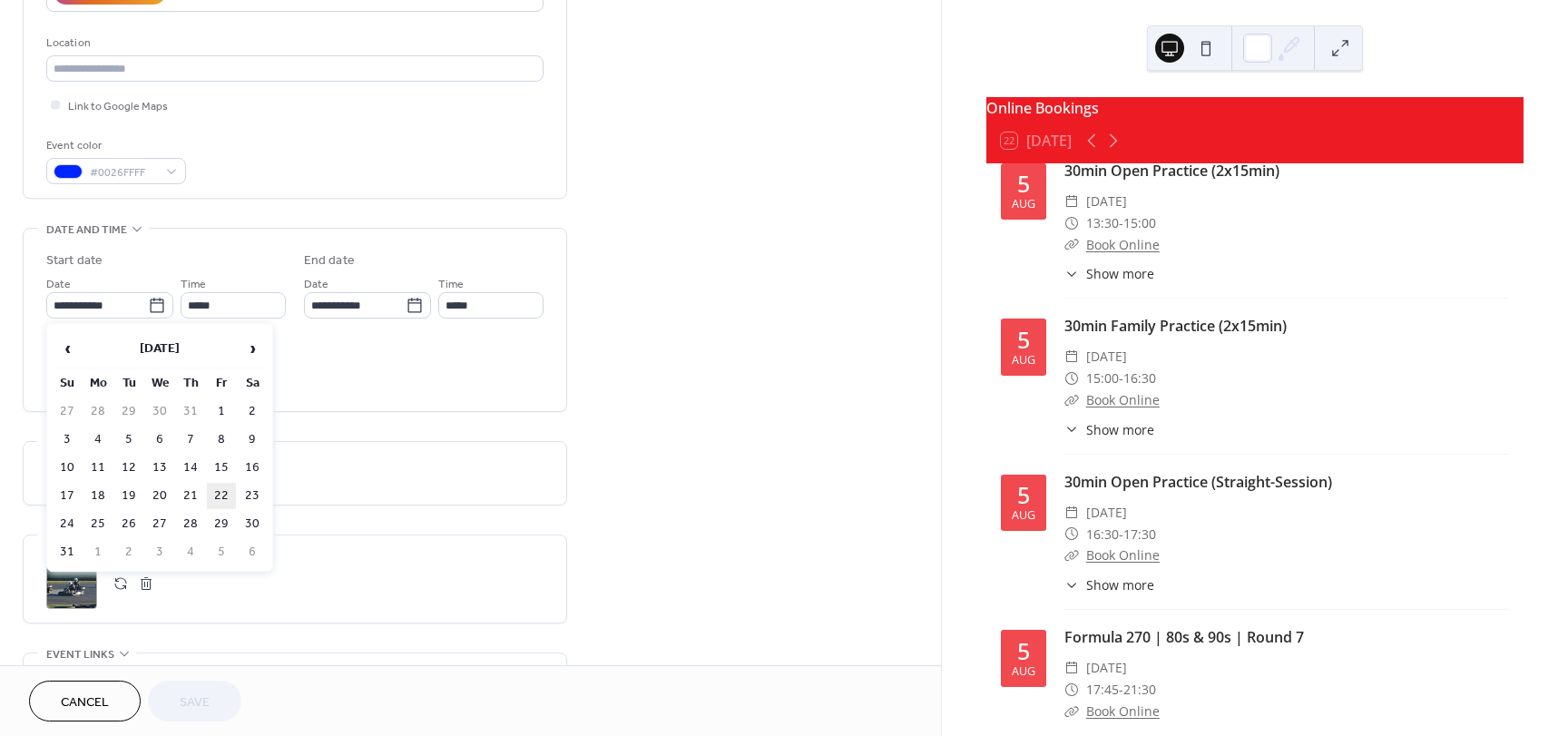 click on "22" at bounding box center (221, 496) 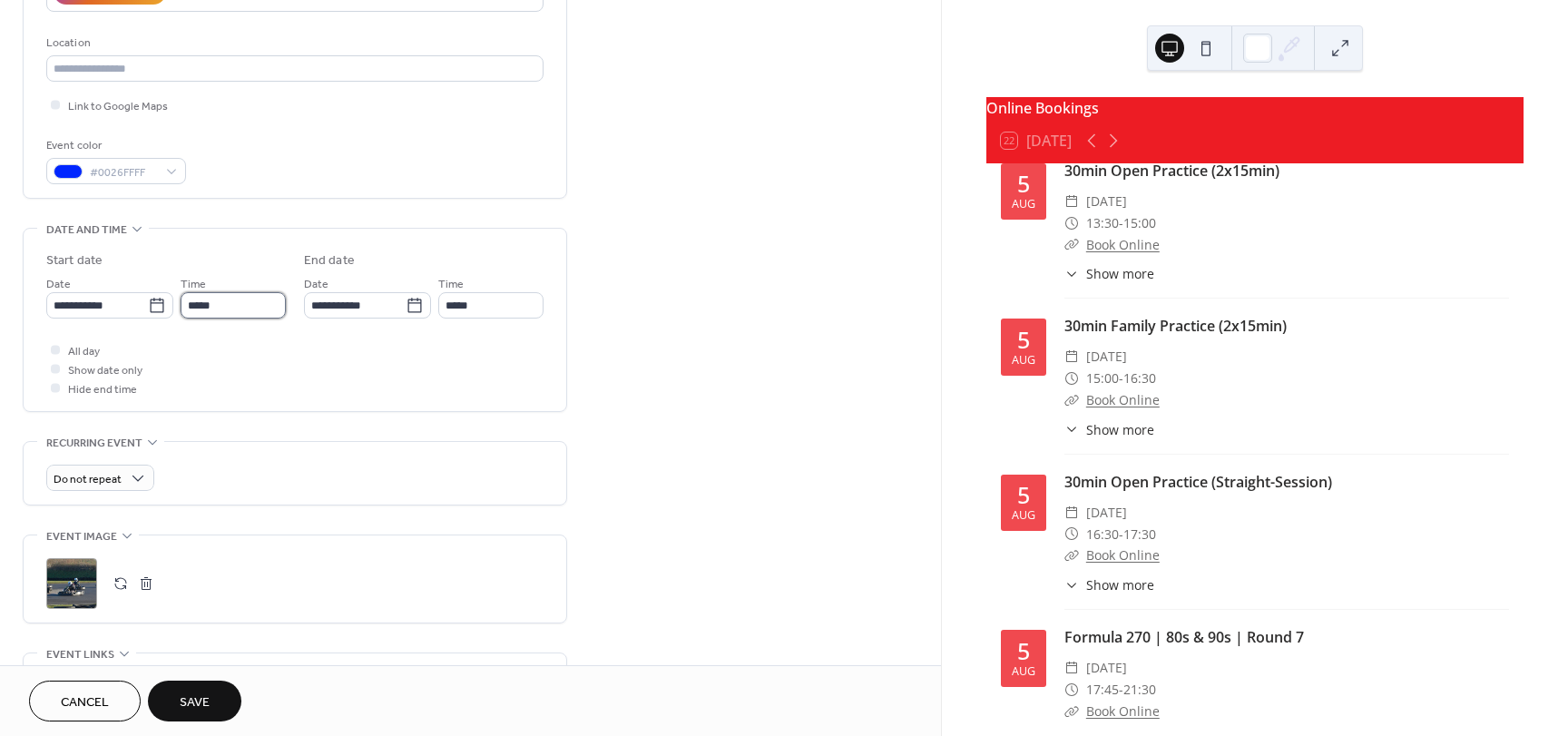 click on "*****" at bounding box center (233, 305) 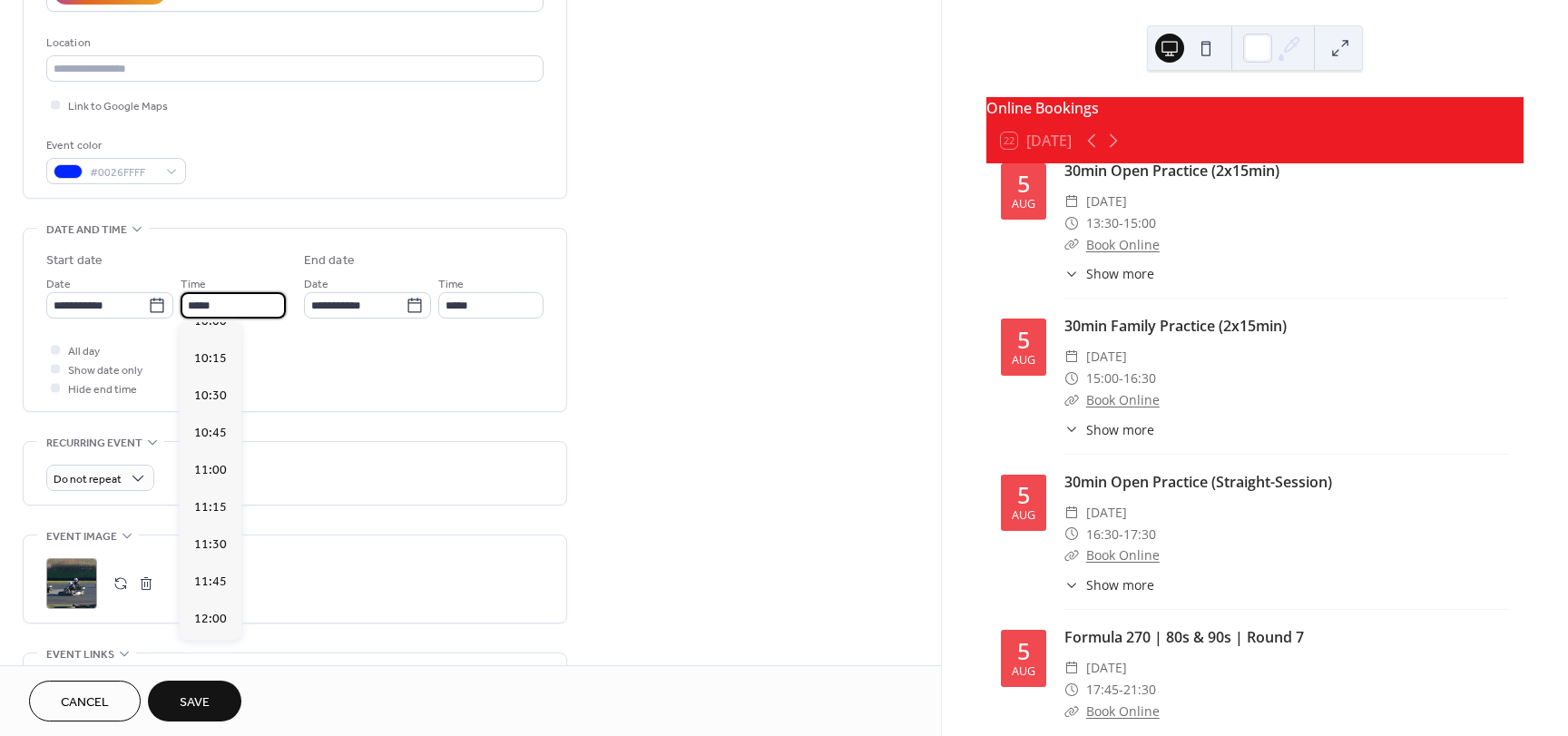 scroll, scrollTop: 1474, scrollLeft: 0, axis: vertical 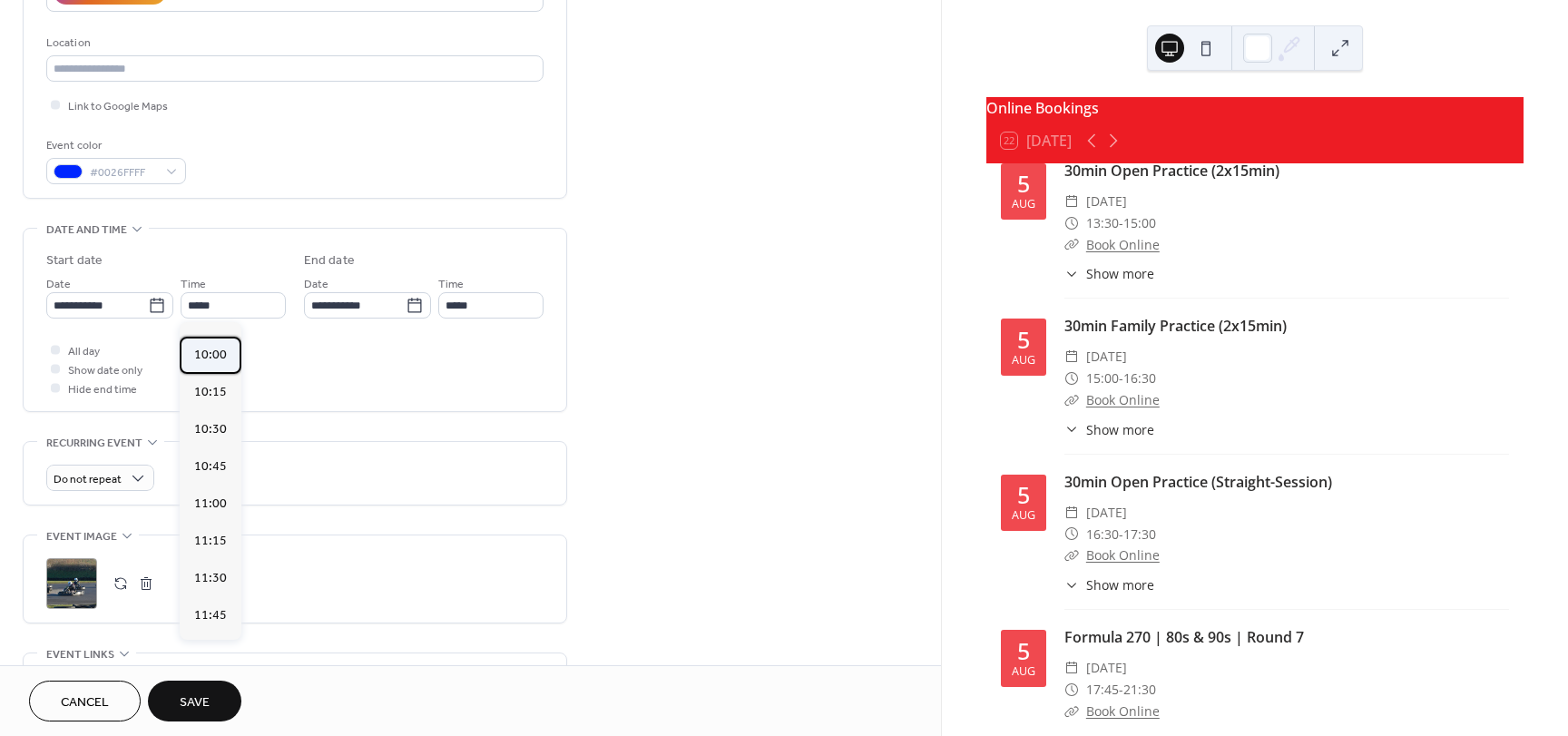 click on "10:00" at bounding box center (211, 355) 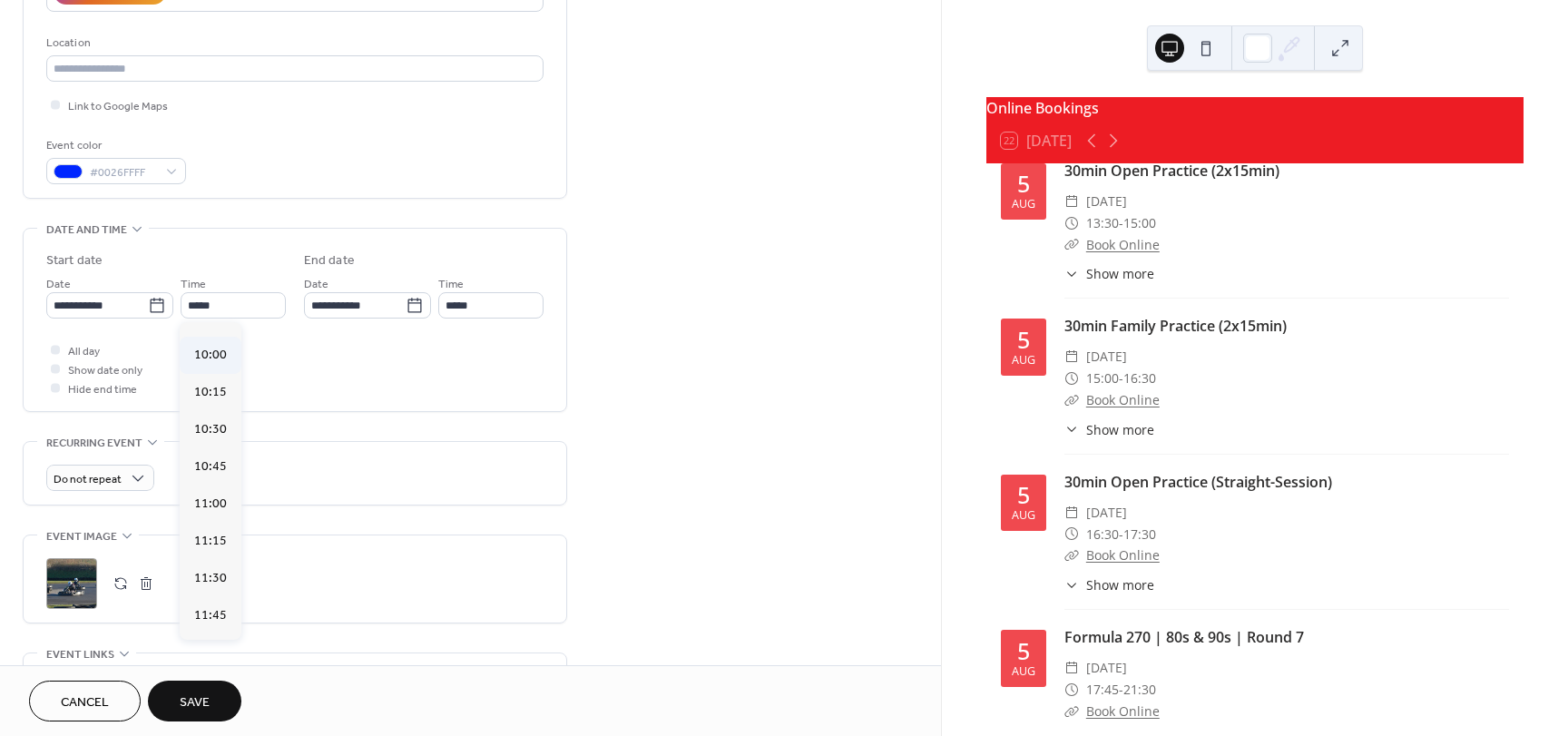 type on "*****" 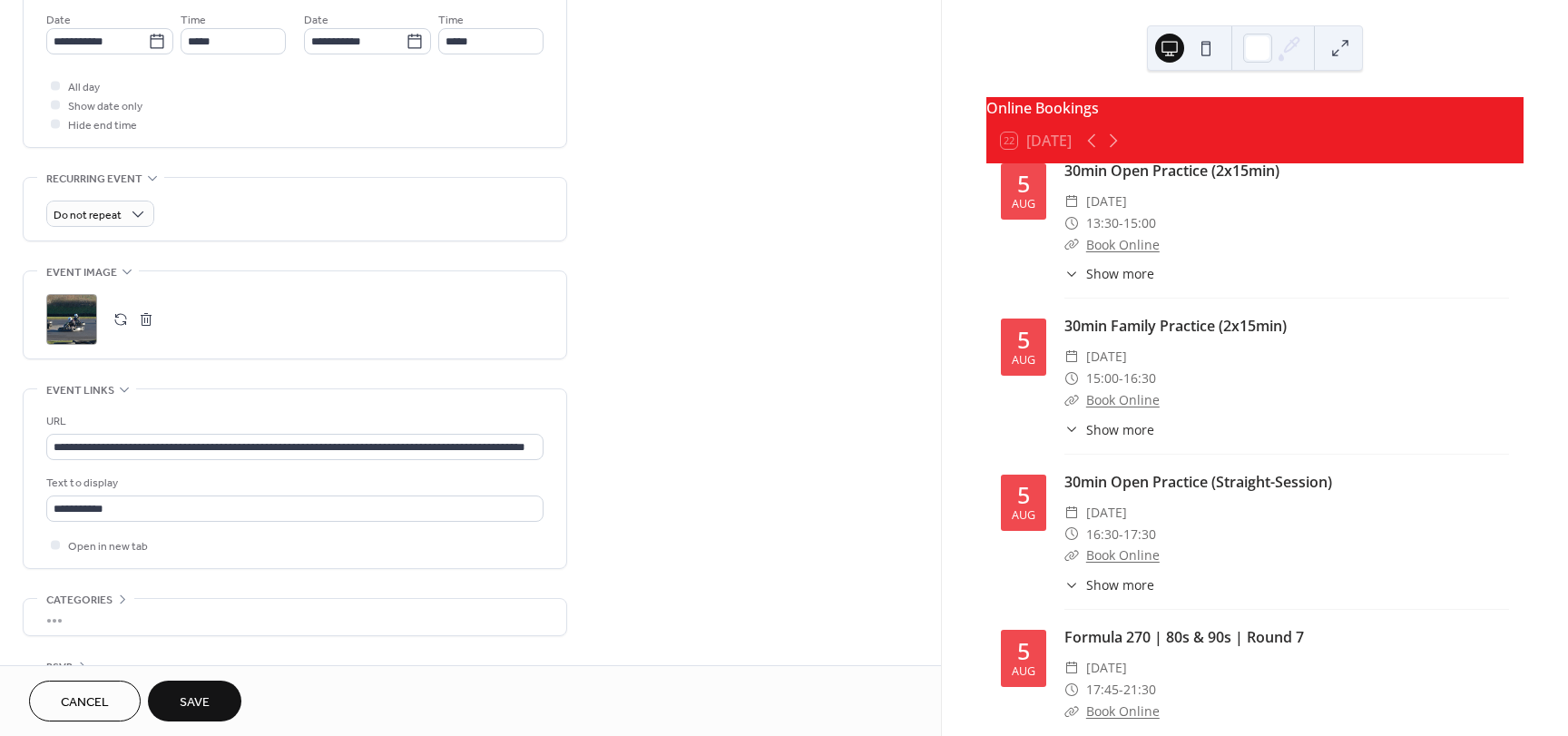 scroll, scrollTop: 635, scrollLeft: 0, axis: vertical 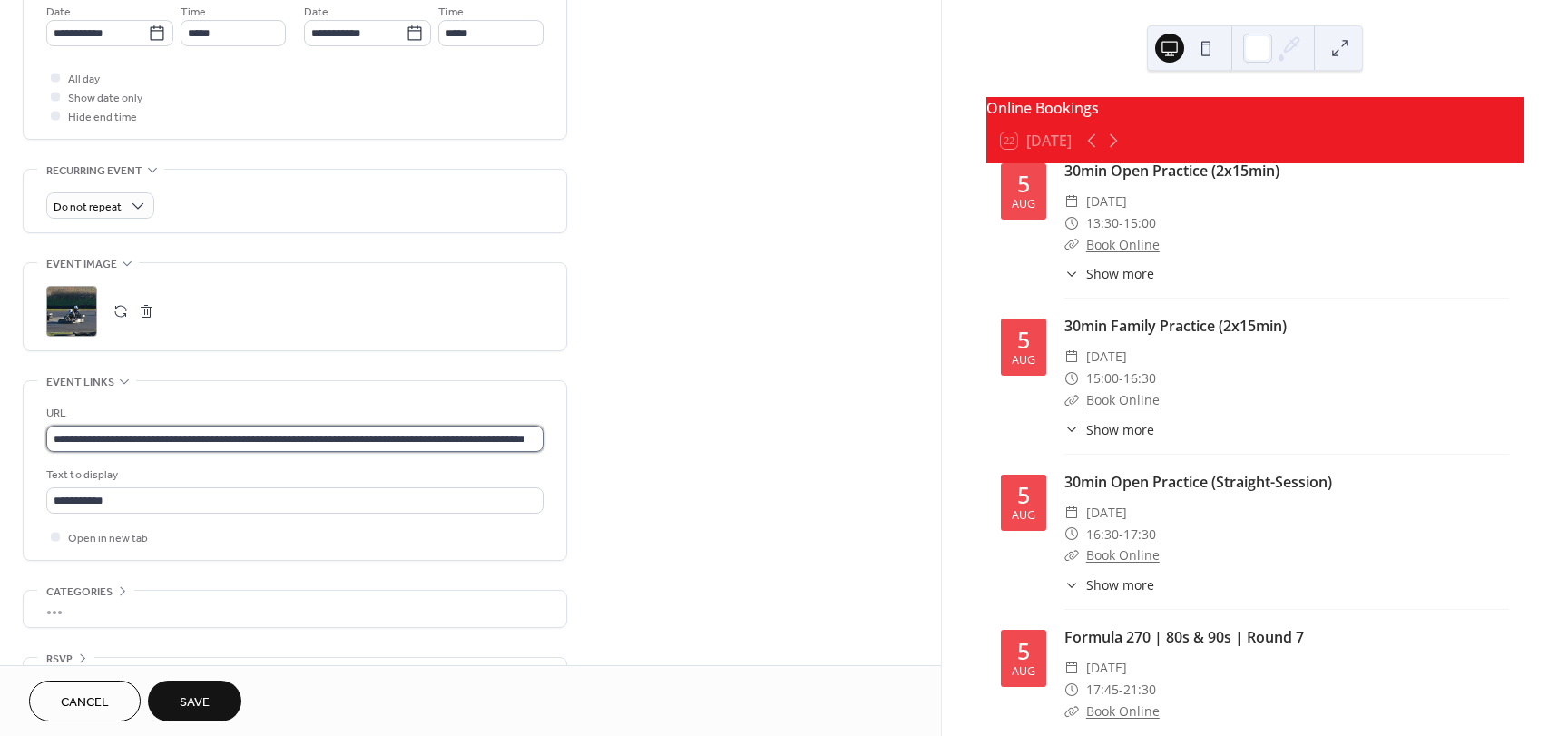 click on "**********" at bounding box center (295, 438) 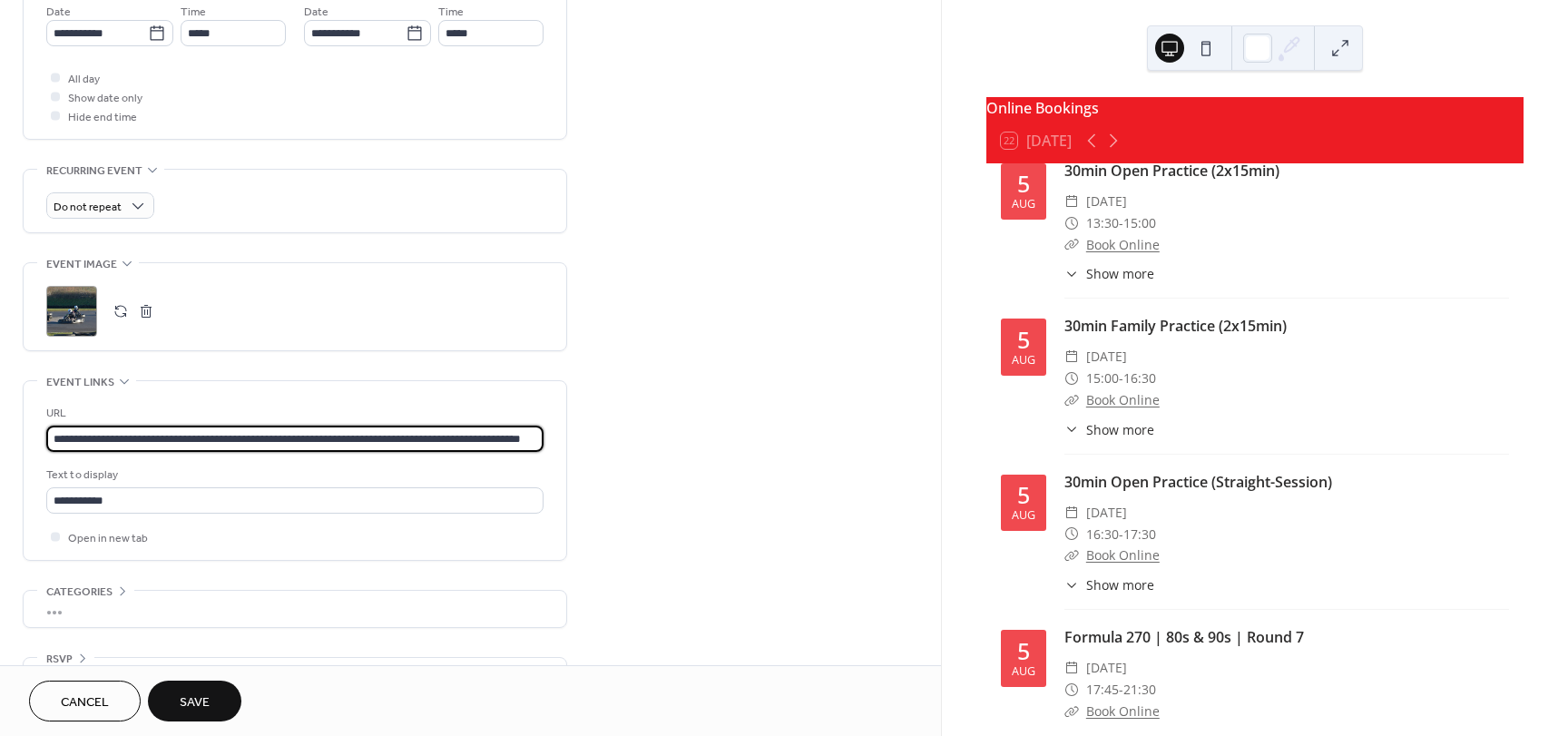scroll, scrollTop: 0, scrollLeft: 63, axis: horizontal 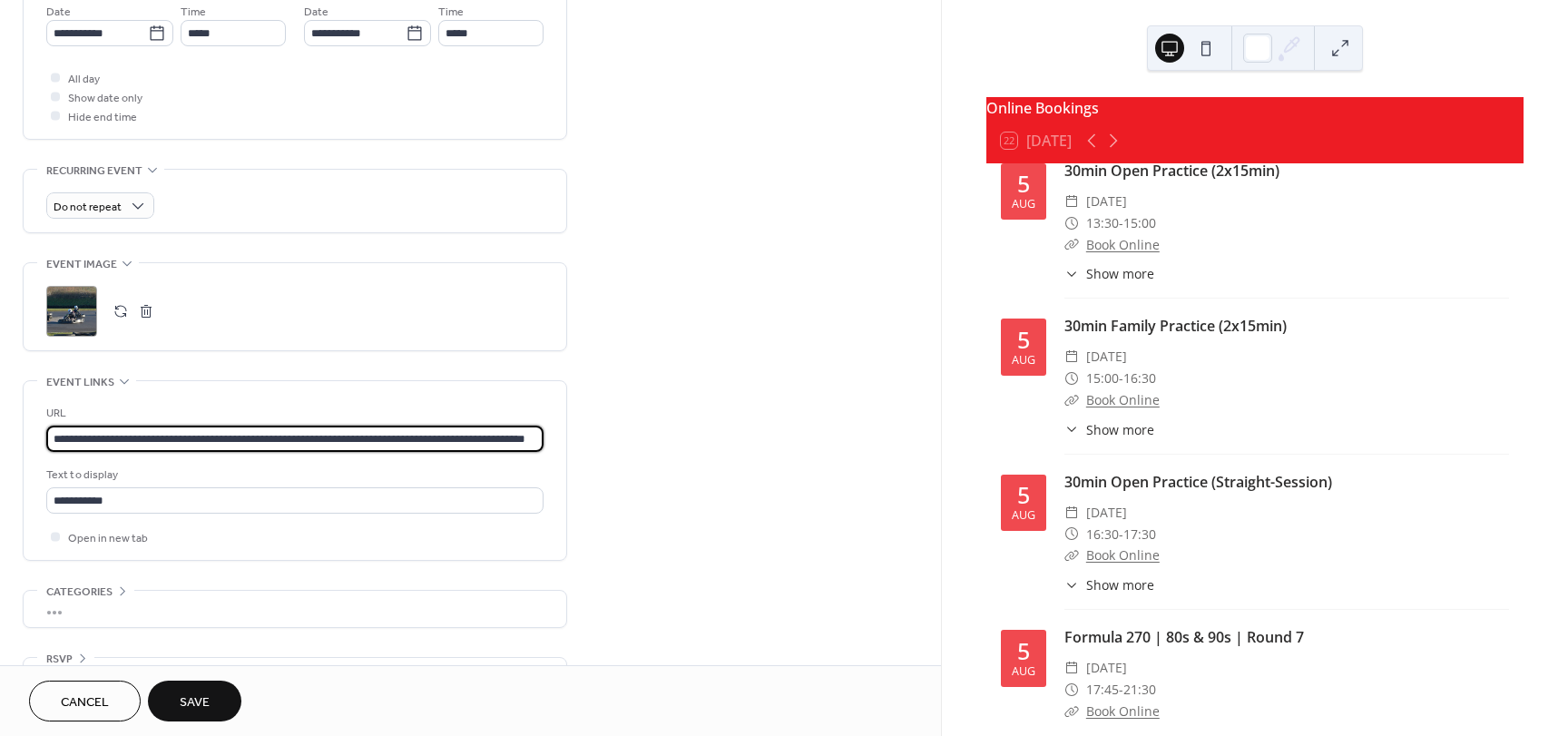 type on "**********" 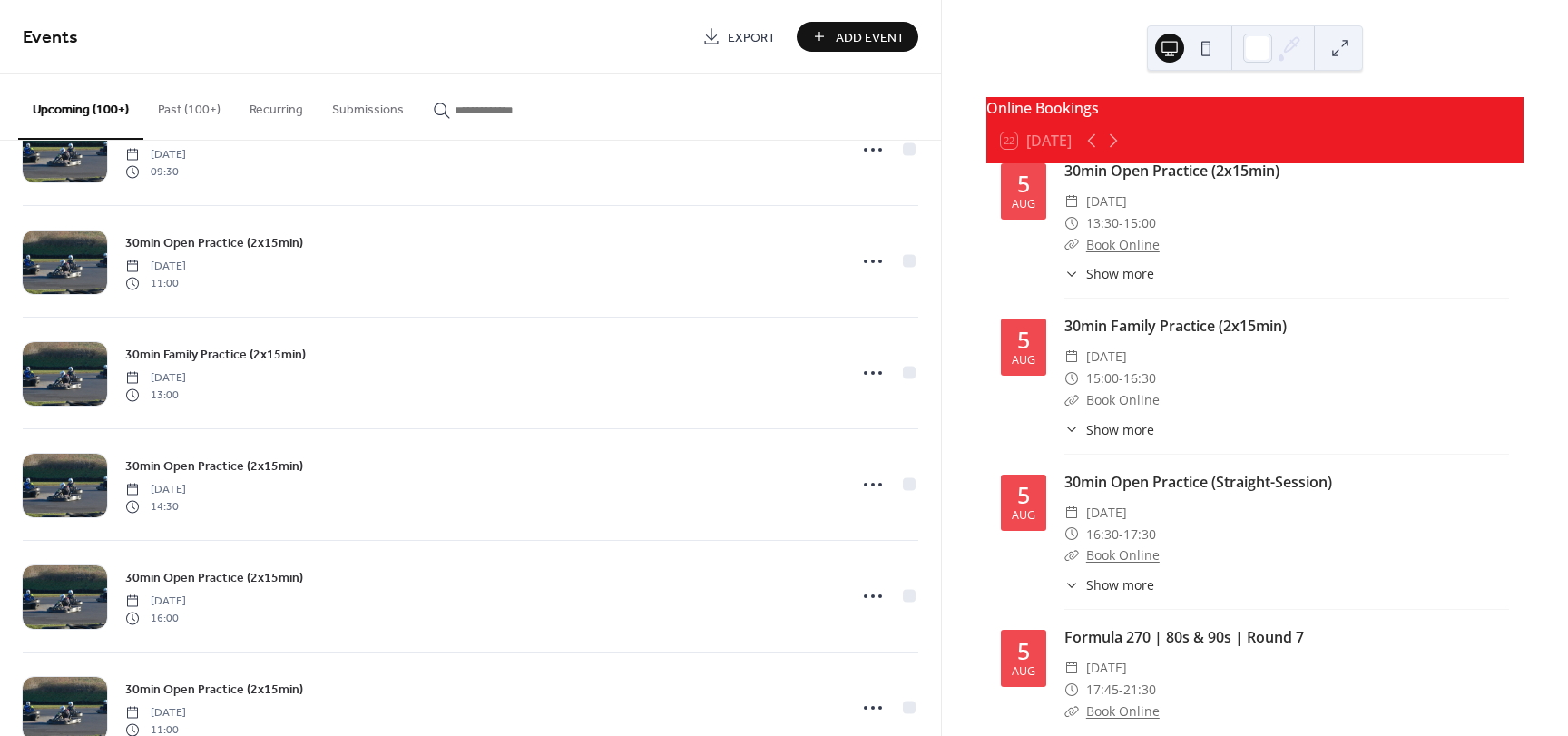 scroll, scrollTop: 2807, scrollLeft: 0, axis: vertical 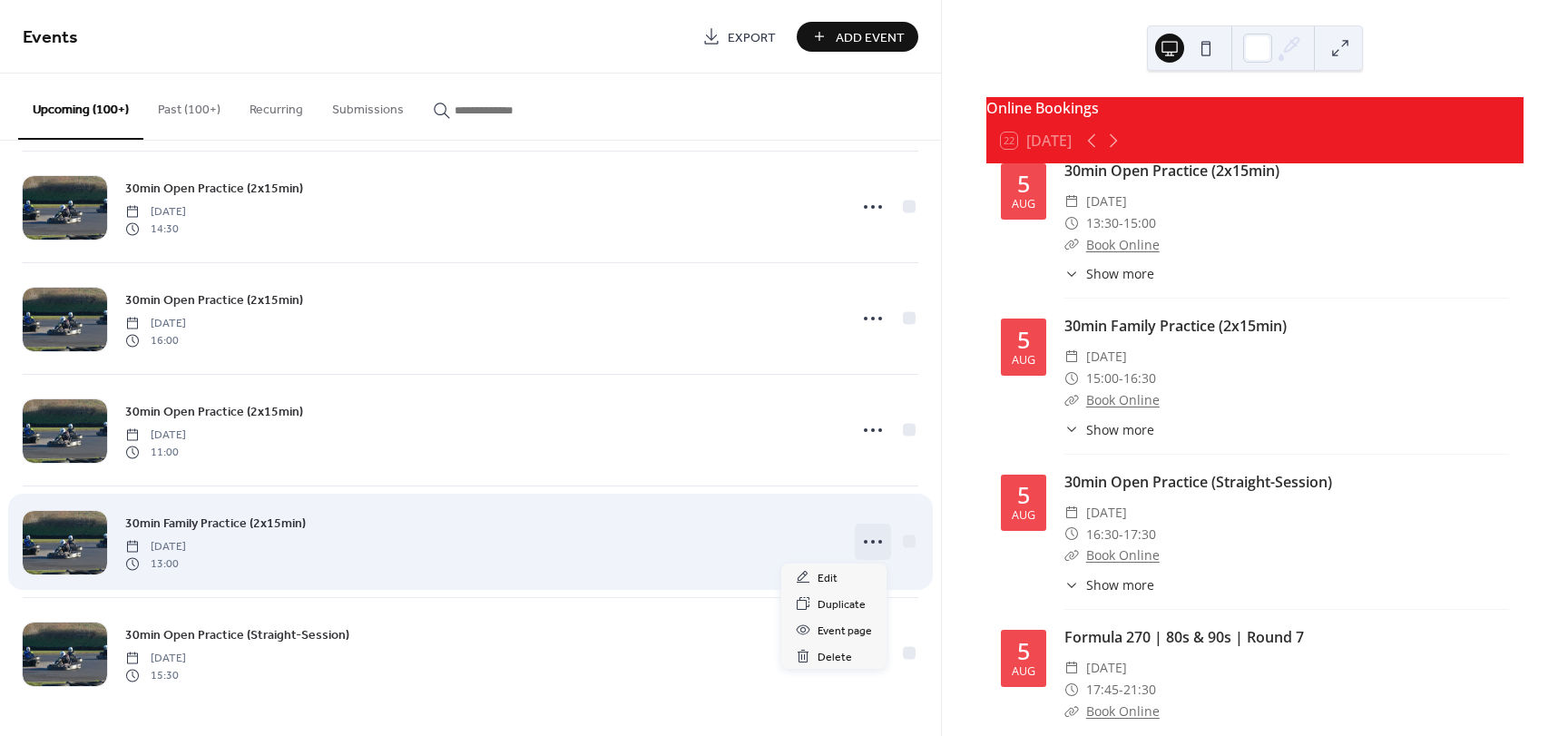 click 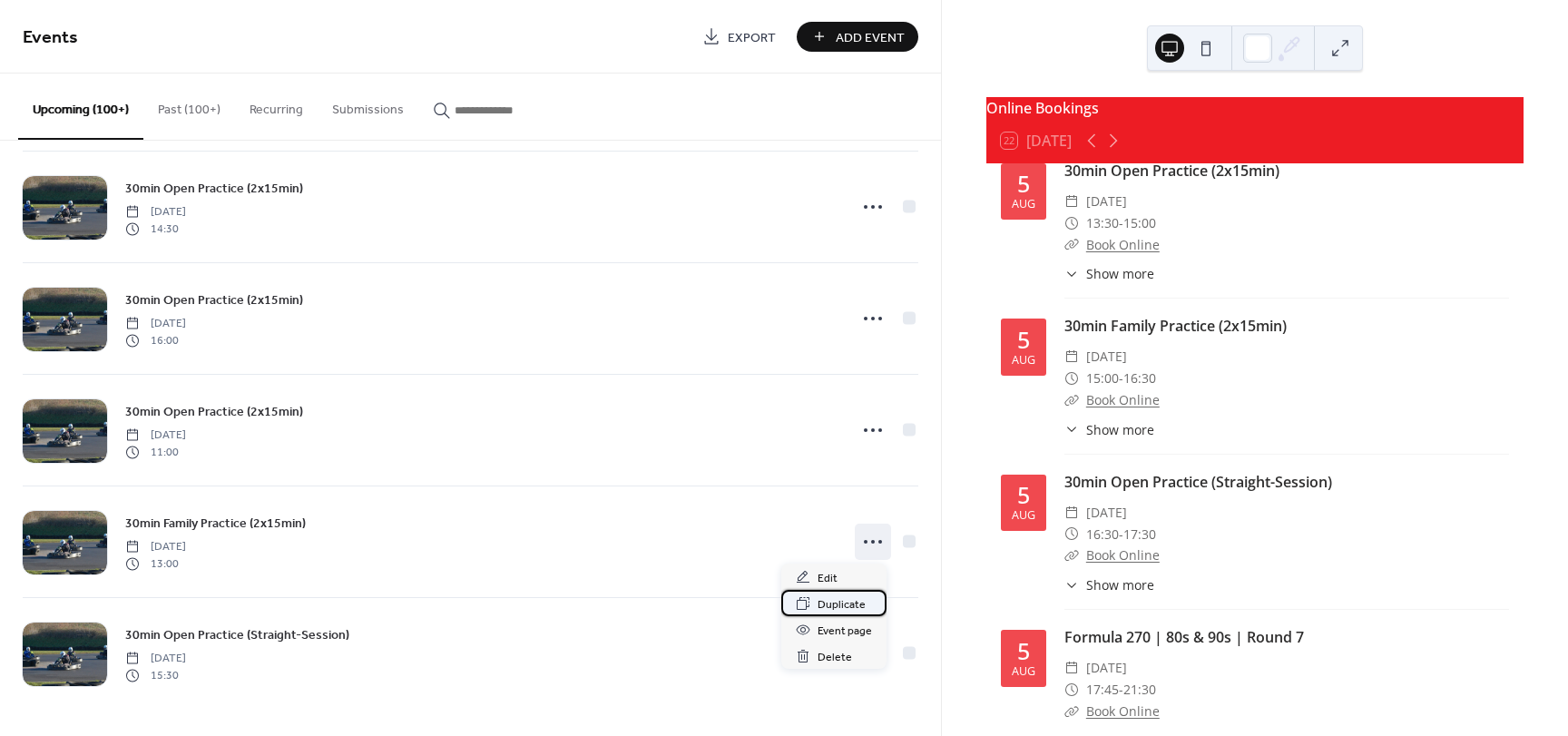 click on "Duplicate" at bounding box center [841, 604] 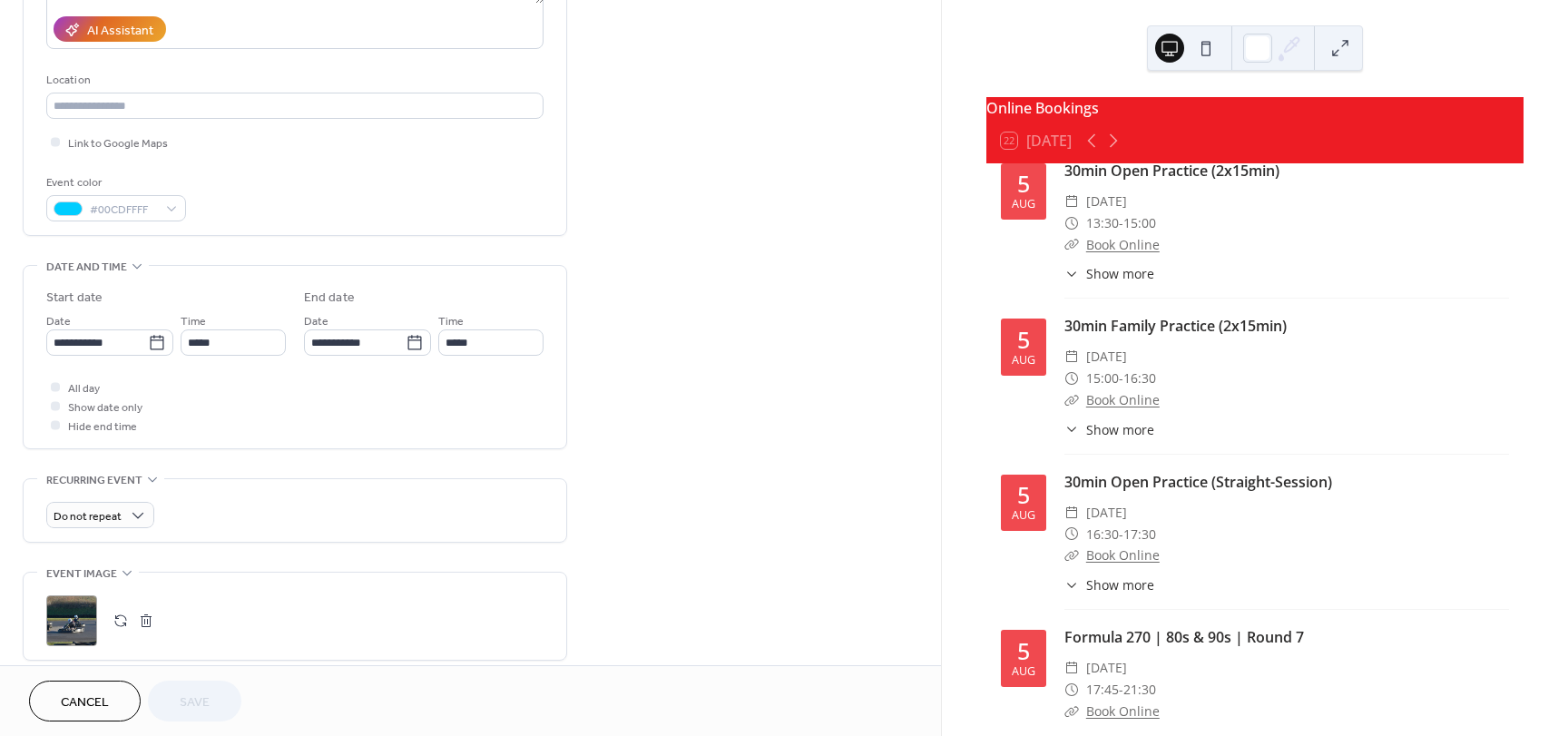 scroll, scrollTop: 363, scrollLeft: 0, axis: vertical 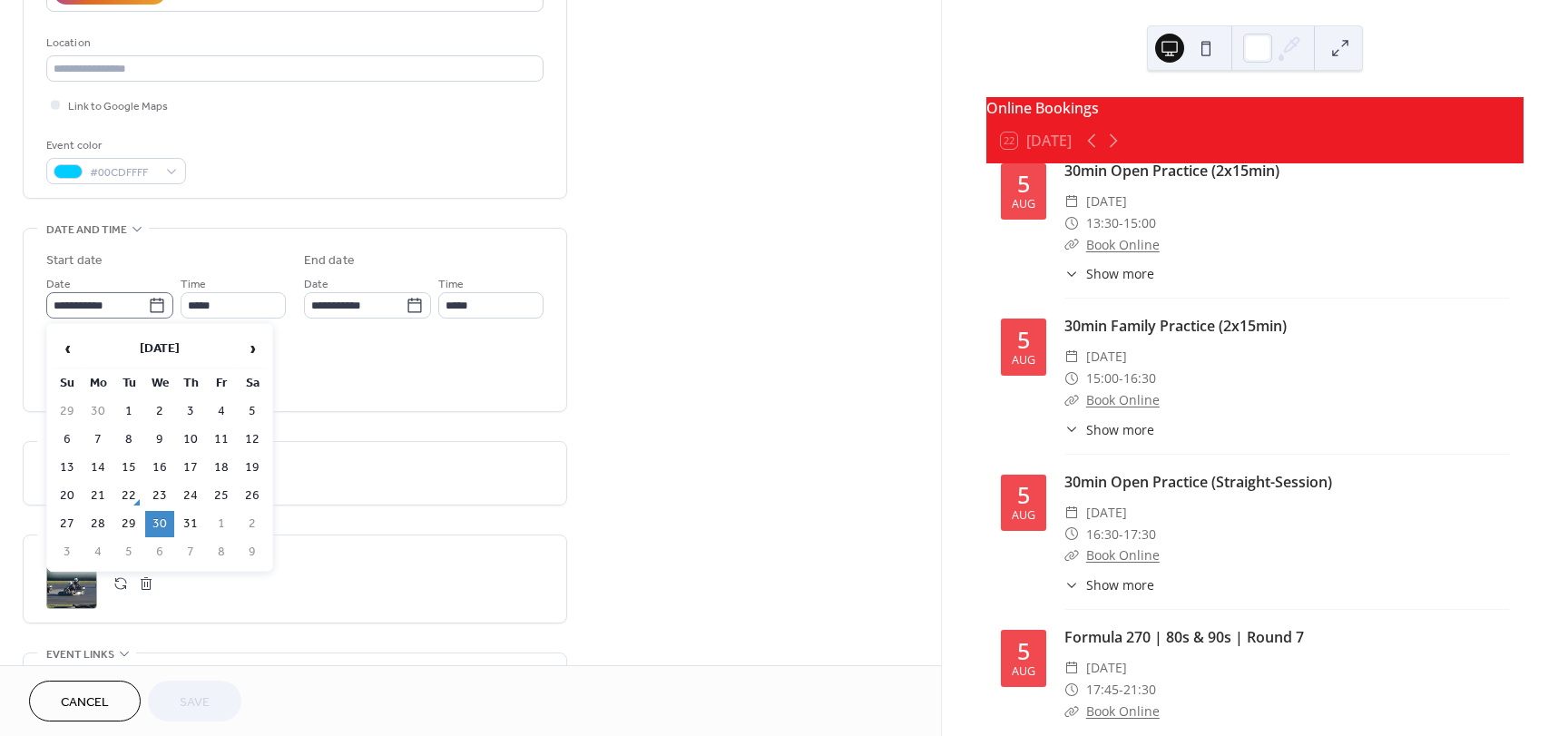 click 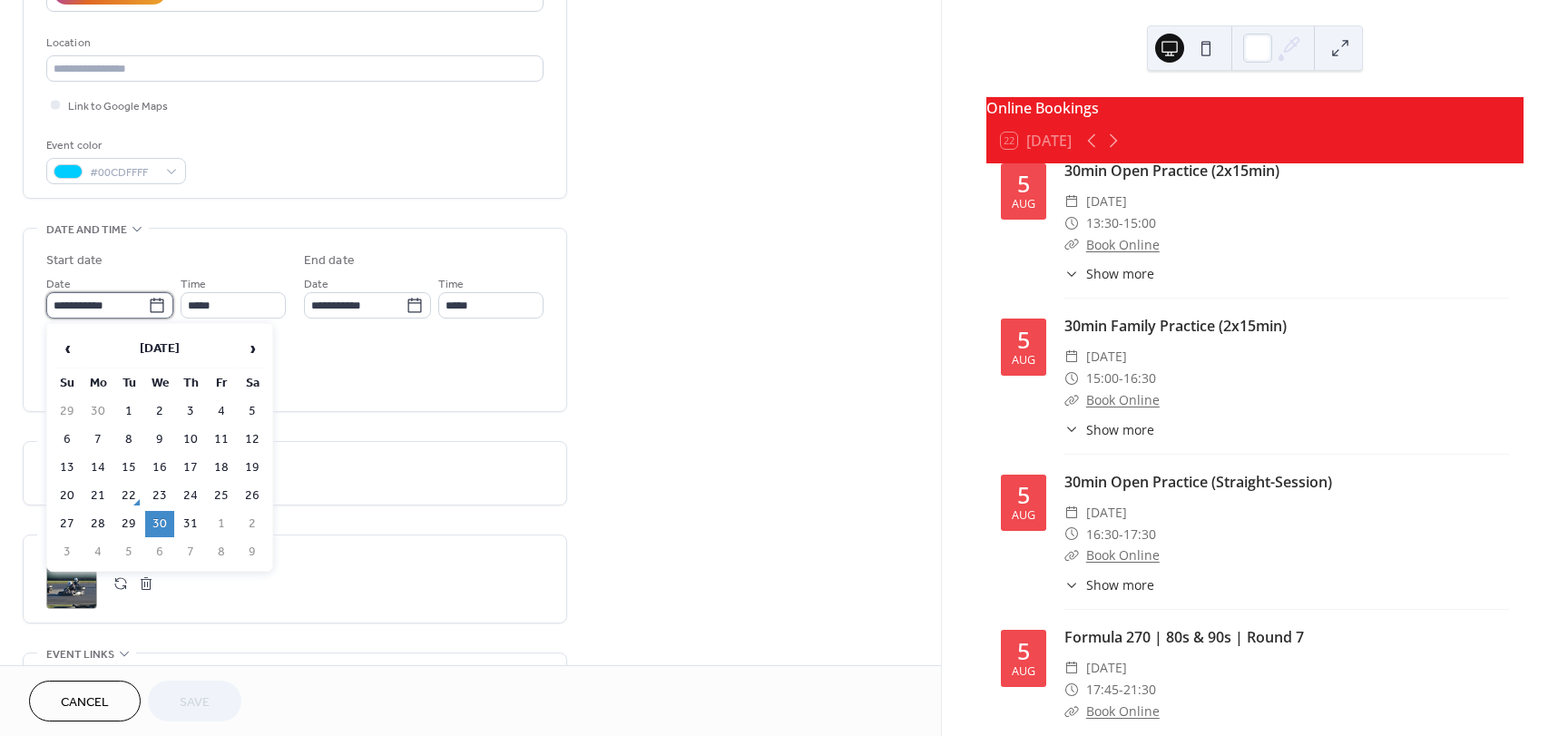 click on "**********" at bounding box center (97, 305) 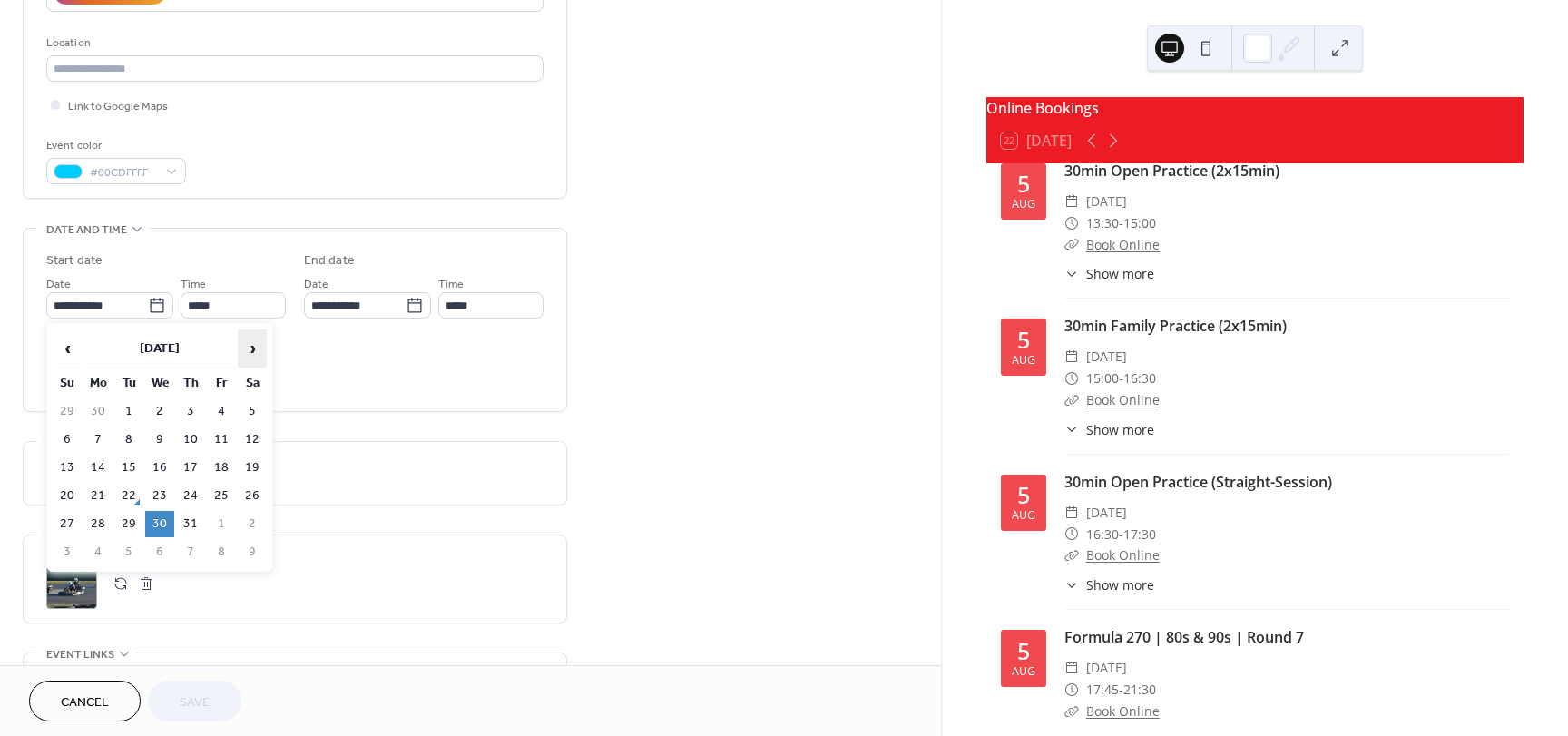click on "›" at bounding box center (252, 348) 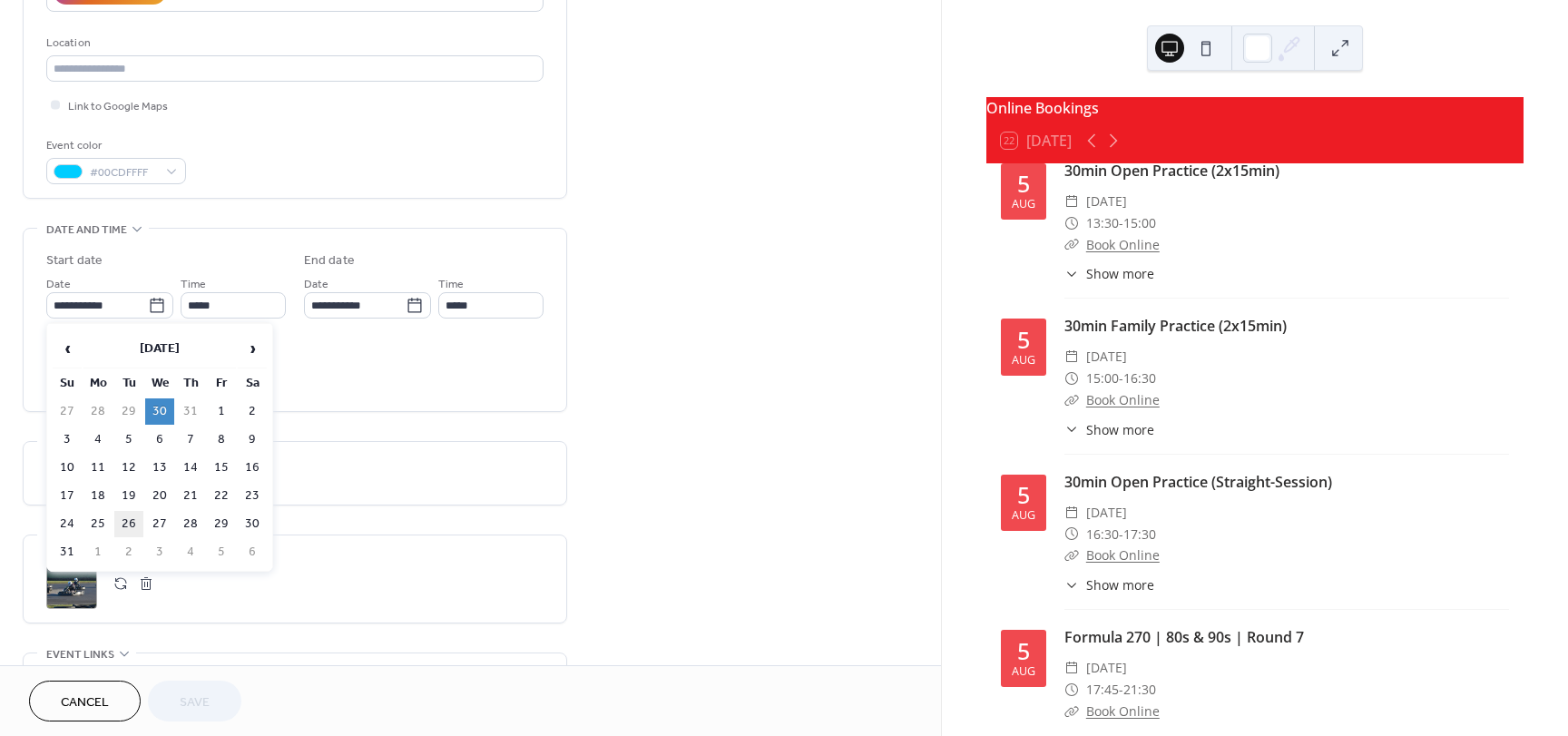 click on "26" at bounding box center [129, 524] 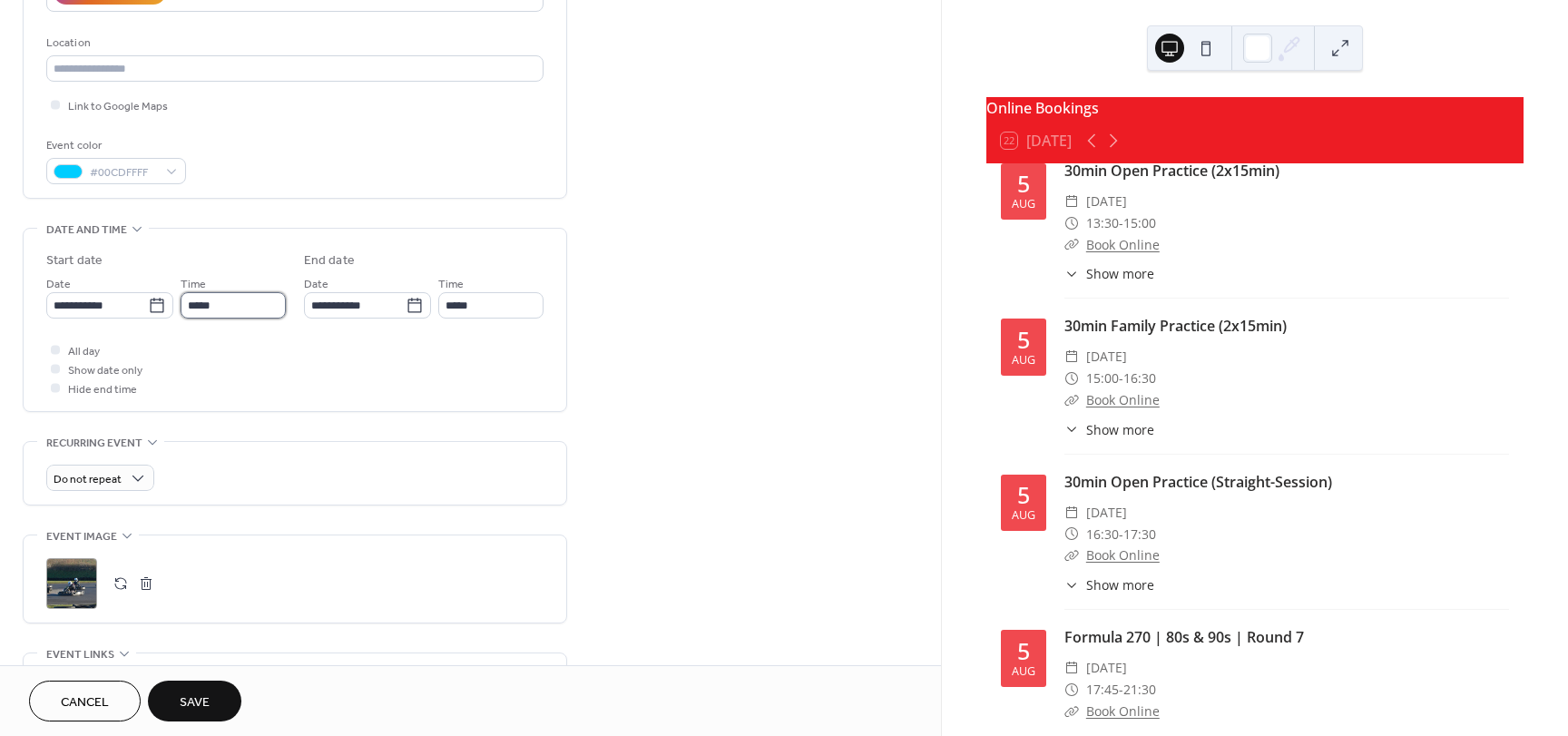 click on "*****" at bounding box center [233, 305] 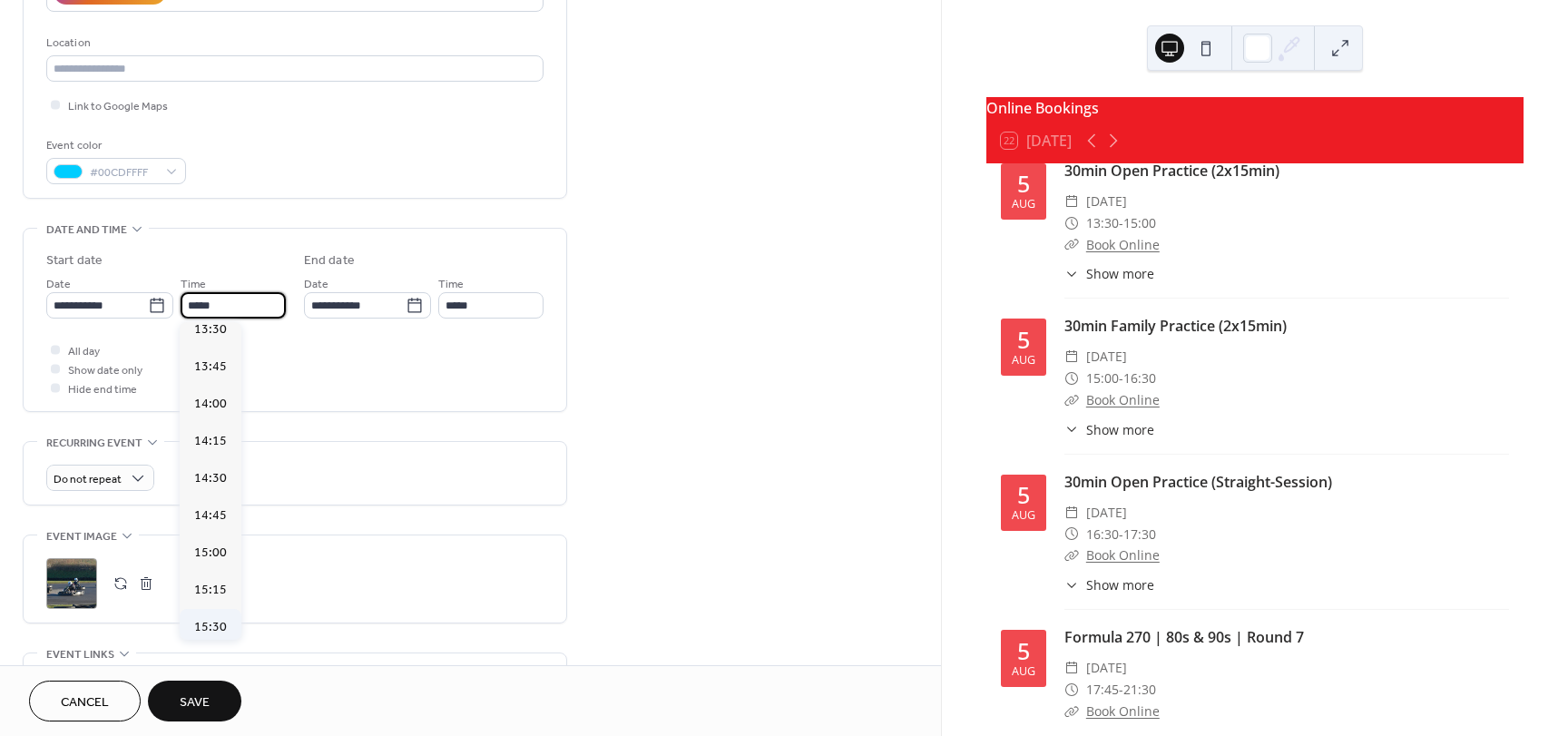 scroll, scrollTop: 2116, scrollLeft: 0, axis: vertical 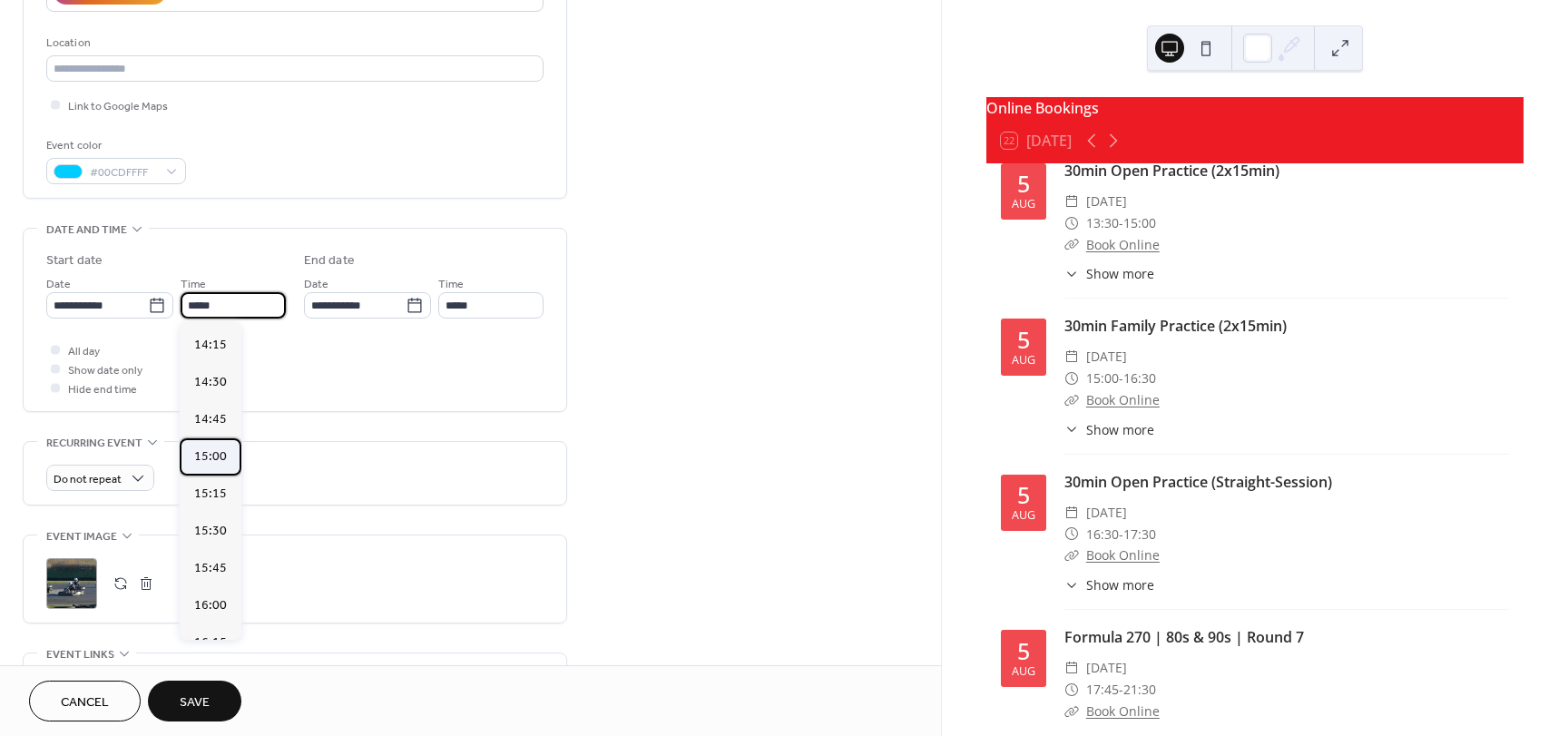 click on "15:00" at bounding box center [211, 456] 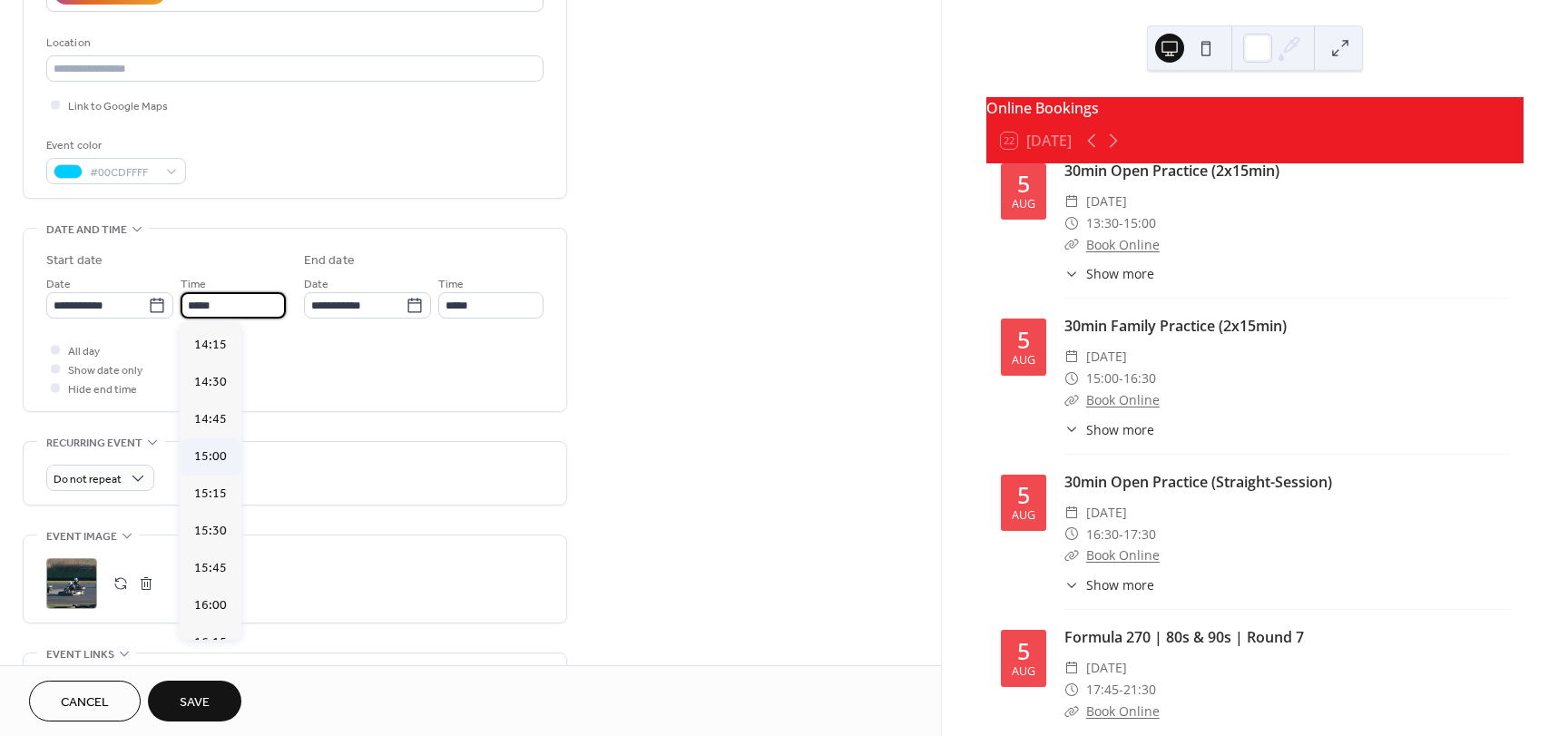 type on "*****" 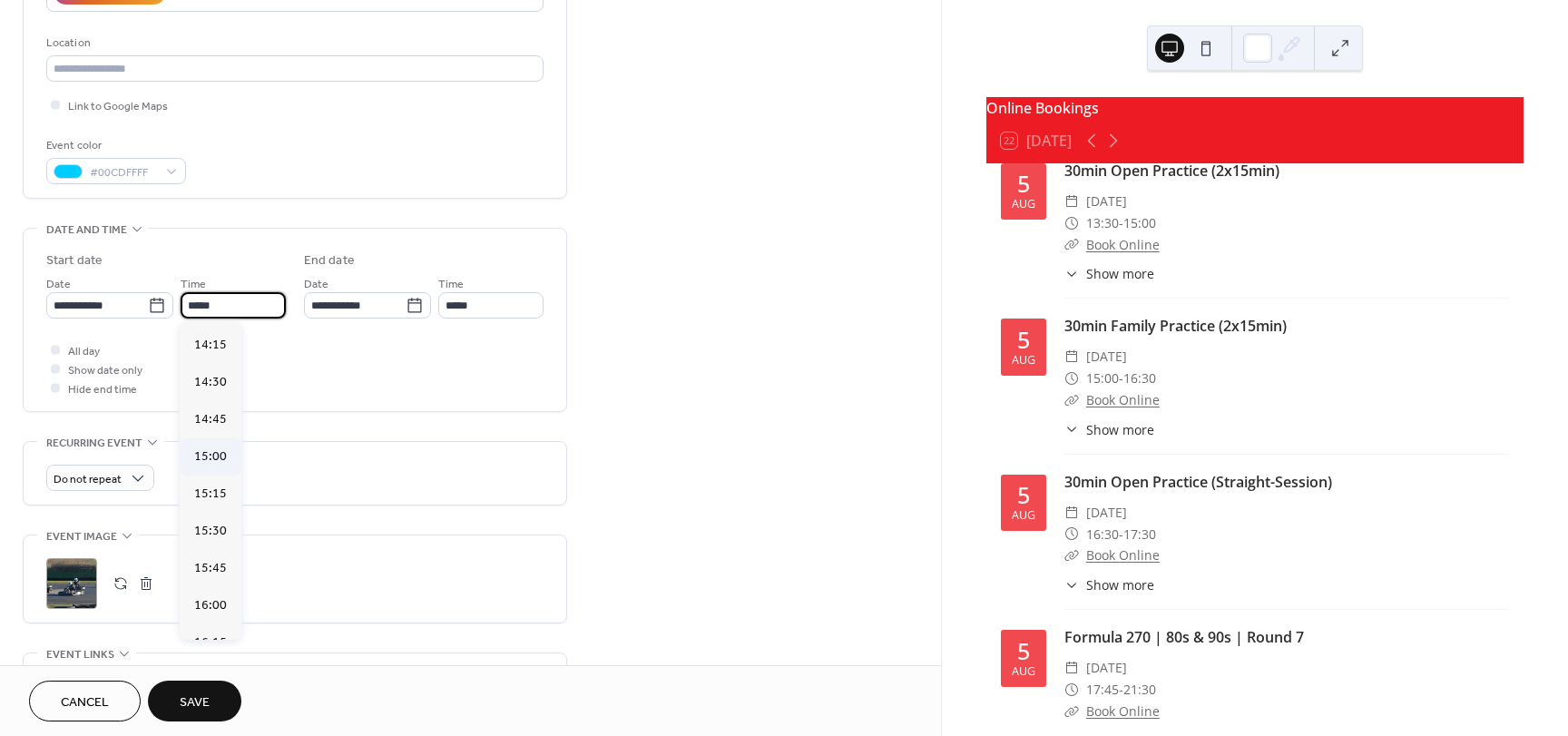 type on "*****" 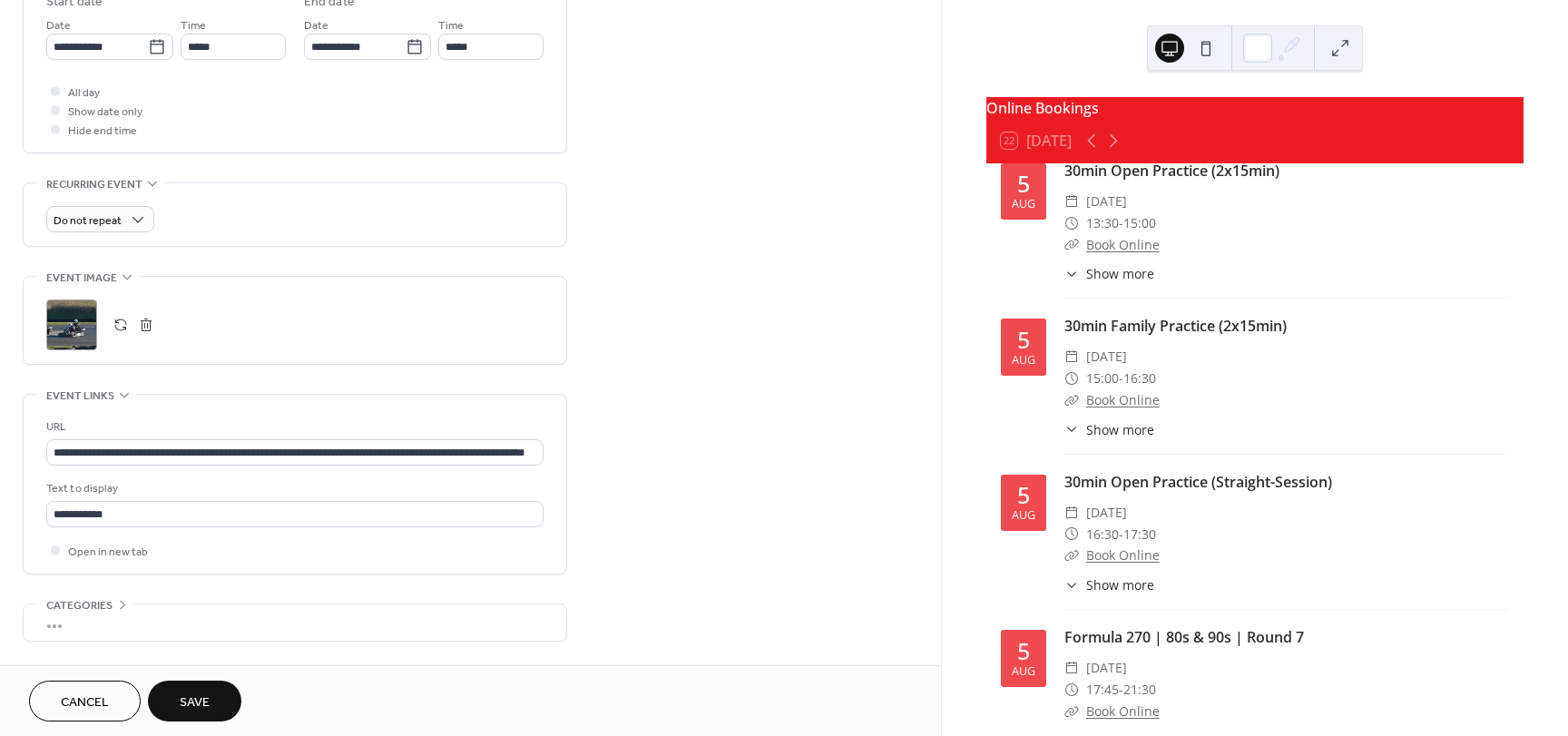 scroll, scrollTop: 635, scrollLeft: 0, axis: vertical 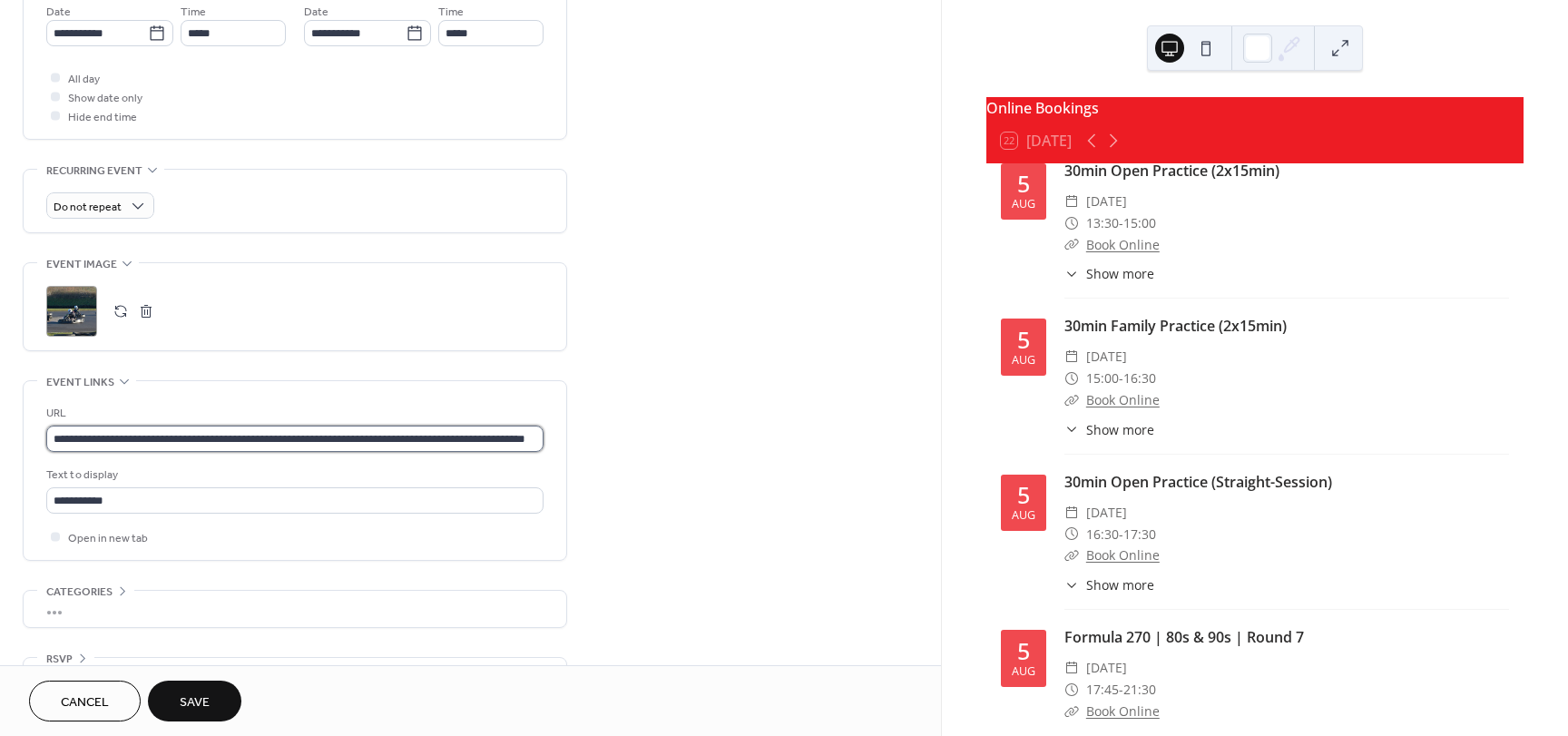 click on "**********" at bounding box center [295, 438] 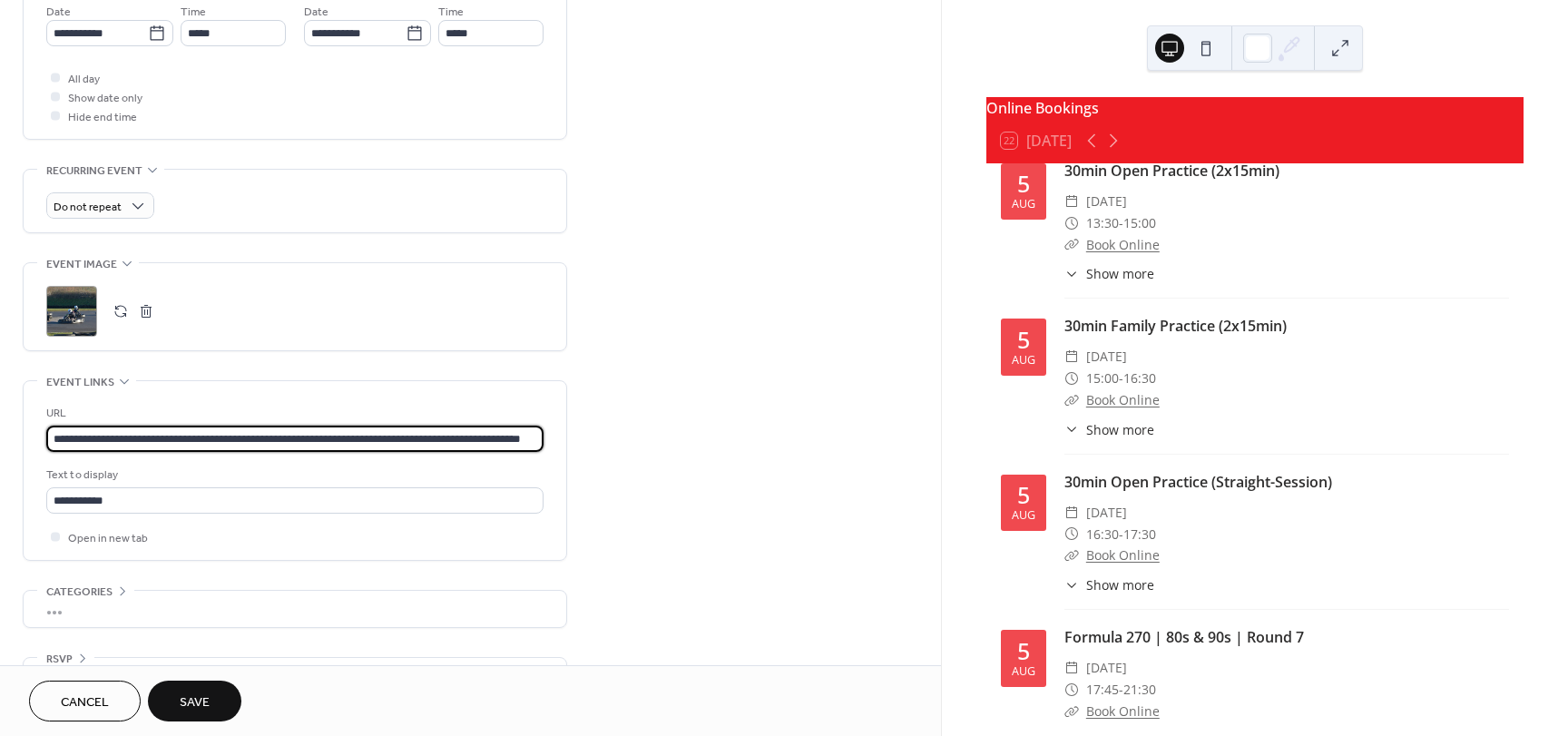 scroll, scrollTop: 0, scrollLeft: 54, axis: horizontal 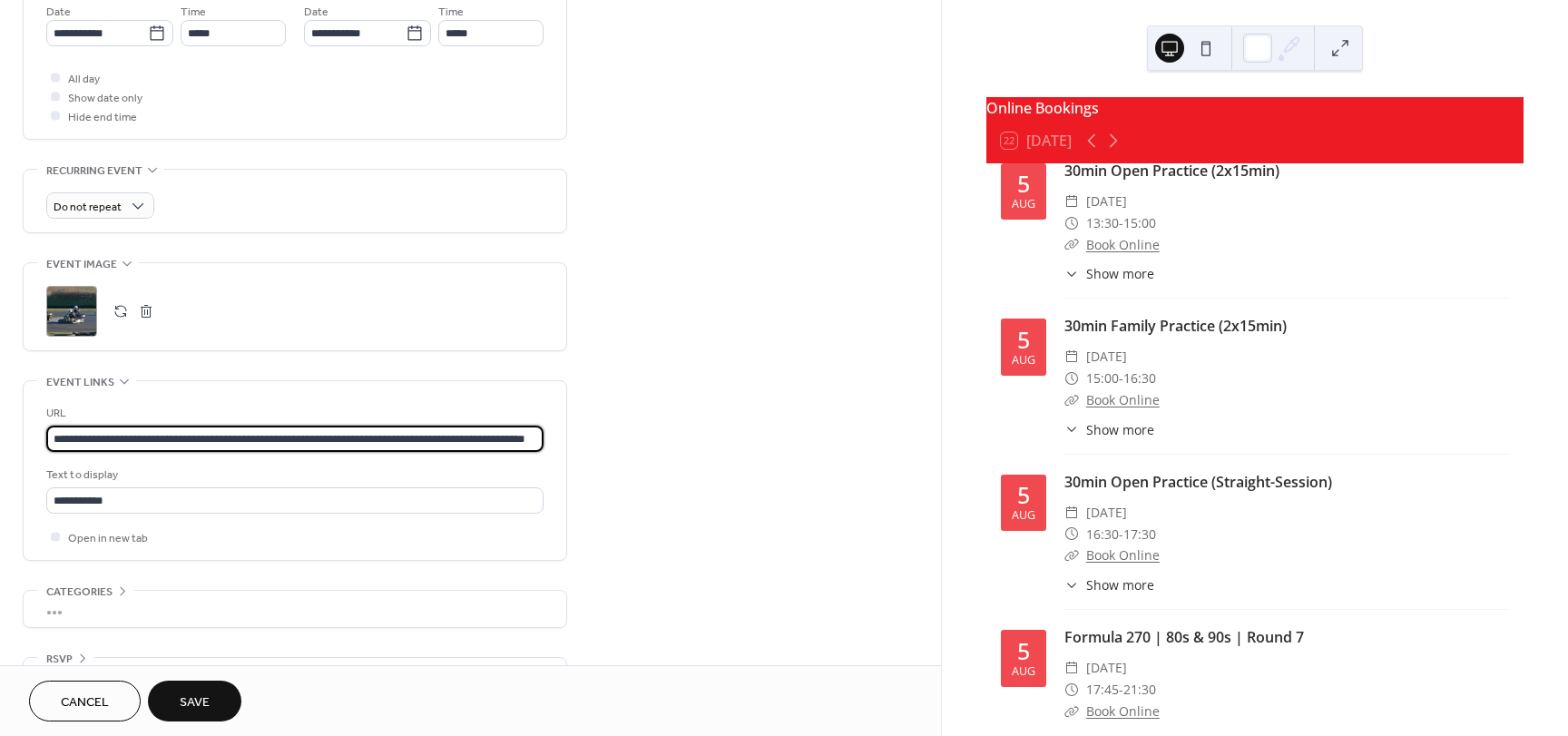 type on "**********" 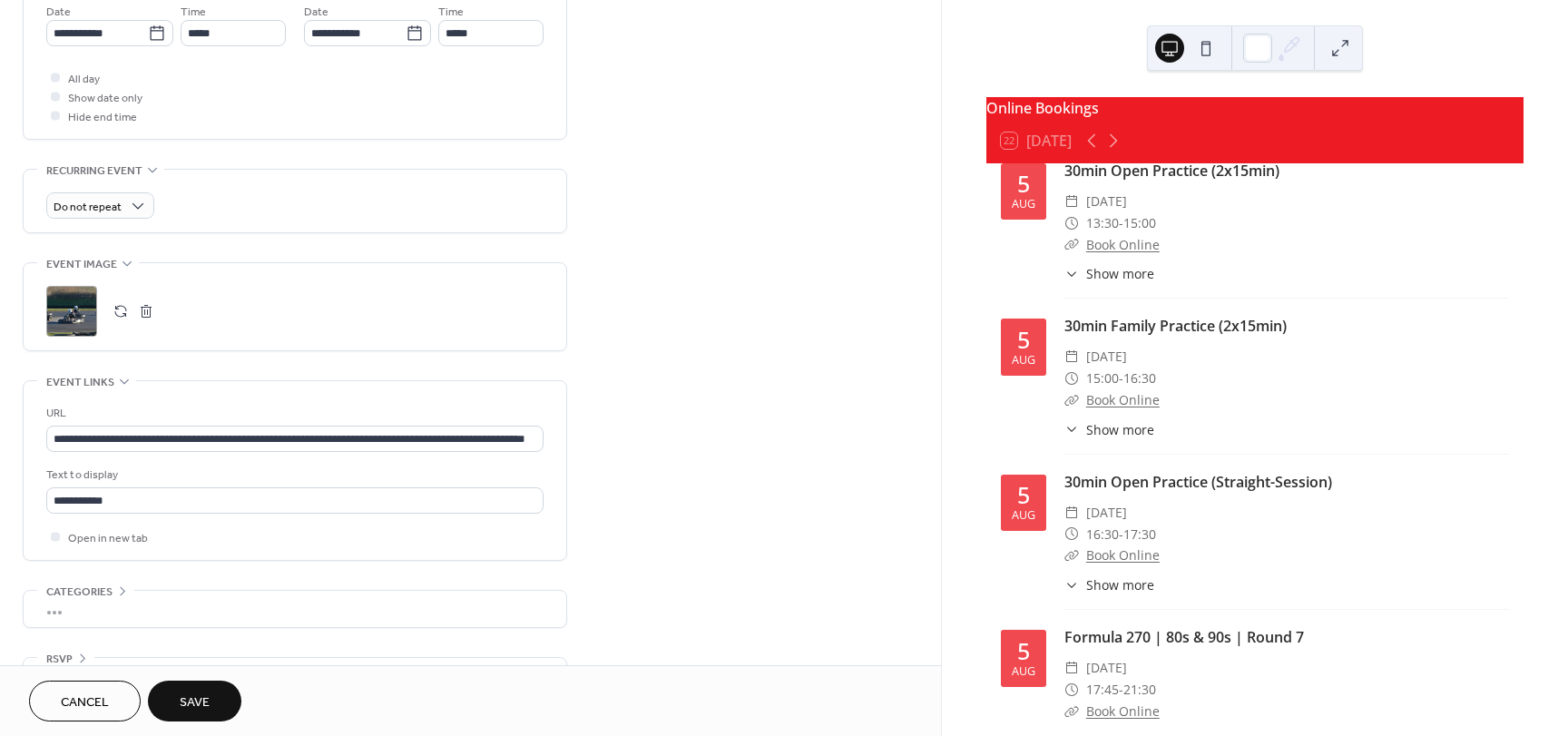 click on "Save" at bounding box center (194, 701) 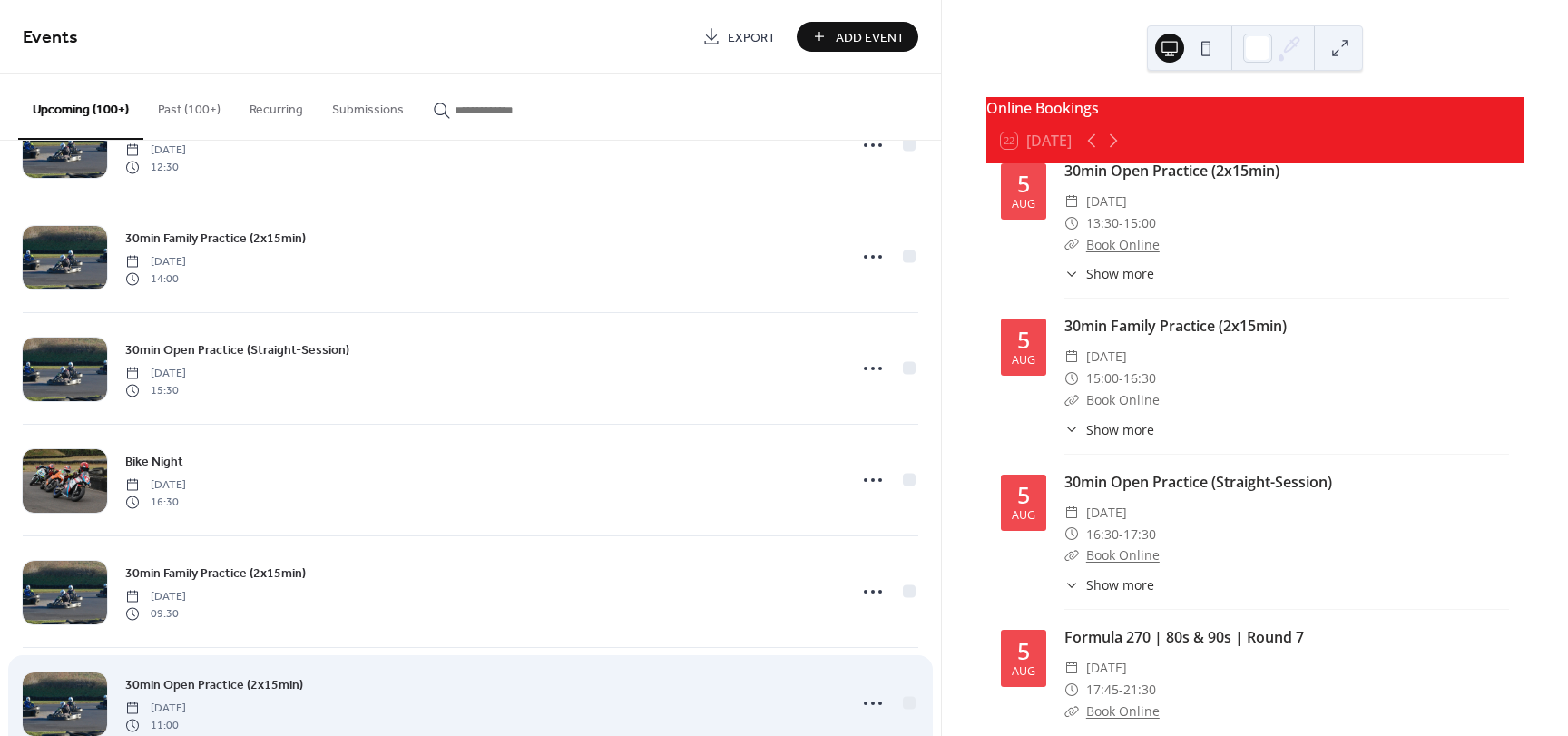 scroll, scrollTop: 2807, scrollLeft: 0, axis: vertical 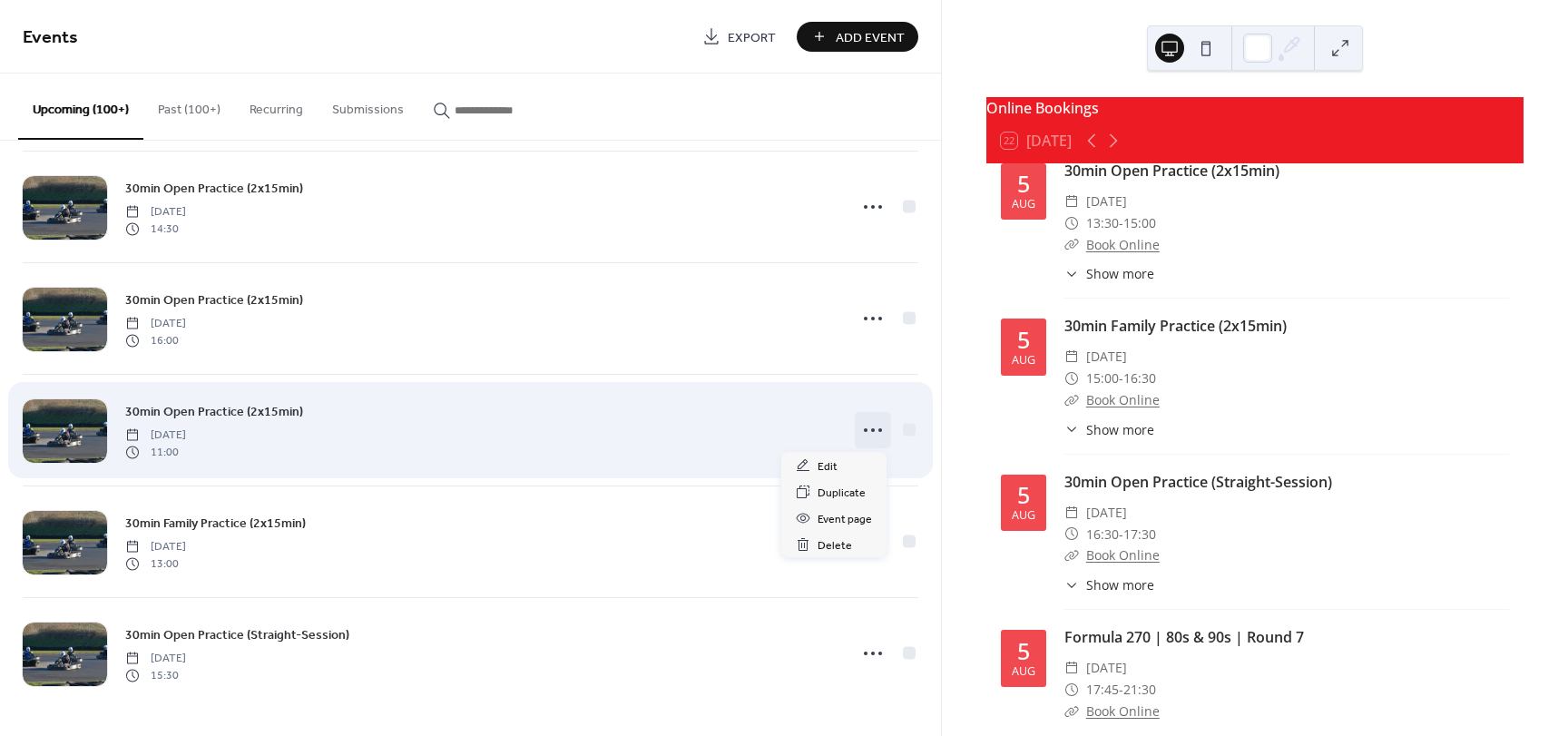 click 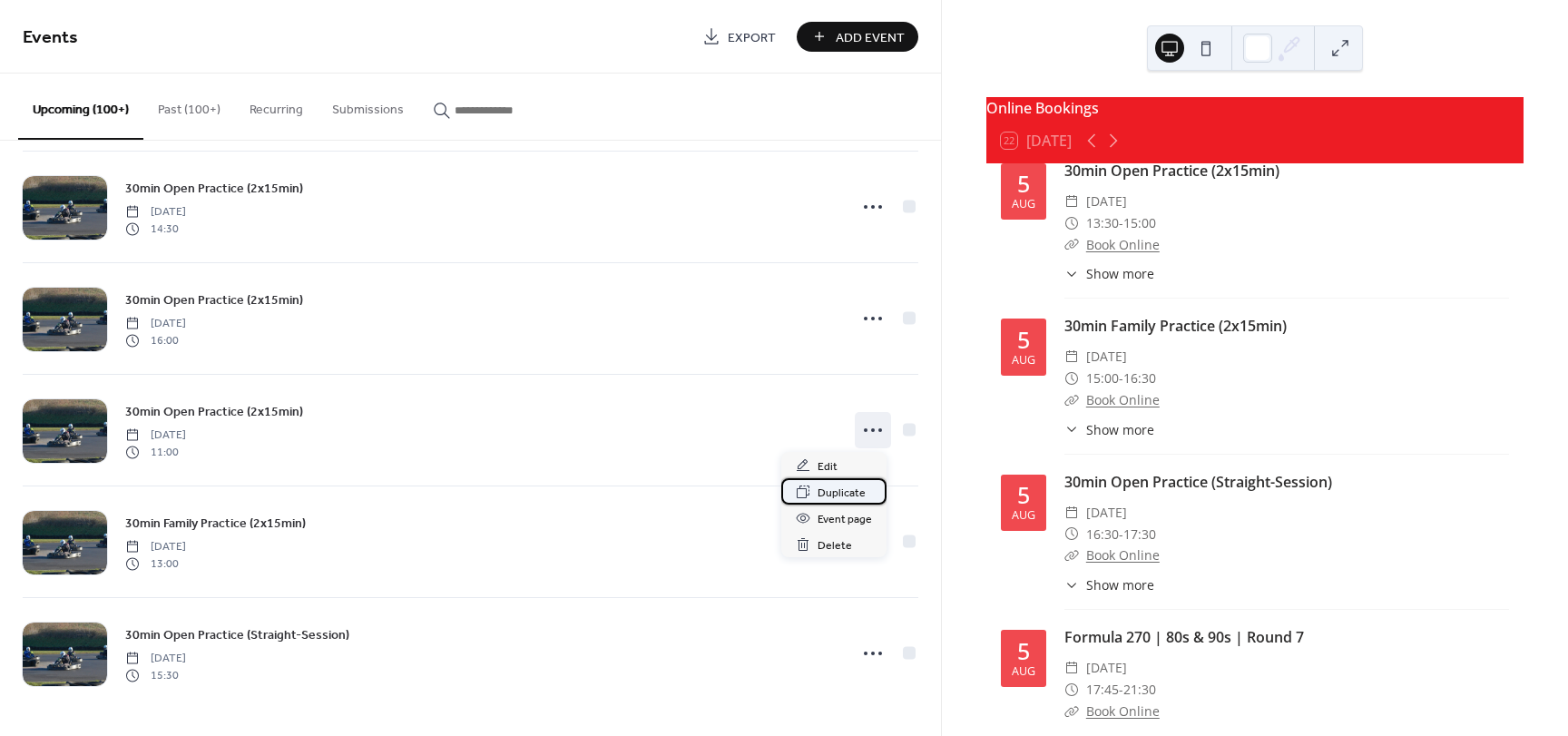 click on "Duplicate" at bounding box center [841, 493] 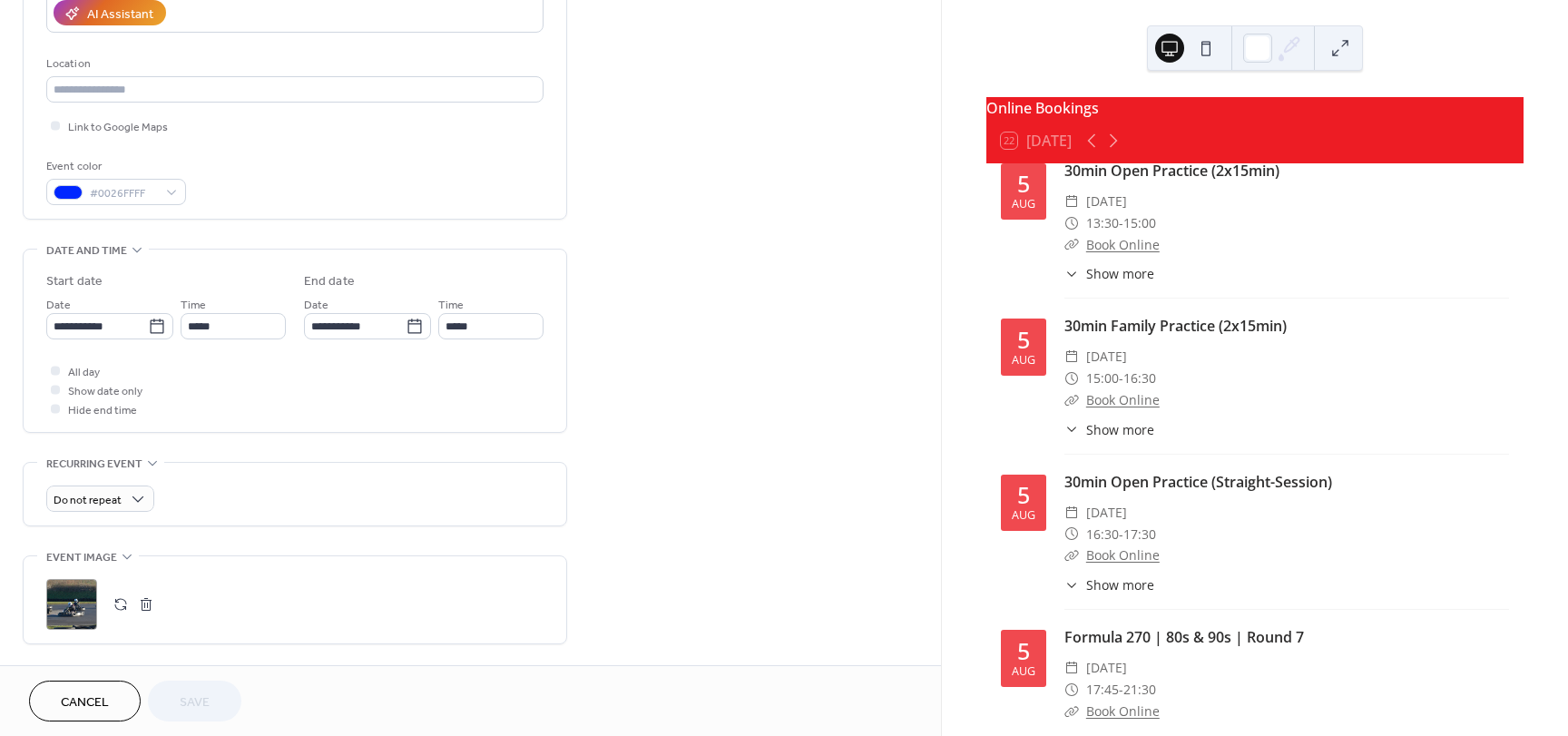 scroll, scrollTop: 363, scrollLeft: 0, axis: vertical 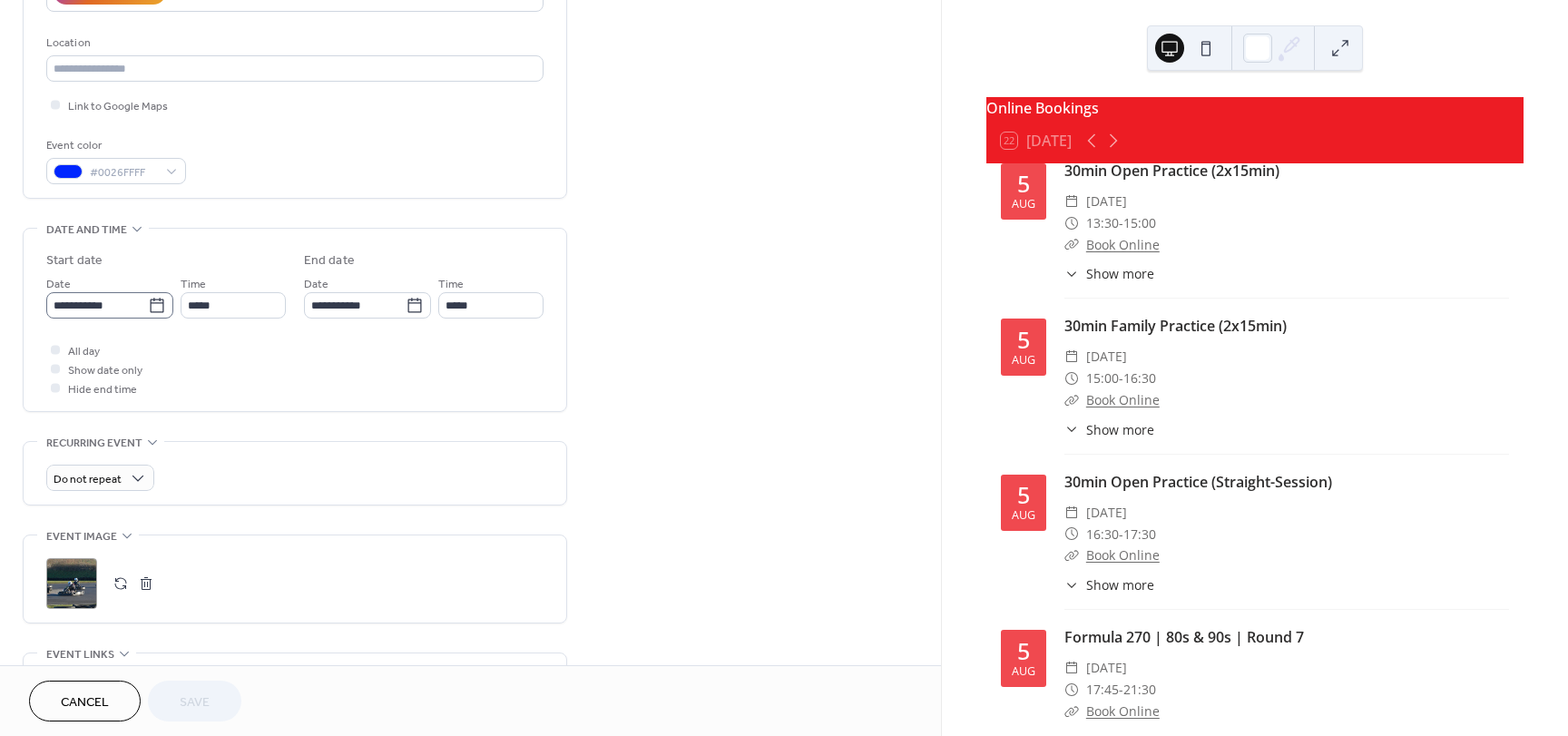 click 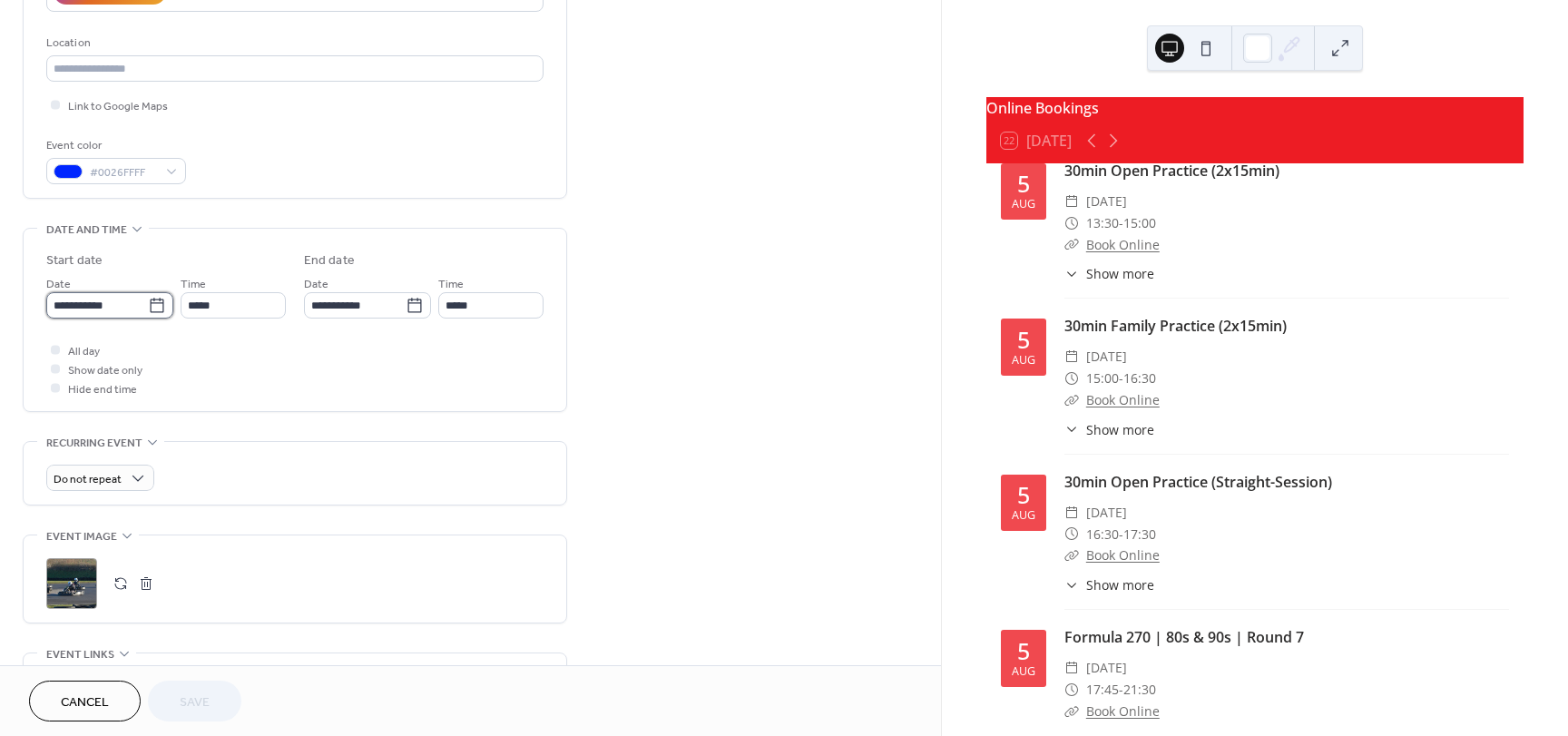click on "**********" at bounding box center [97, 305] 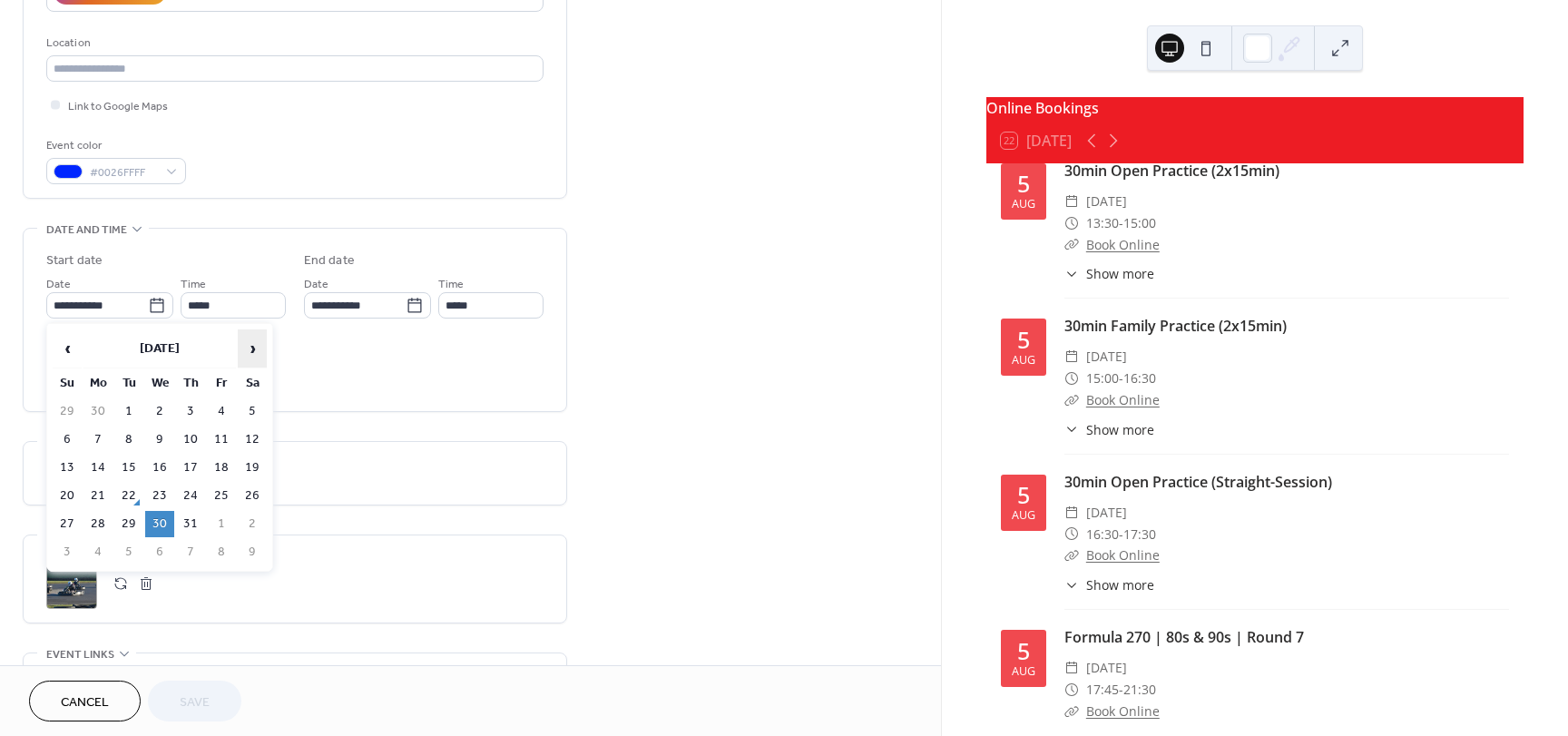 click on "›" at bounding box center (252, 348) 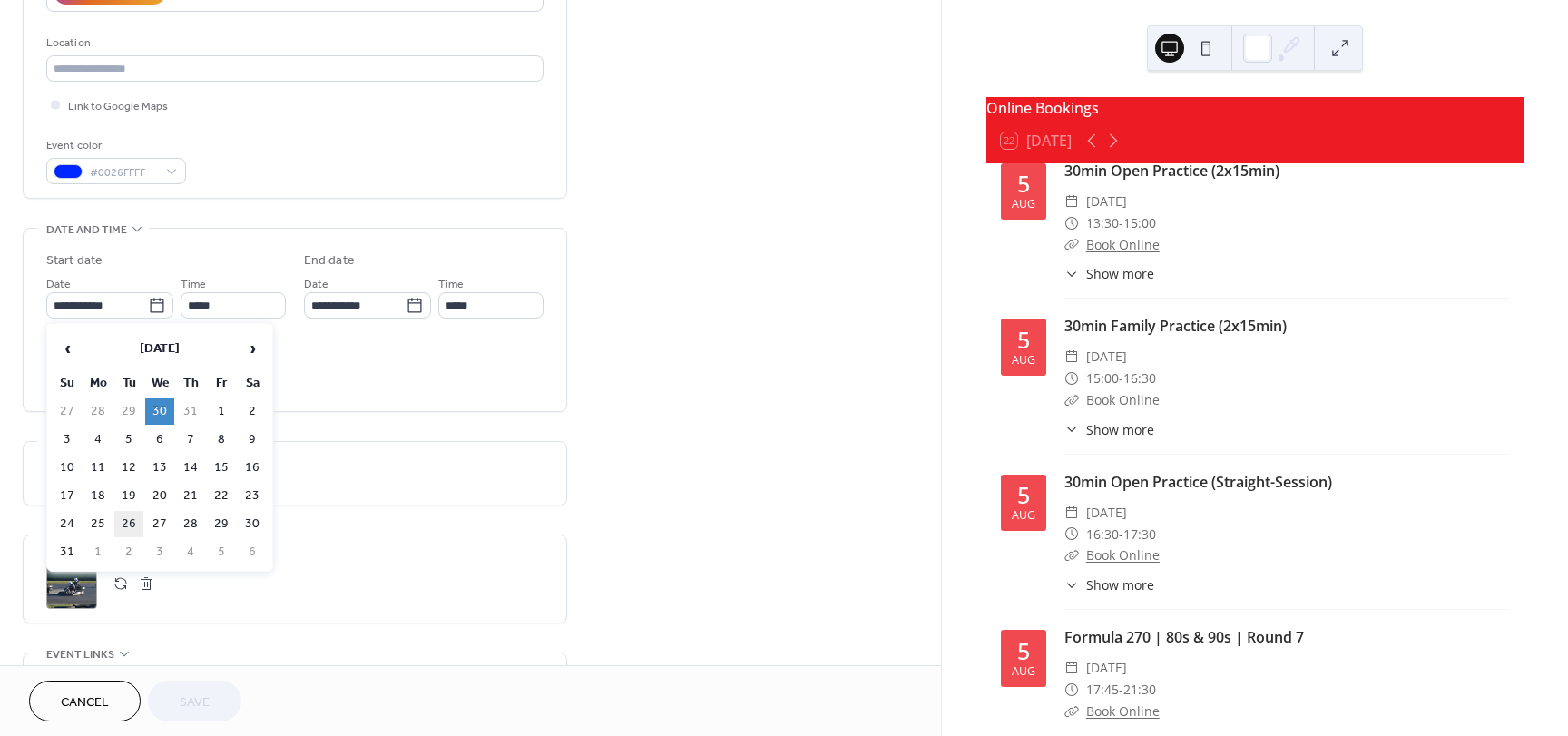 click on "26" at bounding box center (129, 524) 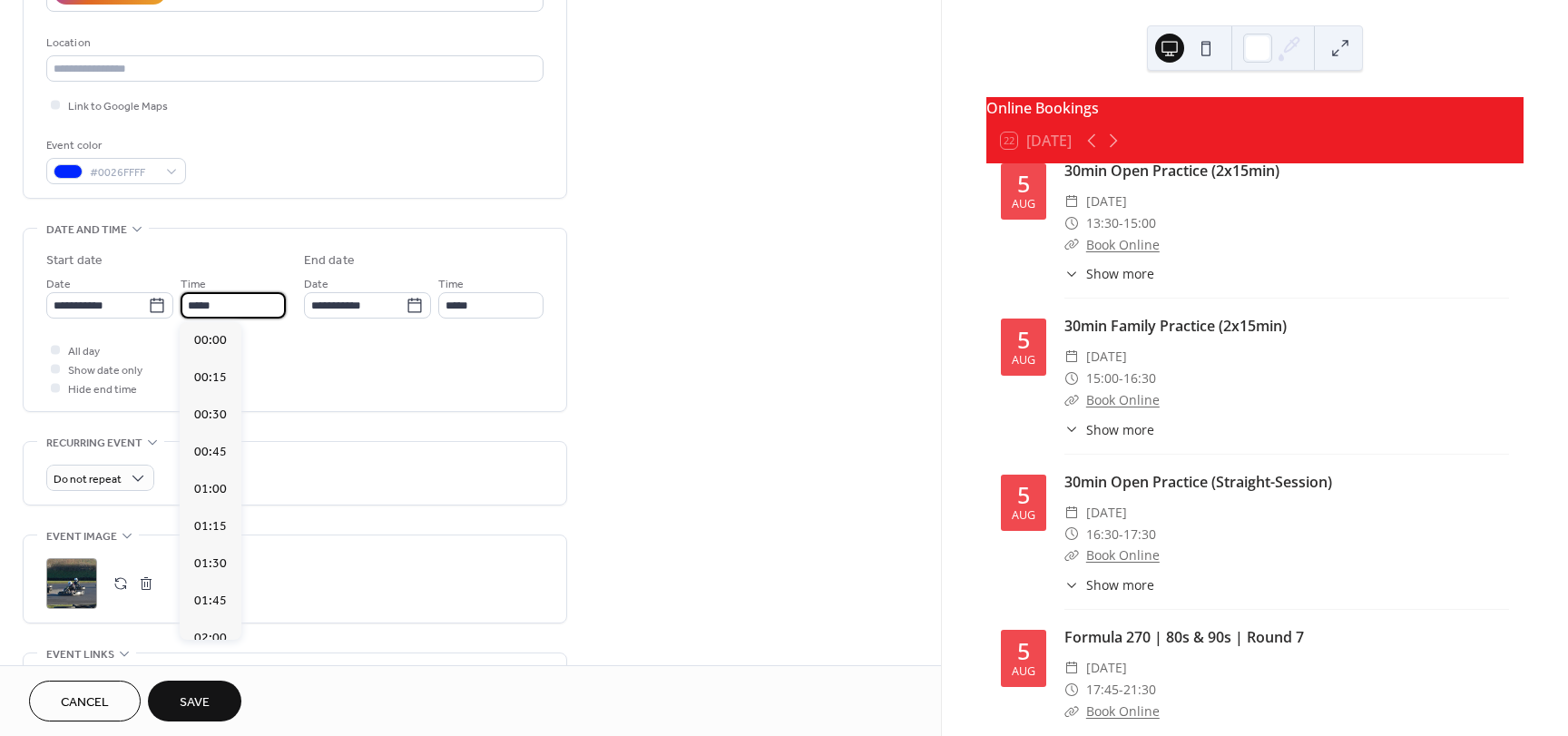 click on "*****" at bounding box center [233, 305] 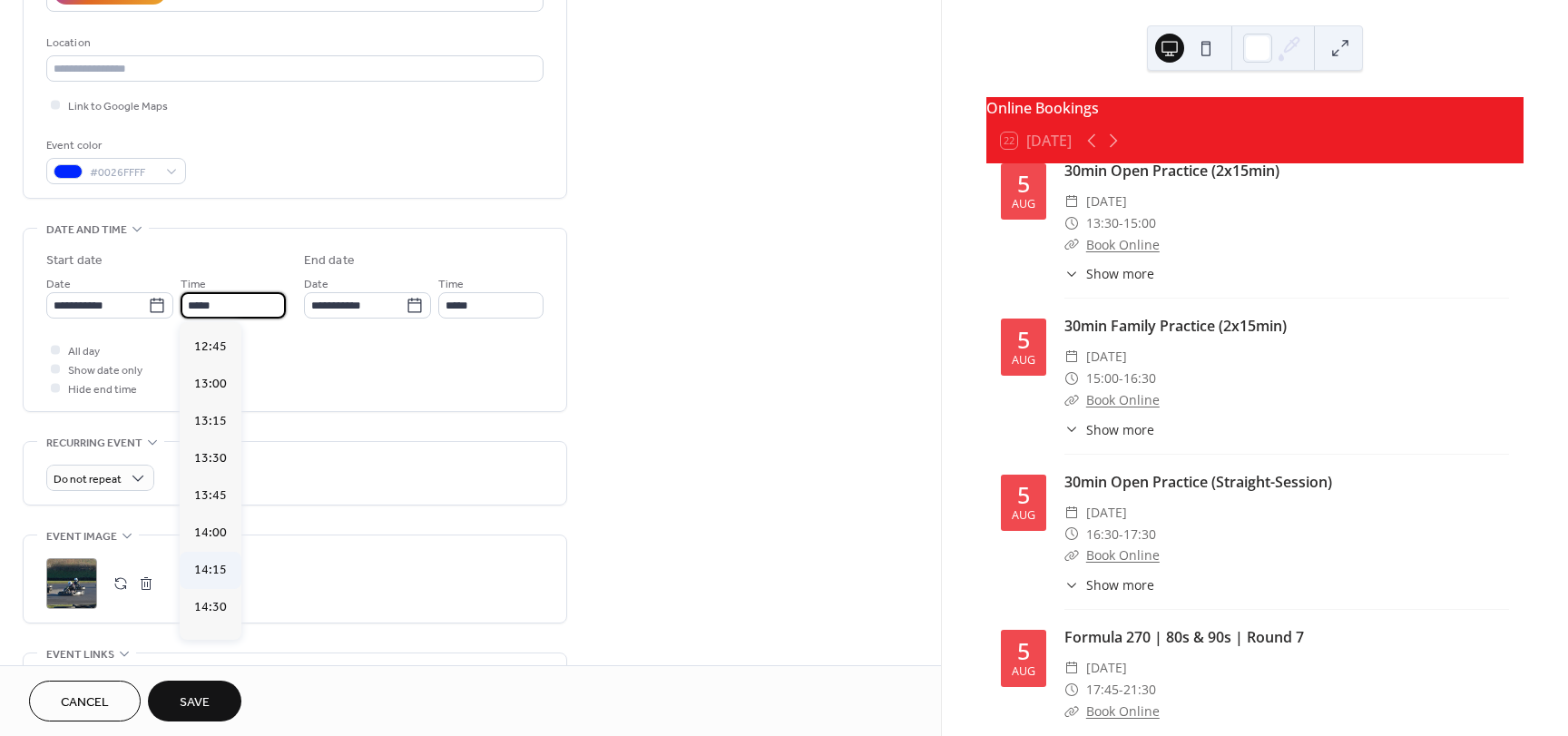 scroll, scrollTop: 1909, scrollLeft: 0, axis: vertical 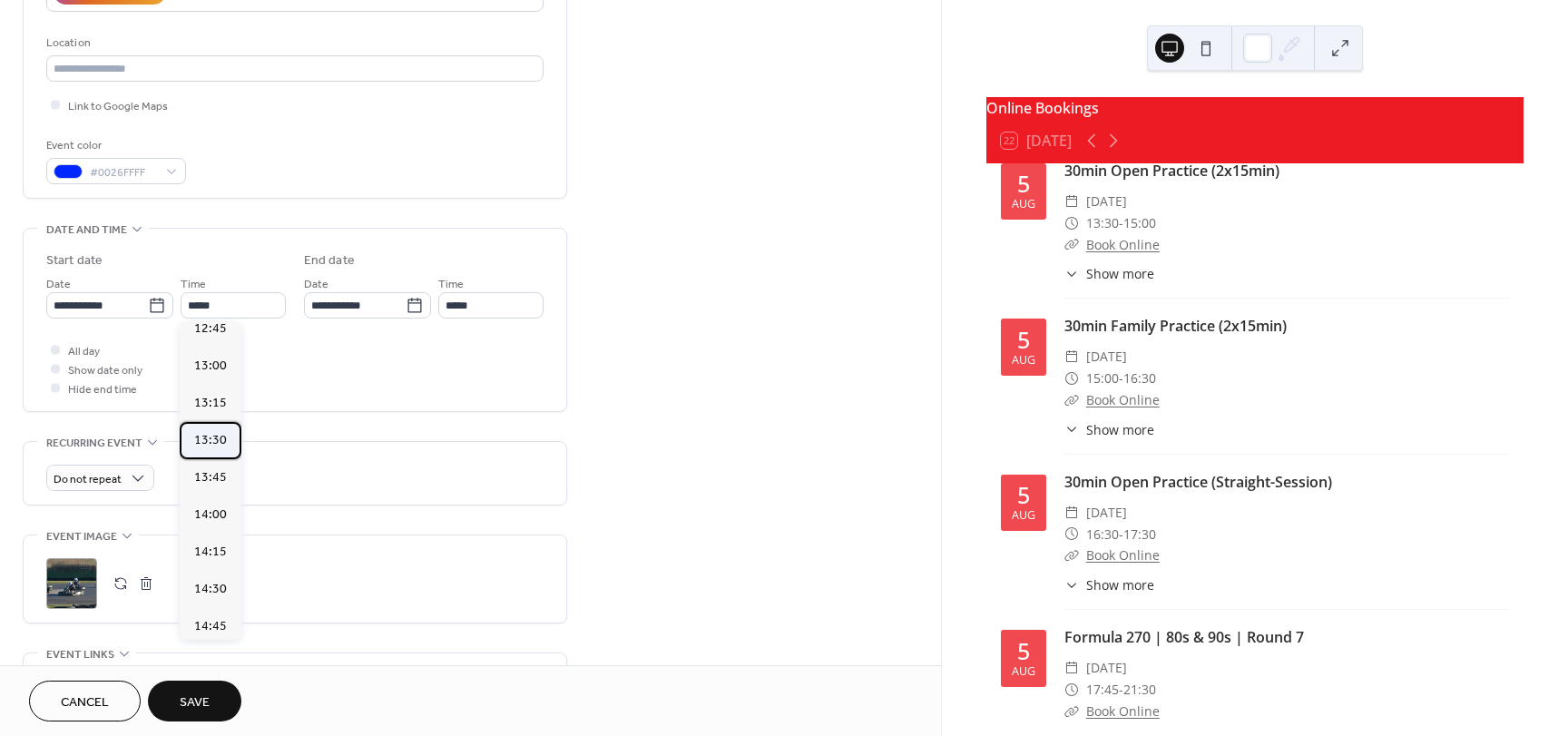 click on "13:30" at bounding box center (211, 440) 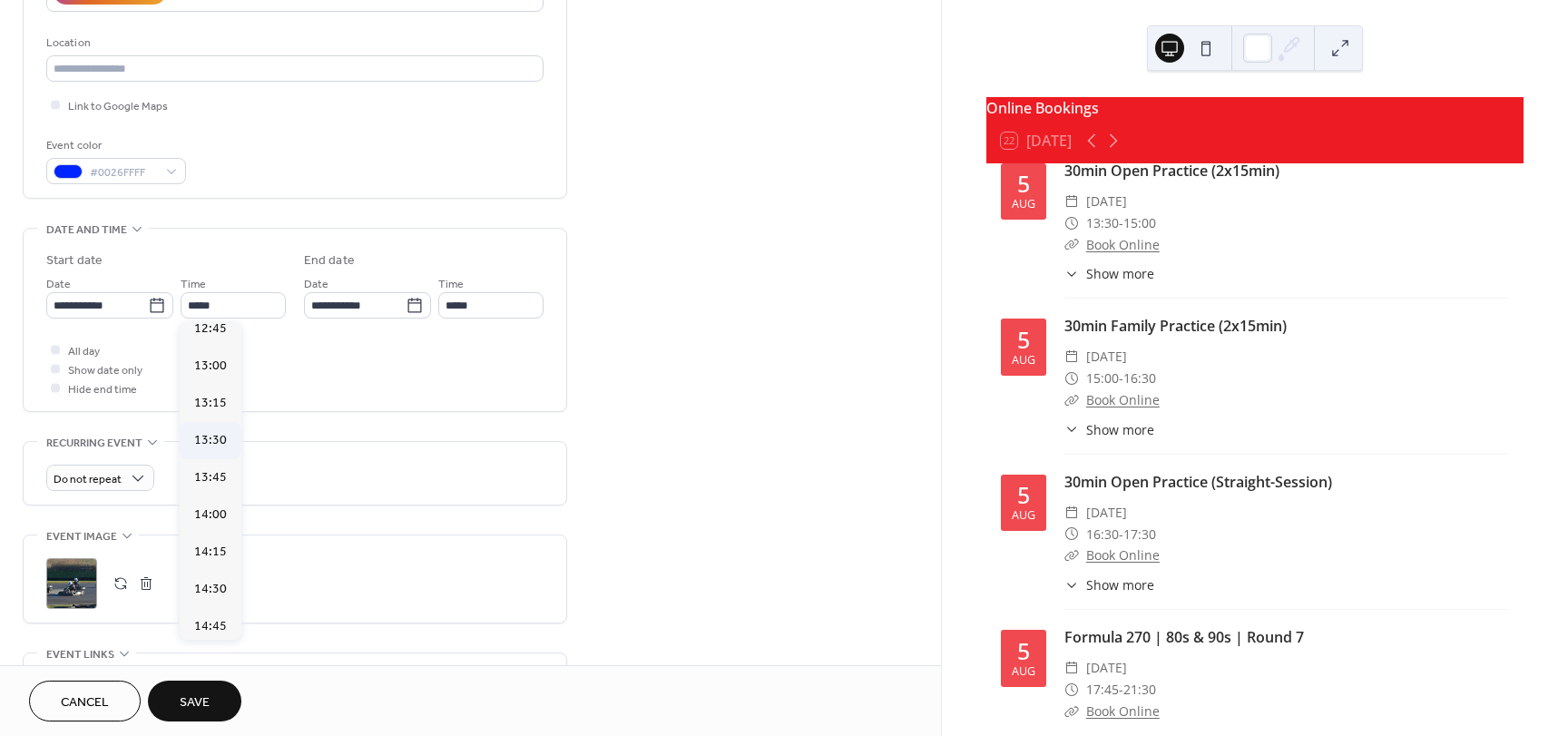 type on "*****" 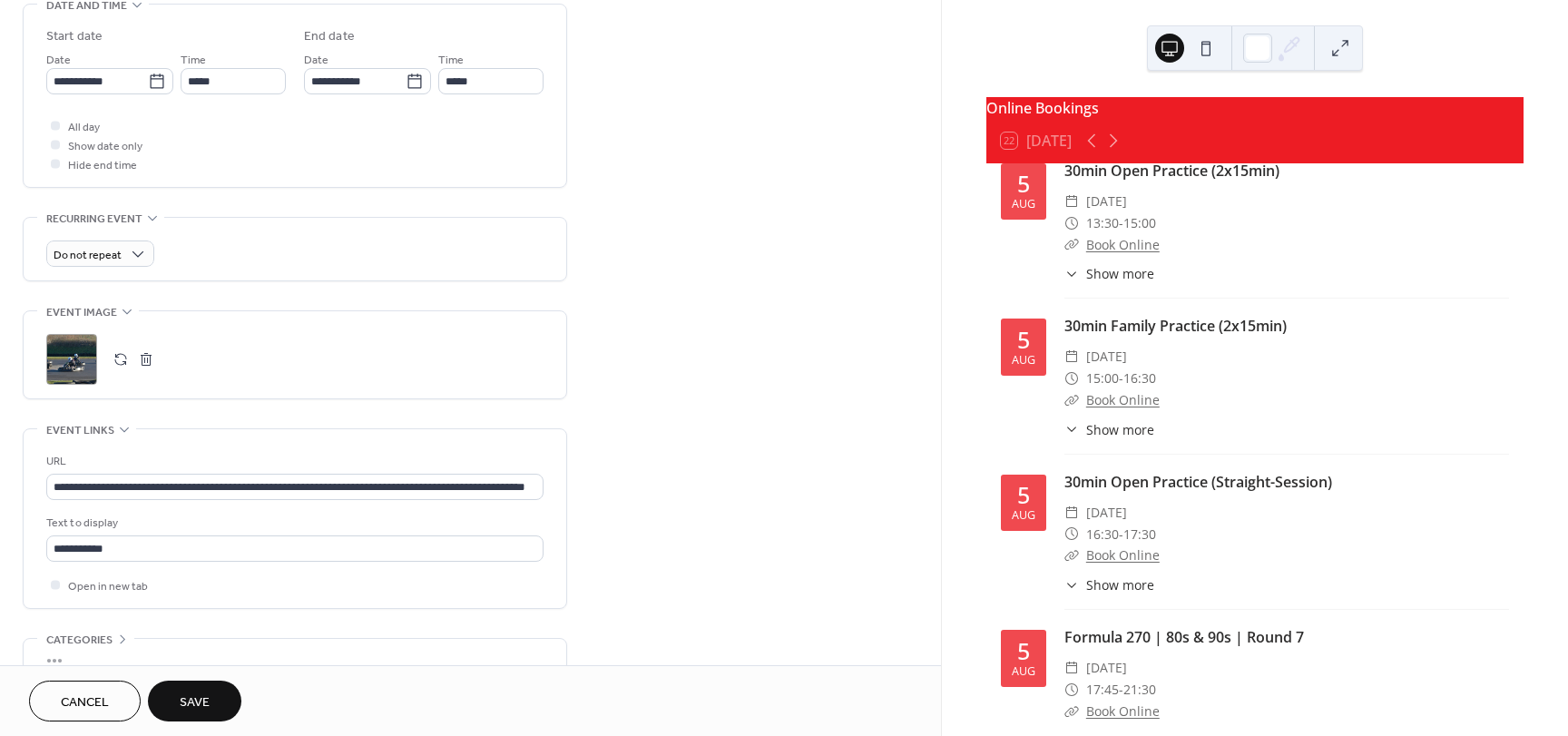 scroll, scrollTop: 635, scrollLeft: 0, axis: vertical 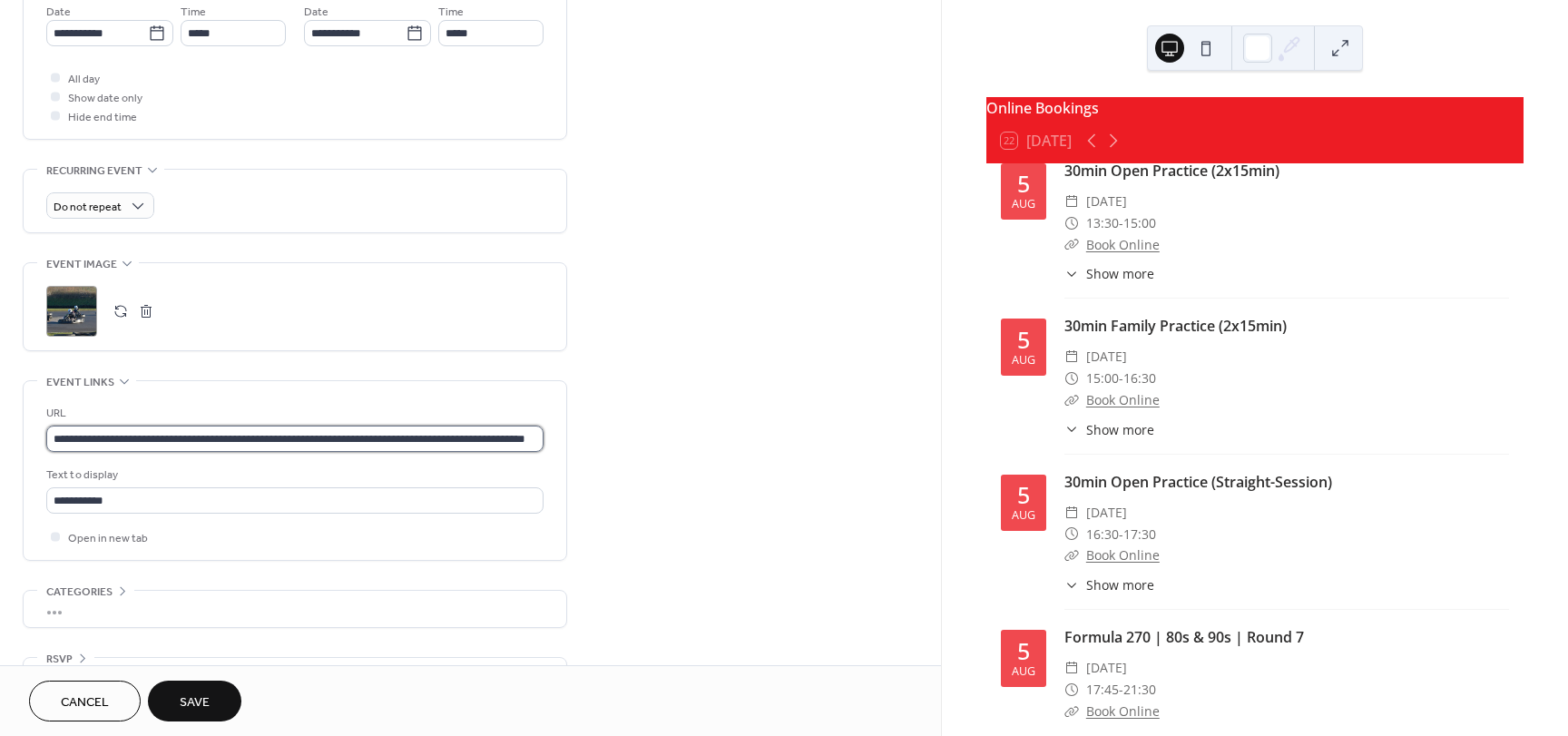 click on "**********" at bounding box center (295, 438) 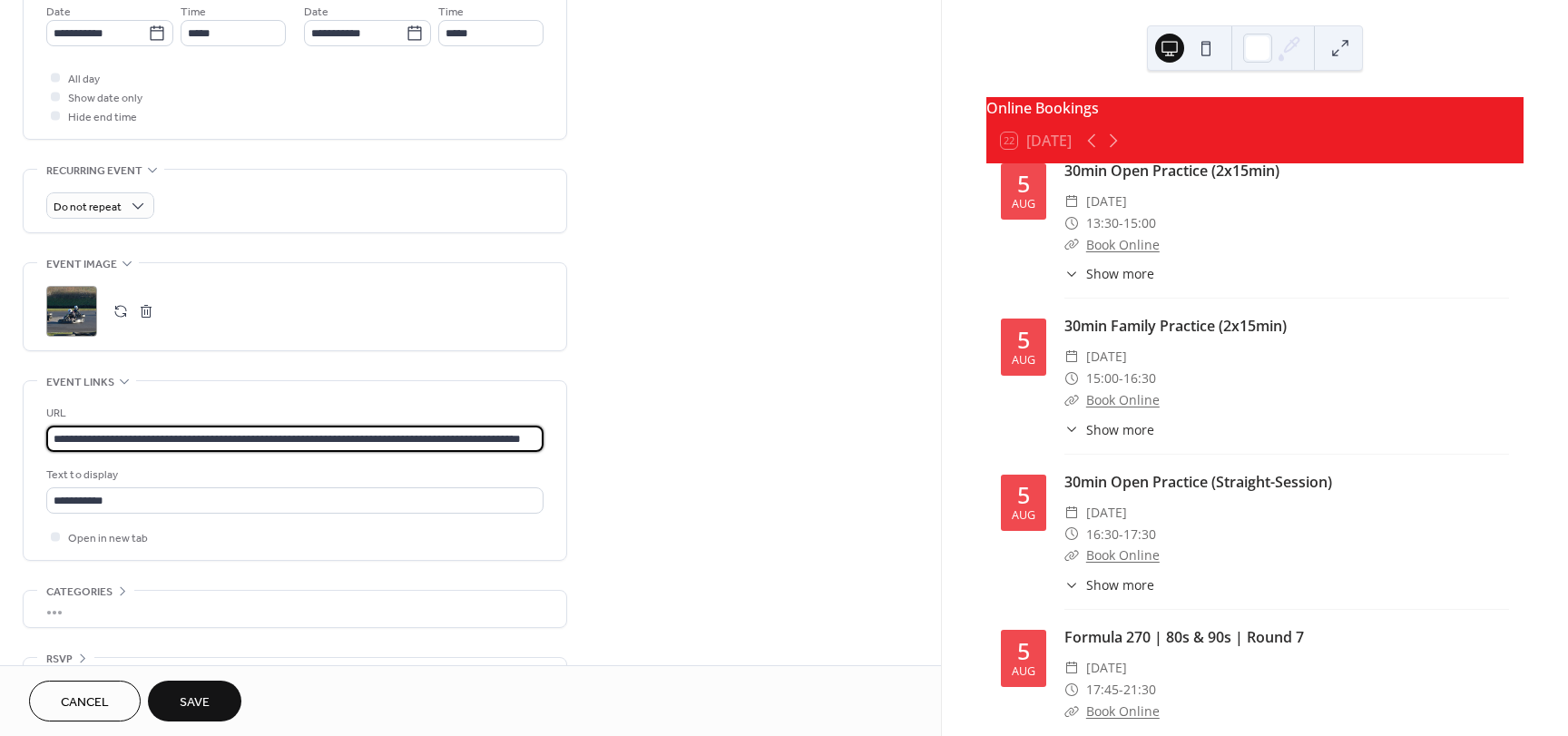 scroll, scrollTop: 0, scrollLeft: 54, axis: horizontal 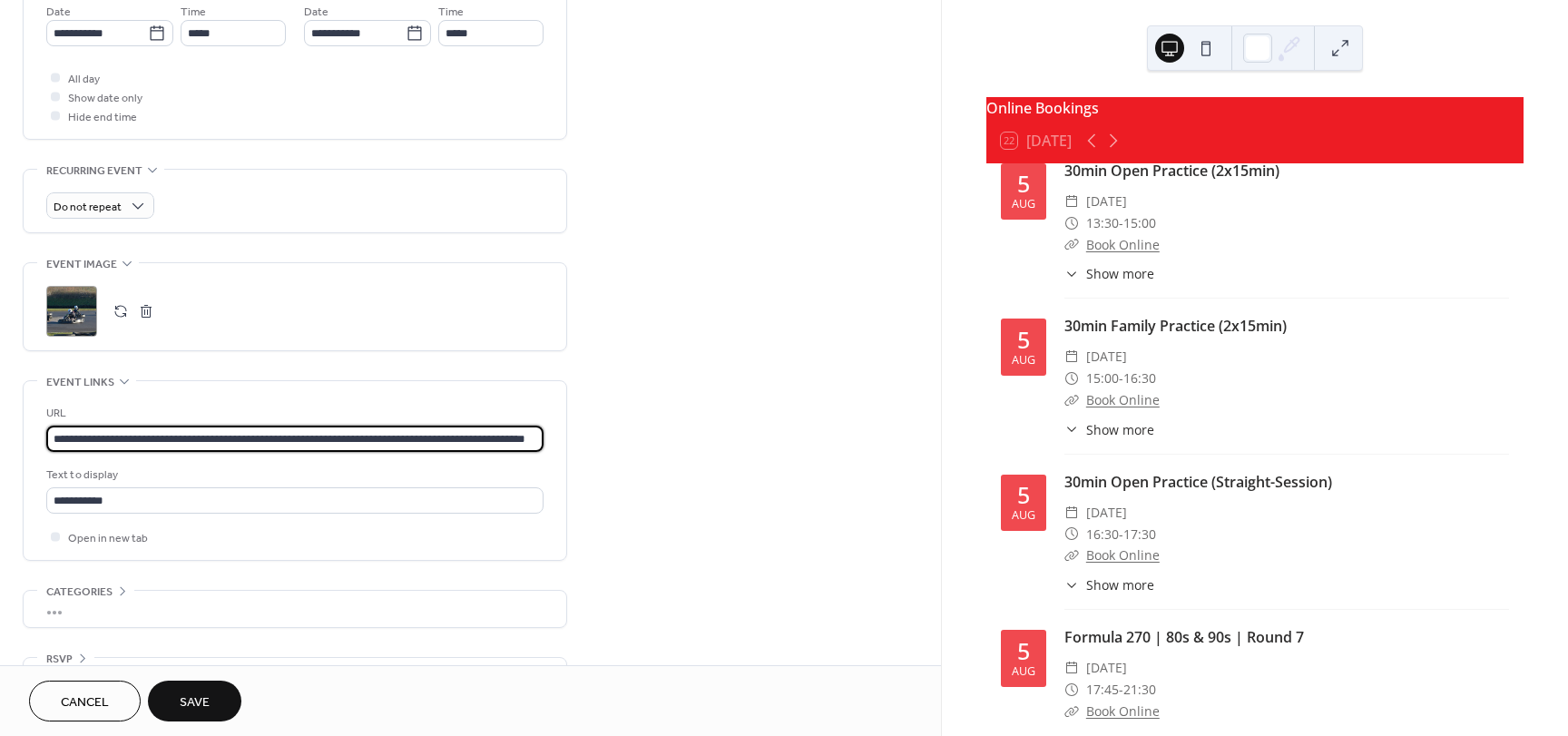 type on "**********" 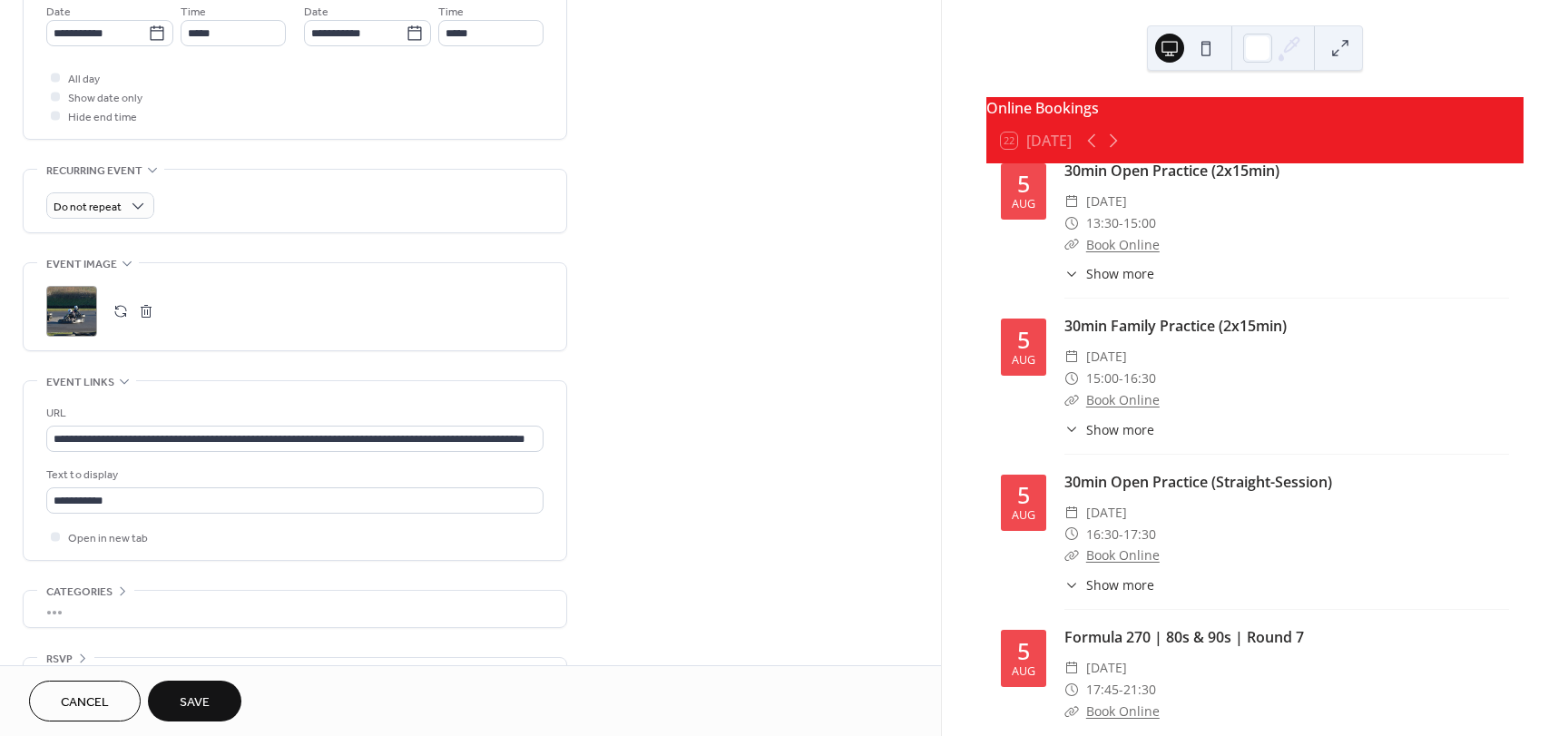 click on "Save" at bounding box center (194, 701) 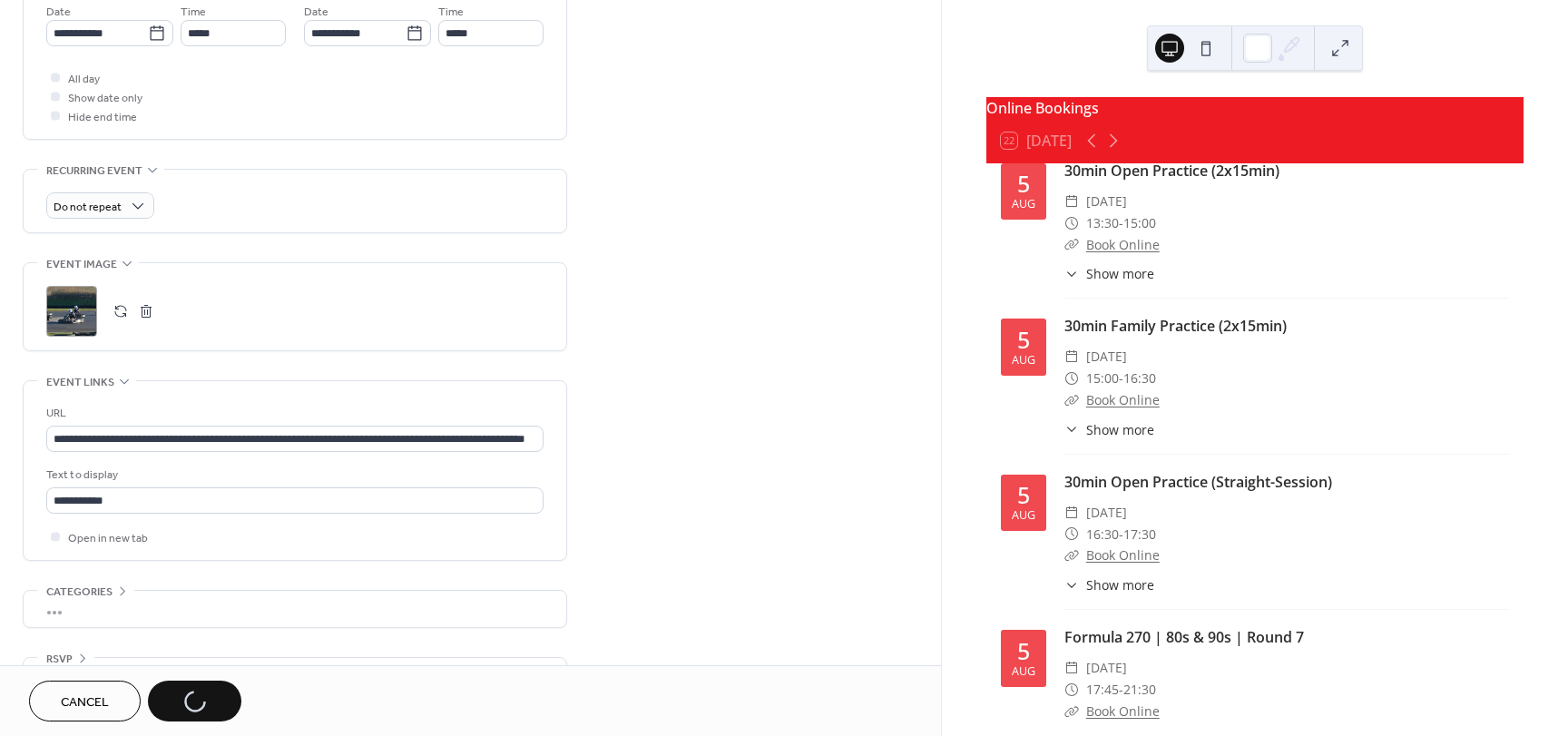 scroll, scrollTop: 0, scrollLeft: 0, axis: both 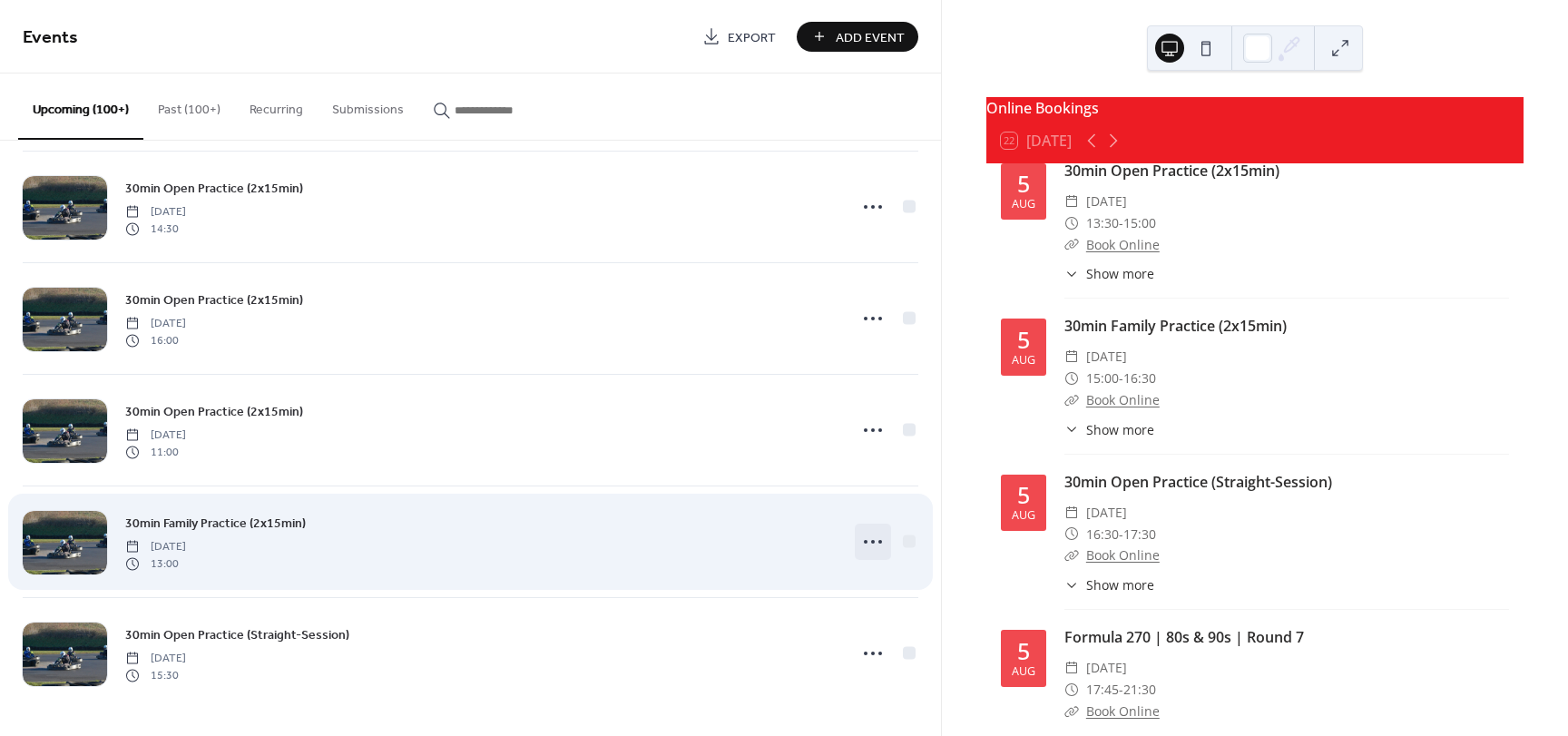 click 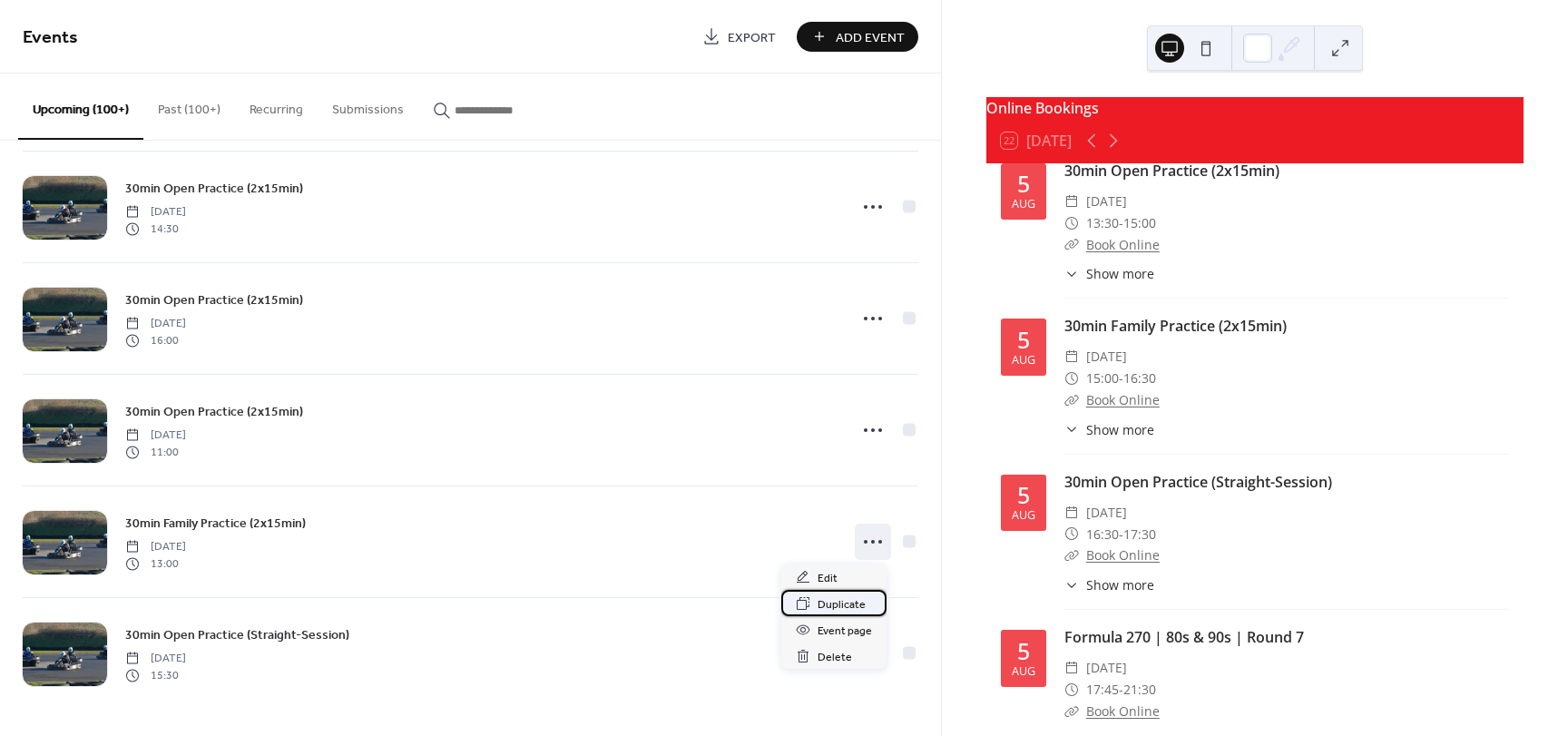 click on "Duplicate" at bounding box center (841, 604) 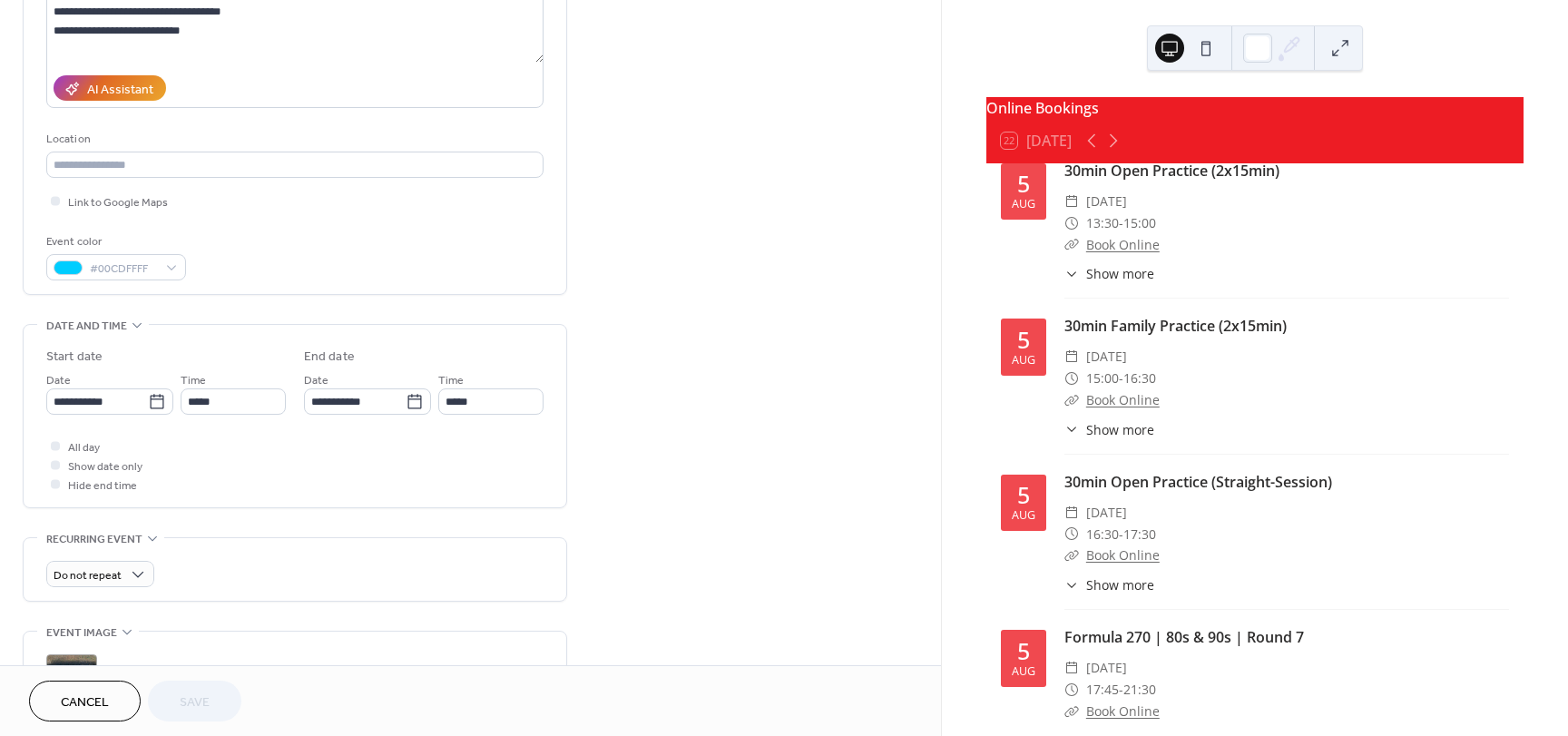 scroll, scrollTop: 272, scrollLeft: 0, axis: vertical 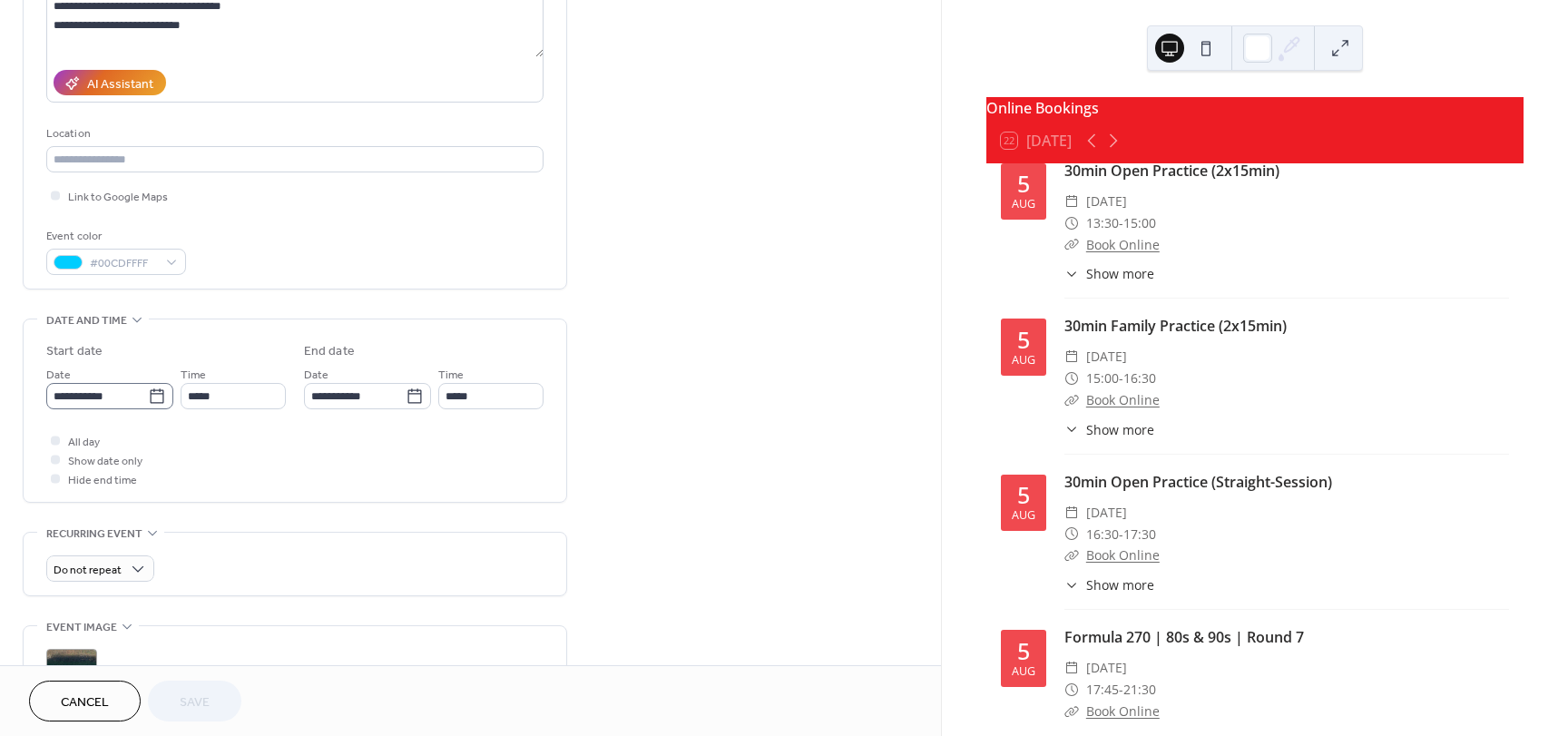 click 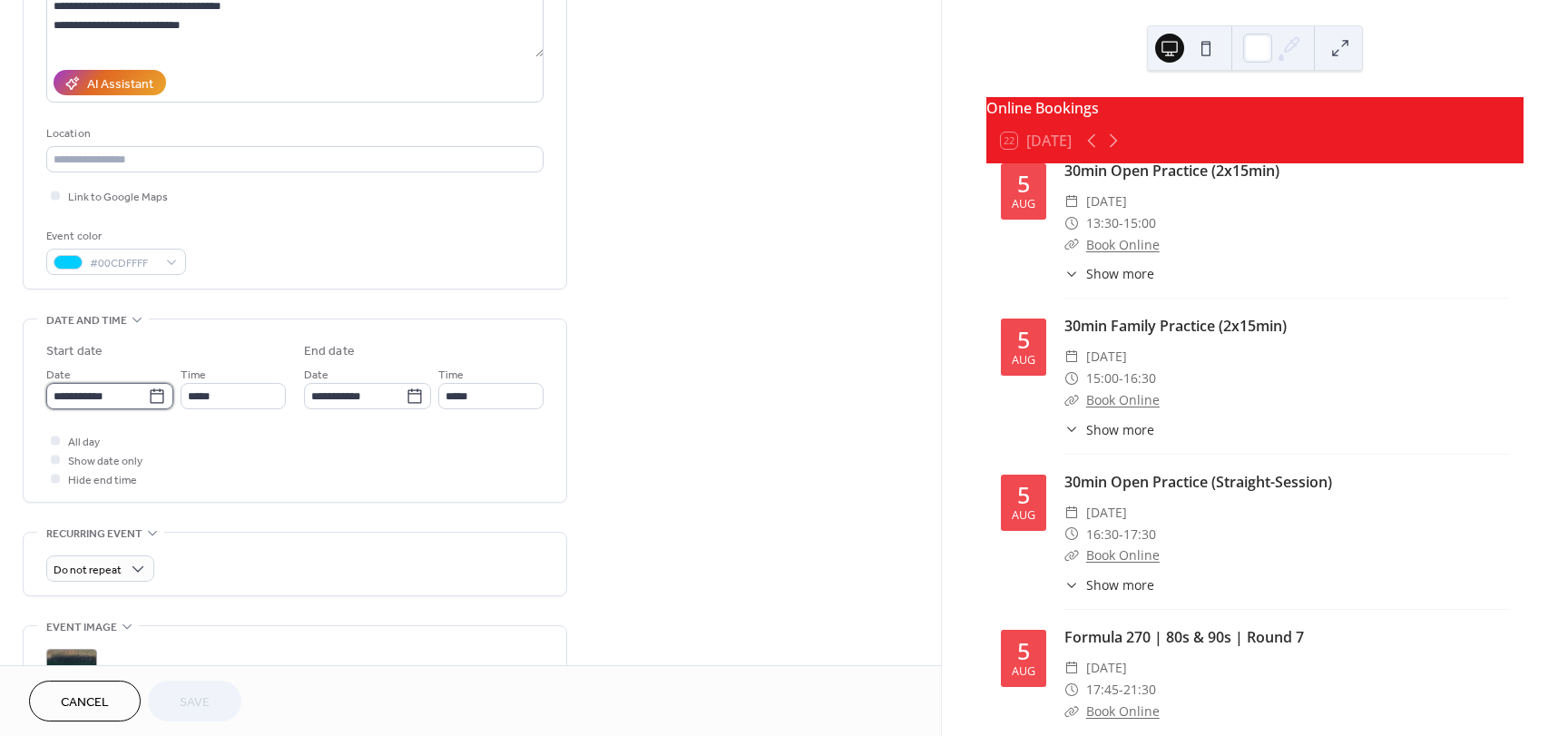 click on "**********" at bounding box center [97, 396] 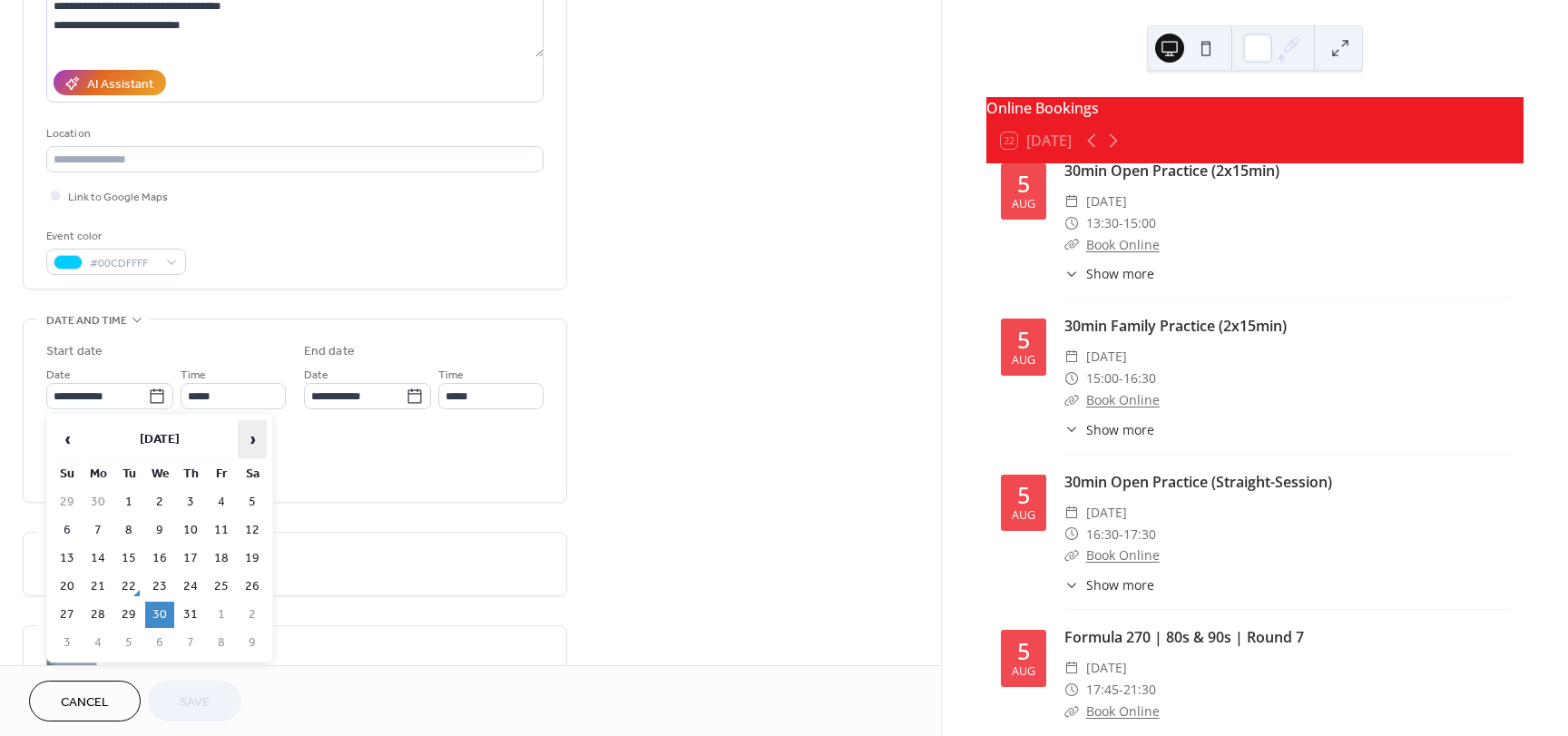 click on "›" at bounding box center [252, 439] 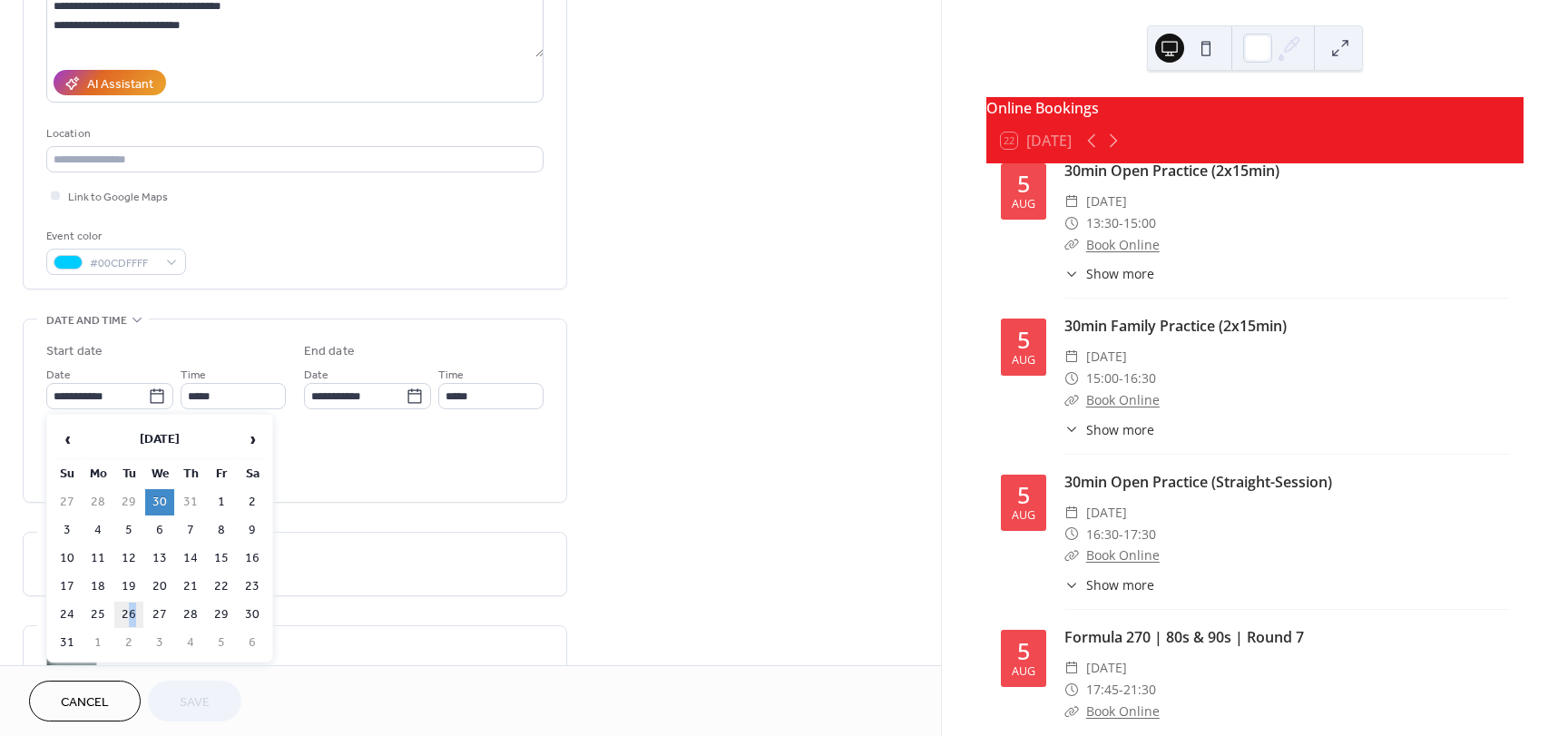 click on "26" at bounding box center (129, 614) 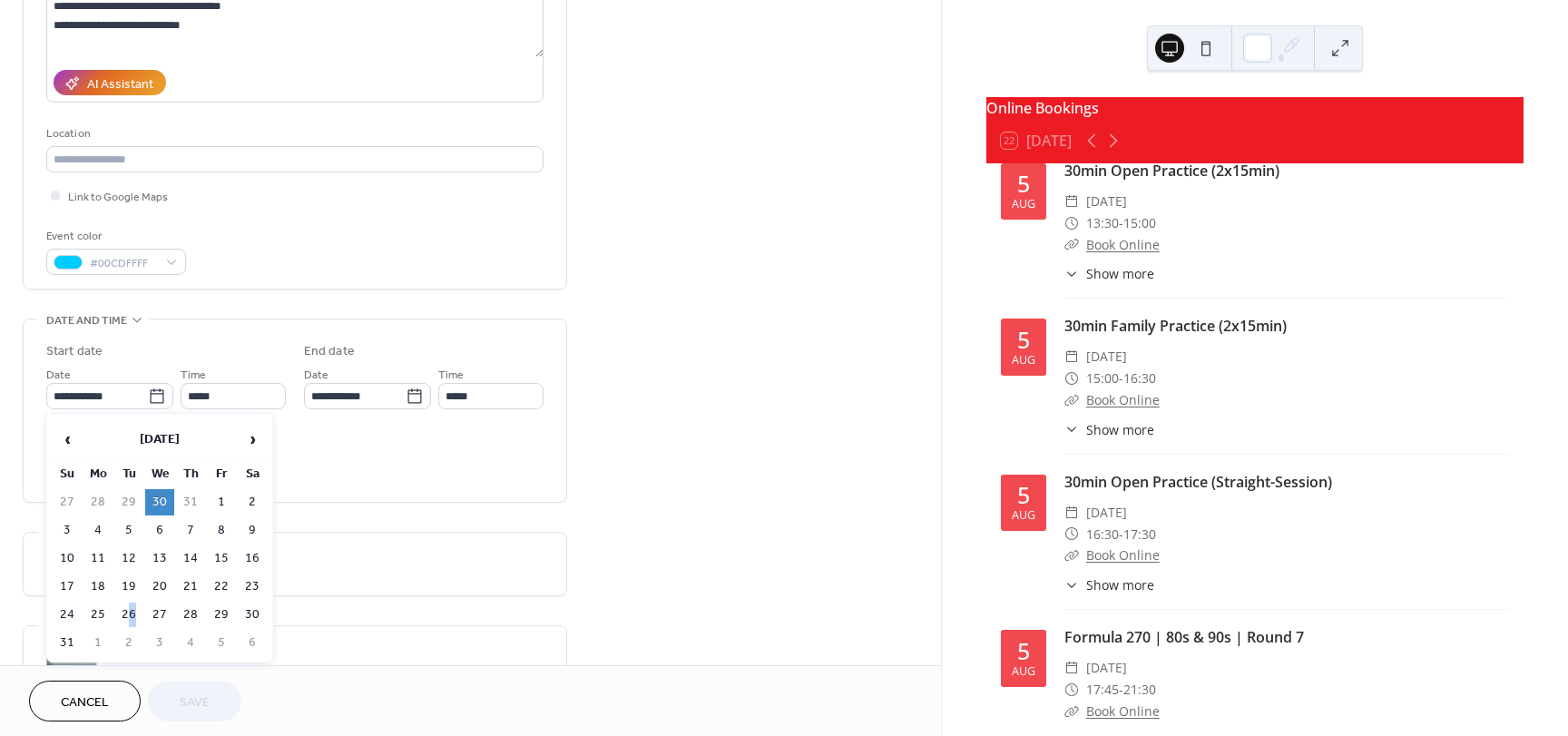 type on "**********" 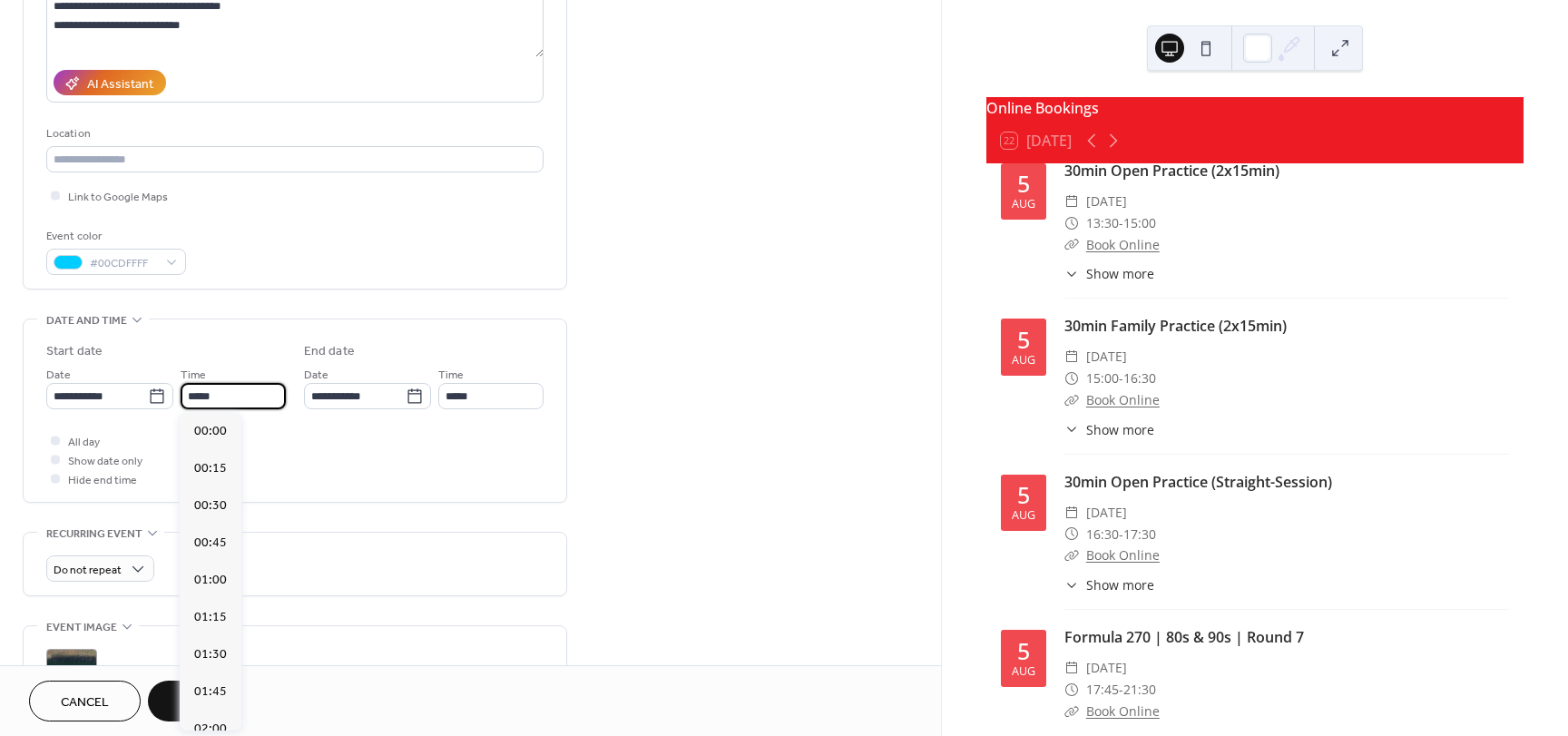 click on "*****" at bounding box center [233, 396] 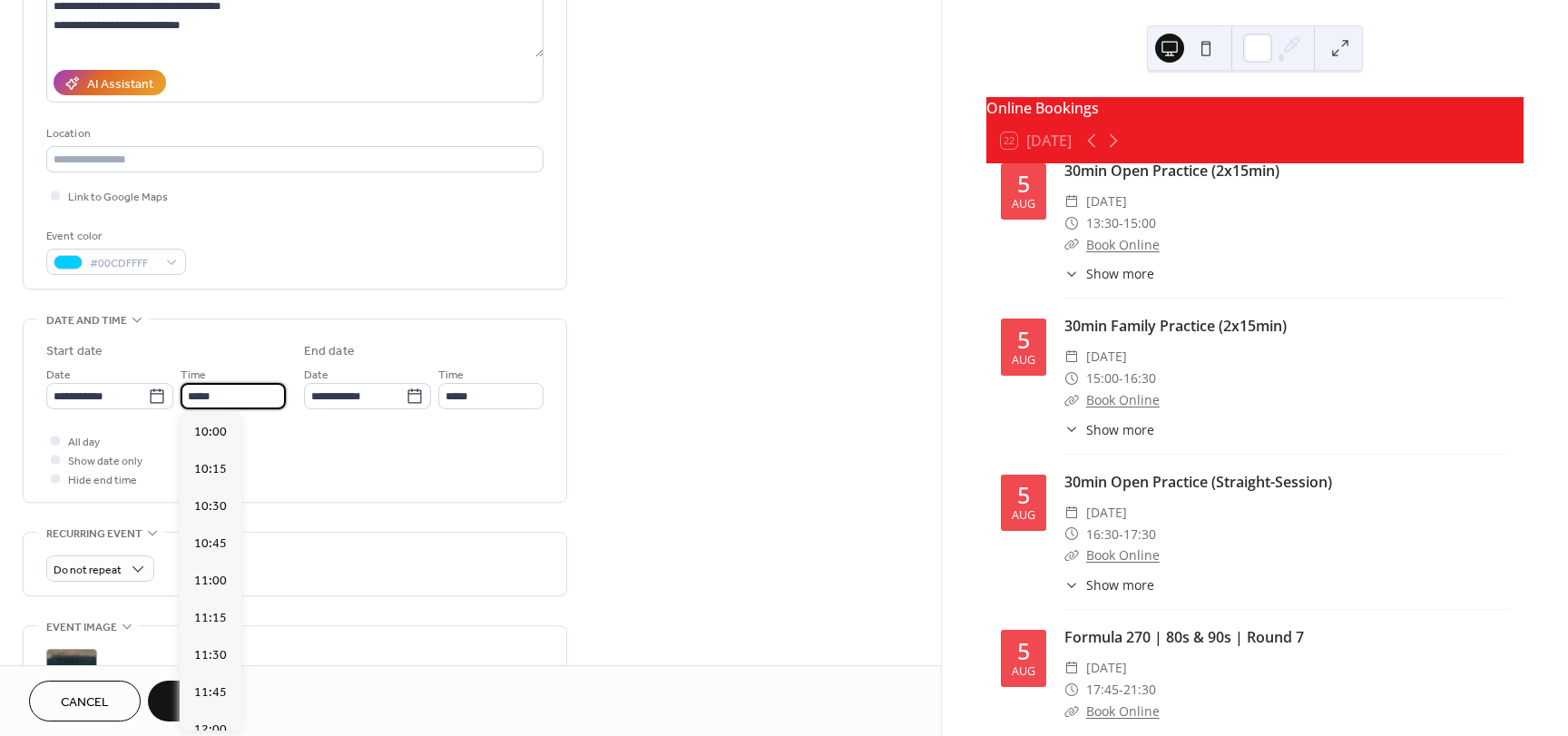 scroll, scrollTop: 1481, scrollLeft: 0, axis: vertical 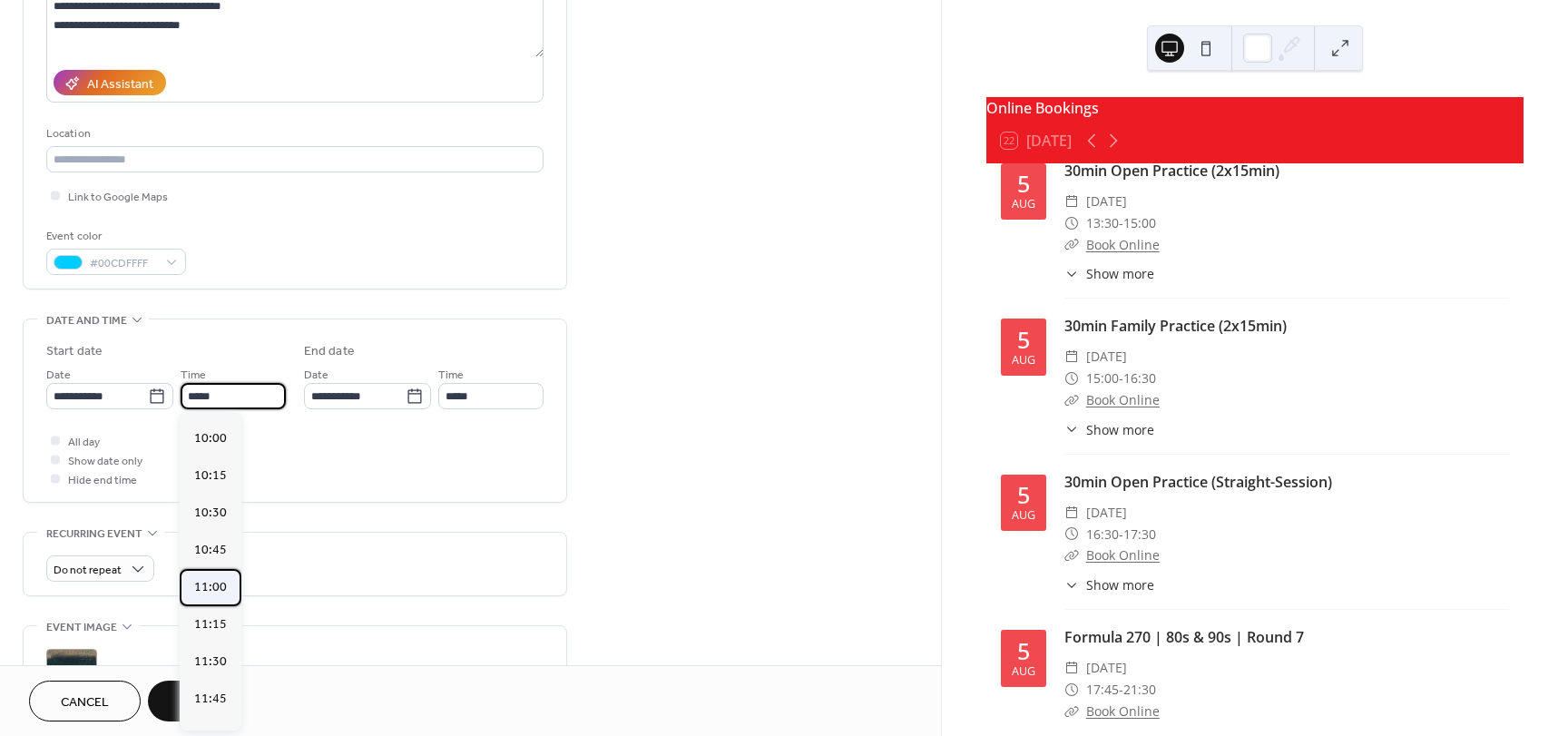click on "11:00" at bounding box center (211, 587) 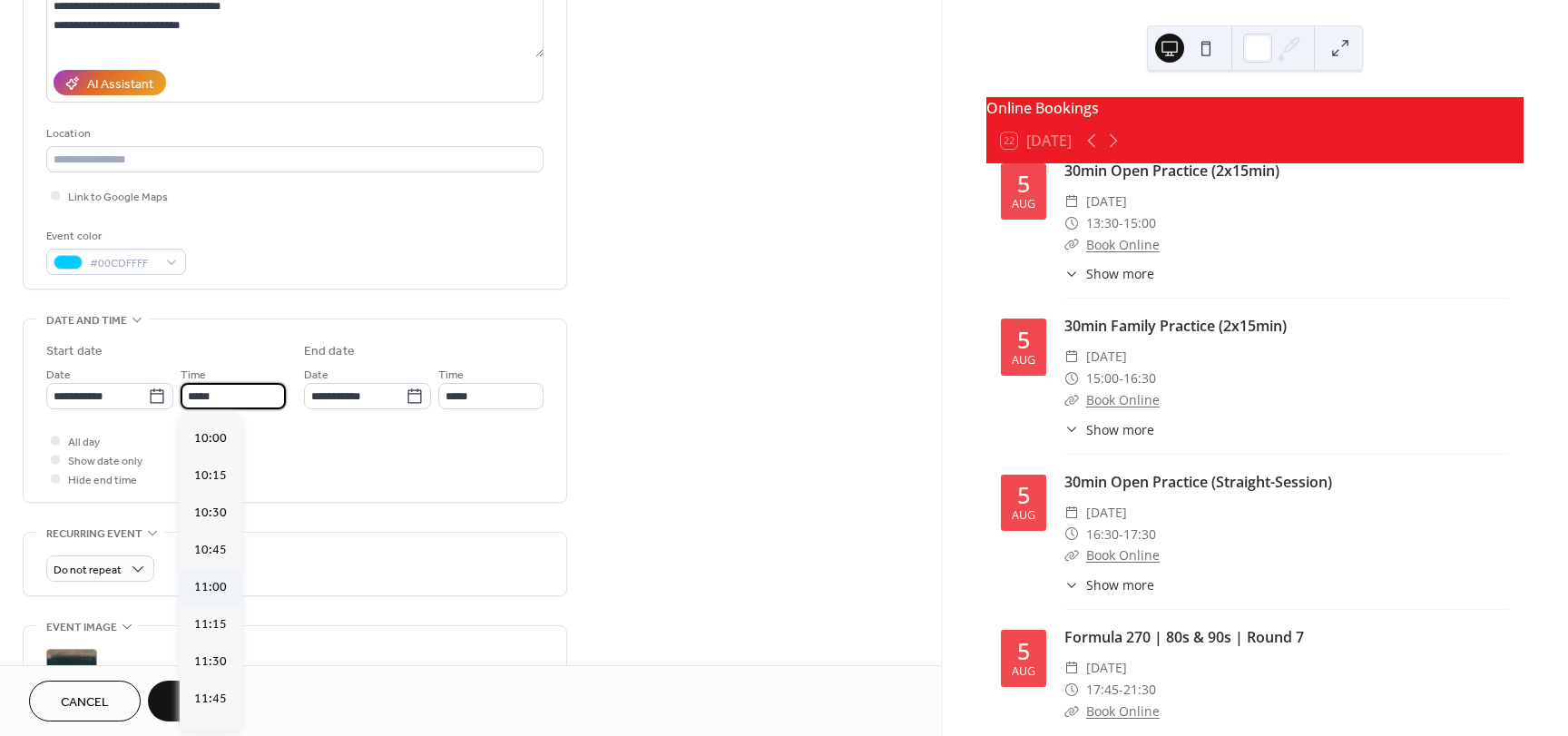 type on "*****" 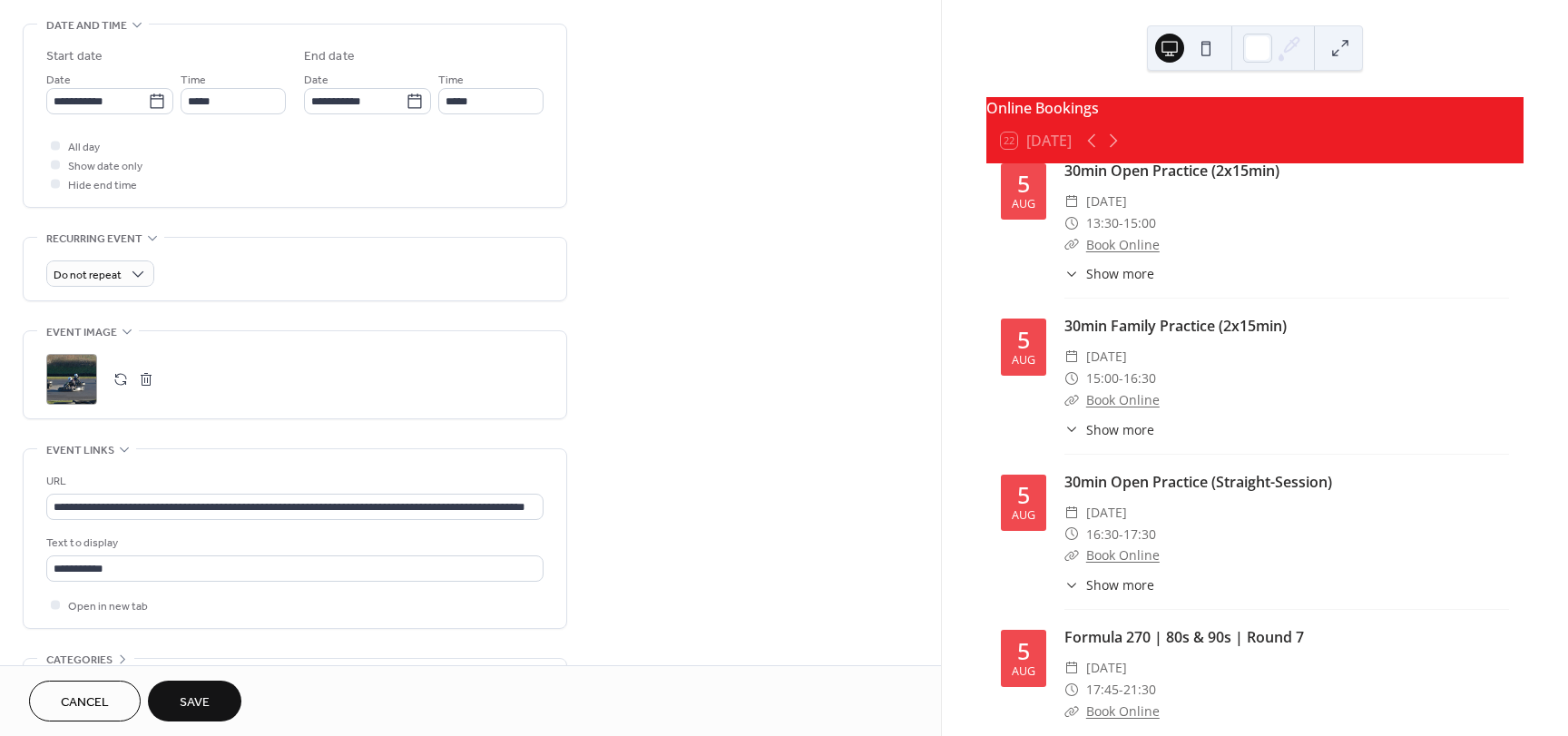 scroll, scrollTop: 635, scrollLeft: 0, axis: vertical 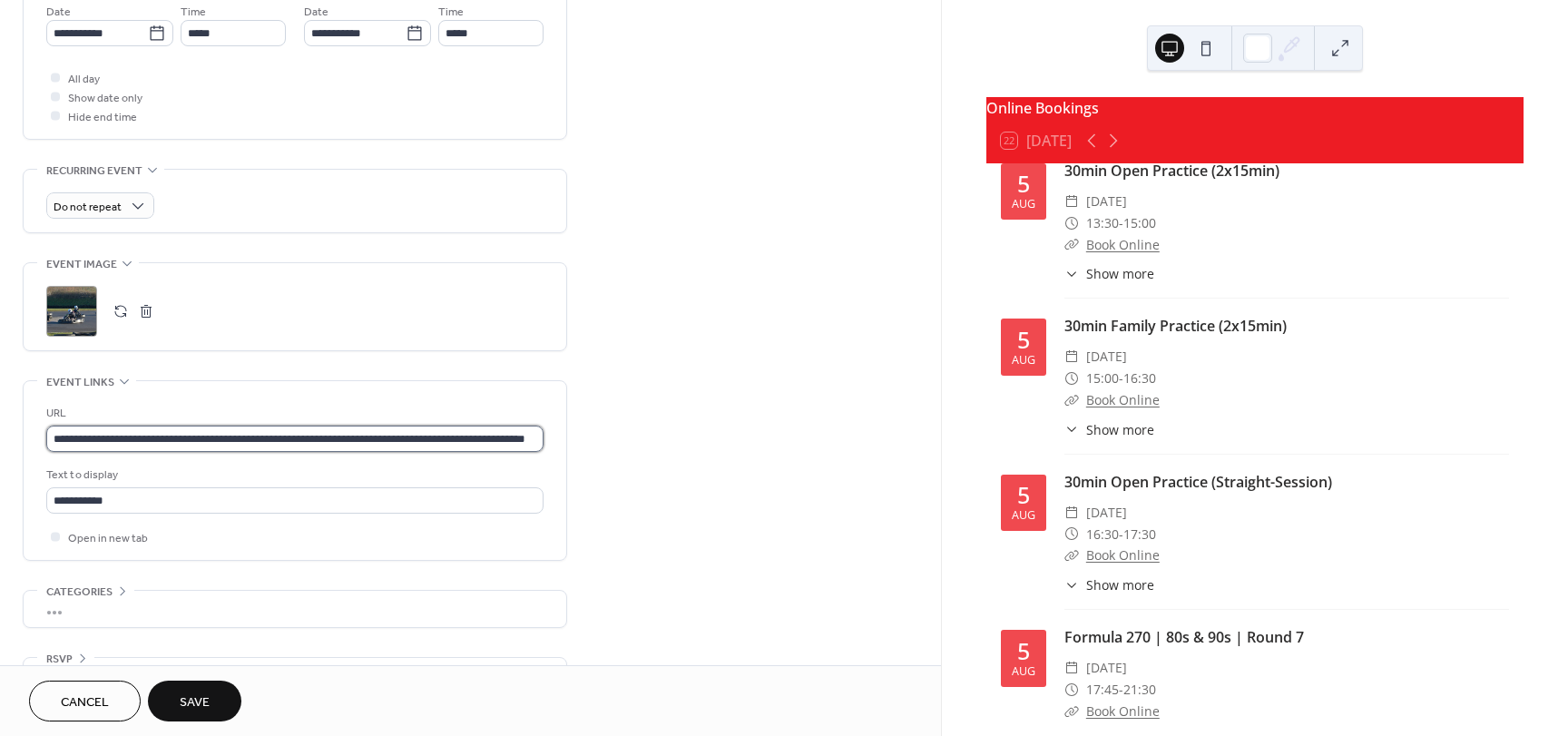 click on "**********" at bounding box center (295, 438) 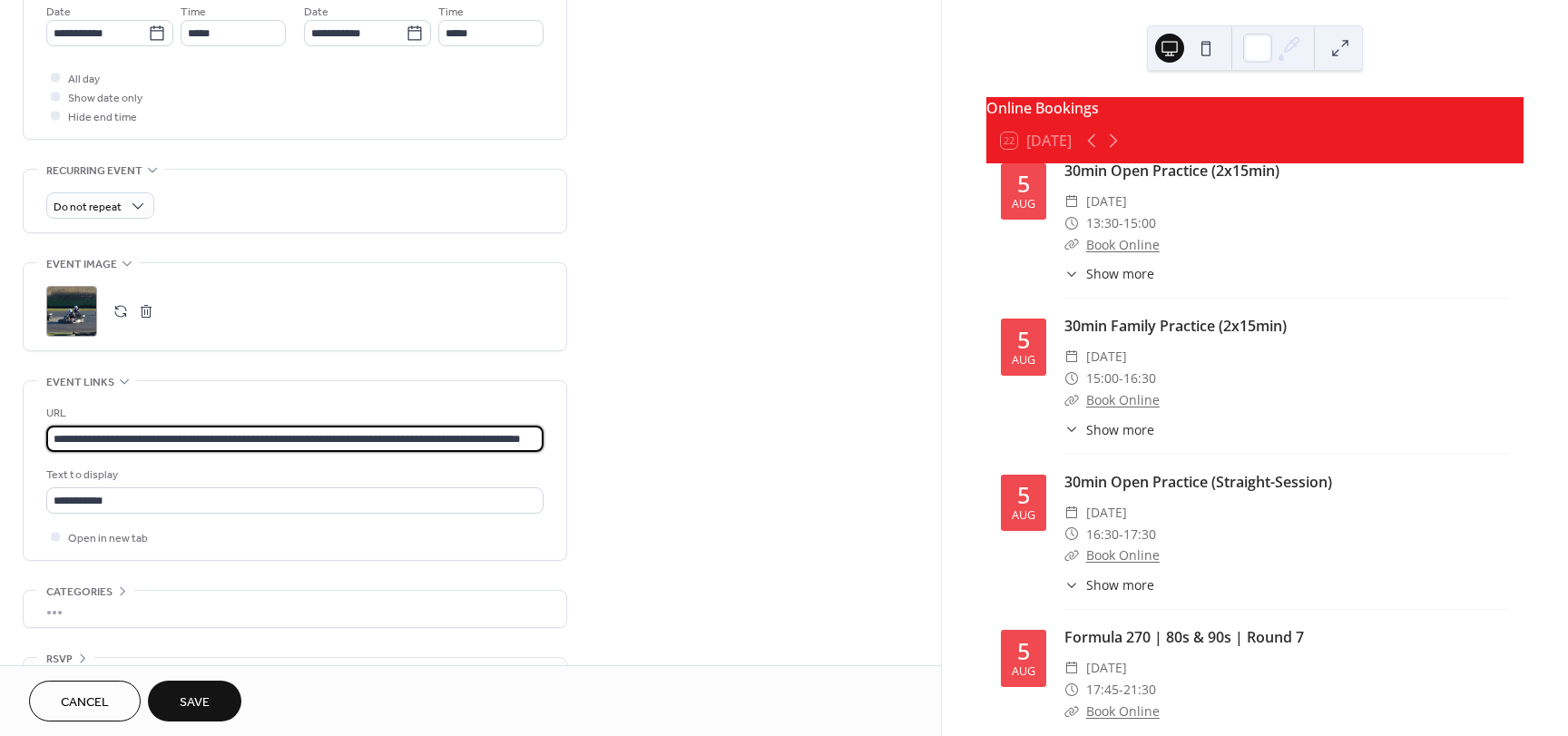 scroll, scrollTop: 0, scrollLeft: 54, axis: horizontal 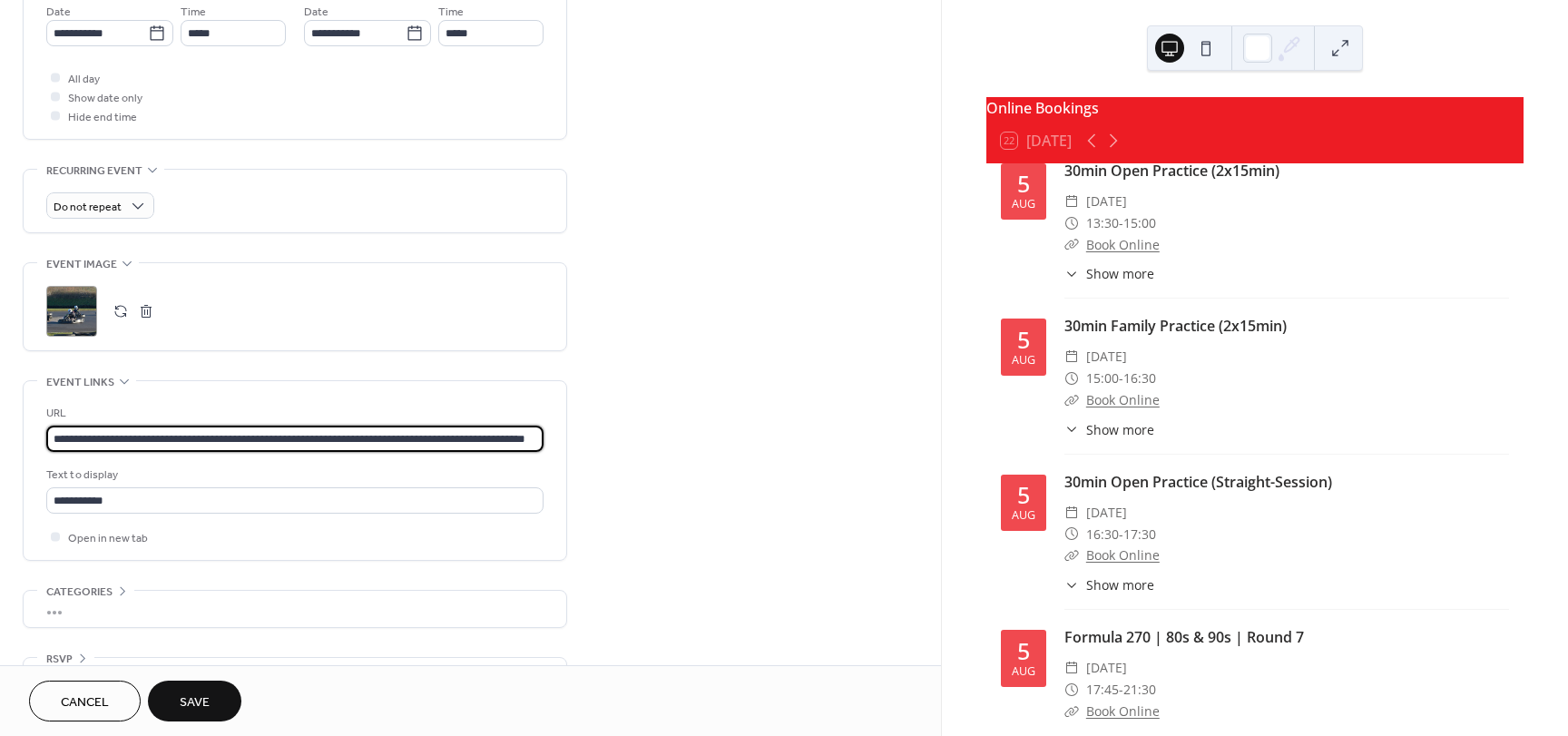 type on "**********" 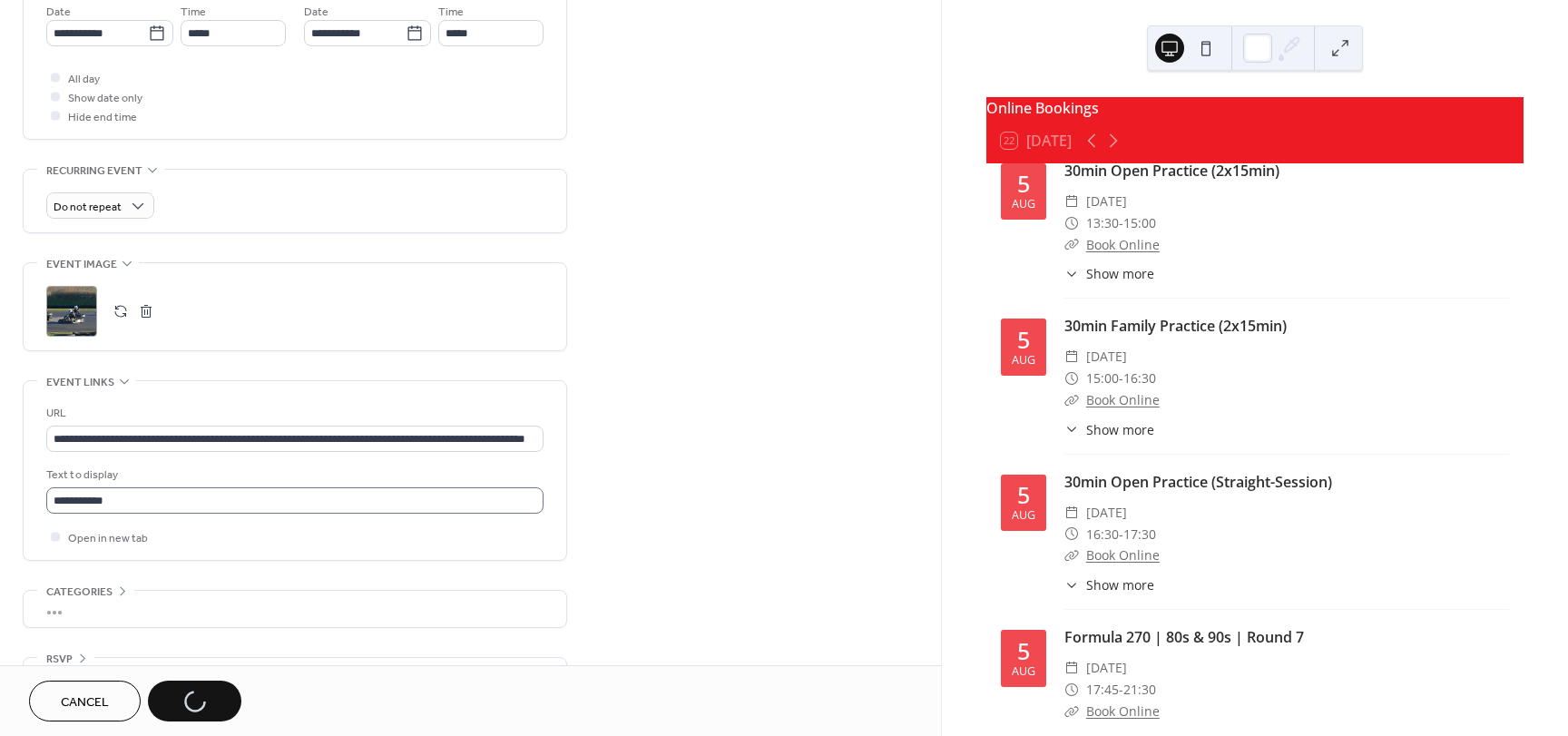 scroll, scrollTop: 0, scrollLeft: 0, axis: both 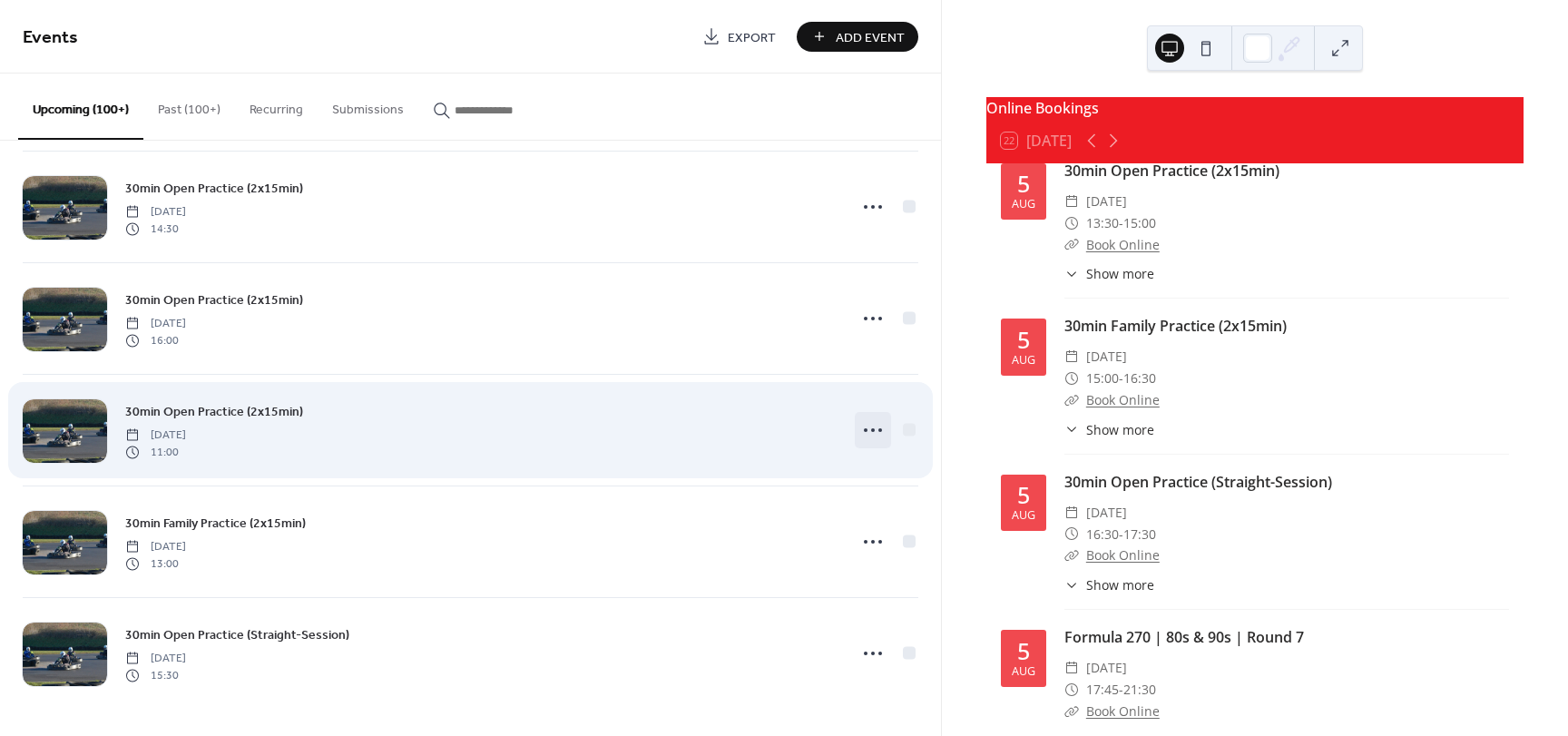 click 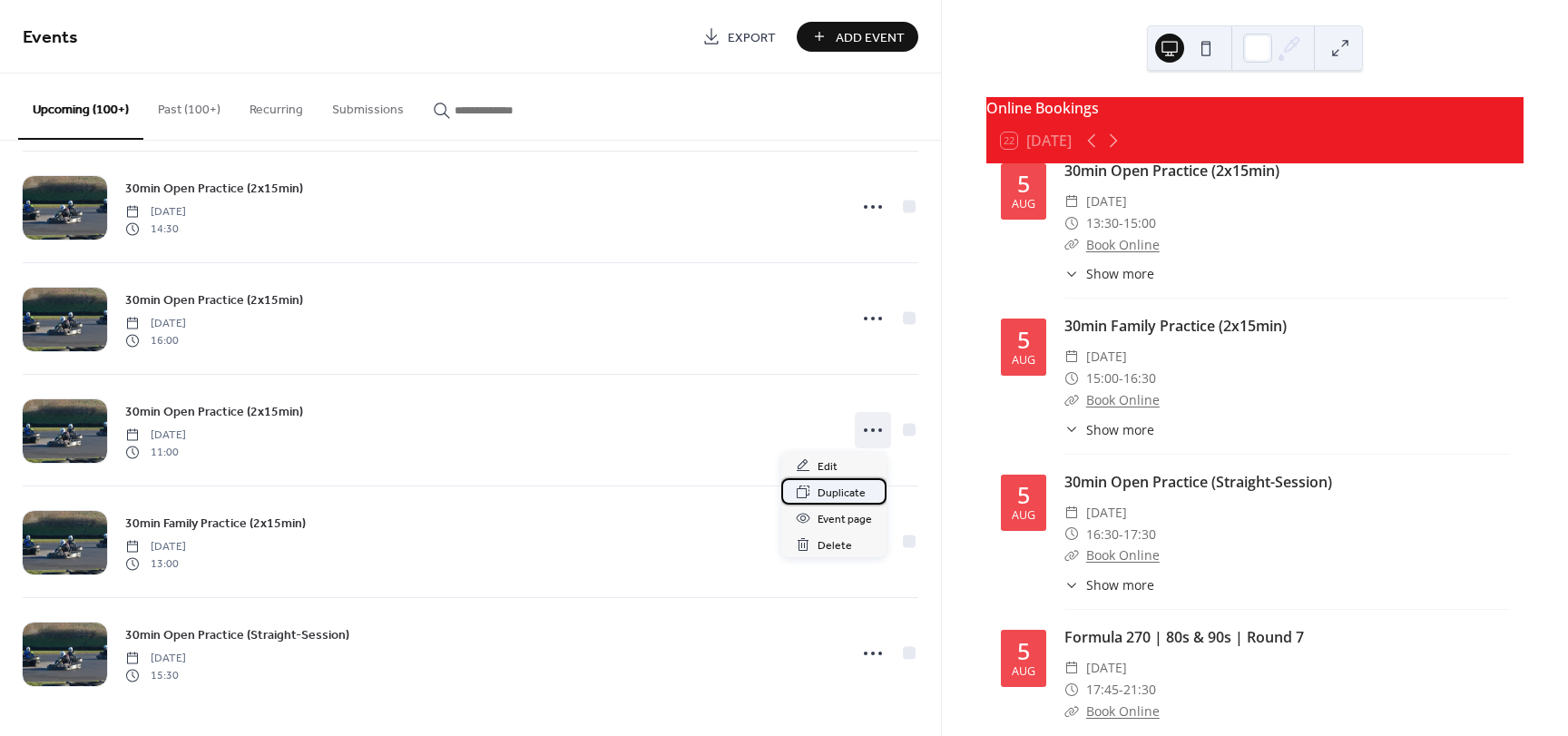 click on "Duplicate" at bounding box center (841, 493) 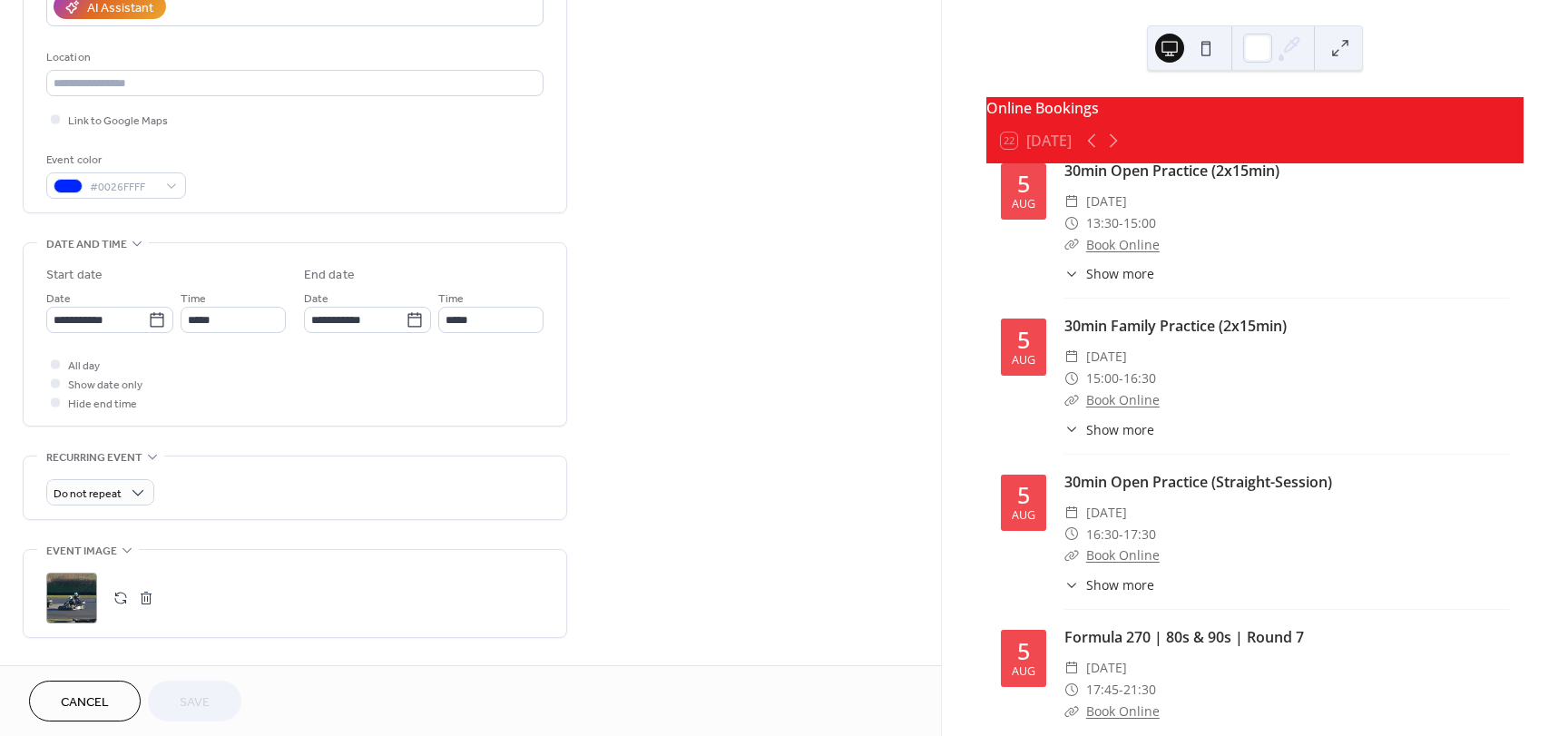 scroll, scrollTop: 363, scrollLeft: 0, axis: vertical 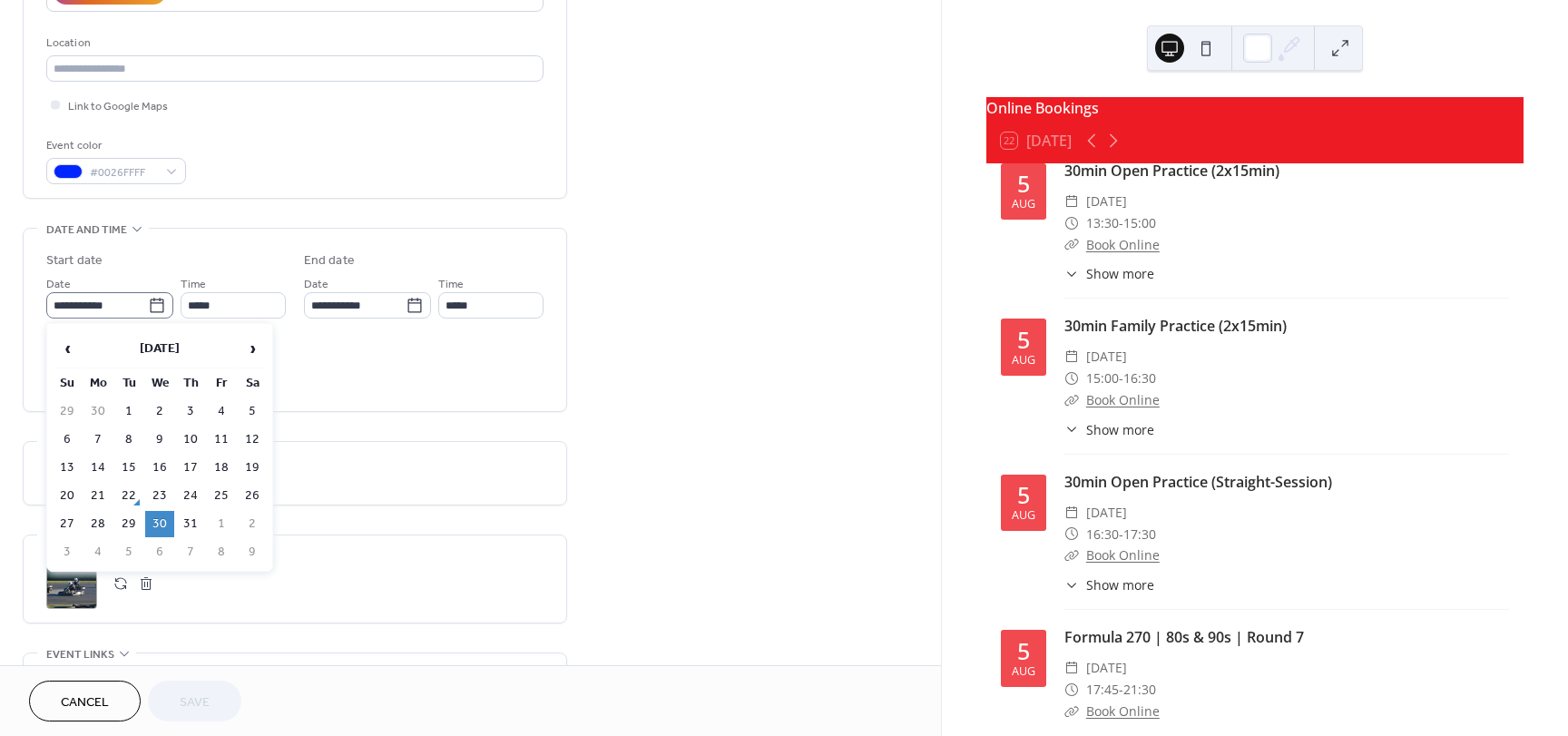 click 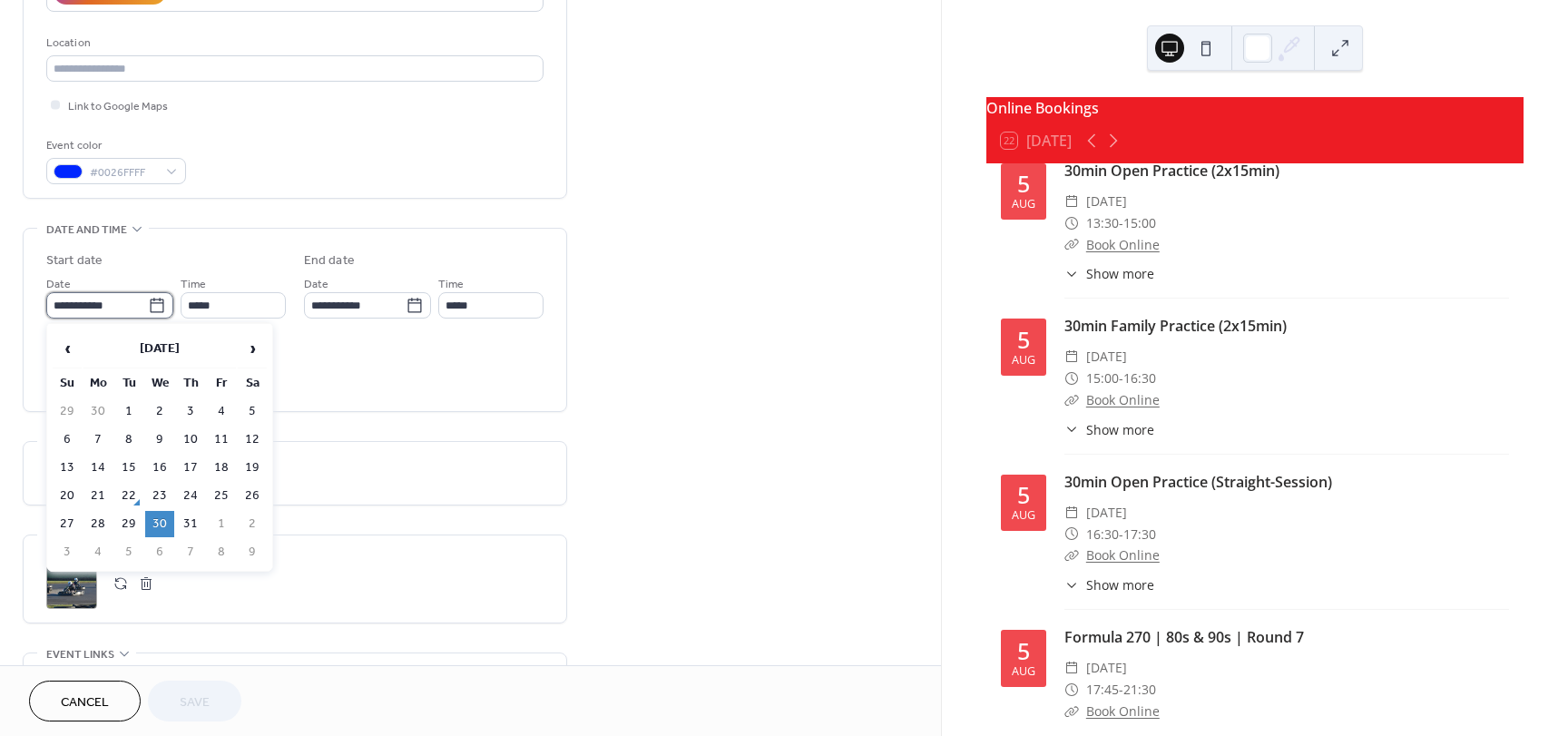 click on "**********" at bounding box center [97, 305] 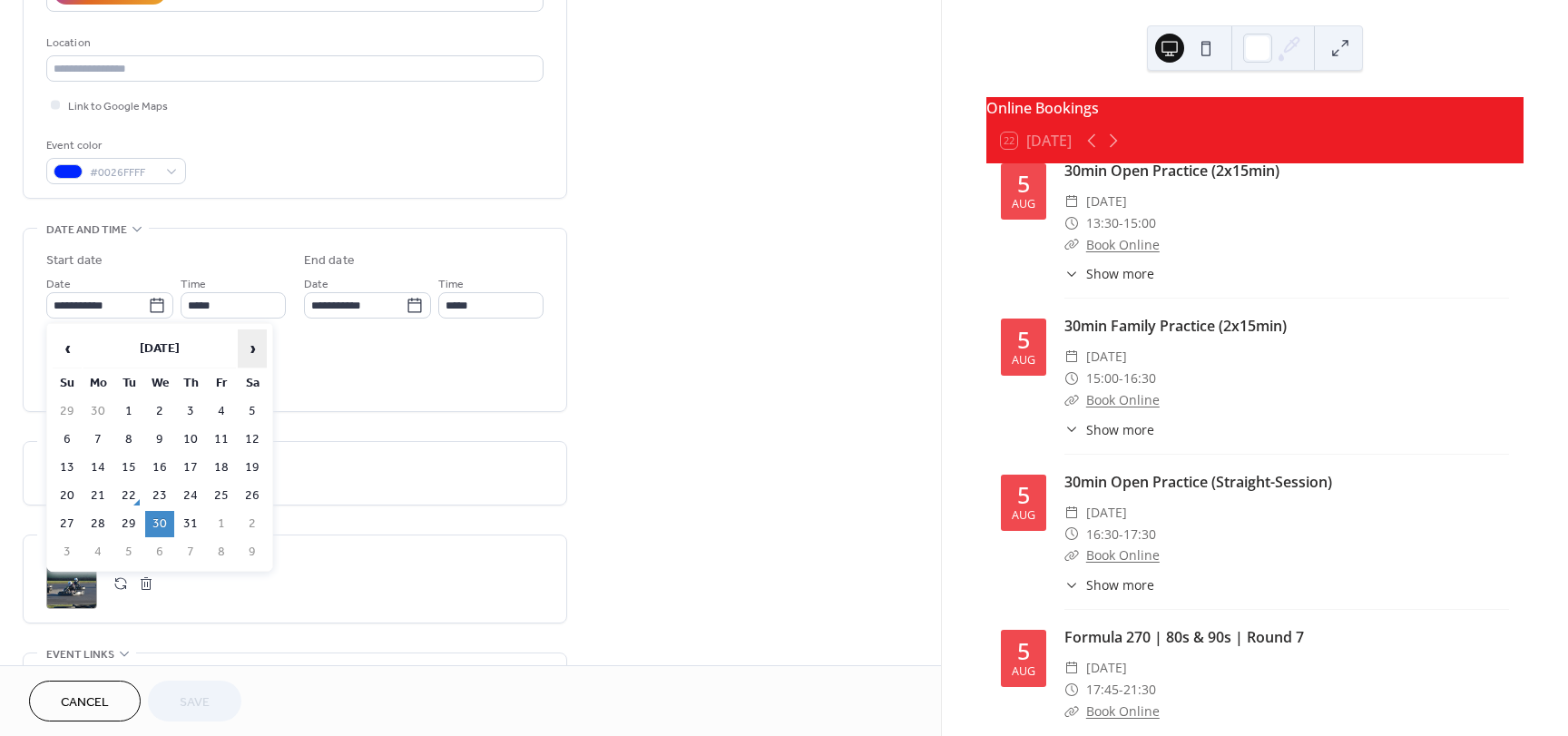 click on "›" at bounding box center (252, 348) 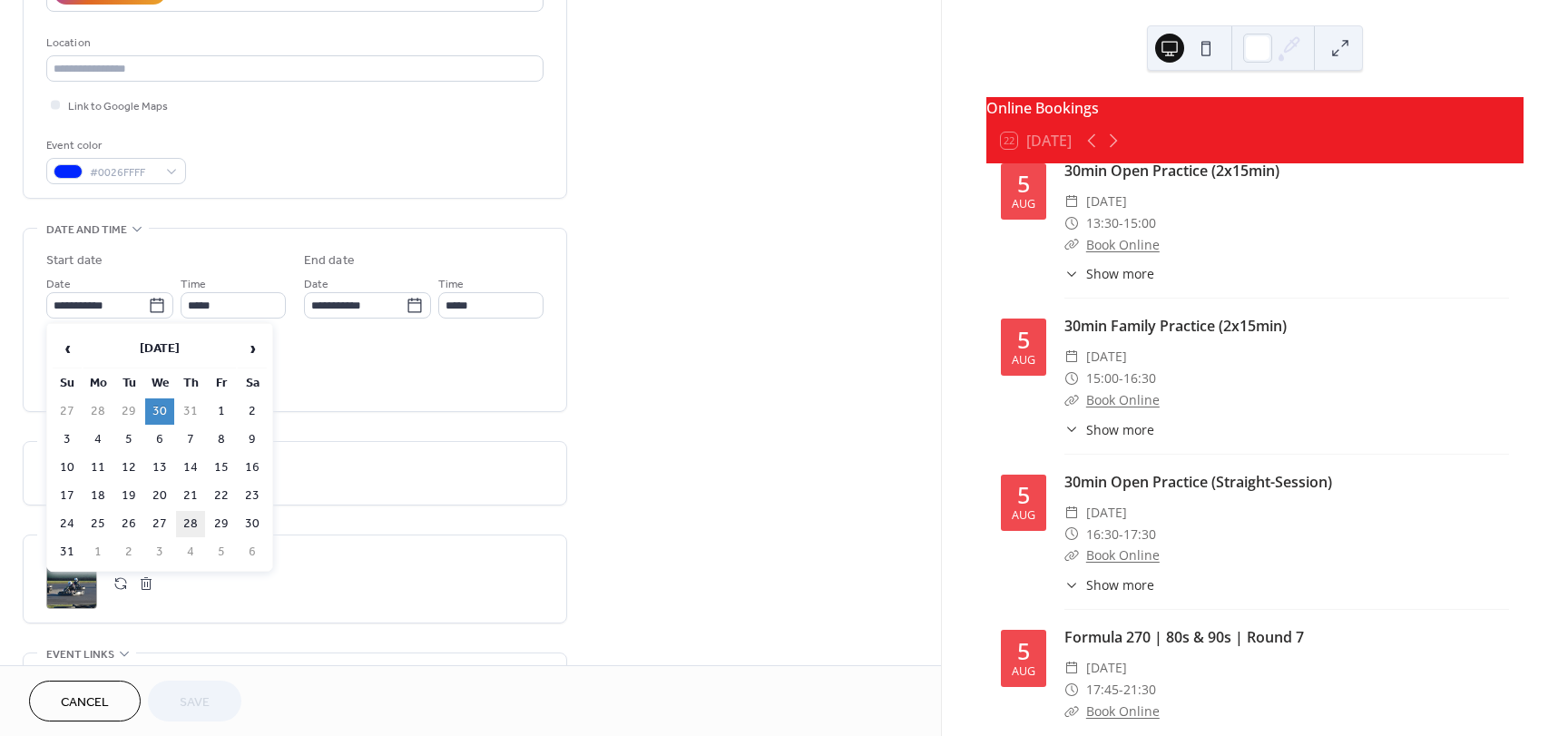 click on "28" at bounding box center (191, 524) 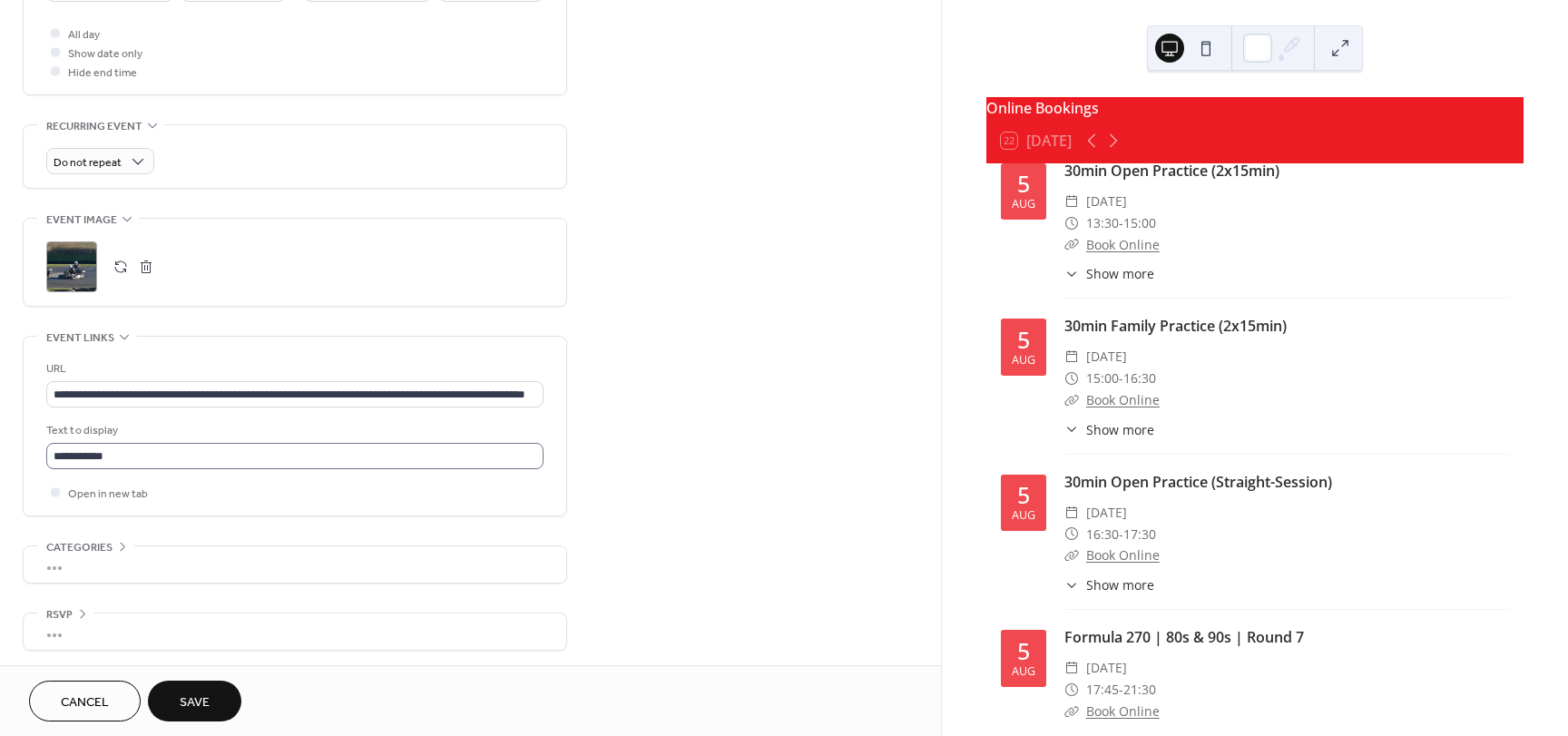scroll, scrollTop: 683, scrollLeft: 0, axis: vertical 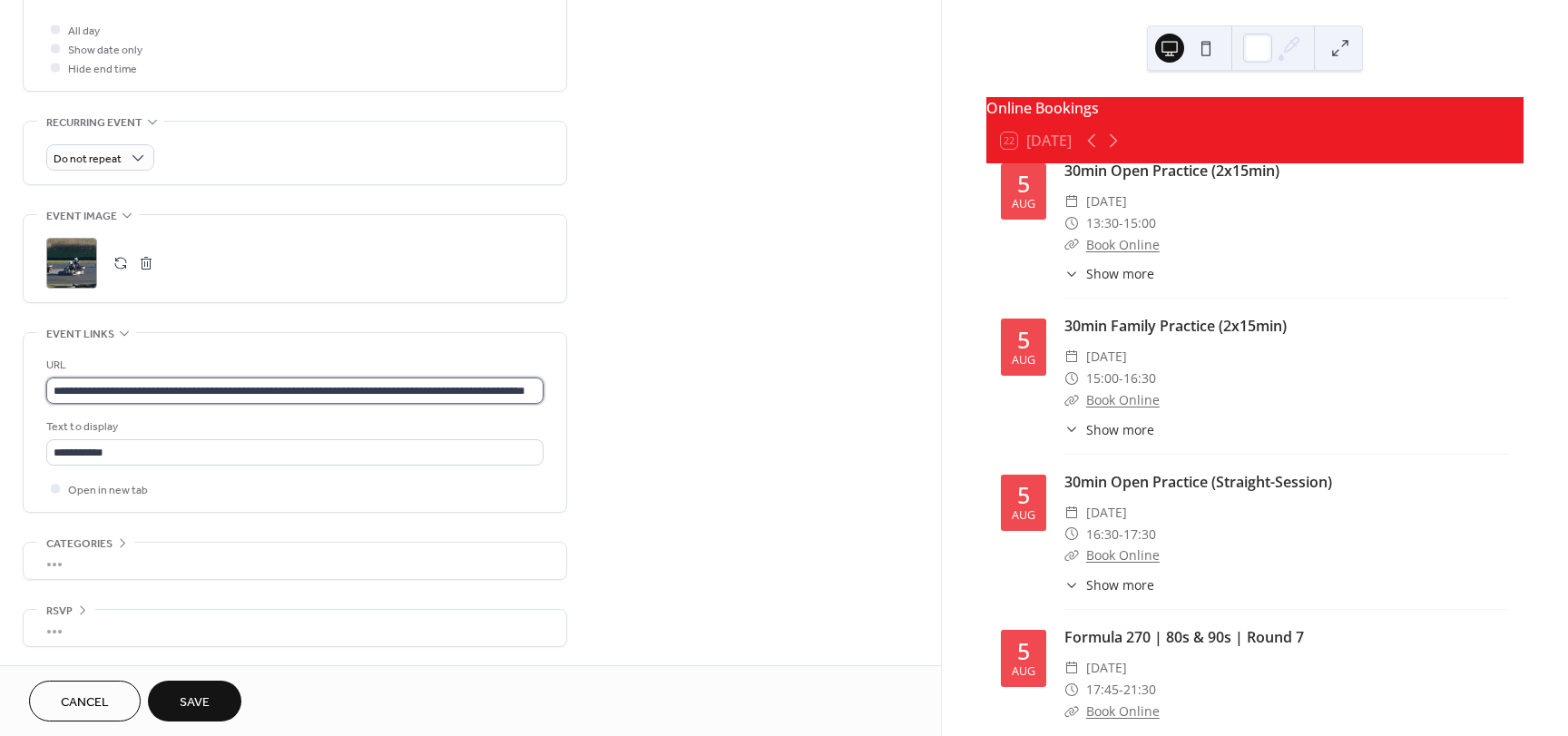 click on "**********" at bounding box center (295, 390) 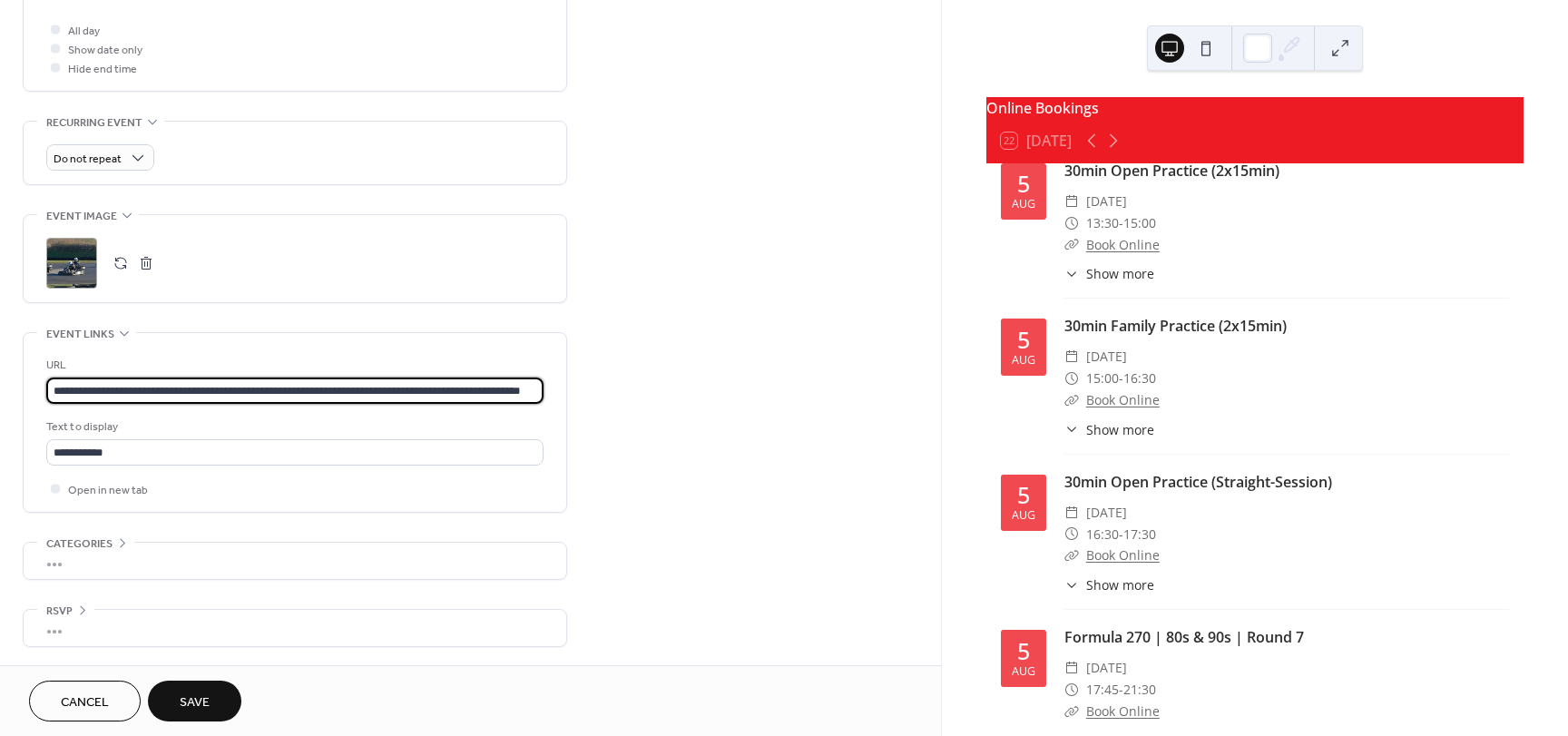 scroll, scrollTop: 0, scrollLeft: 54, axis: horizontal 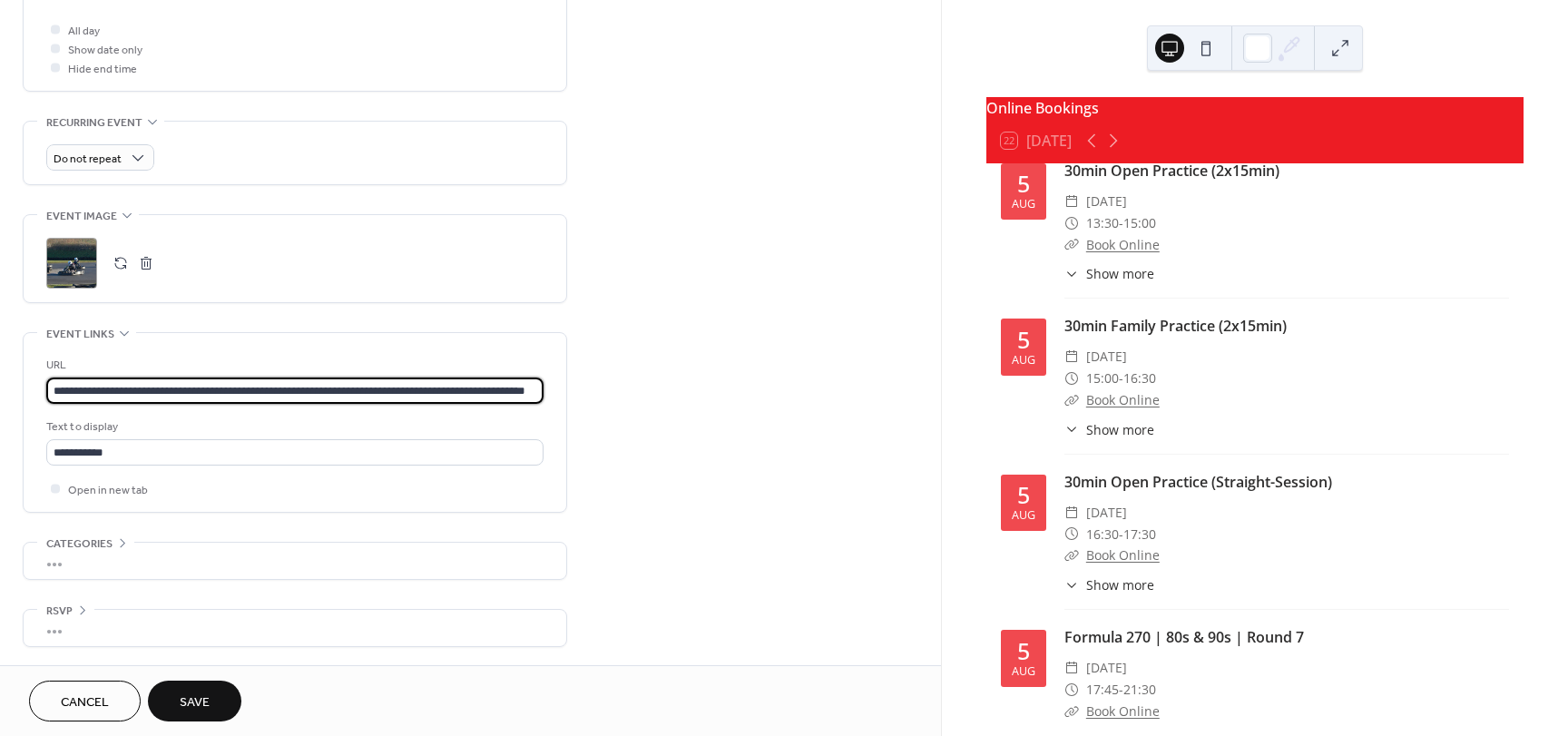 type on "**********" 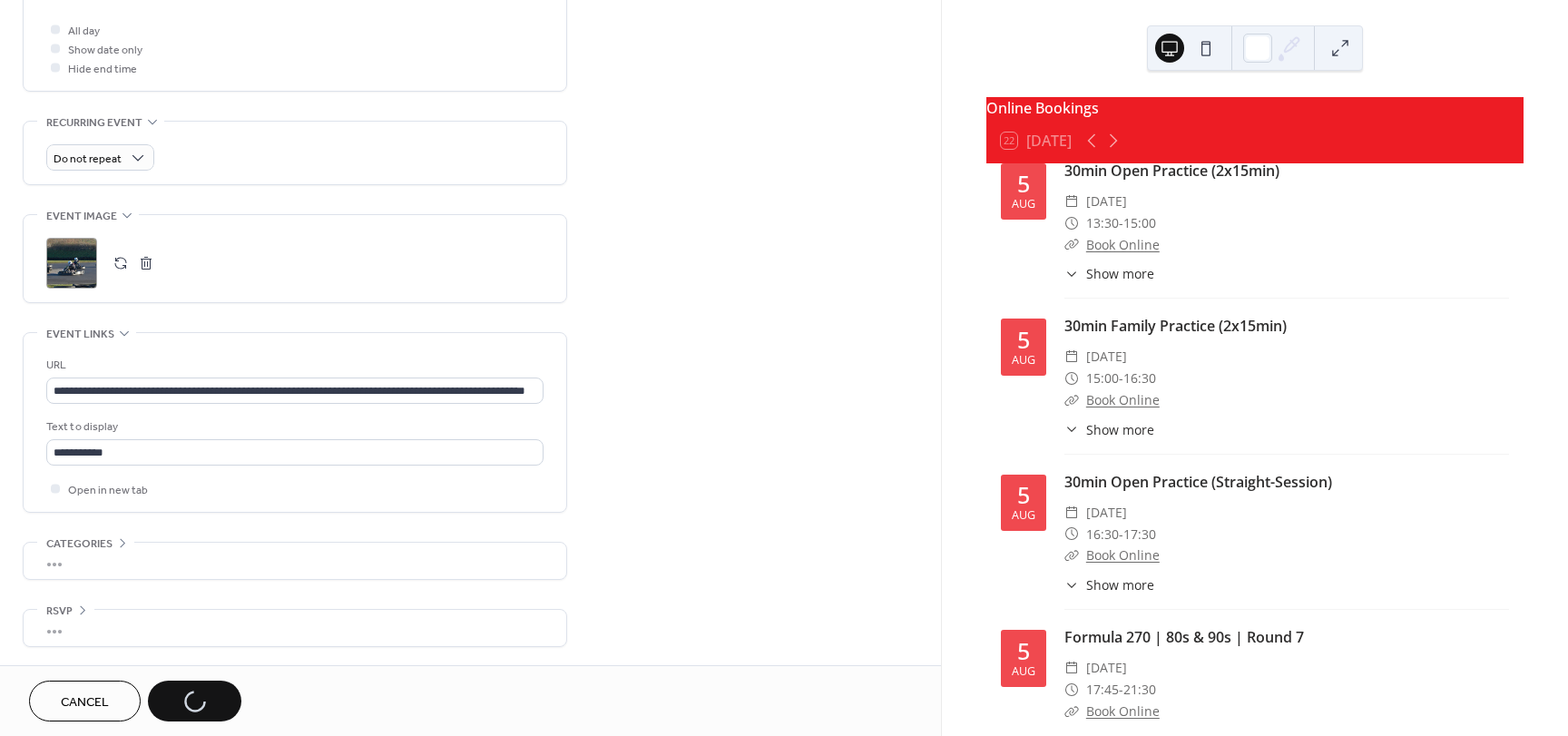 scroll, scrollTop: 0, scrollLeft: 0, axis: both 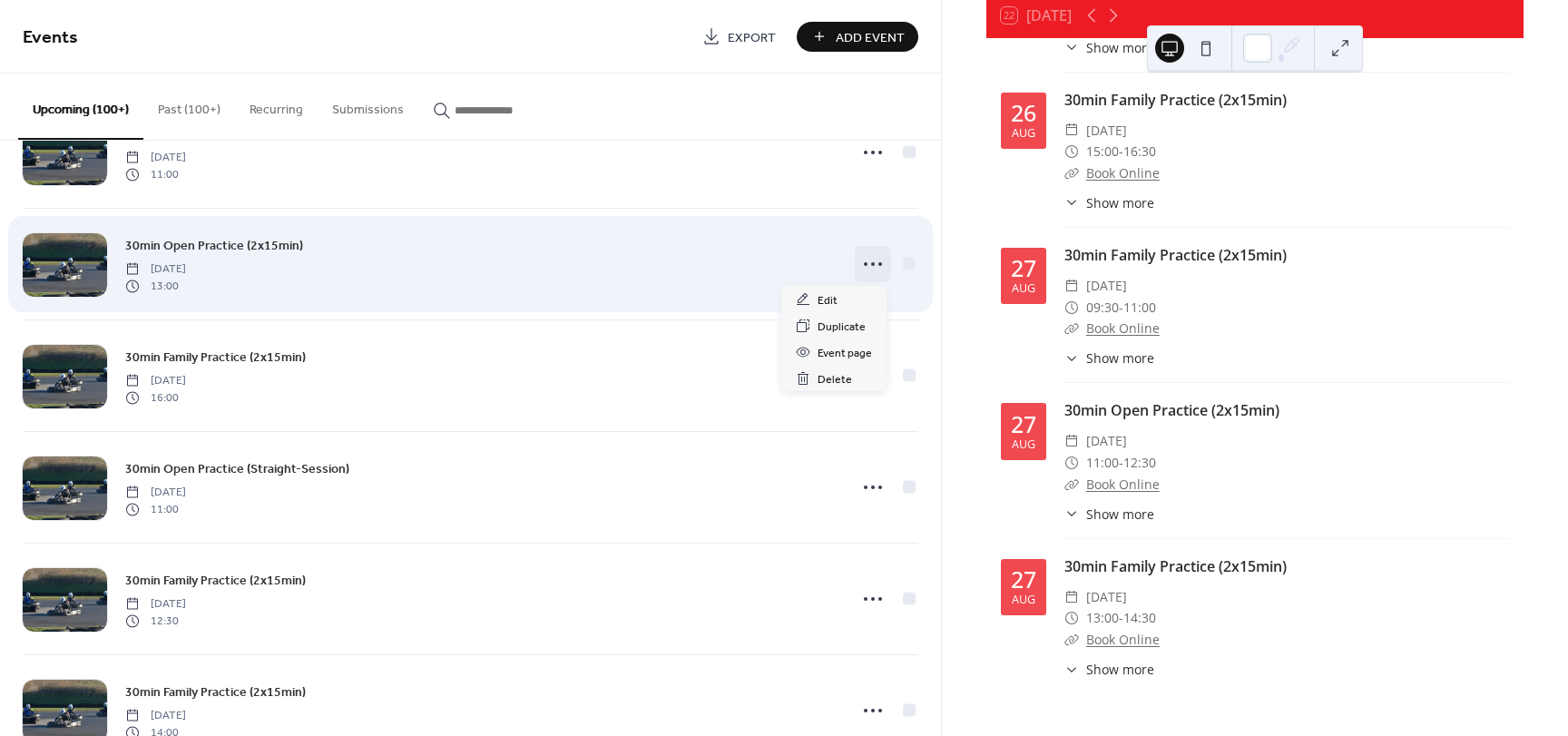 click 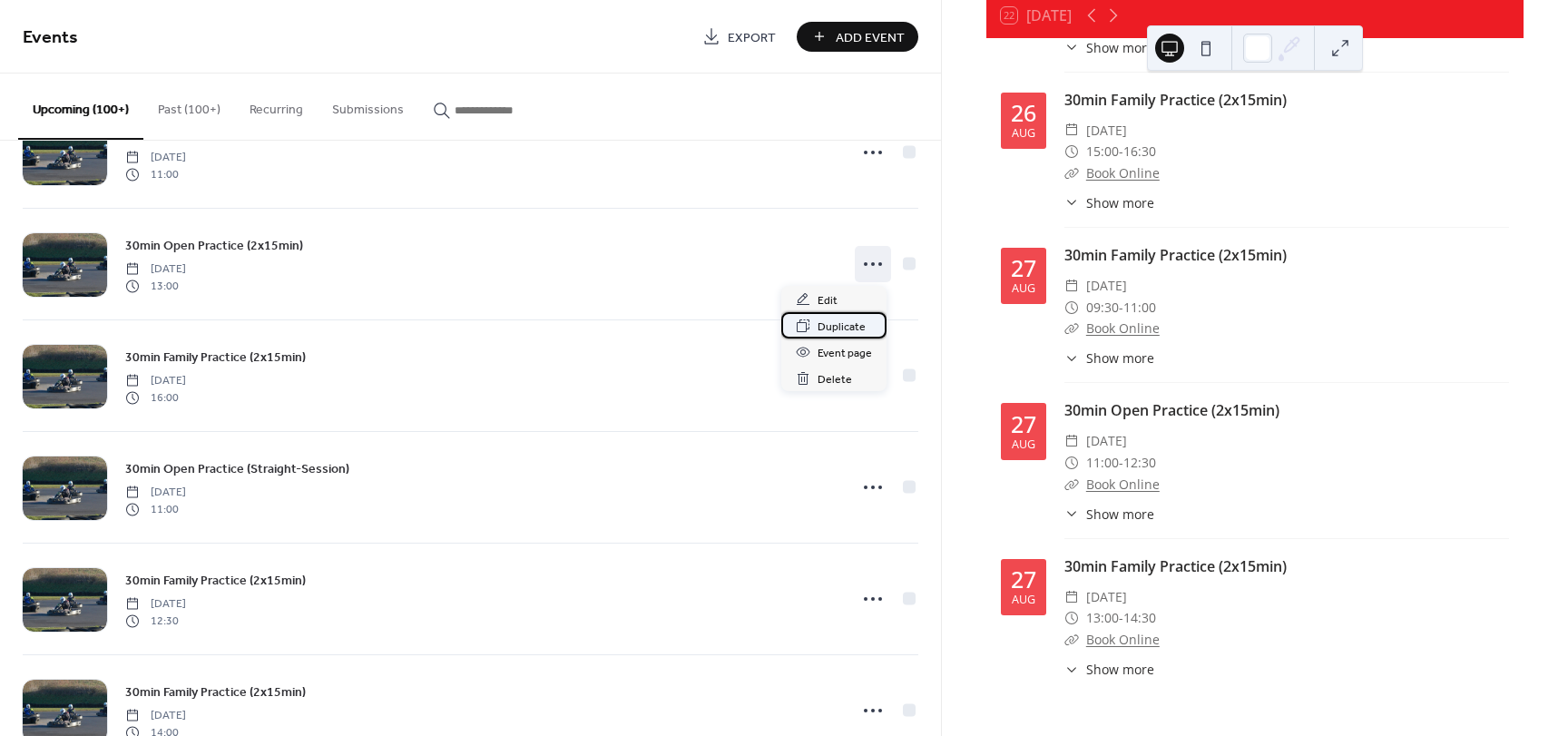 click on "Duplicate" at bounding box center [841, 327] 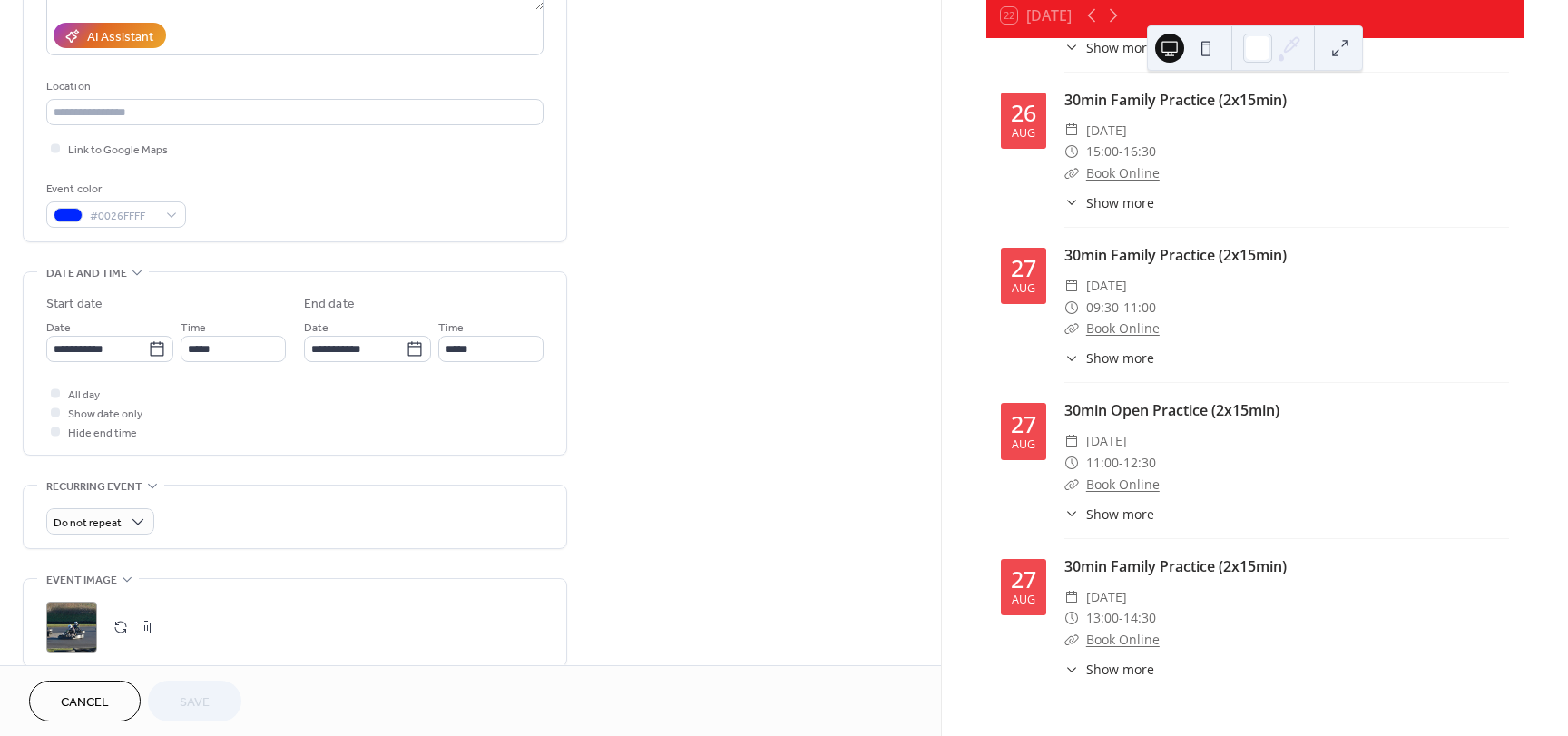 scroll, scrollTop: 363, scrollLeft: 0, axis: vertical 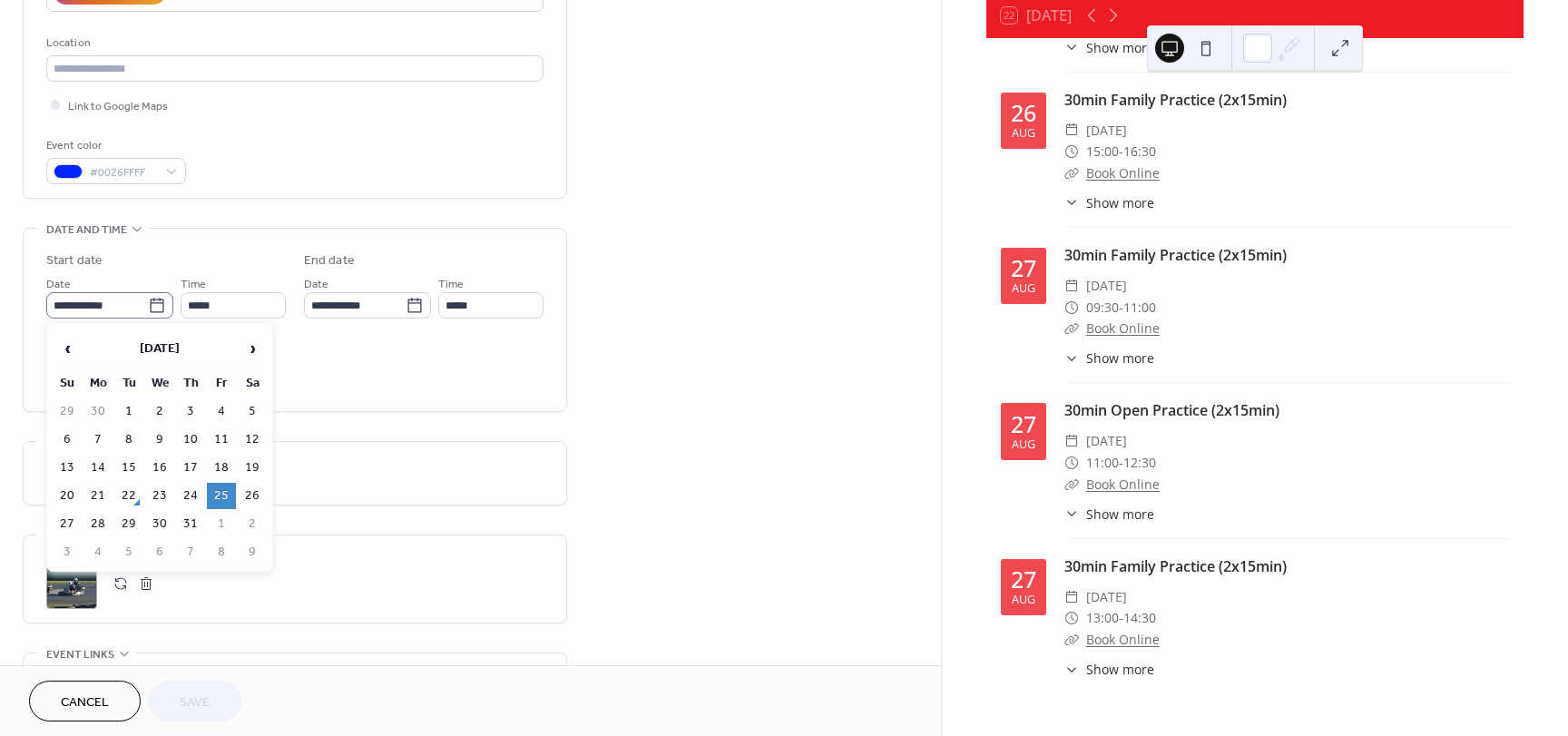 click 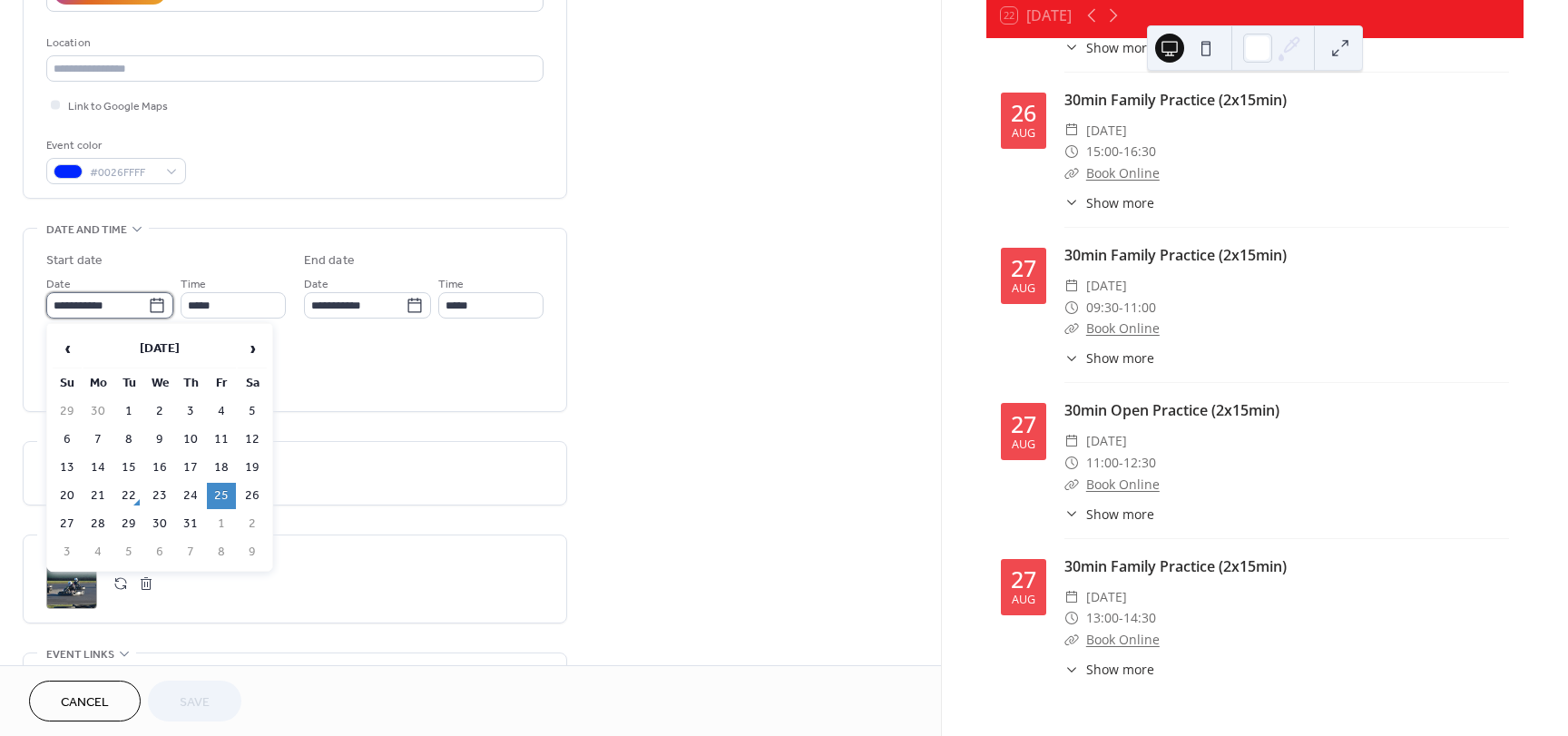 click on "**********" at bounding box center [97, 305] 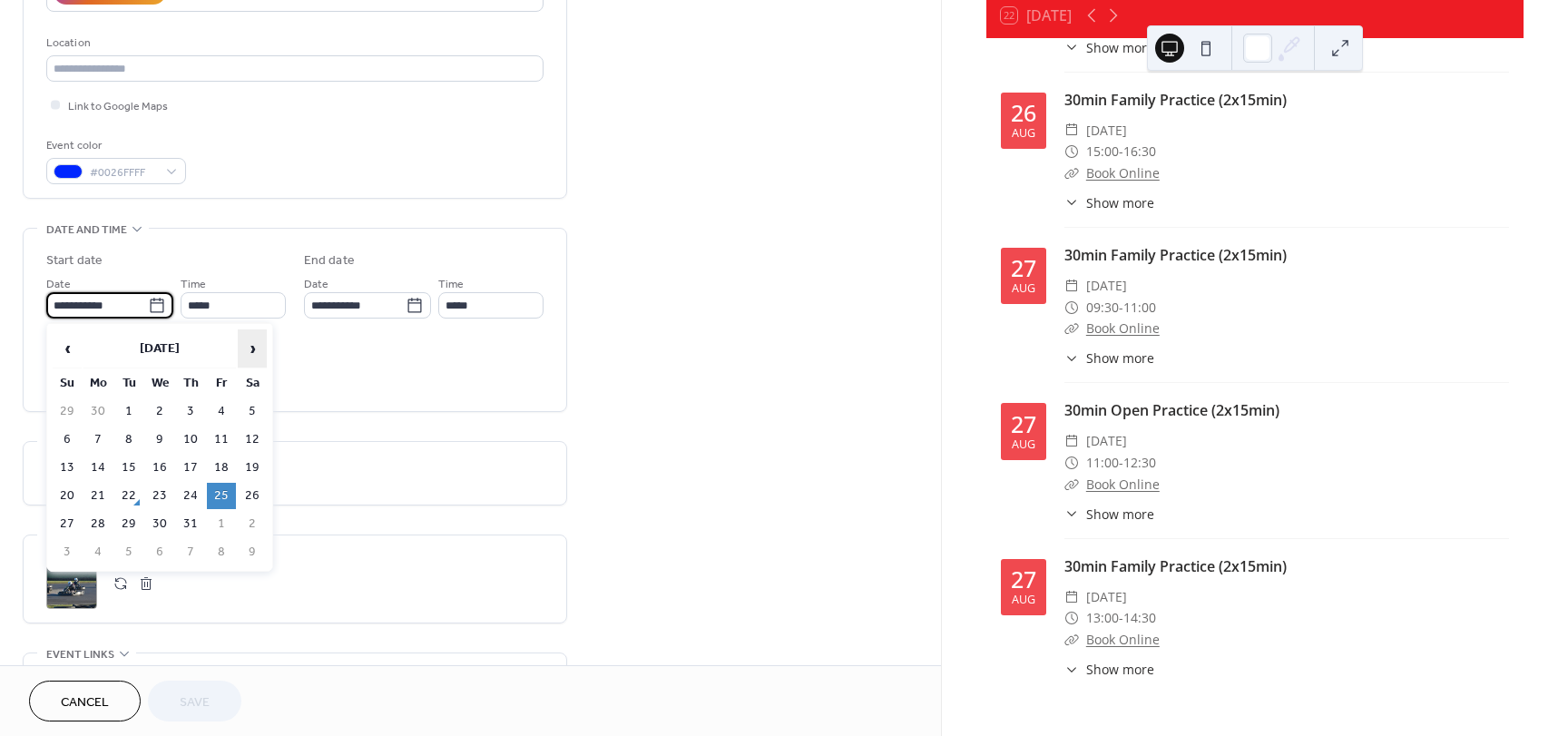 click on "›" at bounding box center (252, 348) 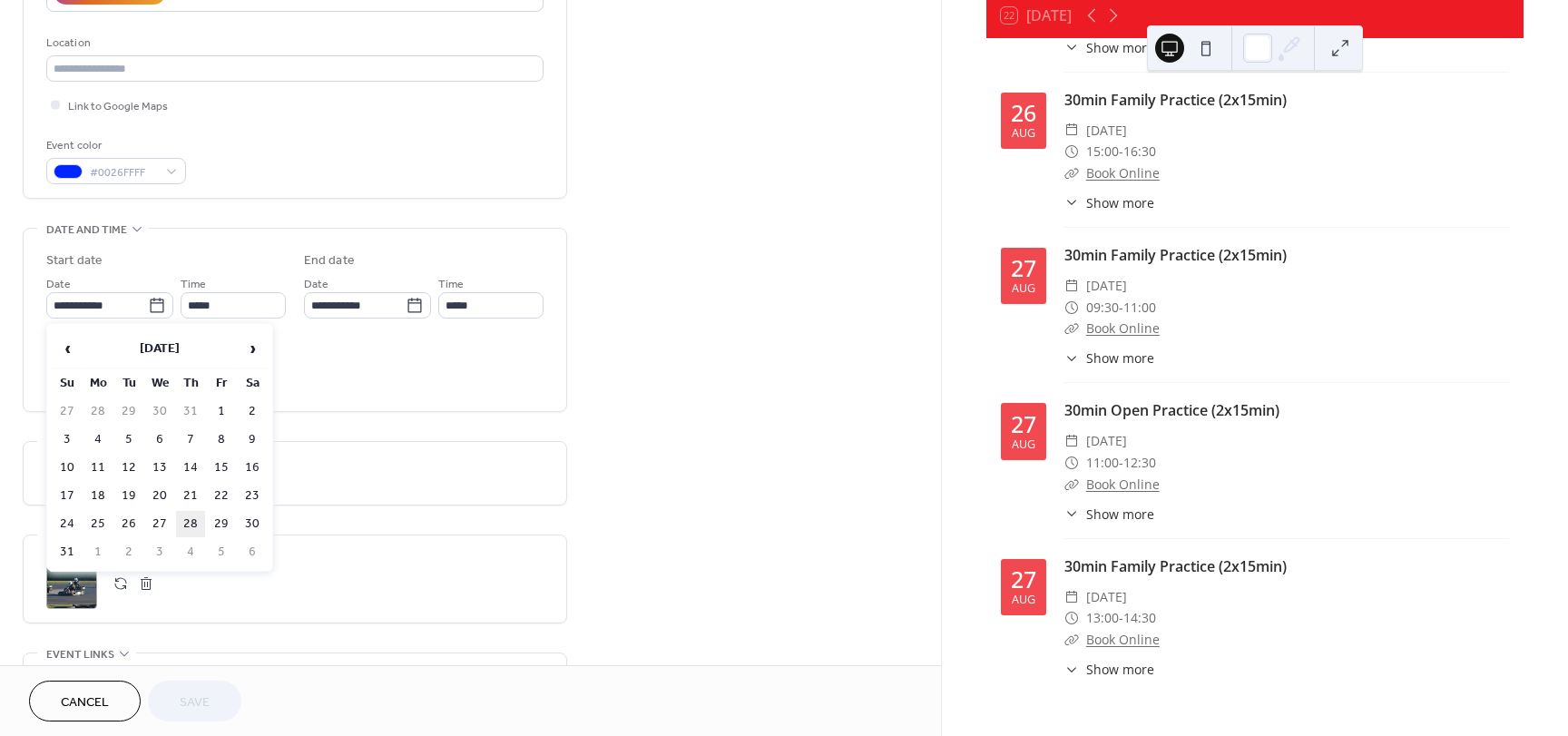 click on "28" at bounding box center [191, 524] 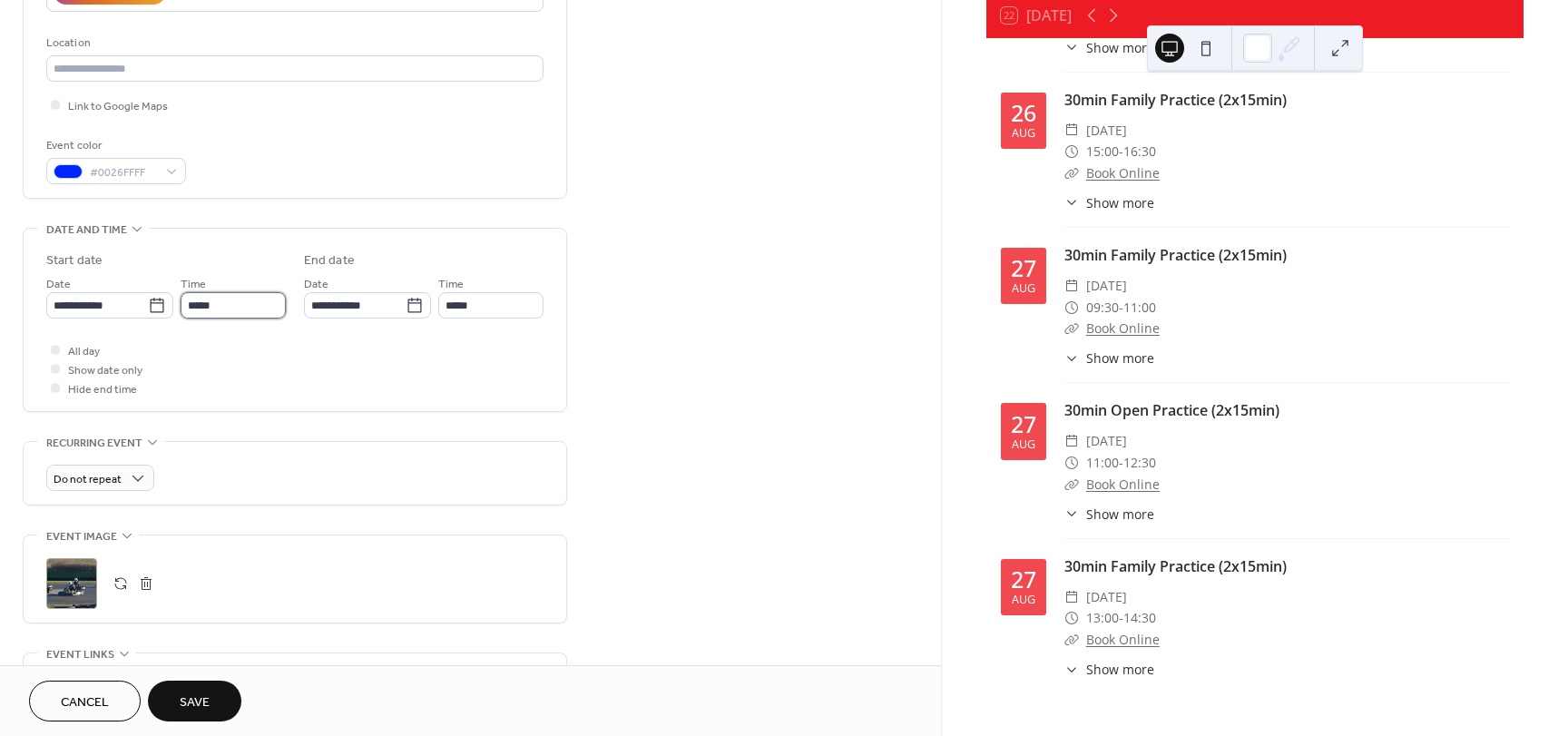 click on "*****" at bounding box center [233, 305] 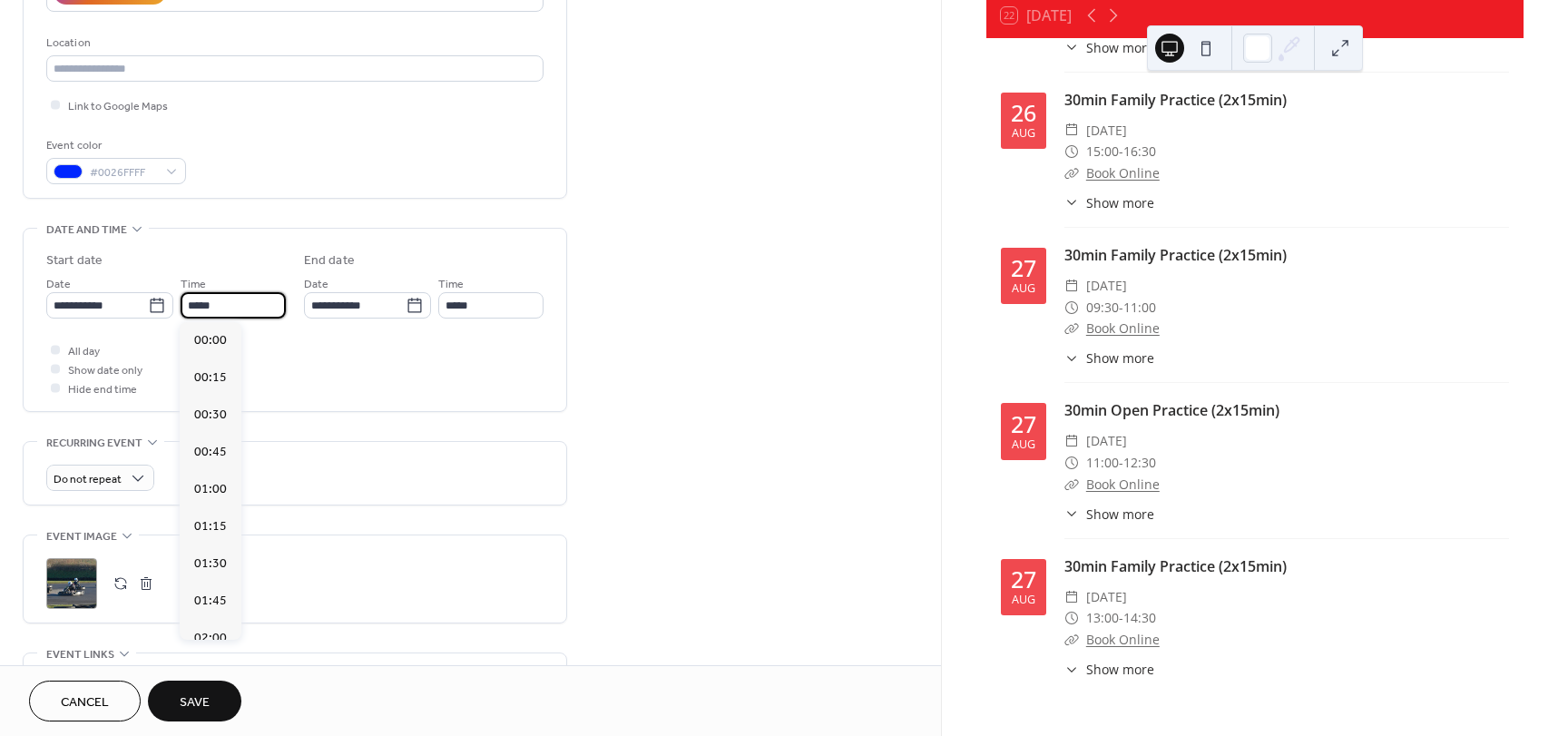 scroll, scrollTop: 1935, scrollLeft: 0, axis: vertical 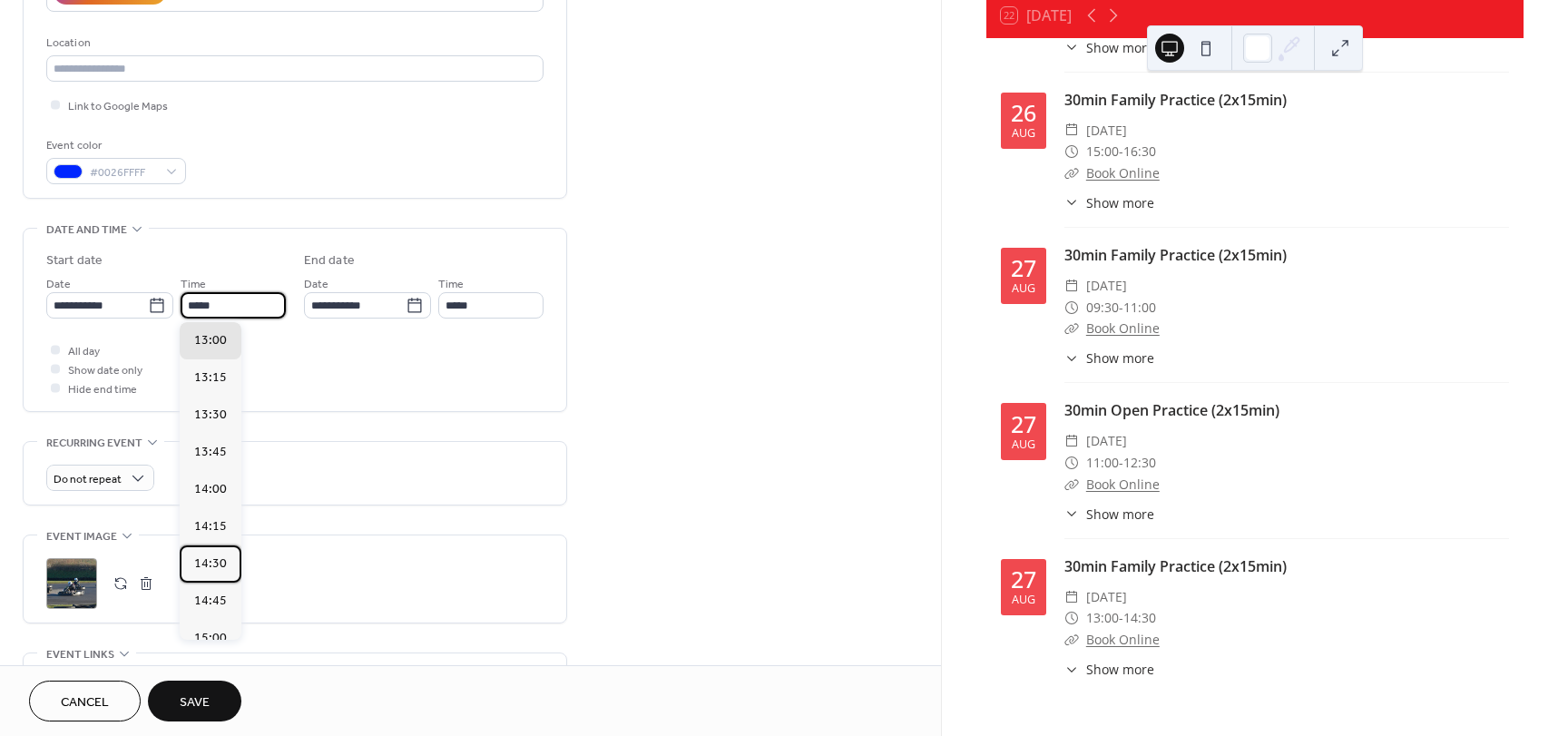 click on "14:30" at bounding box center [211, 564] 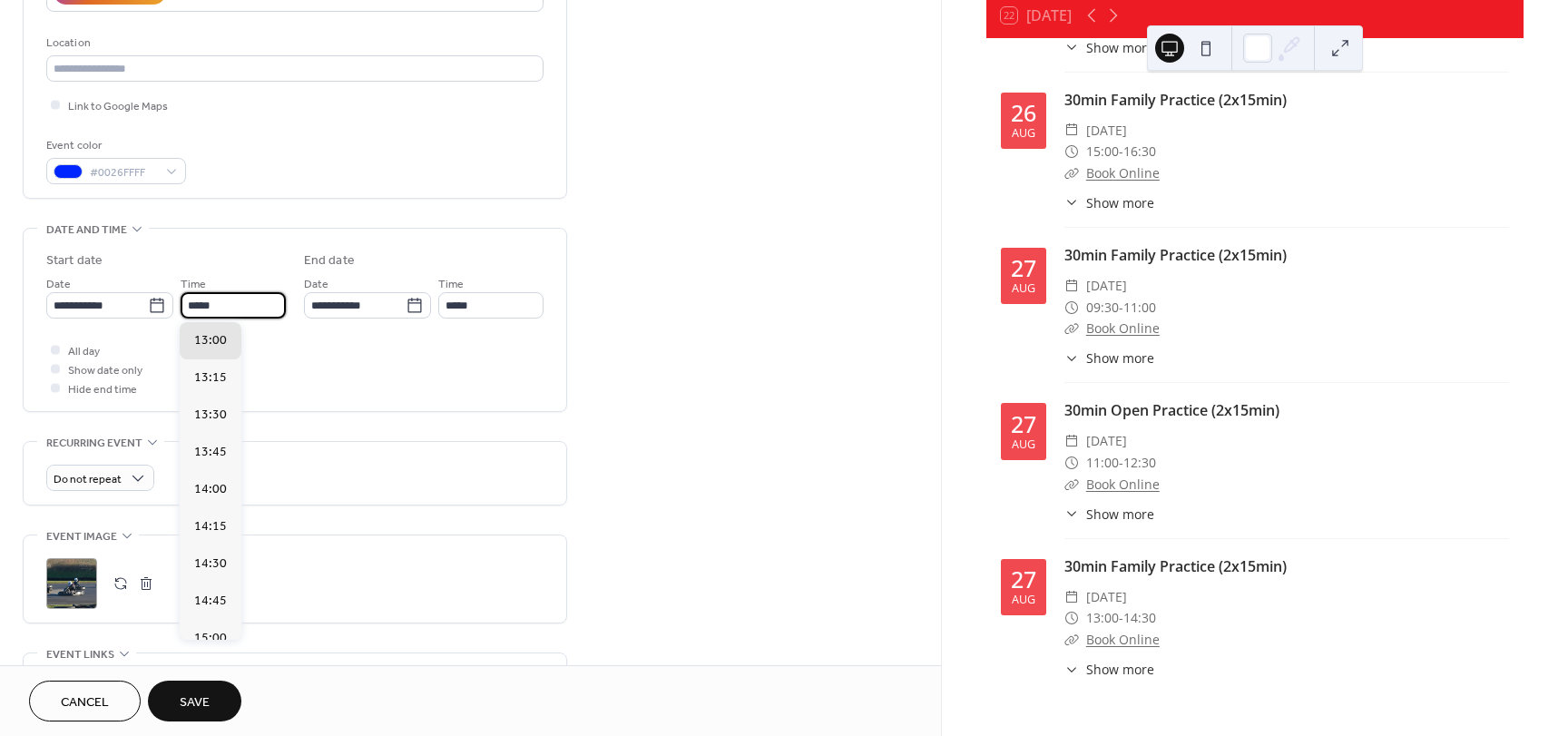 type on "*****" 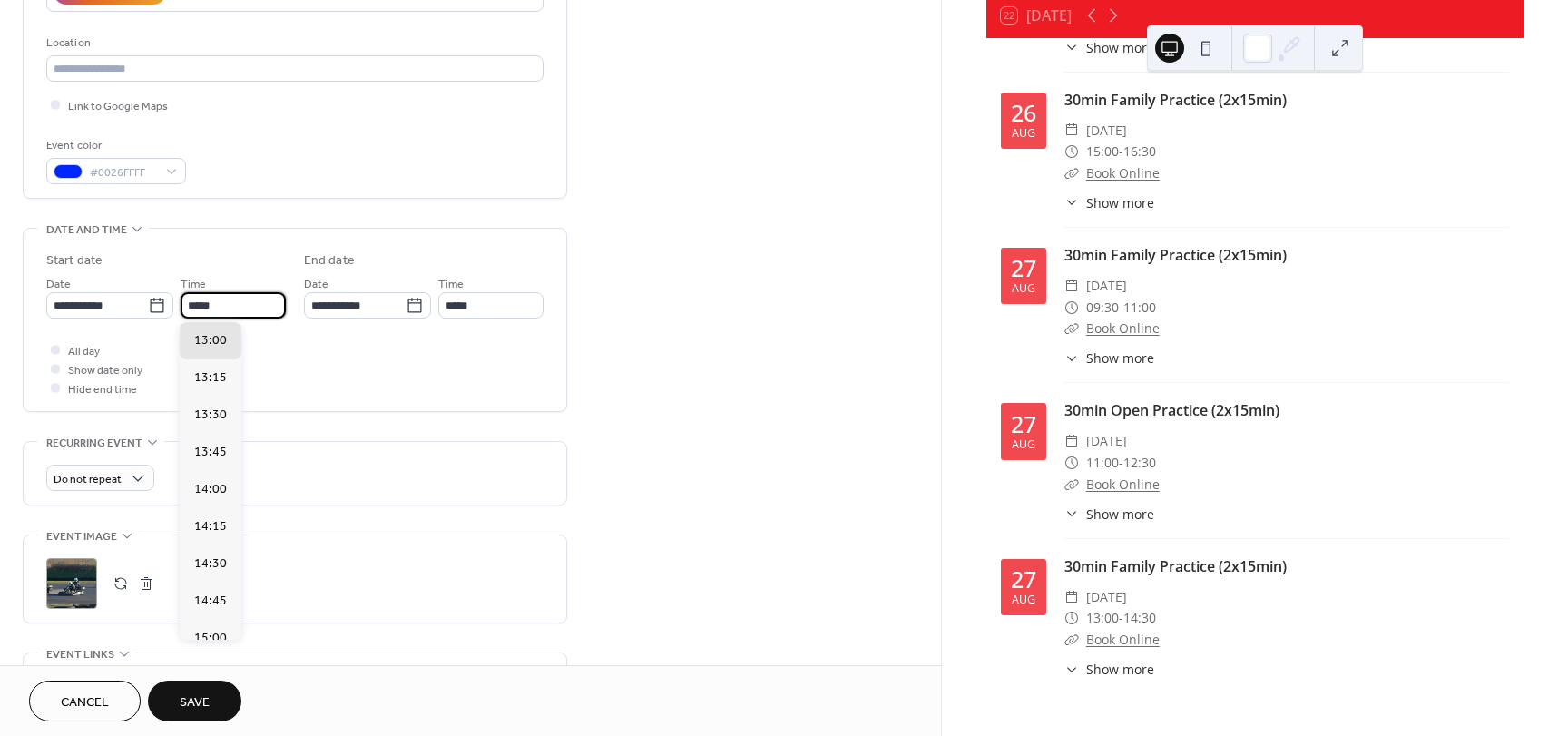 type on "*****" 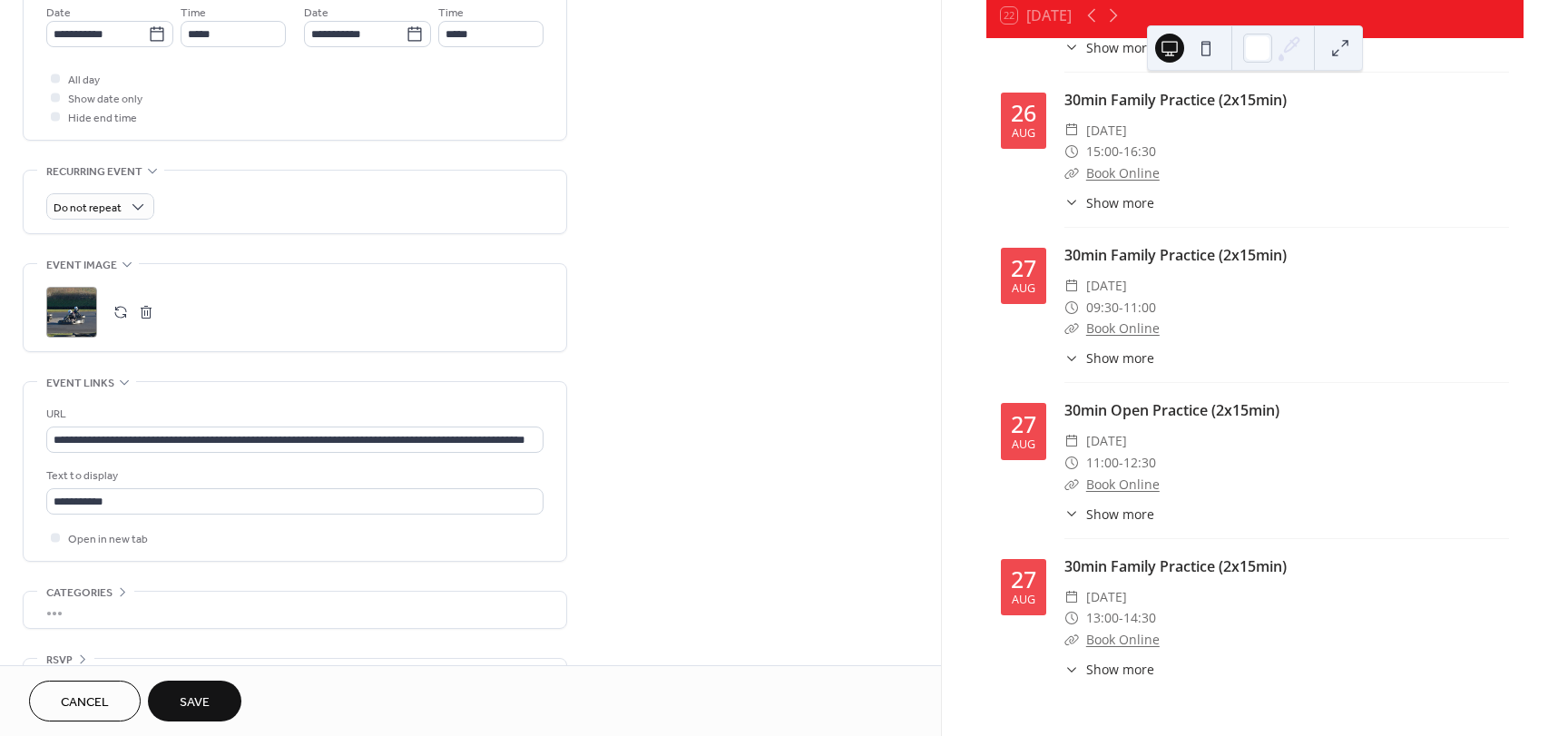 scroll, scrollTop: 635, scrollLeft: 0, axis: vertical 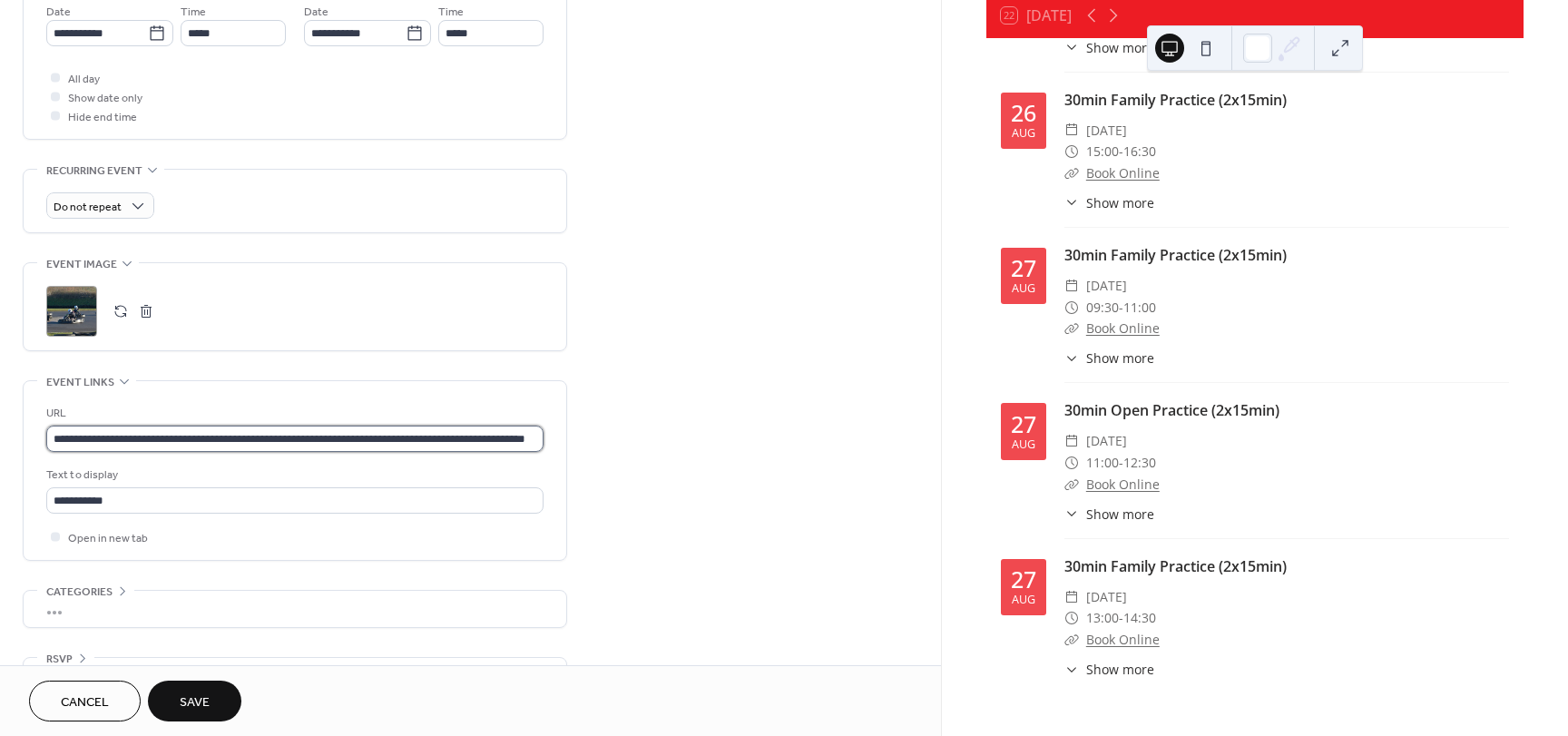 click on "**********" at bounding box center [295, 438] 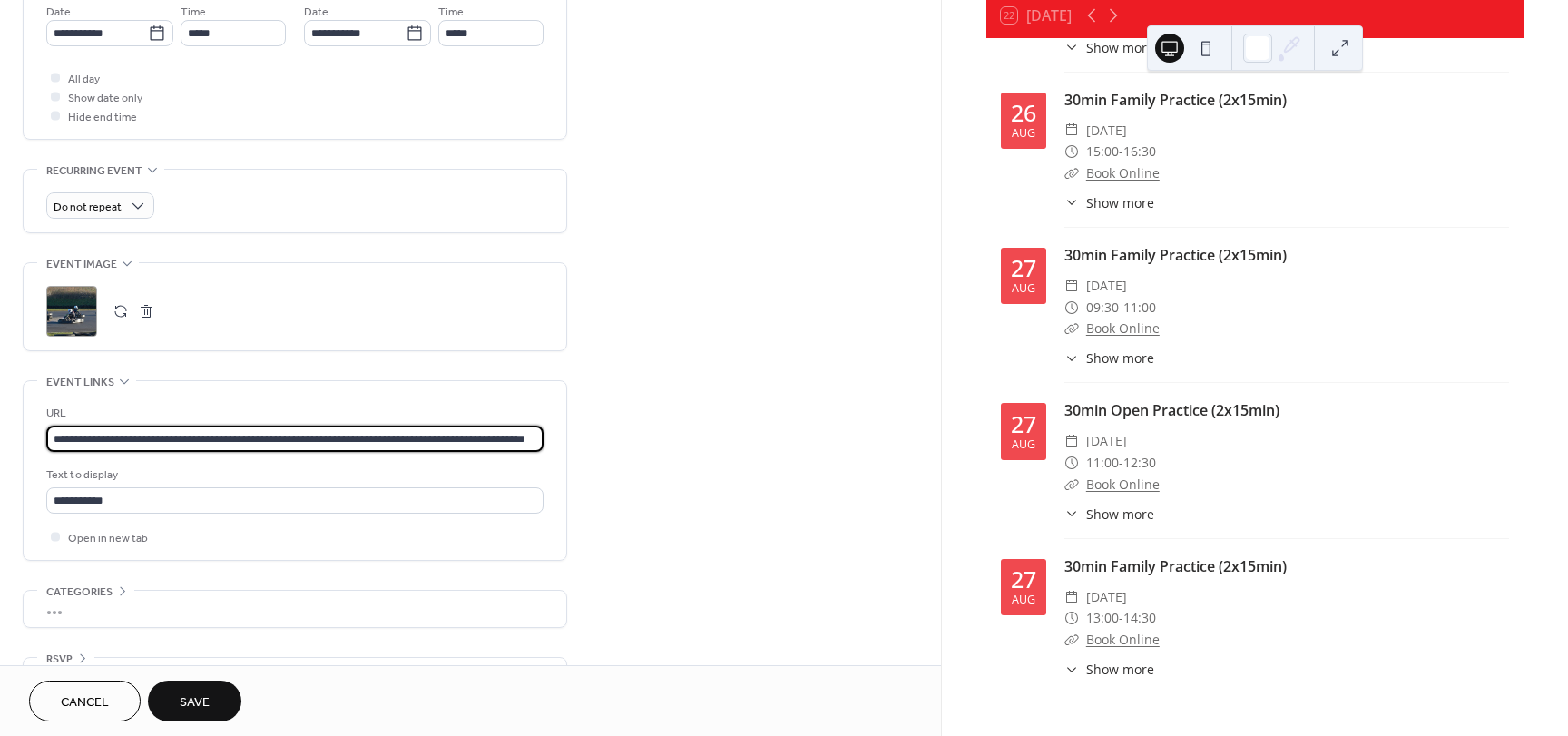 scroll, scrollTop: 0, scrollLeft: 60, axis: horizontal 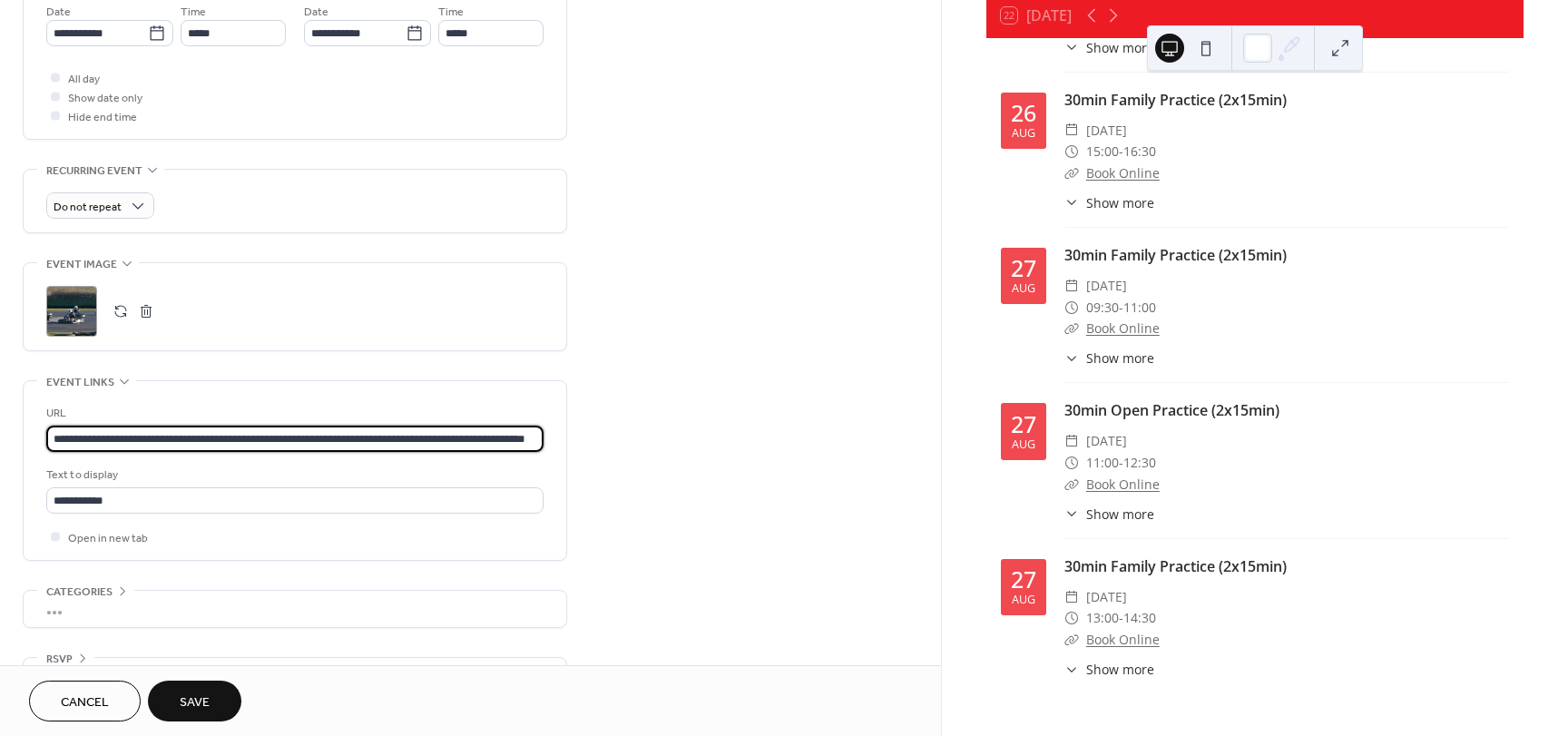 click on "**********" at bounding box center (295, 438) 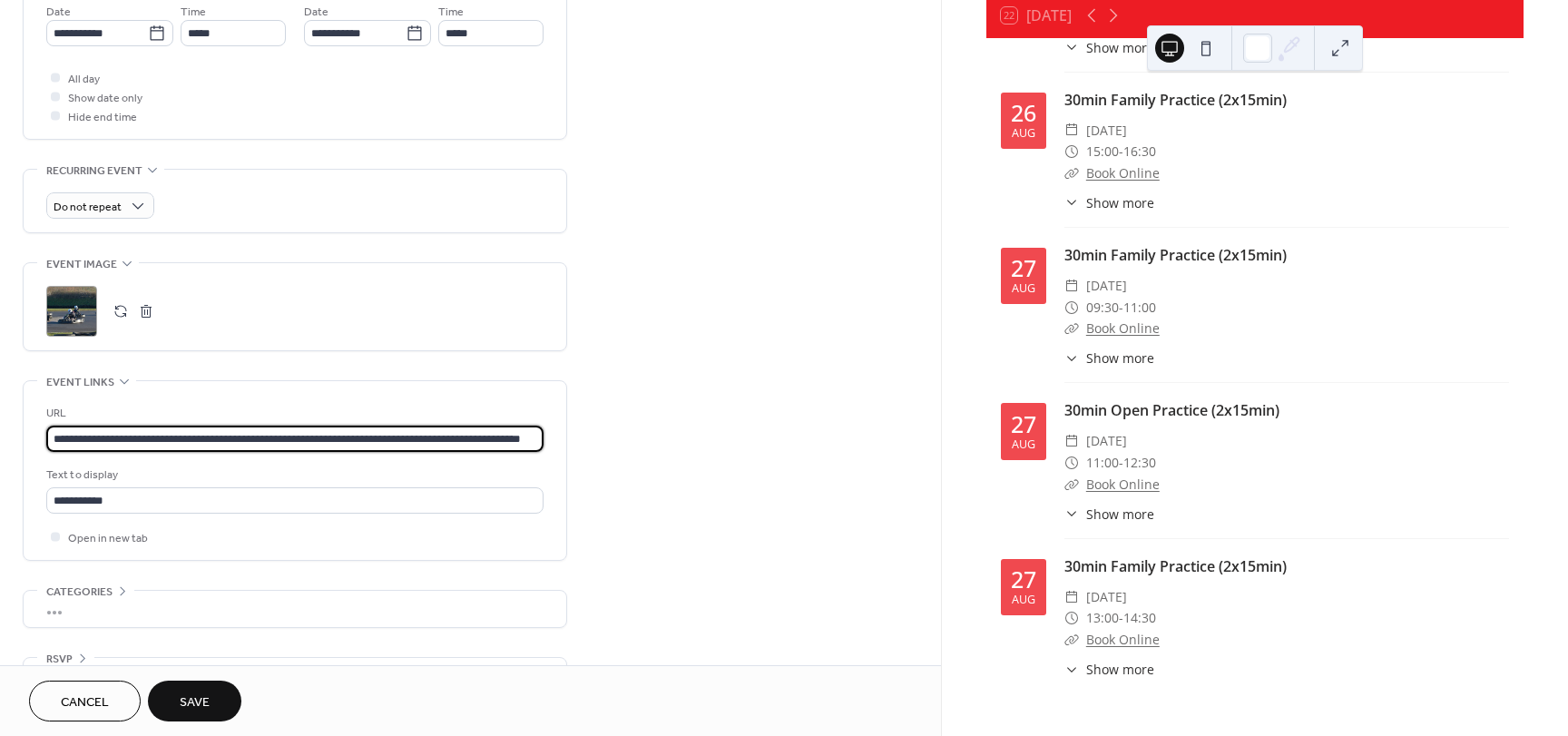 scroll, scrollTop: 0, scrollLeft: 54, axis: horizontal 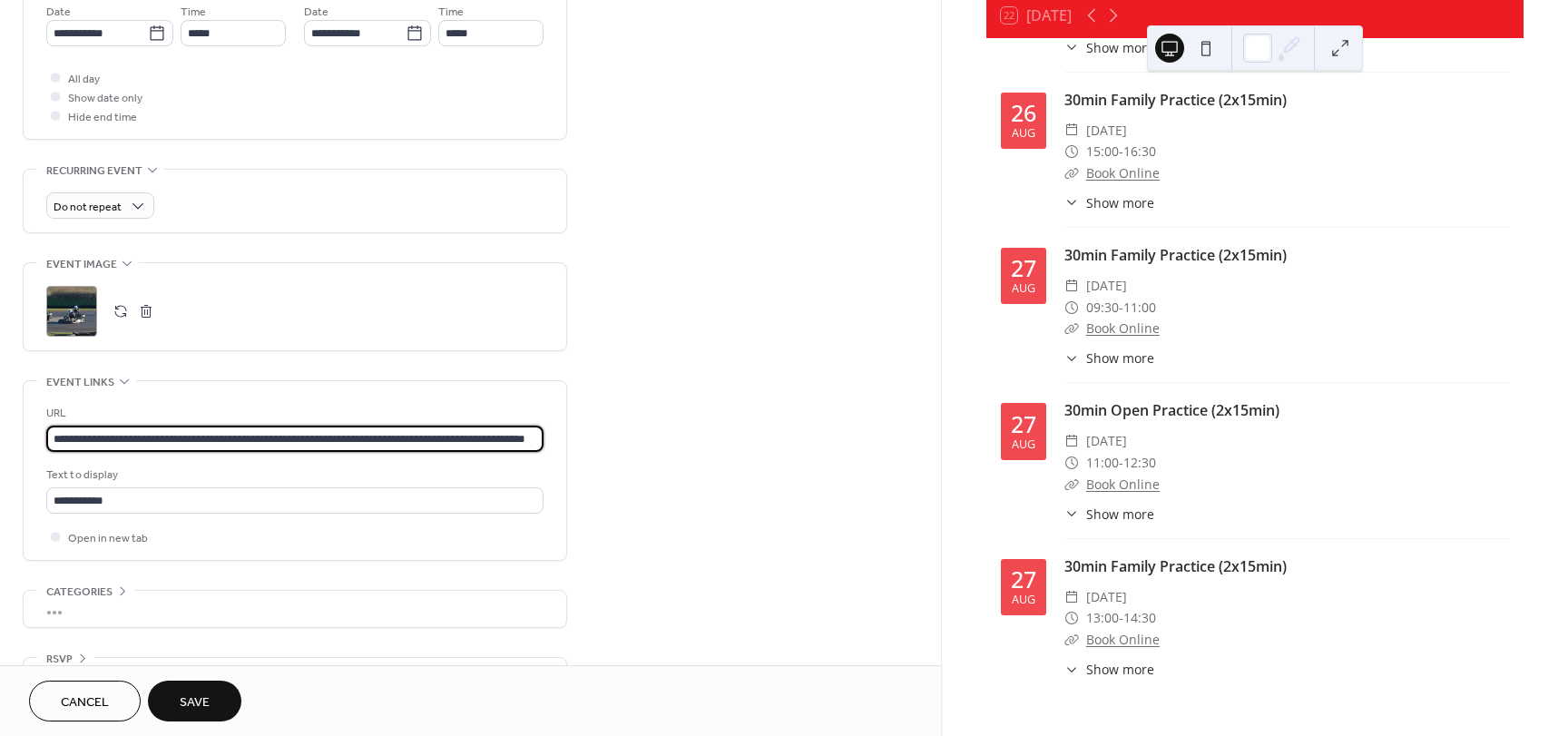 type on "**********" 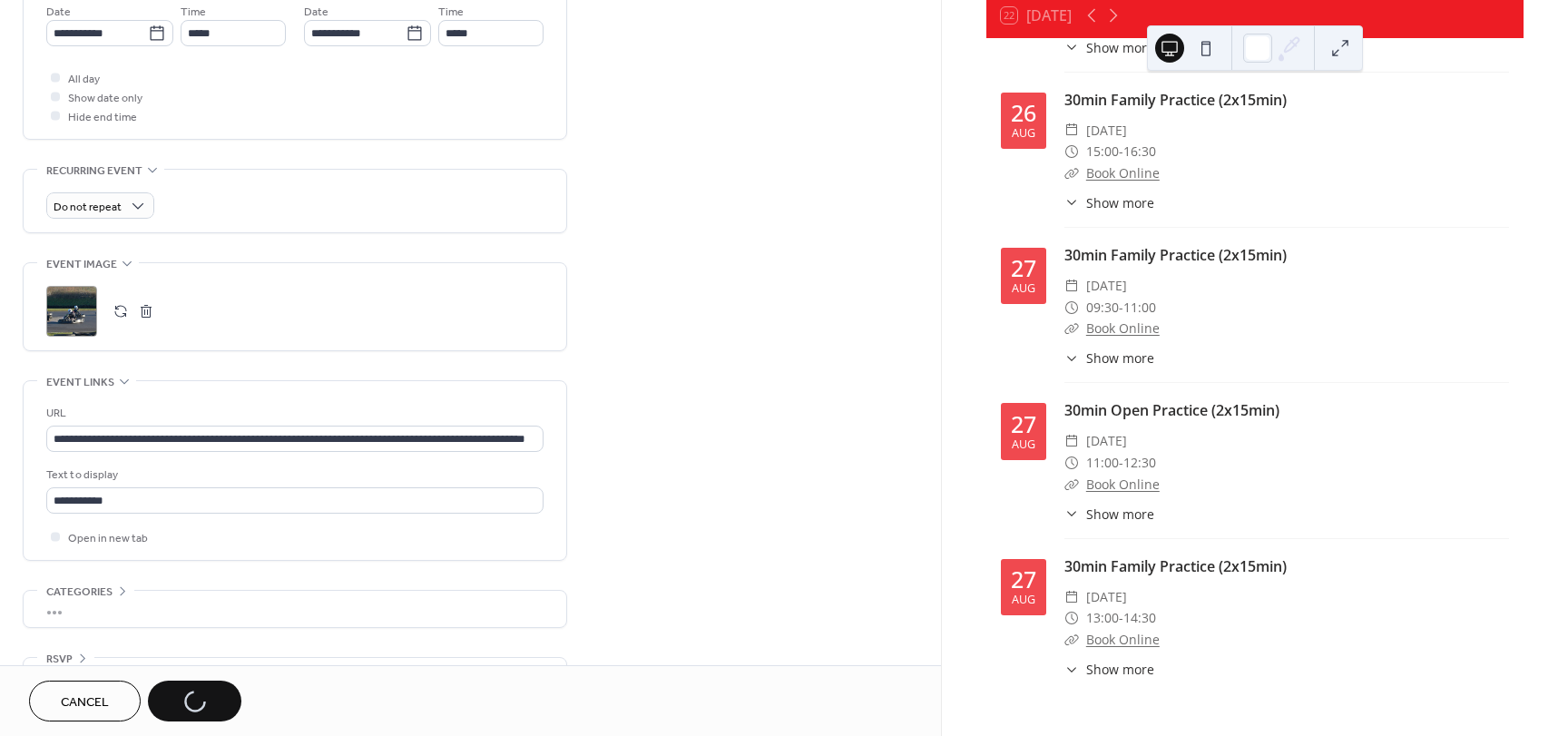 scroll, scrollTop: 0, scrollLeft: 0, axis: both 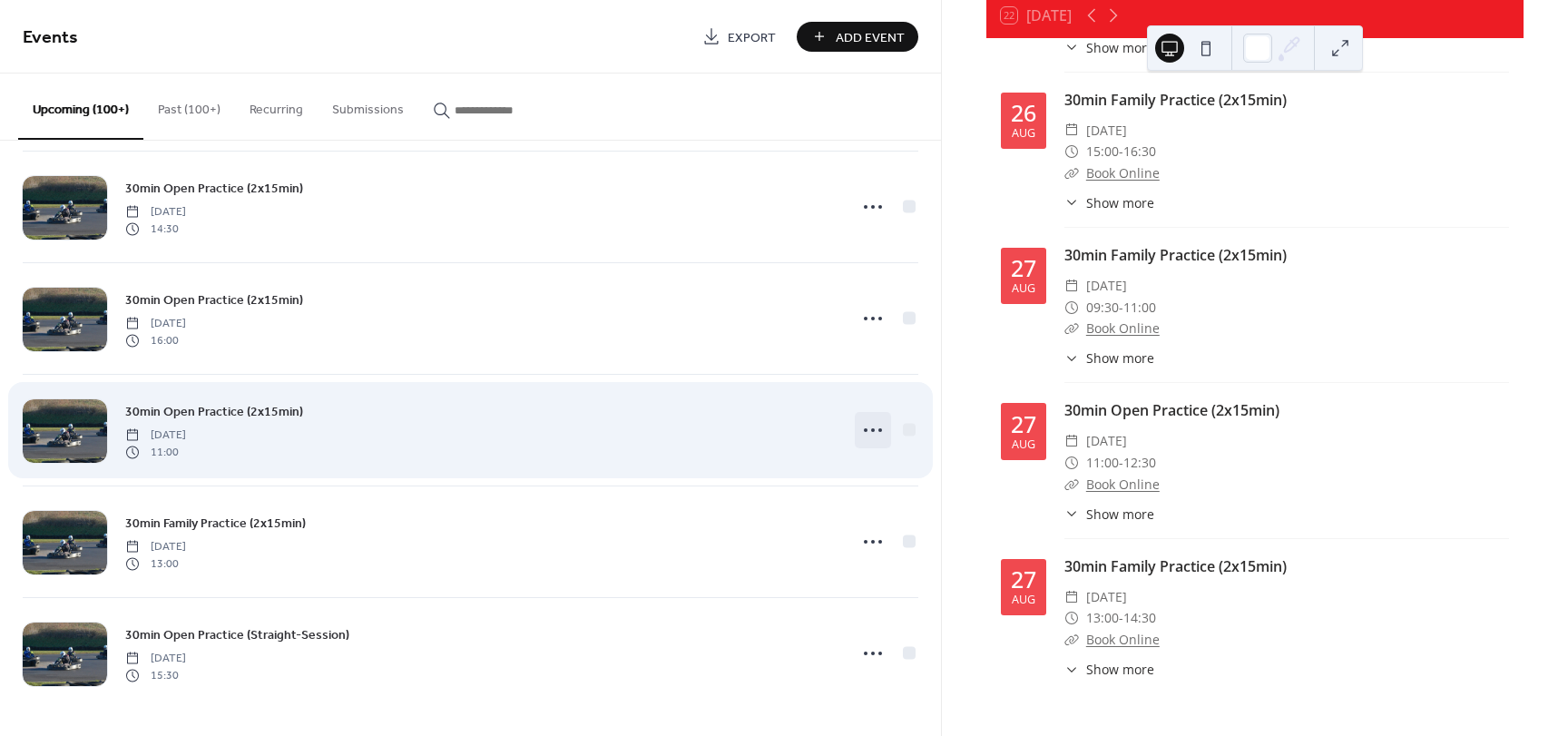 click 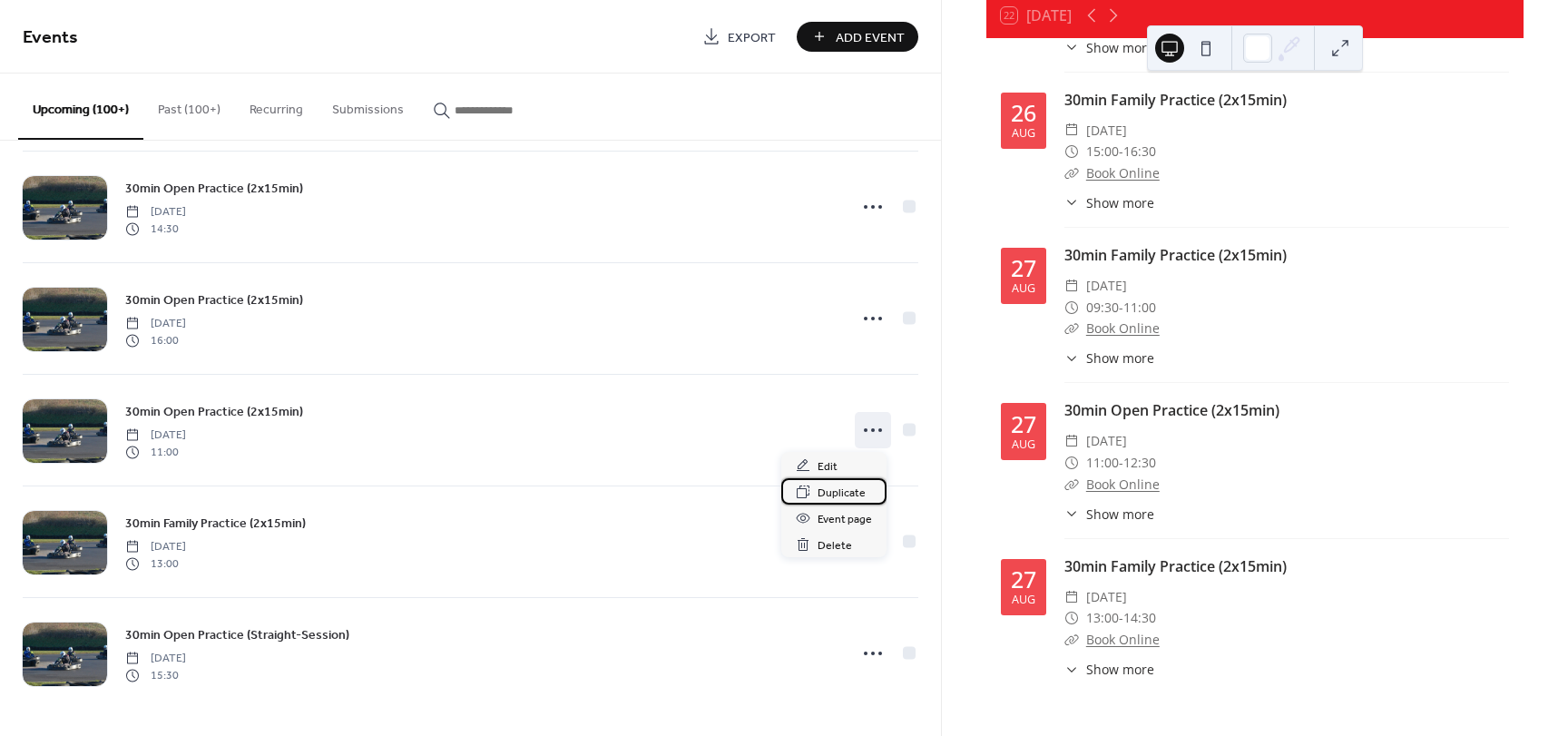 click on "Duplicate" at bounding box center (841, 493) 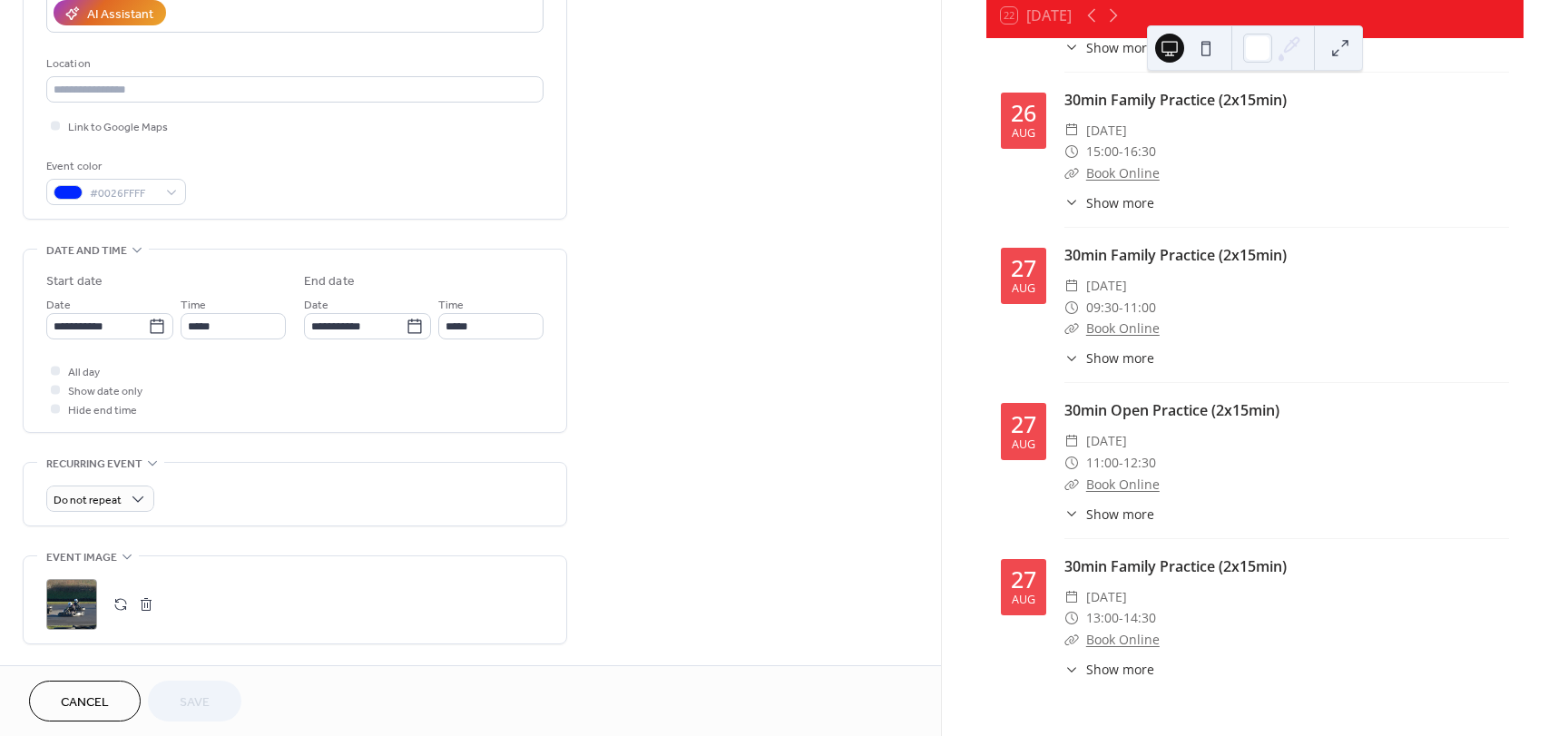 scroll, scrollTop: 363, scrollLeft: 0, axis: vertical 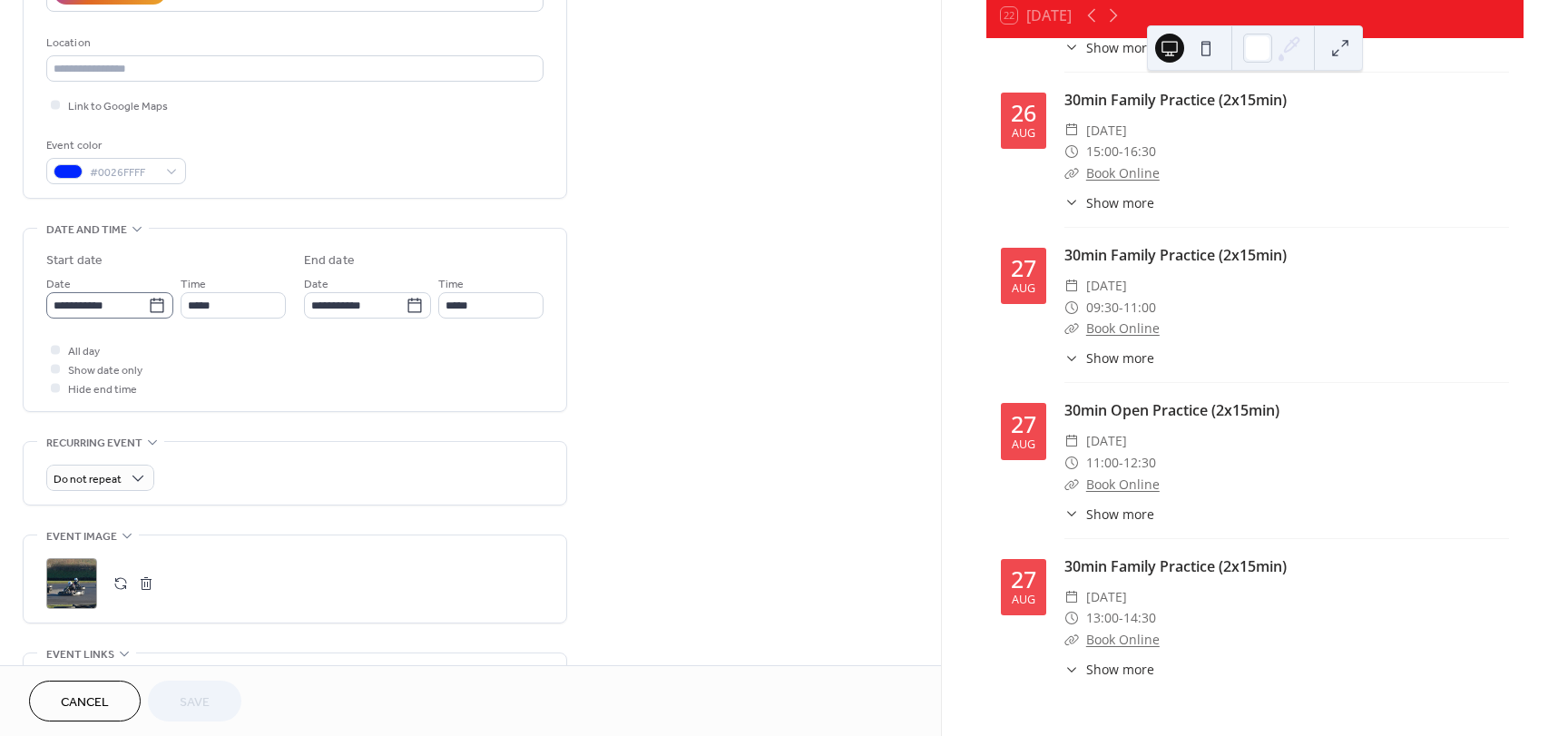 click 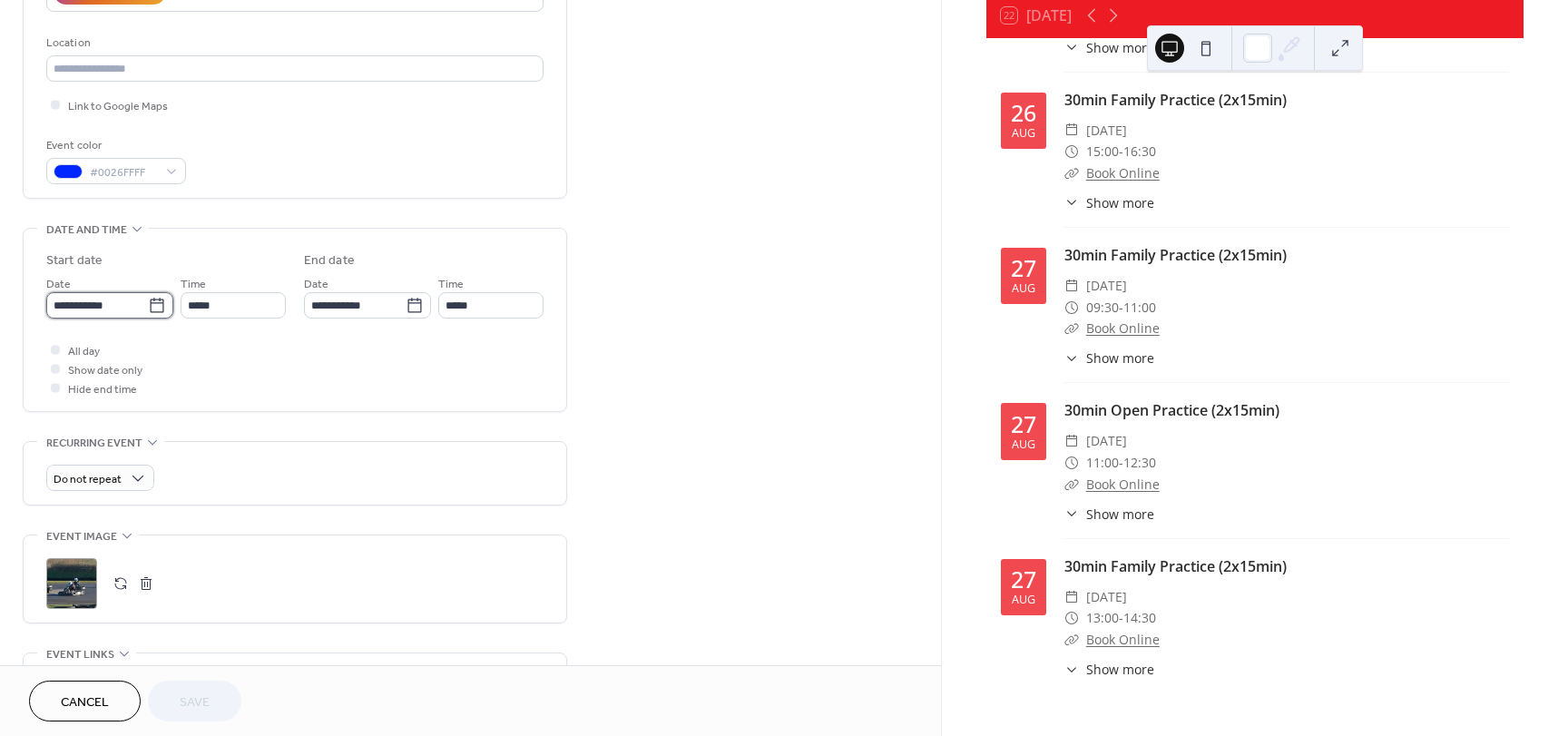 click on "**********" at bounding box center [97, 305] 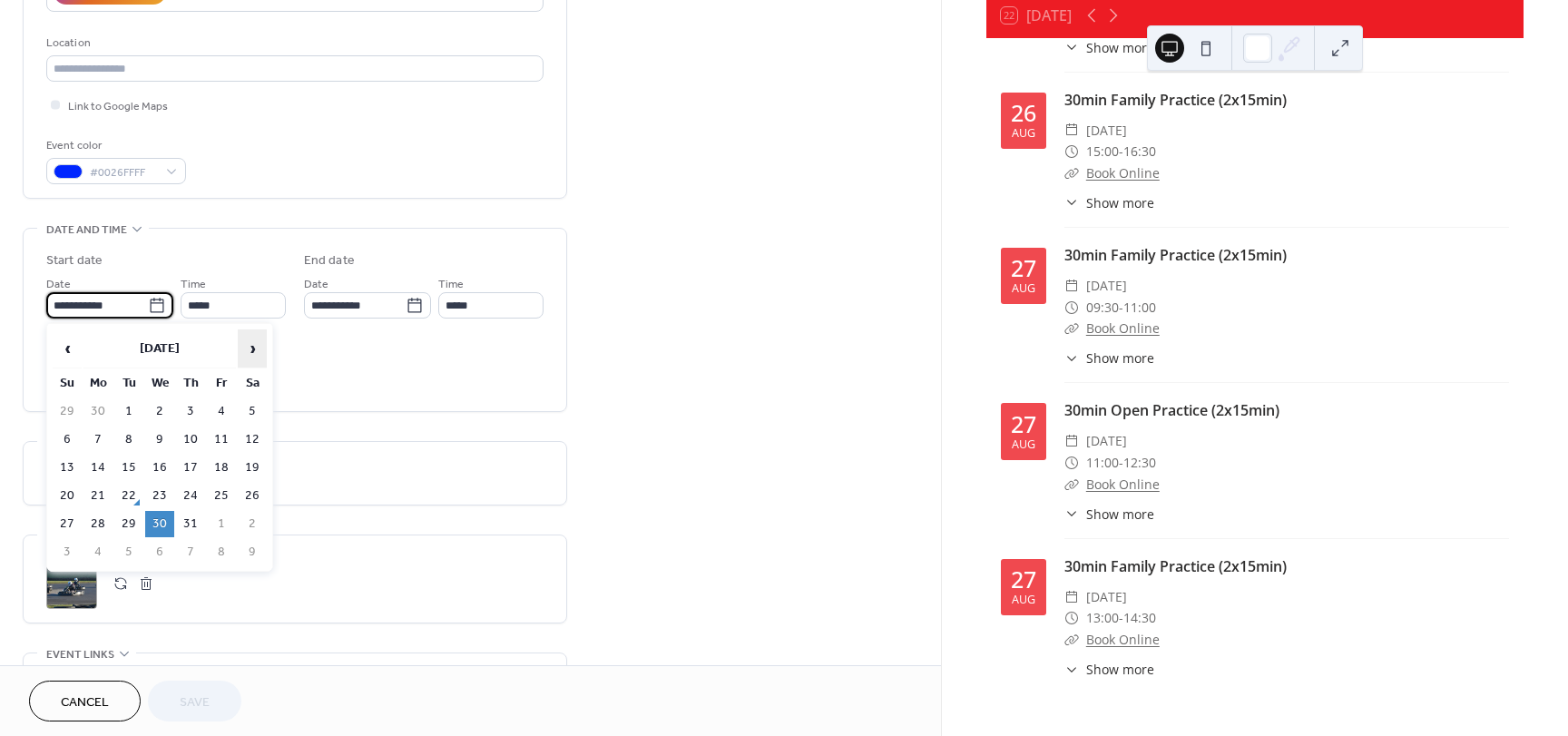 click on "›" at bounding box center (252, 348) 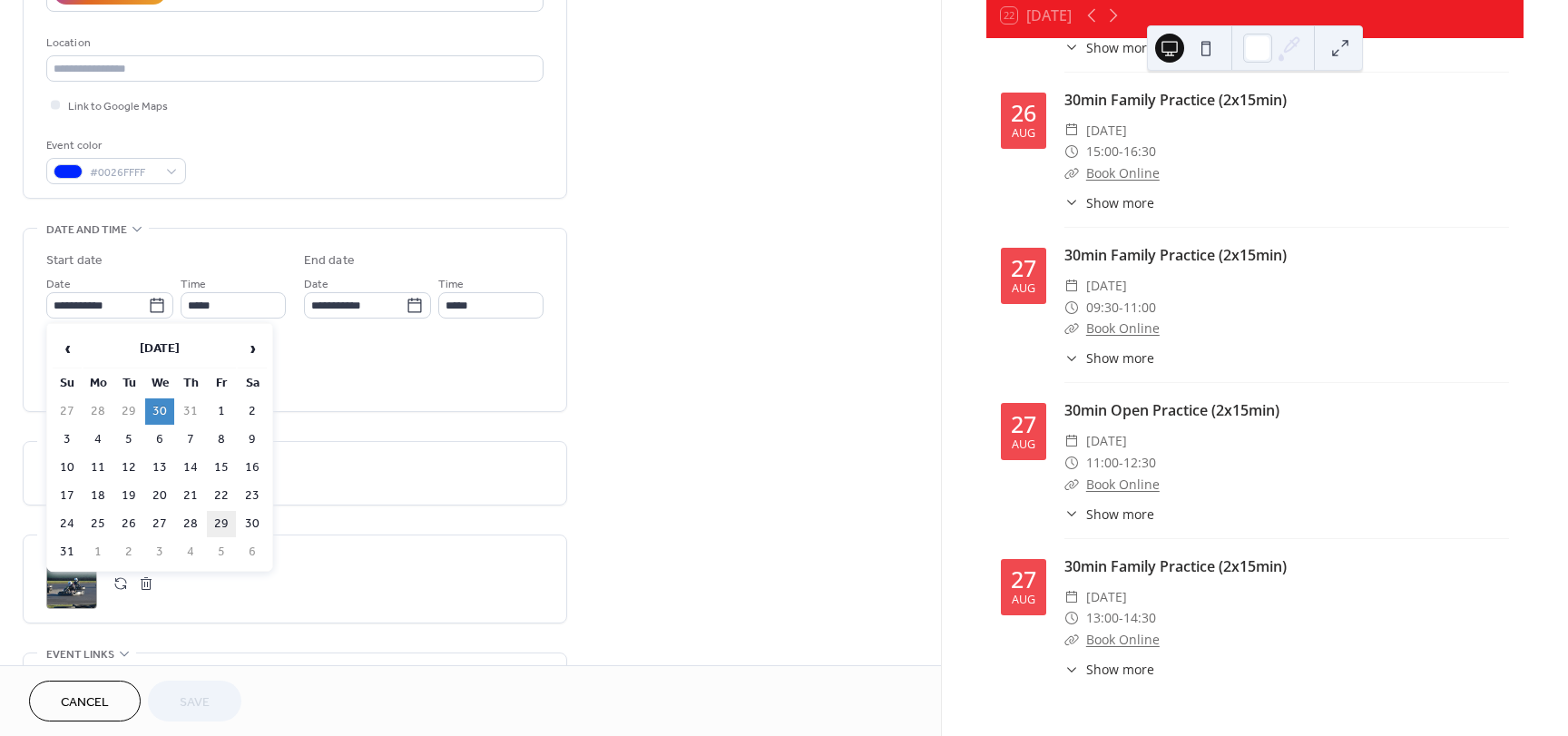 click on "29" at bounding box center (221, 524) 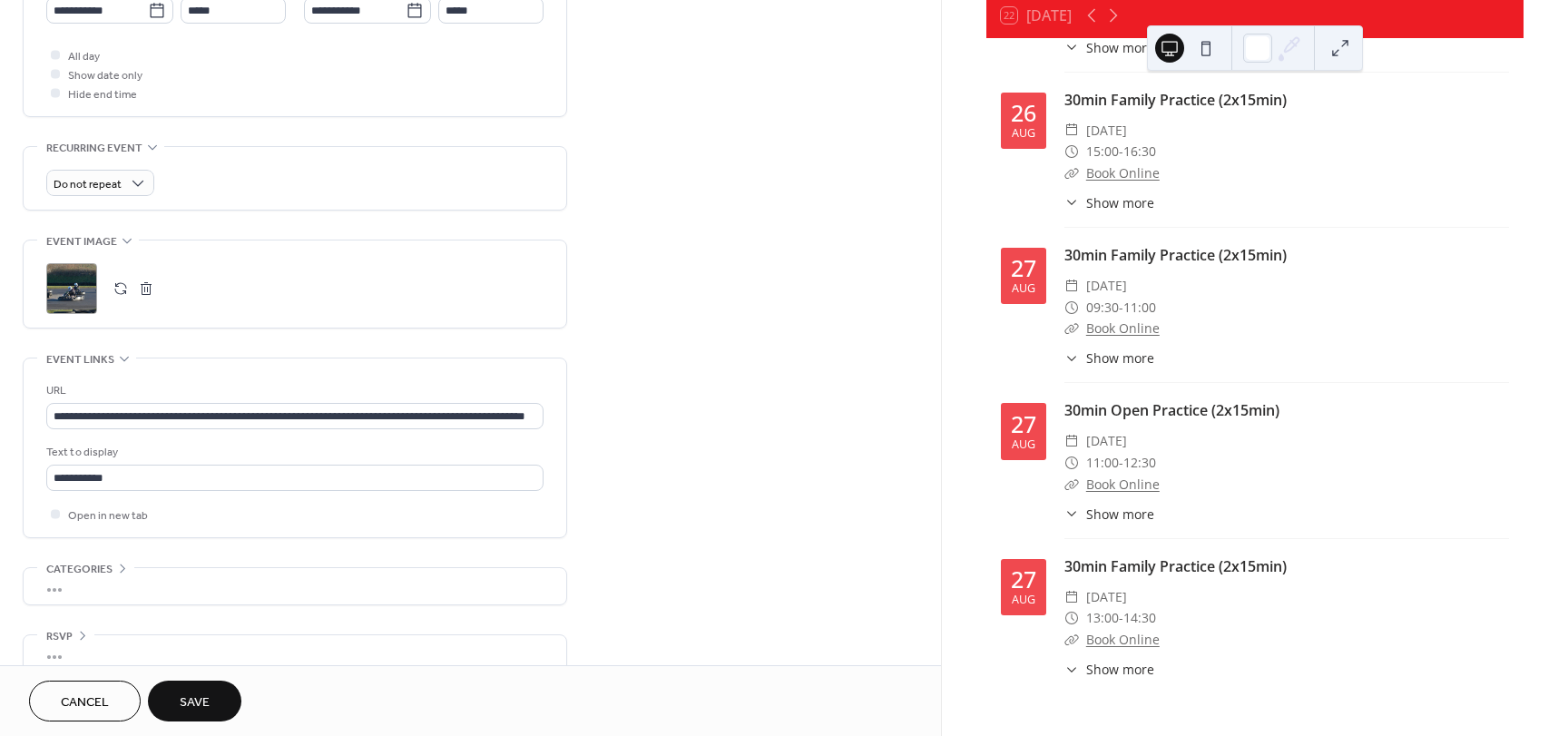 scroll, scrollTop: 683, scrollLeft: 0, axis: vertical 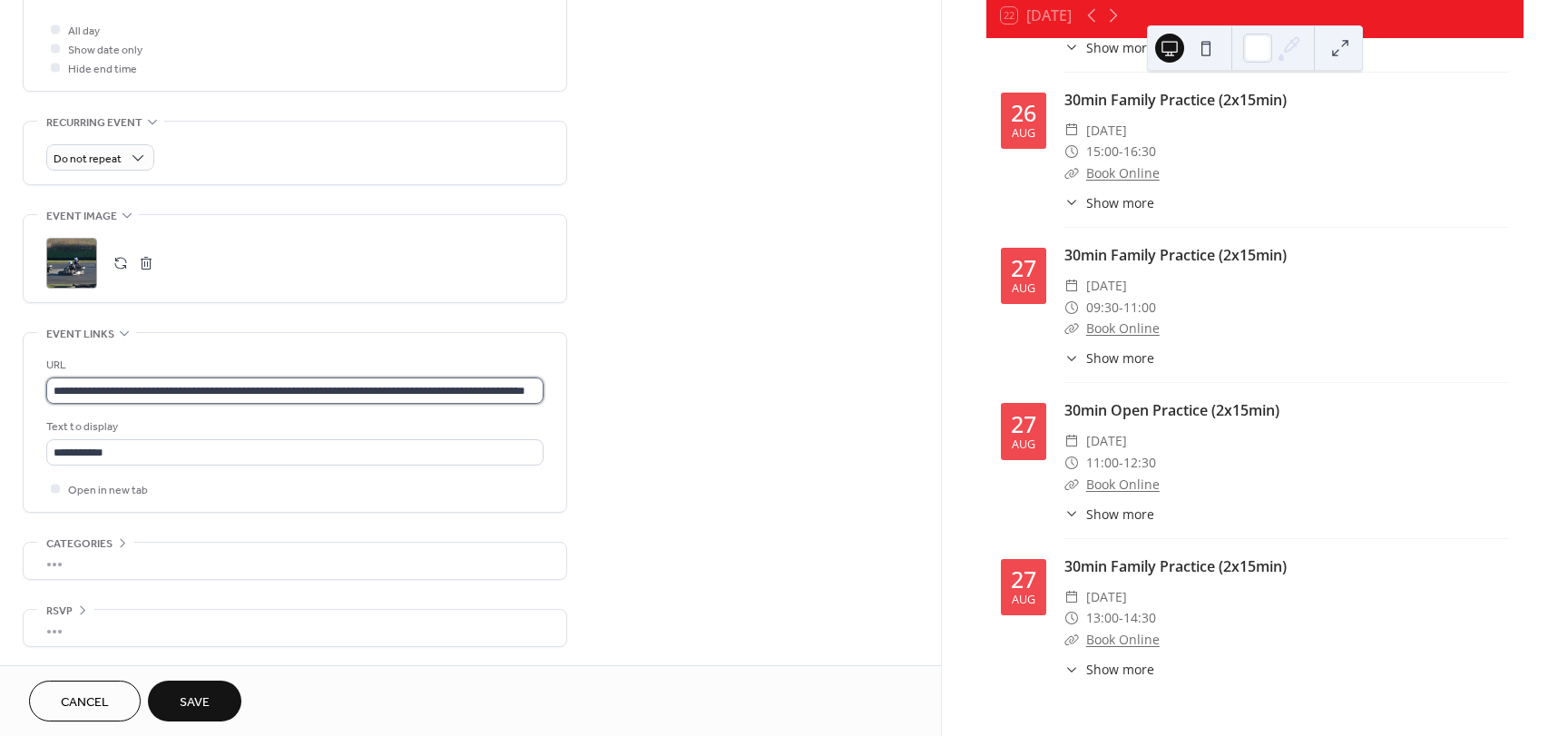 click on "**********" at bounding box center [295, 390] 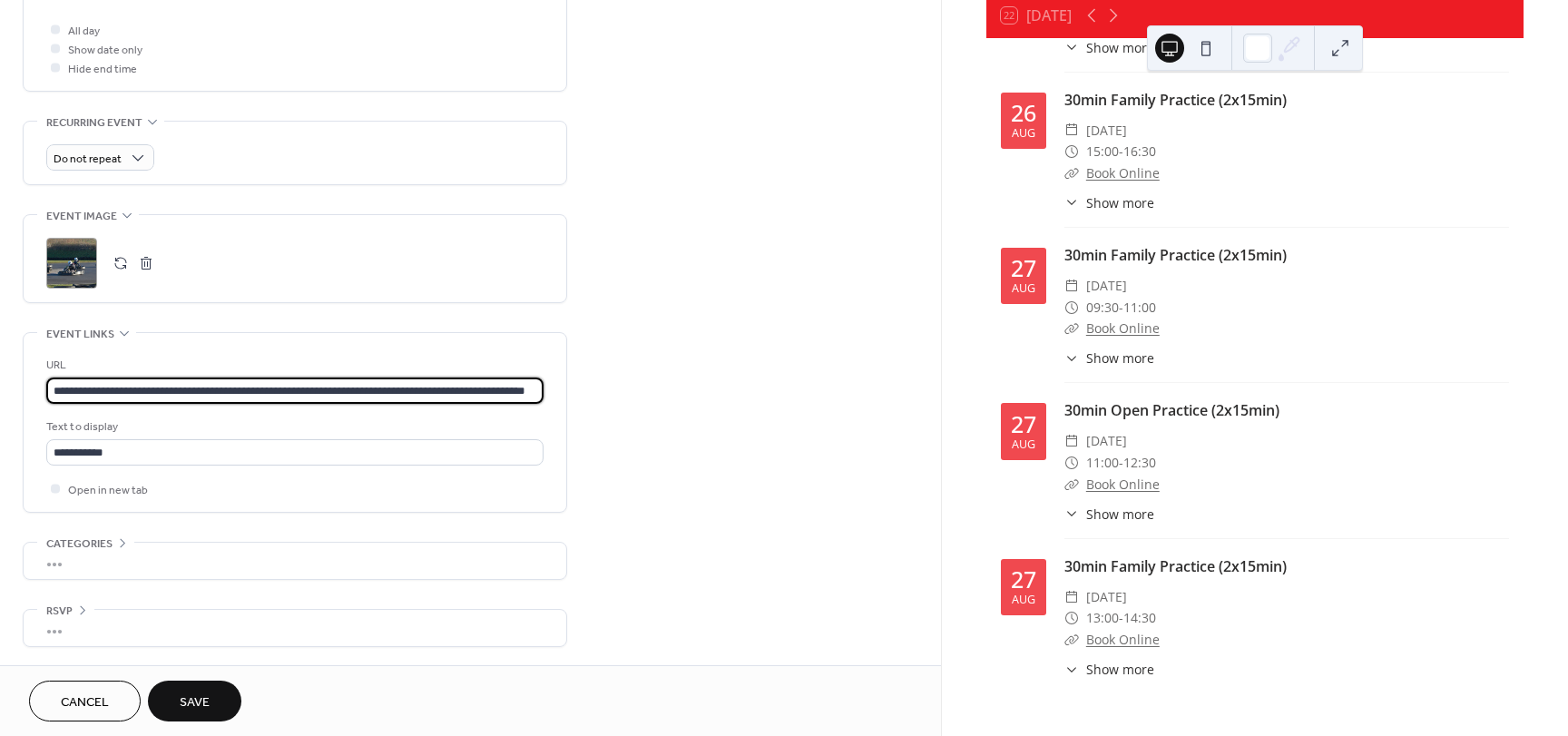 scroll, scrollTop: 0, scrollLeft: 60, axis: horizontal 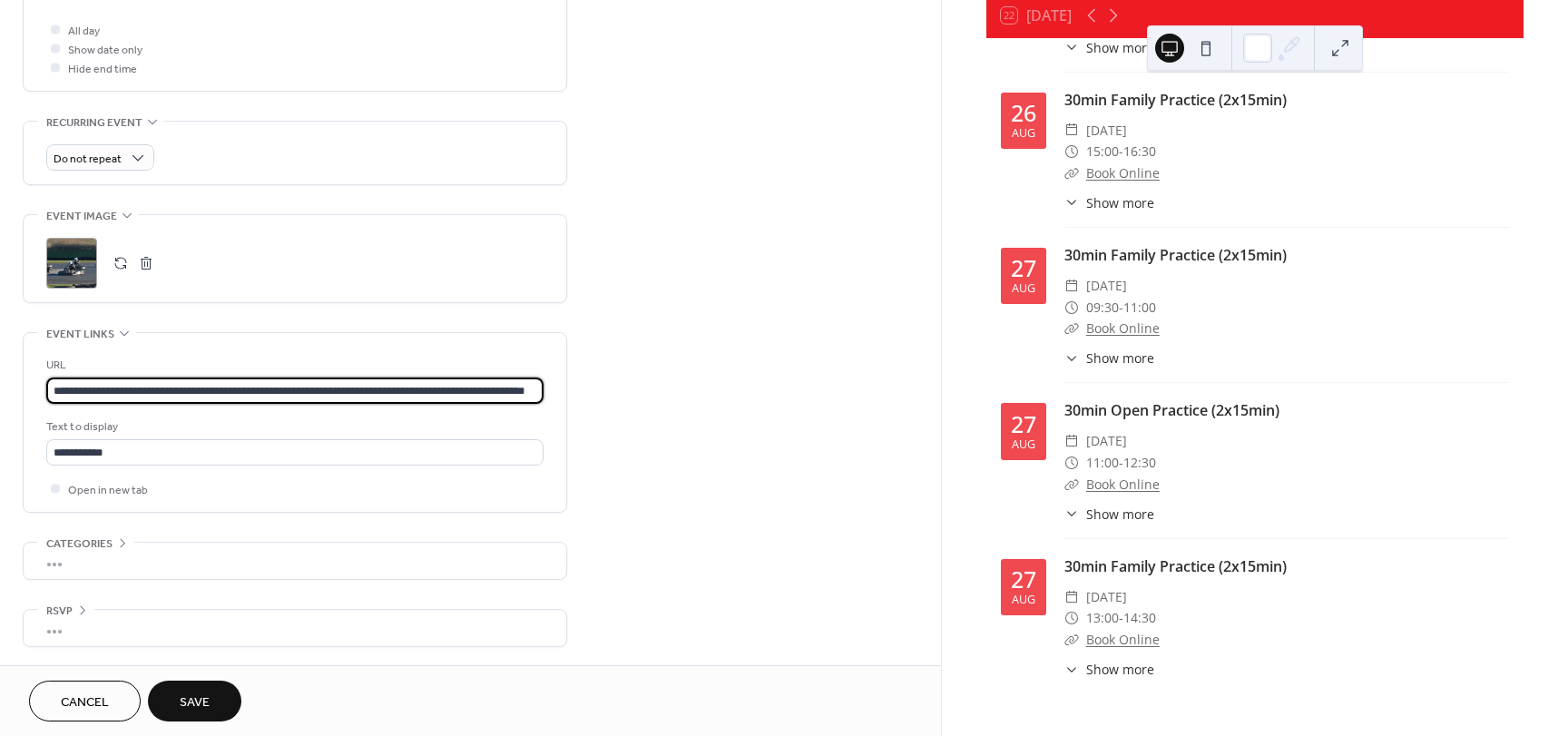click on "**********" at bounding box center [295, 390] 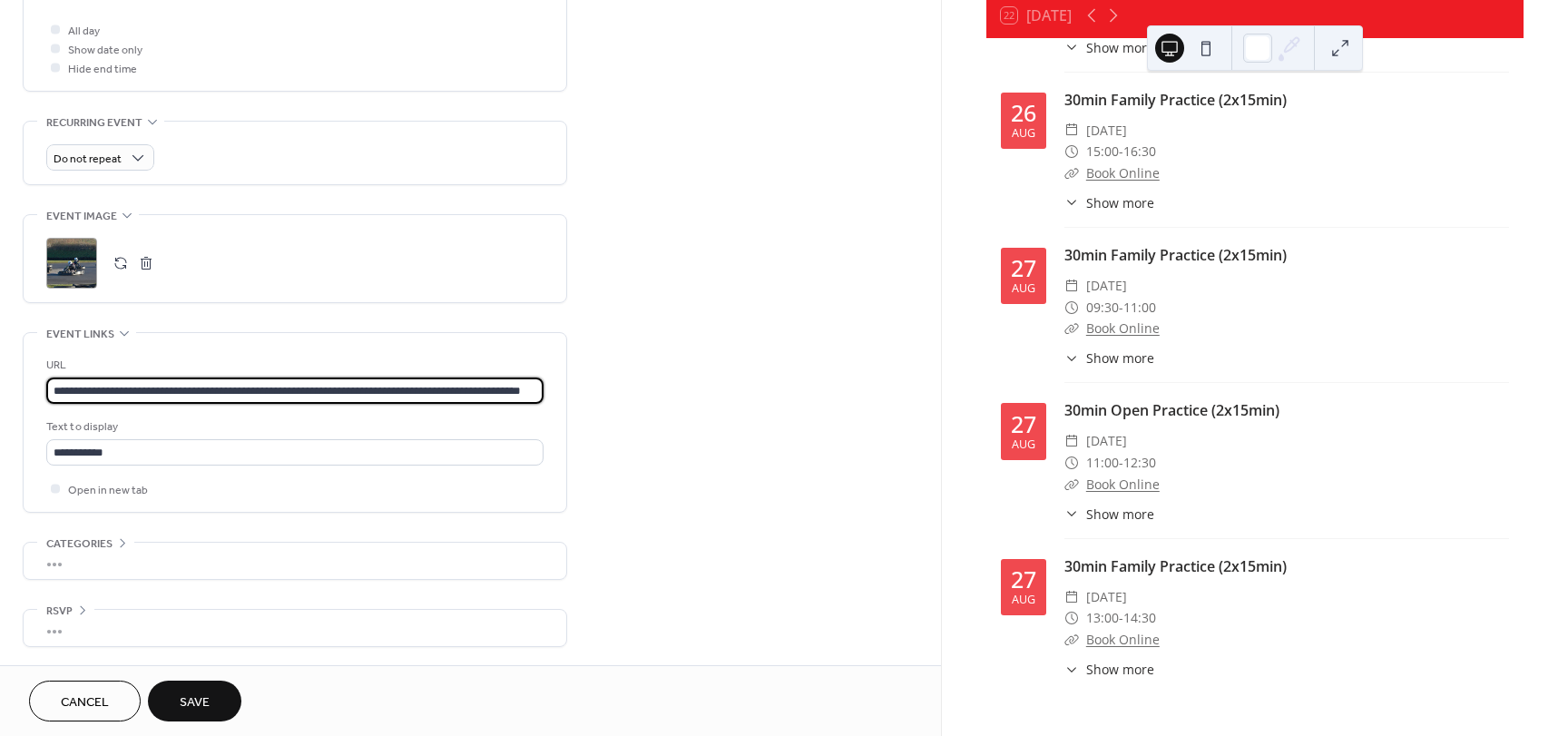 scroll, scrollTop: 0, scrollLeft: 54, axis: horizontal 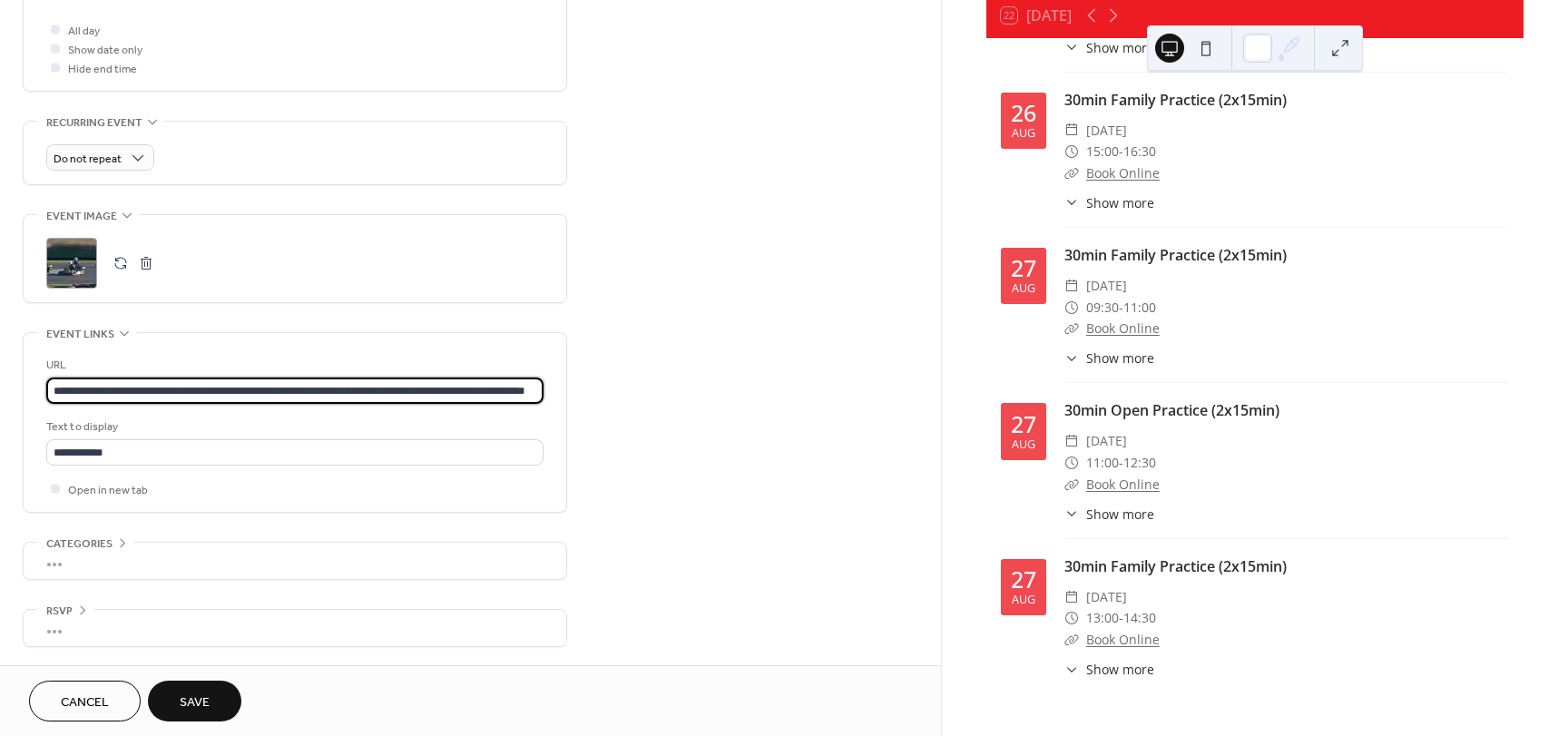 type on "**********" 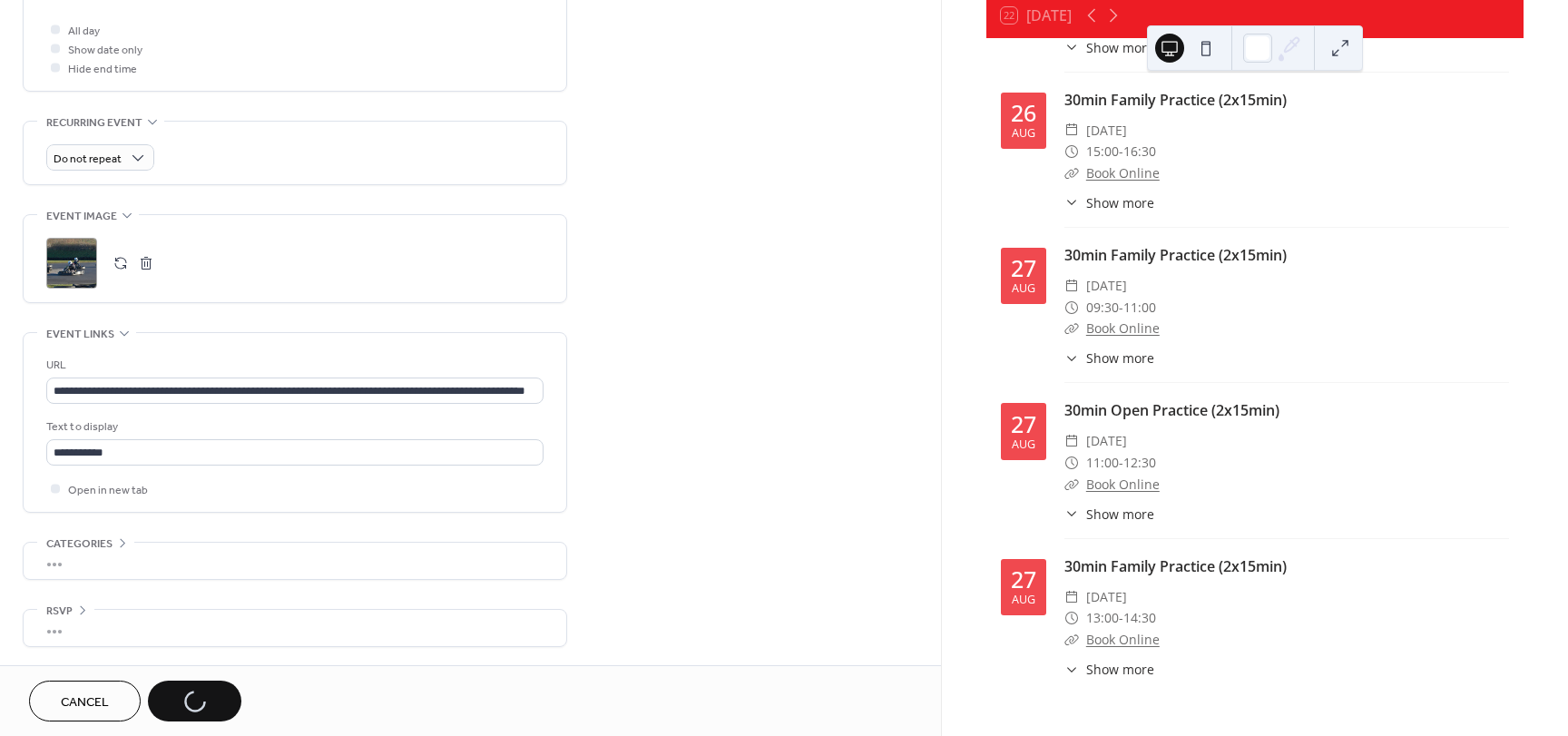 scroll, scrollTop: 0, scrollLeft: 0, axis: both 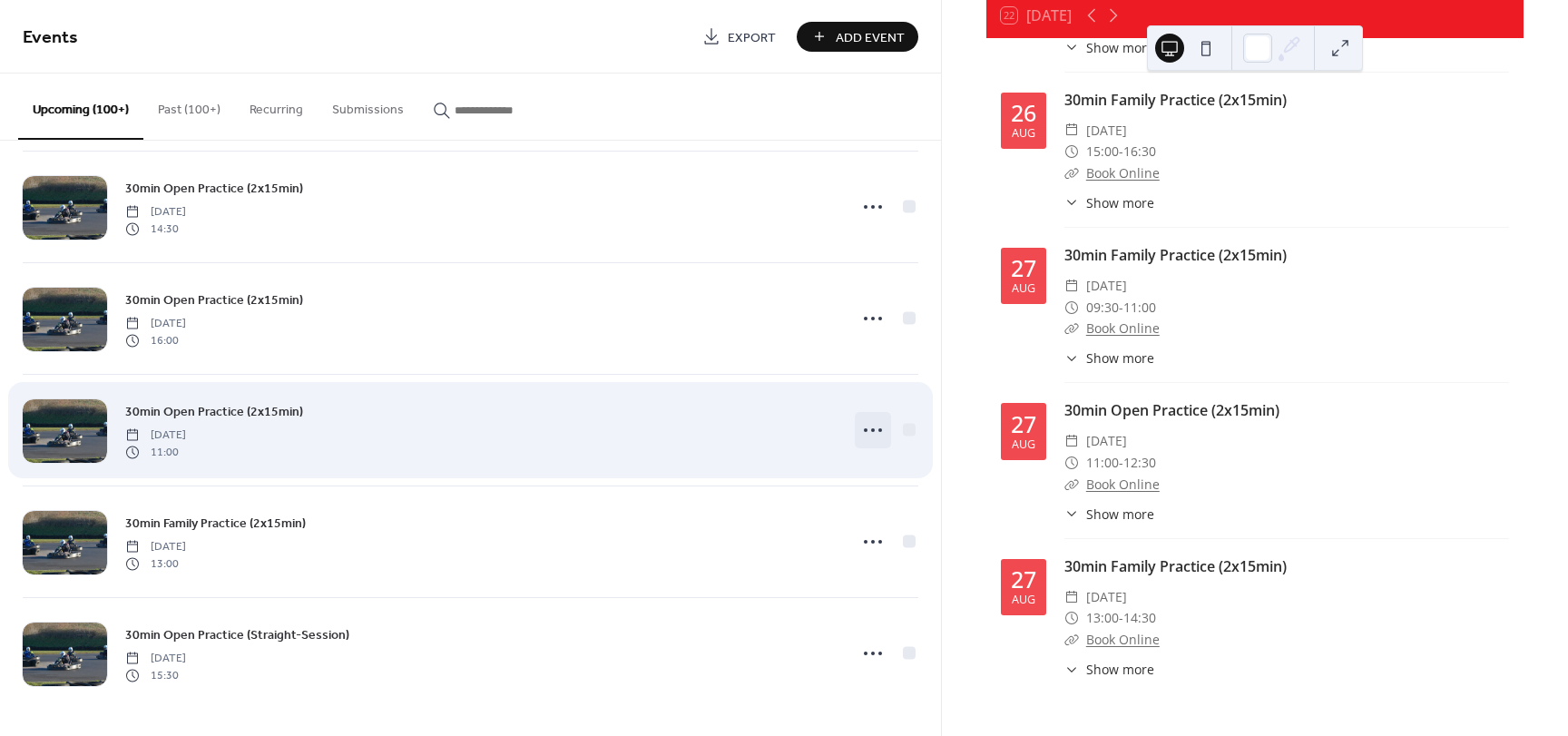 click 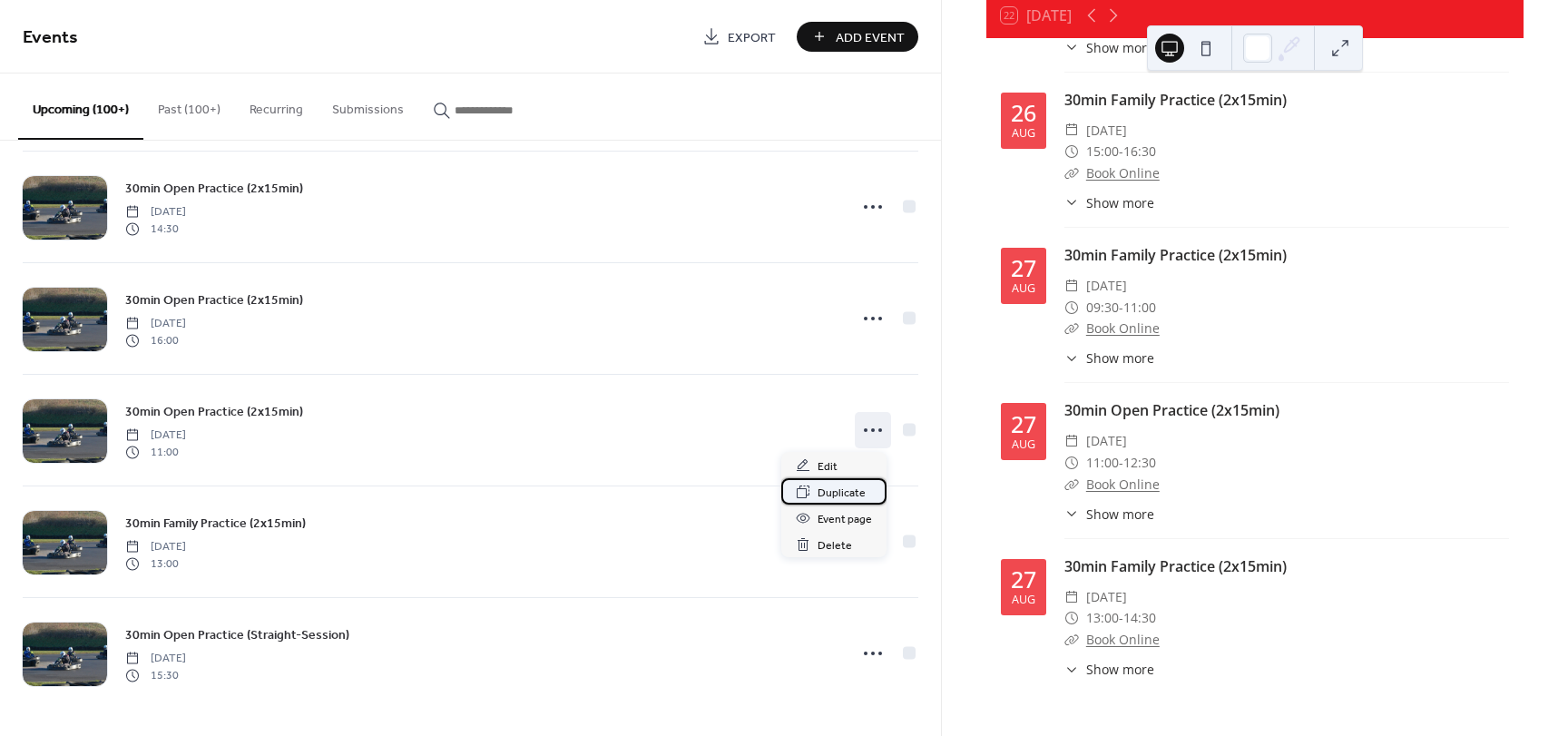 click on "Duplicate" at bounding box center [841, 493] 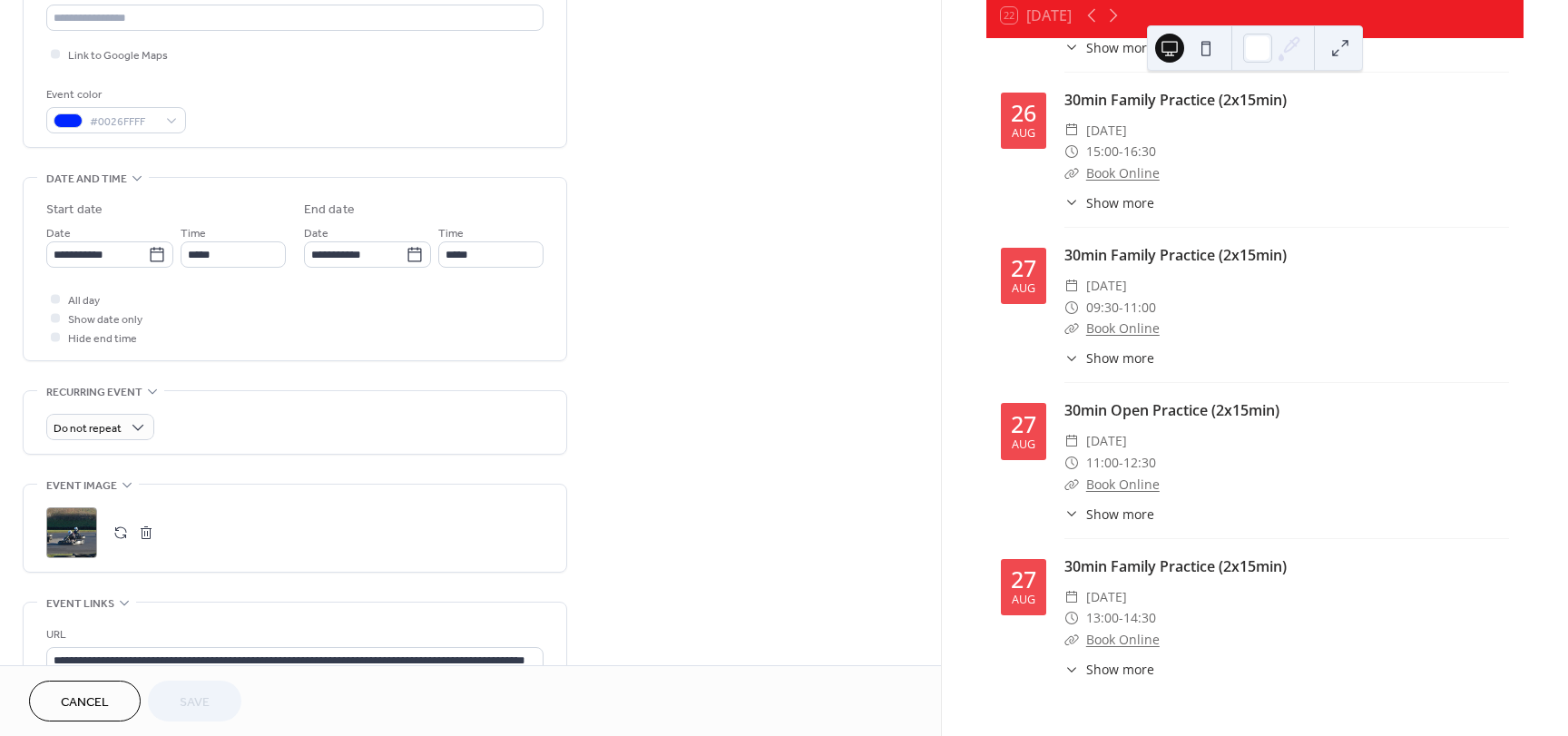 scroll, scrollTop: 454, scrollLeft: 0, axis: vertical 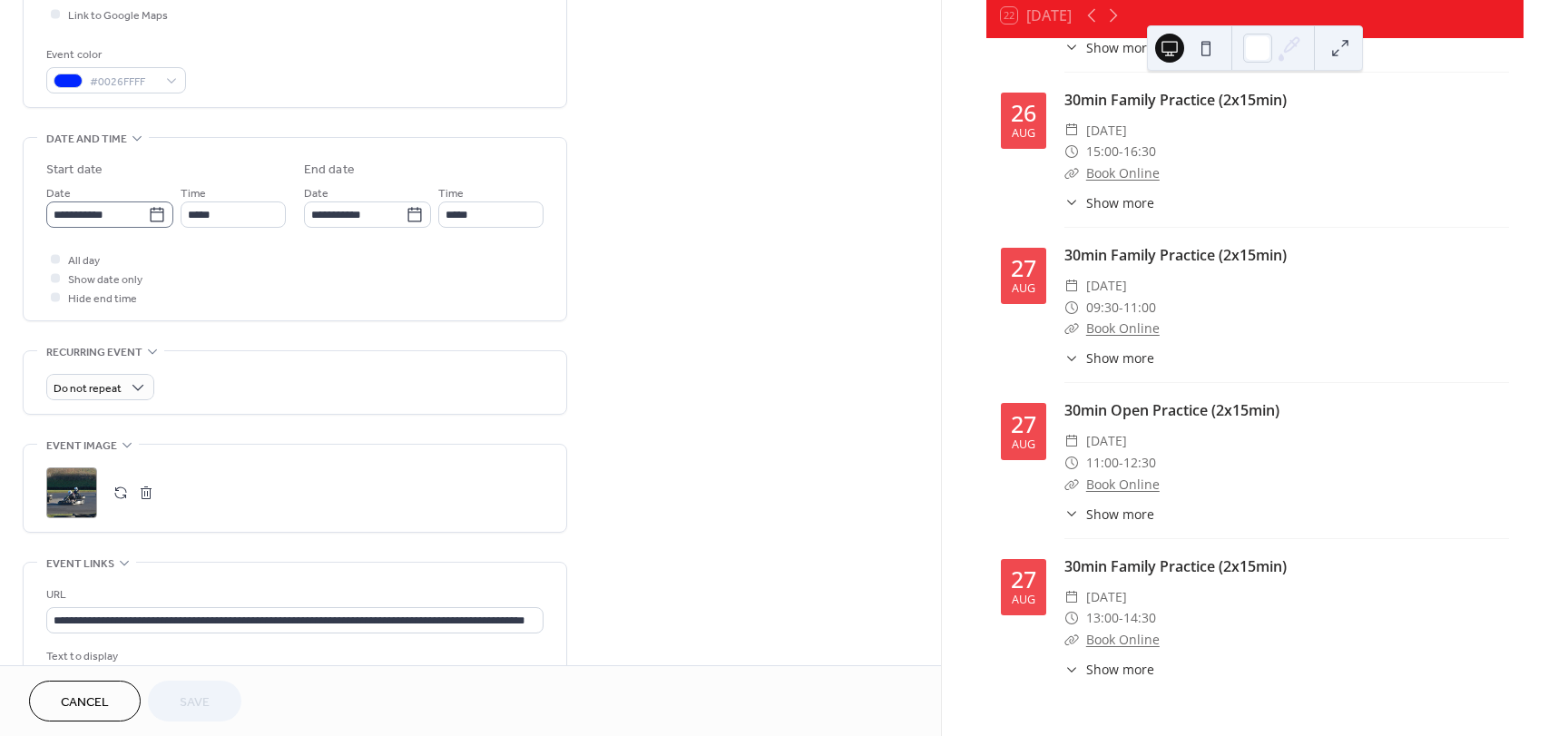 click 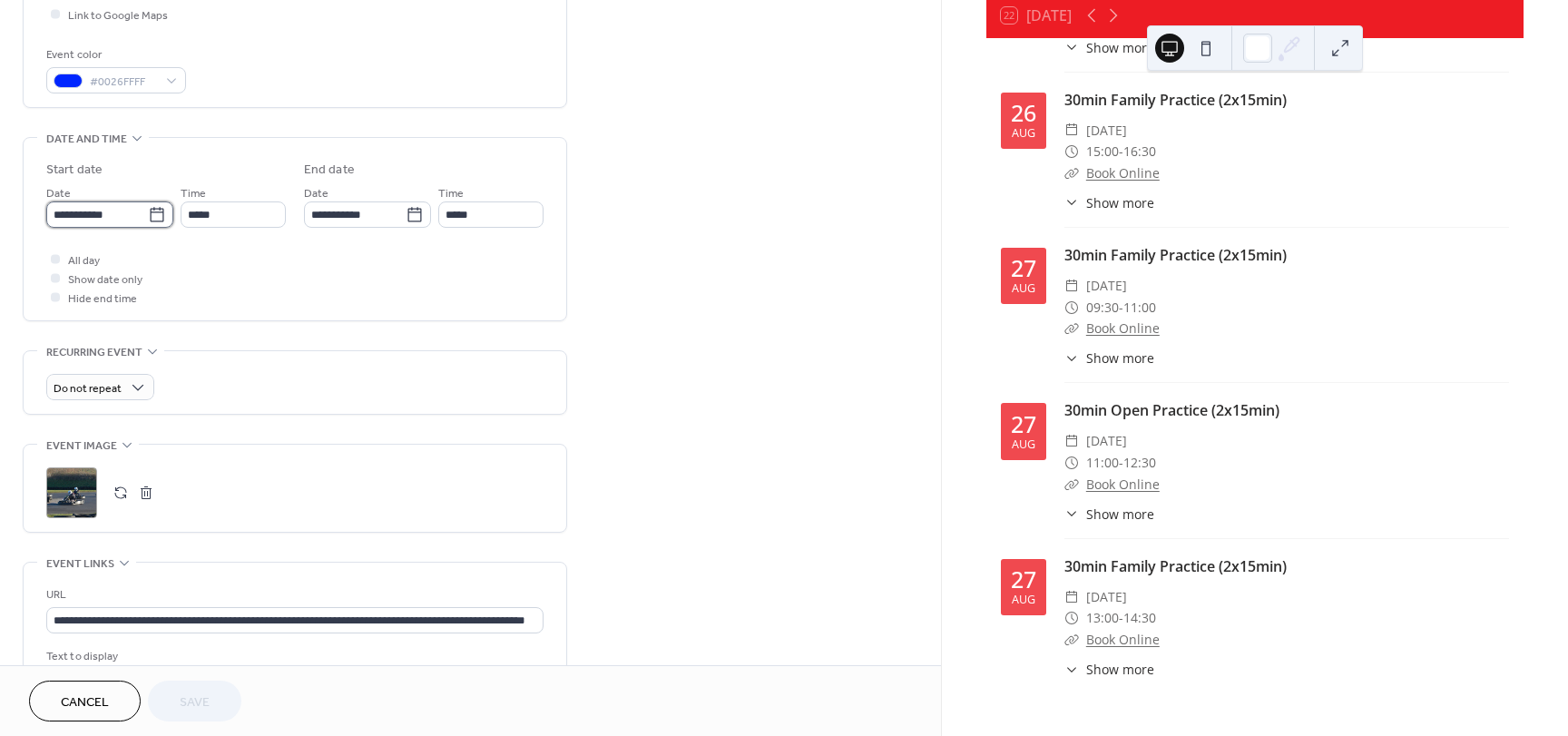 click on "**********" at bounding box center (97, 214) 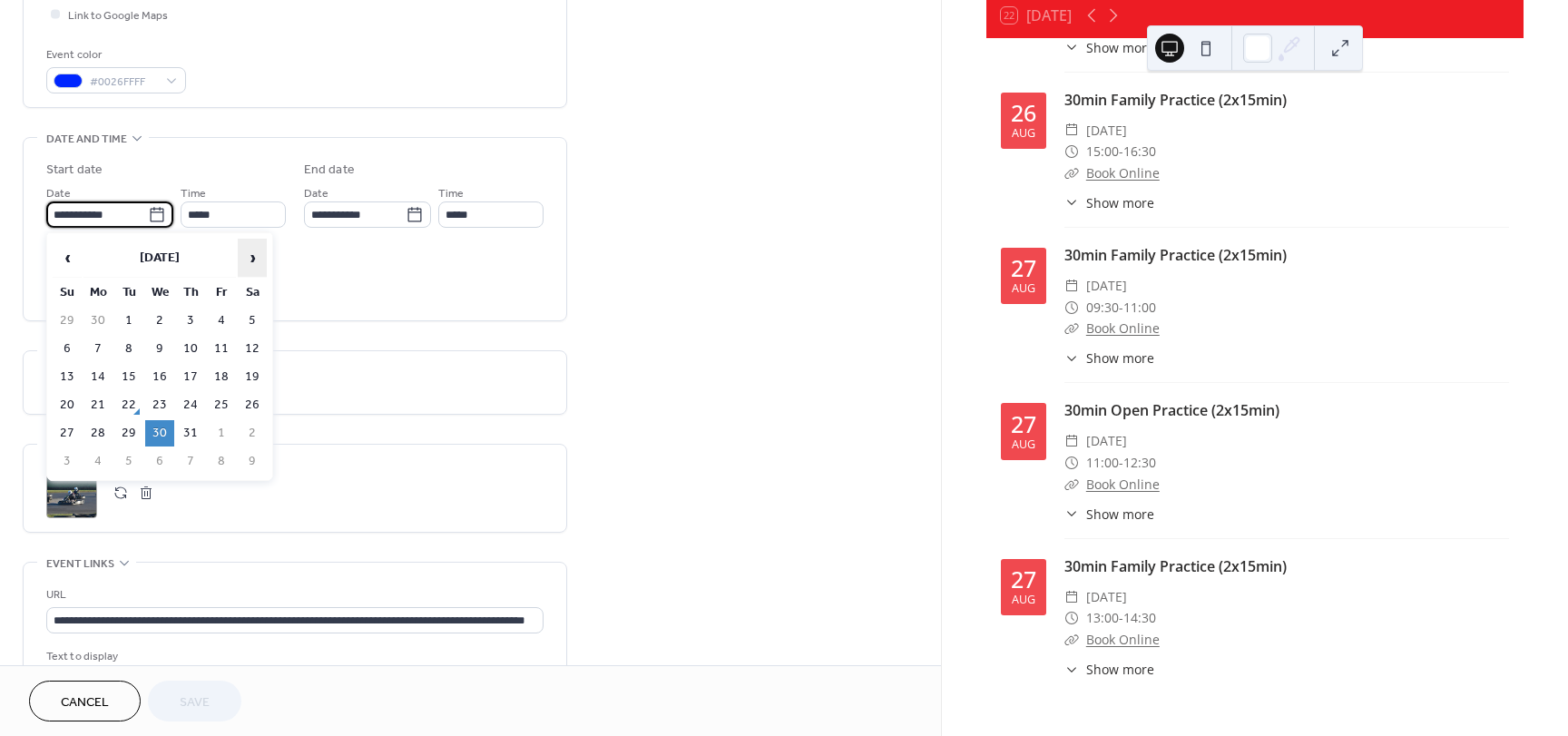 click on "›" at bounding box center (252, 258) 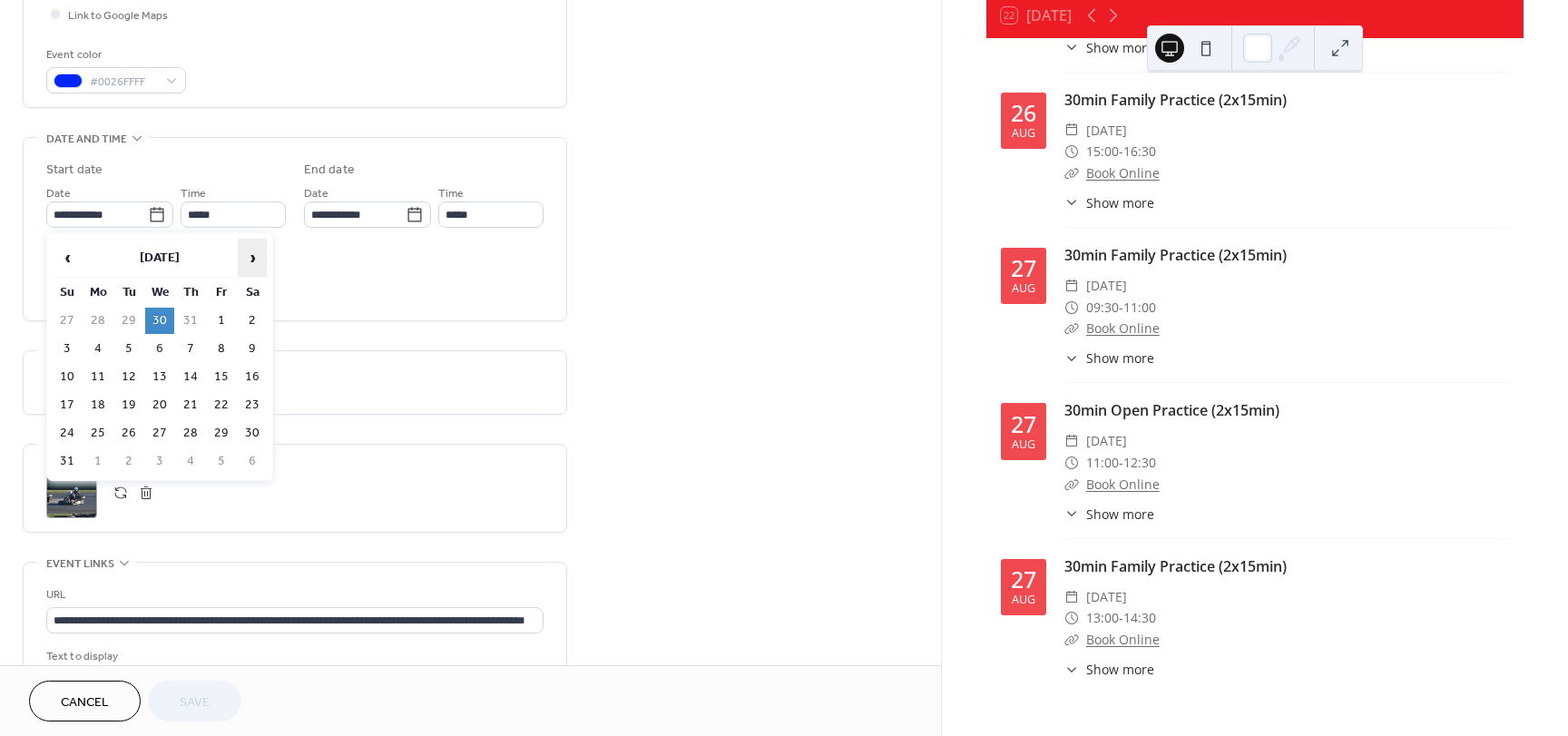 click on "›" at bounding box center (252, 258) 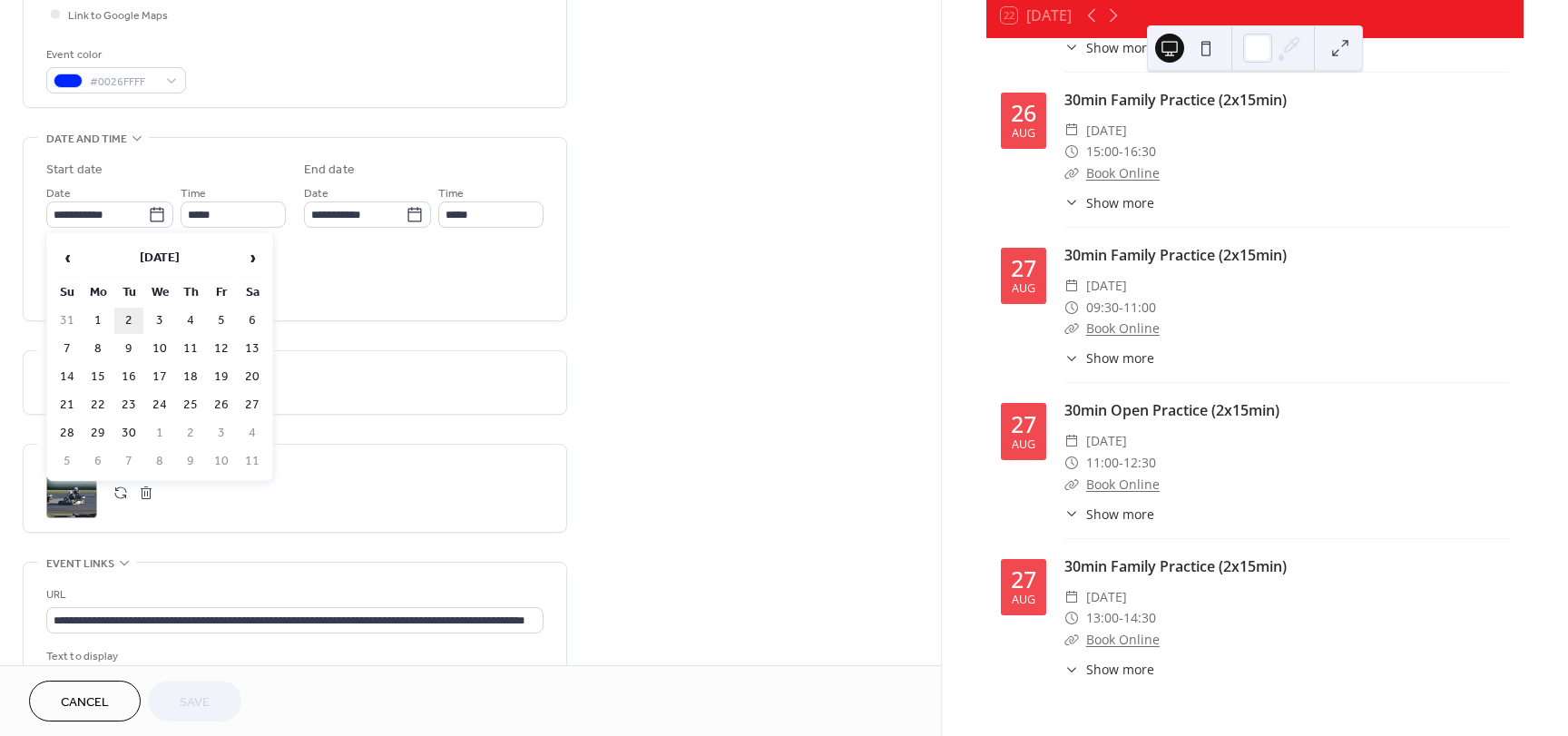 click on "2" at bounding box center (129, 320) 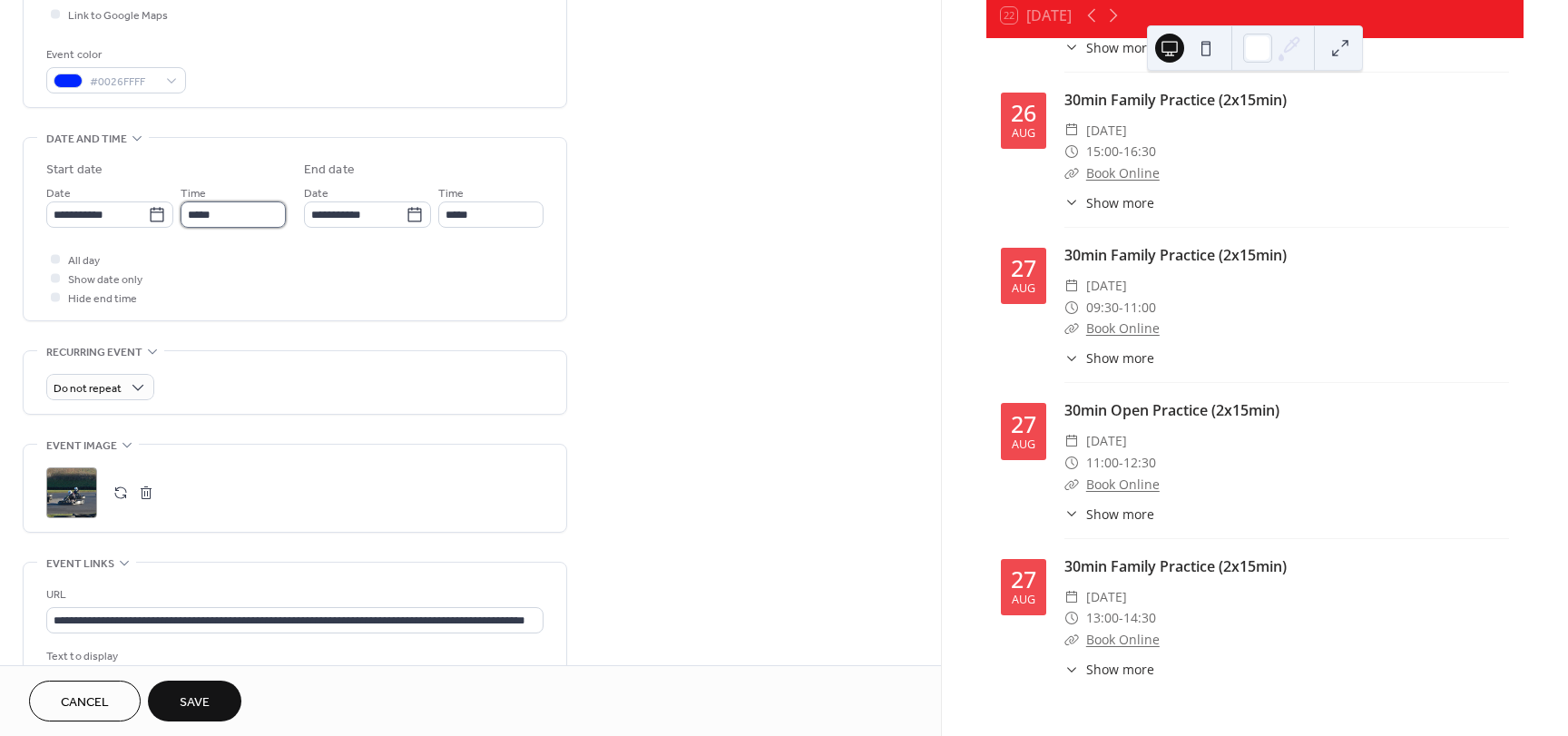 click on "*****" at bounding box center [233, 214] 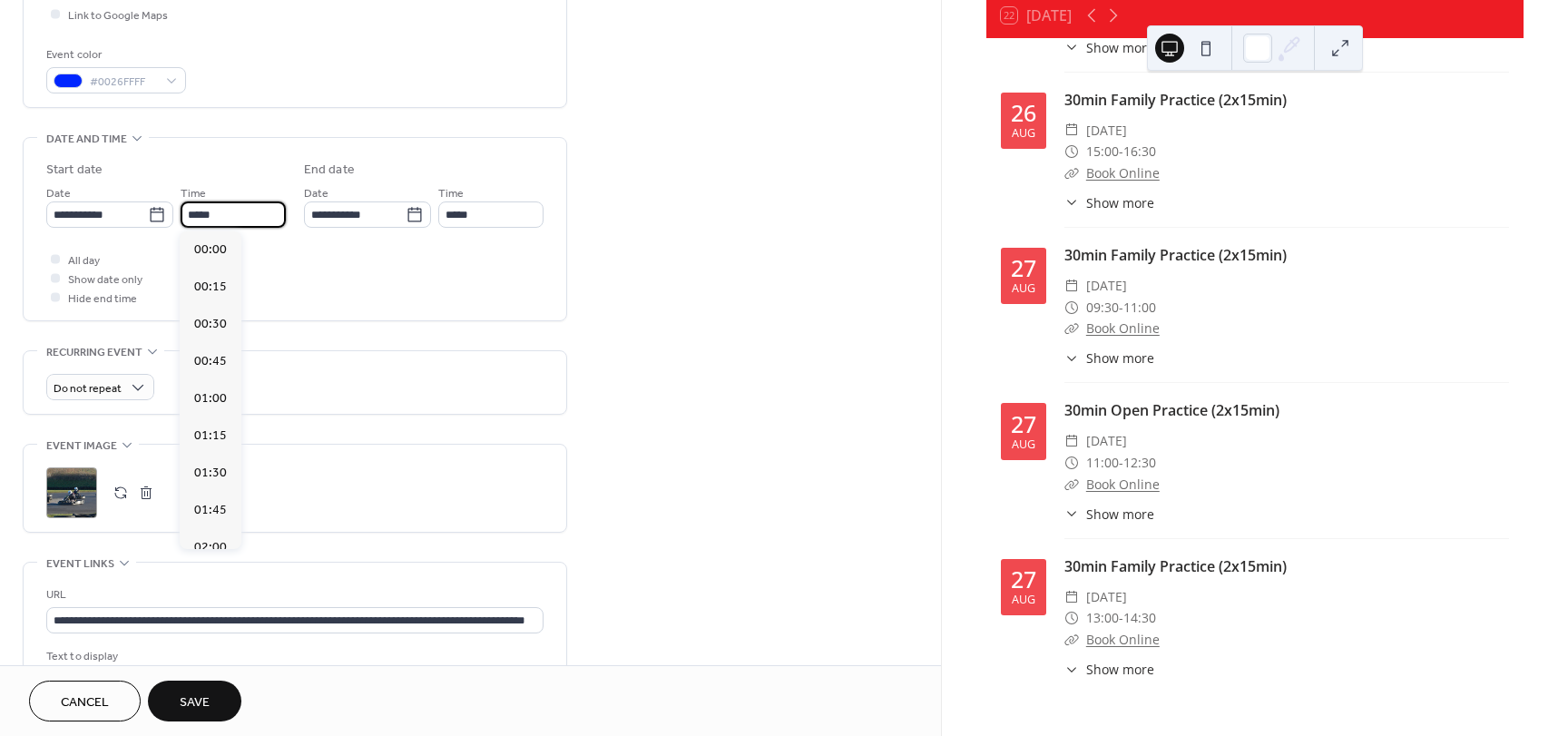 scroll, scrollTop: 1637, scrollLeft: 0, axis: vertical 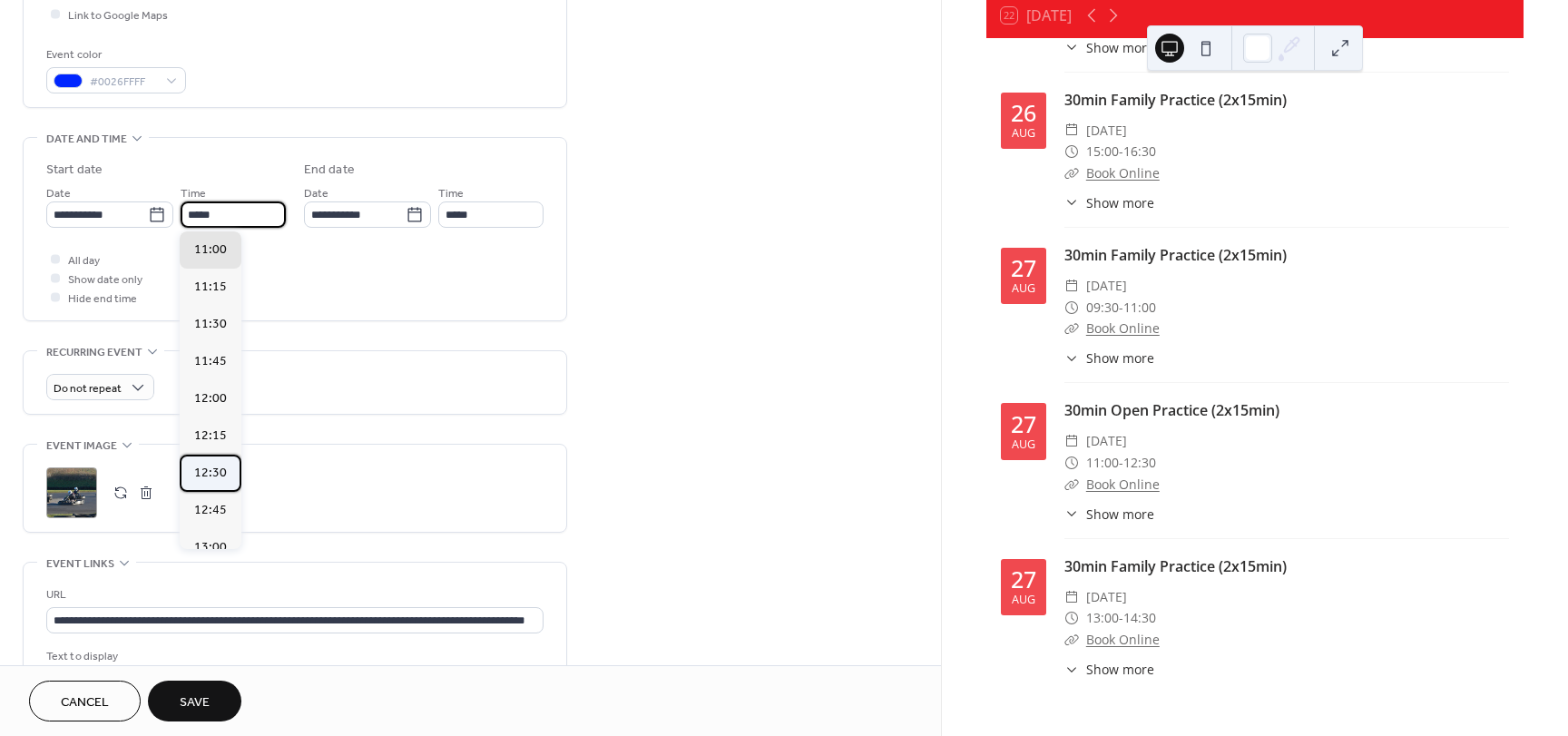 click on "12:30" at bounding box center (211, 473) 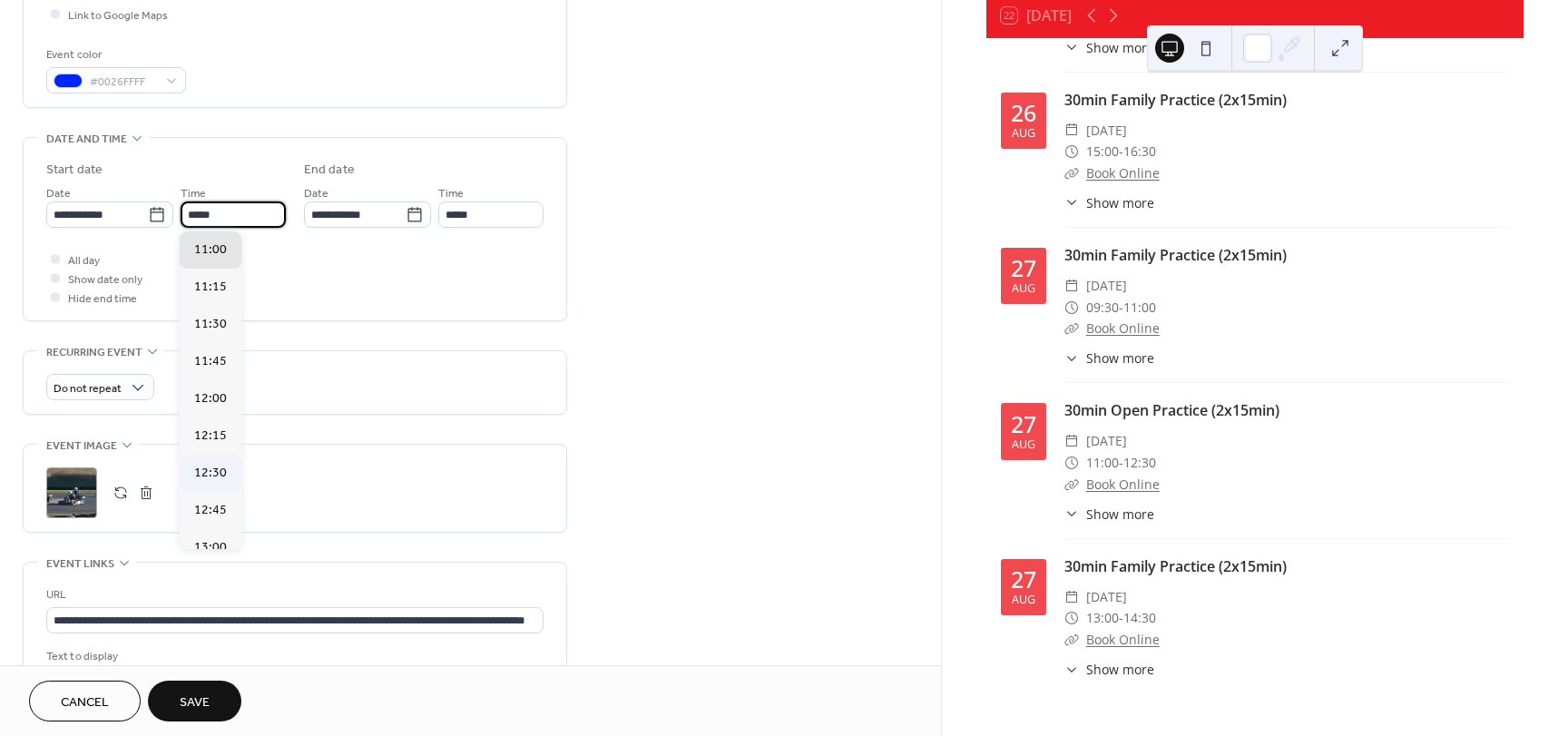 type on "*****" 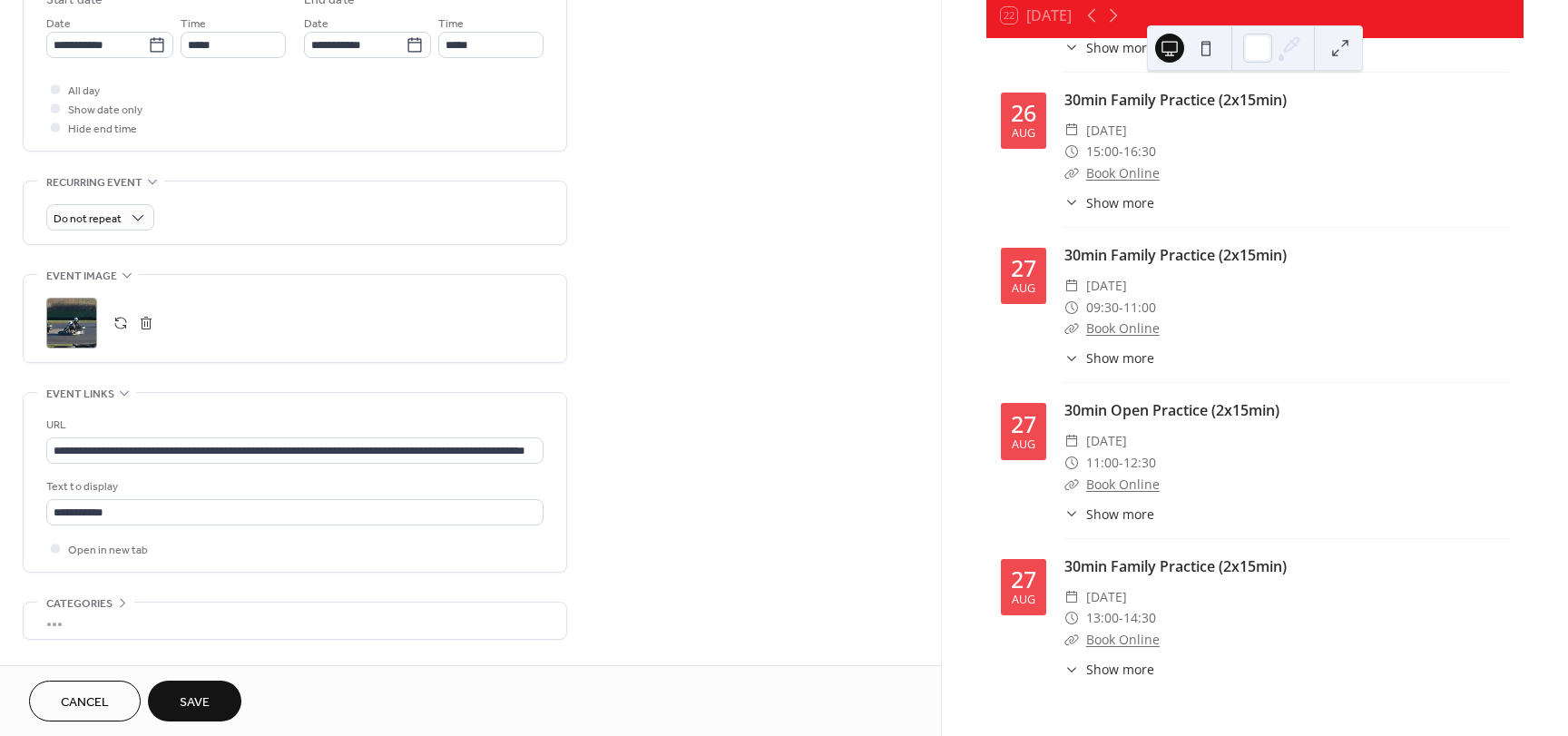 scroll, scrollTop: 635, scrollLeft: 0, axis: vertical 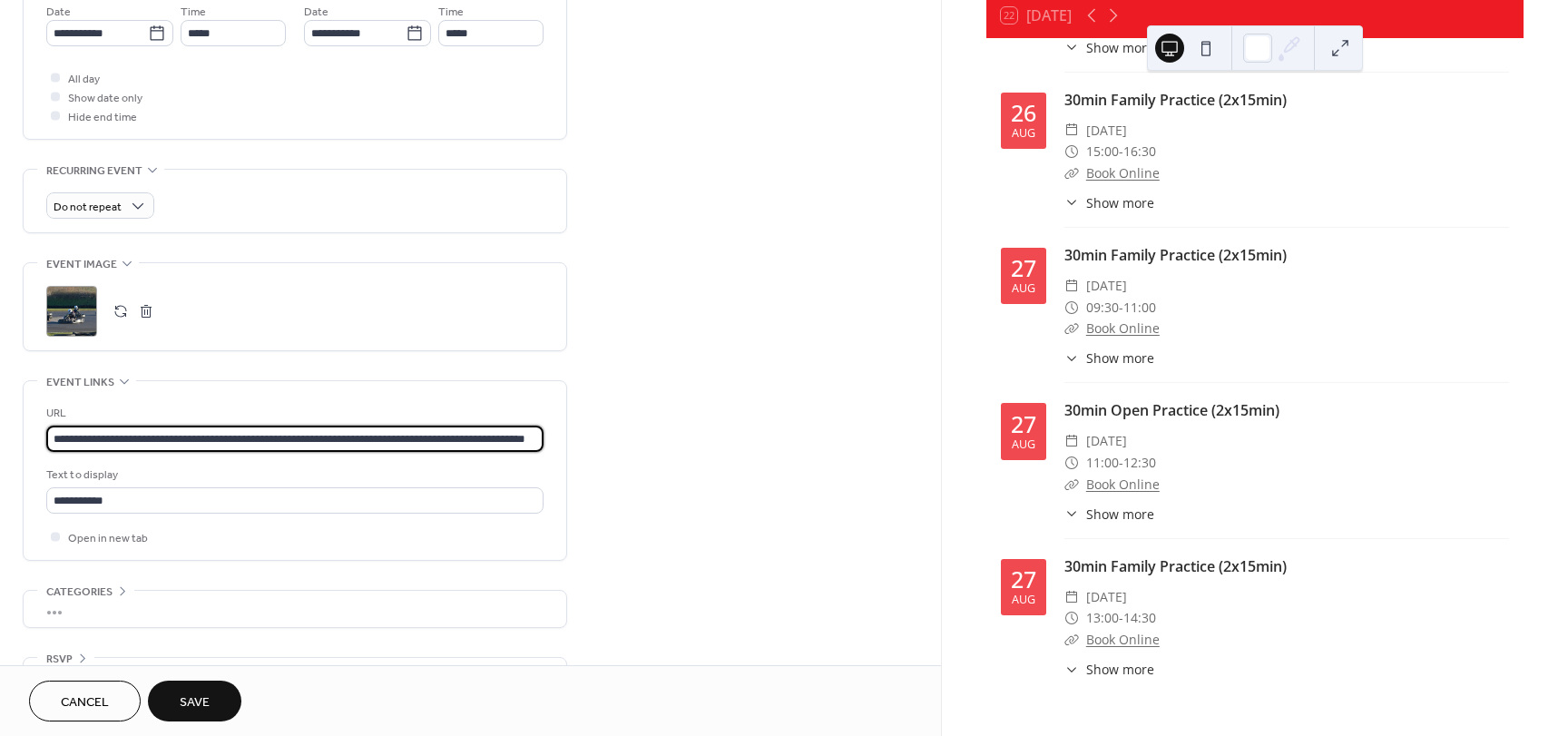 click on "**********" at bounding box center (295, 438) 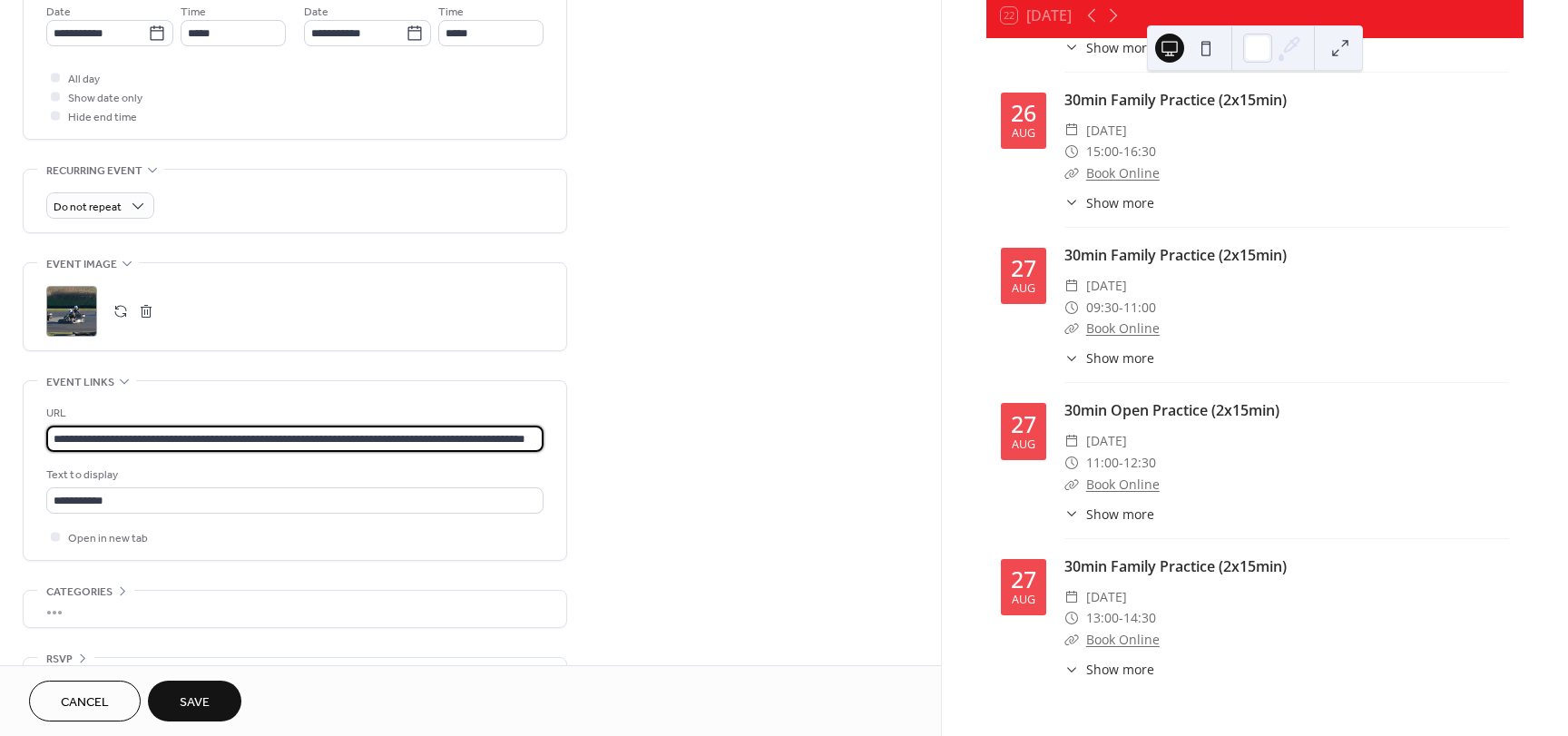 scroll, scrollTop: 0, scrollLeft: 60, axis: horizontal 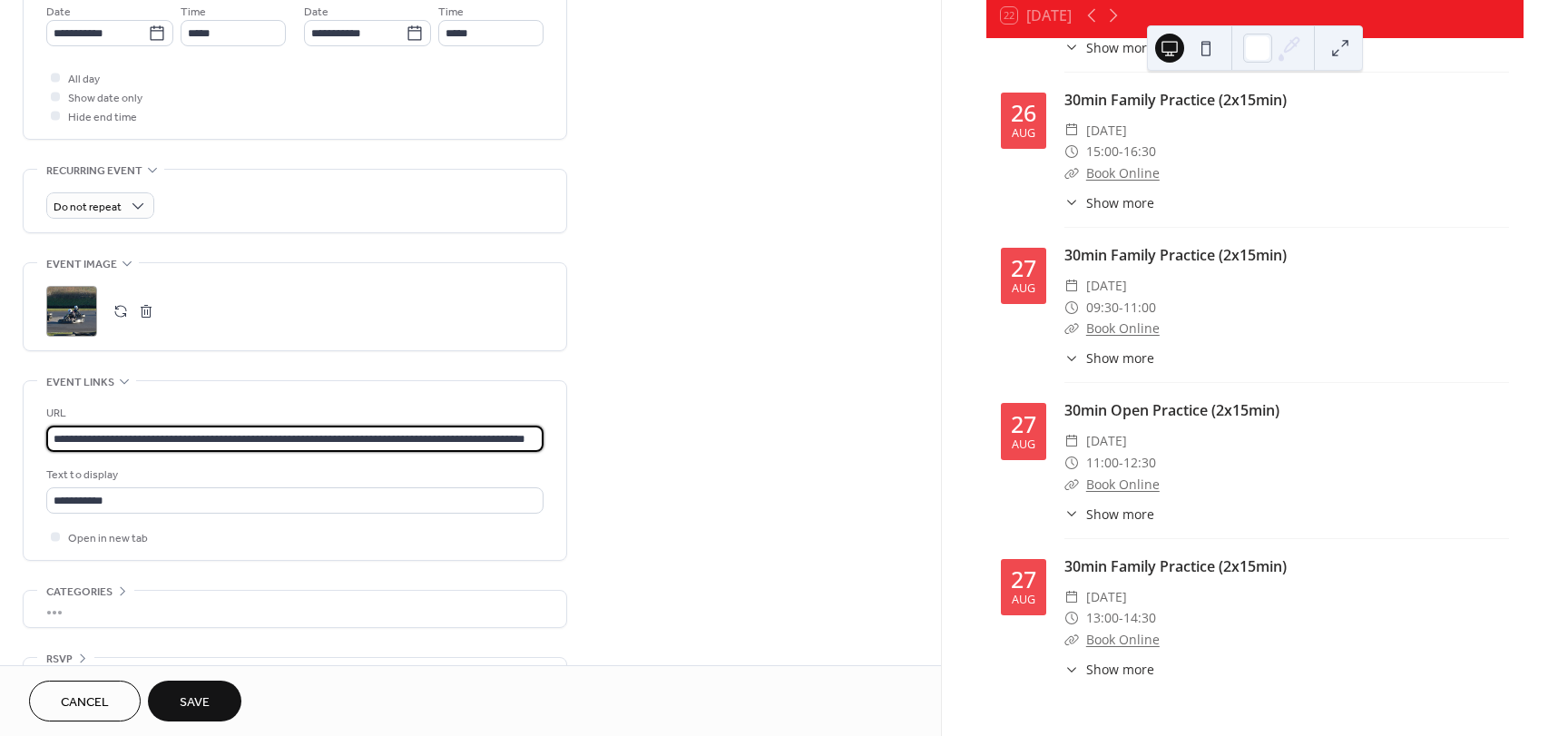 click on "**********" at bounding box center [295, 438] 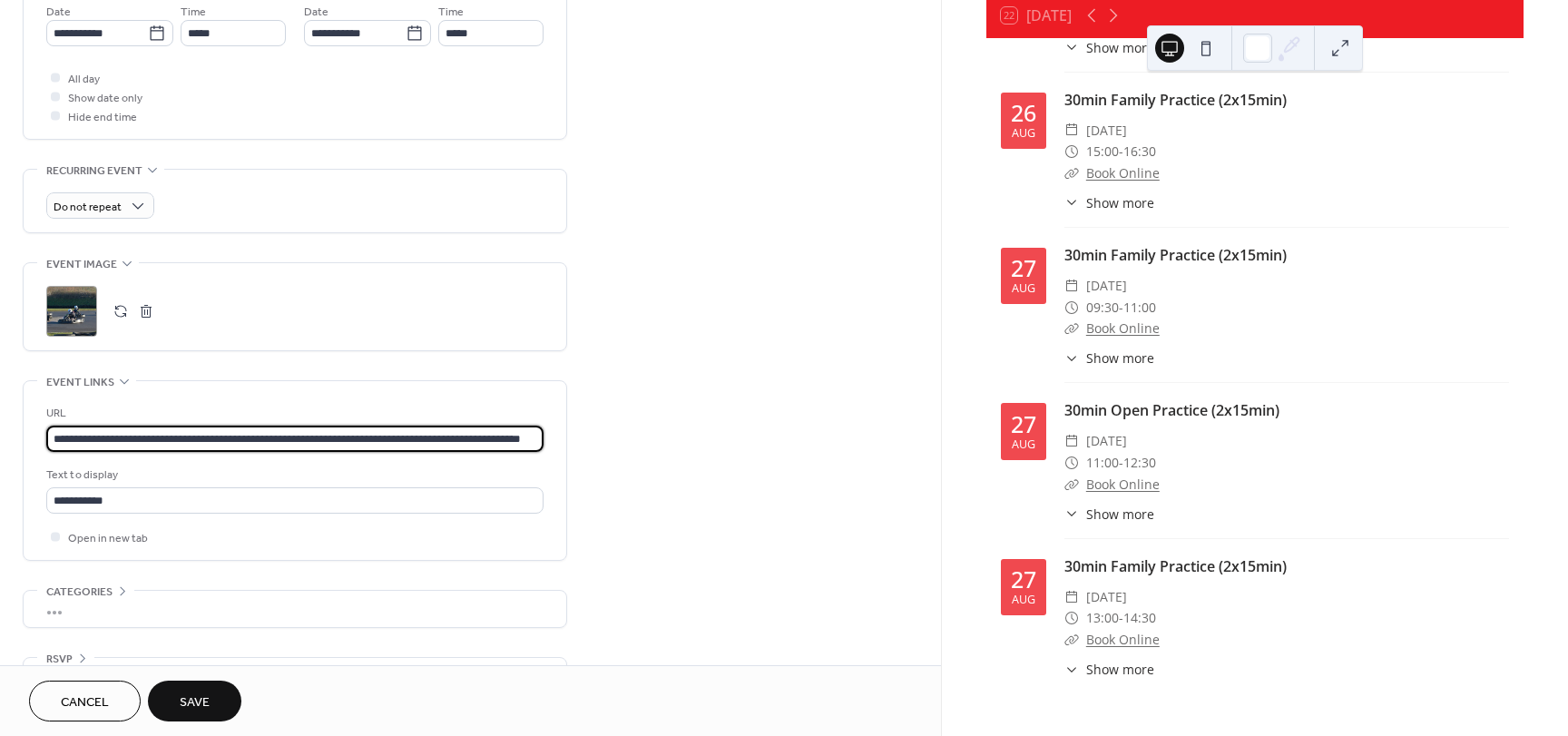 scroll, scrollTop: 0, scrollLeft: 54, axis: horizontal 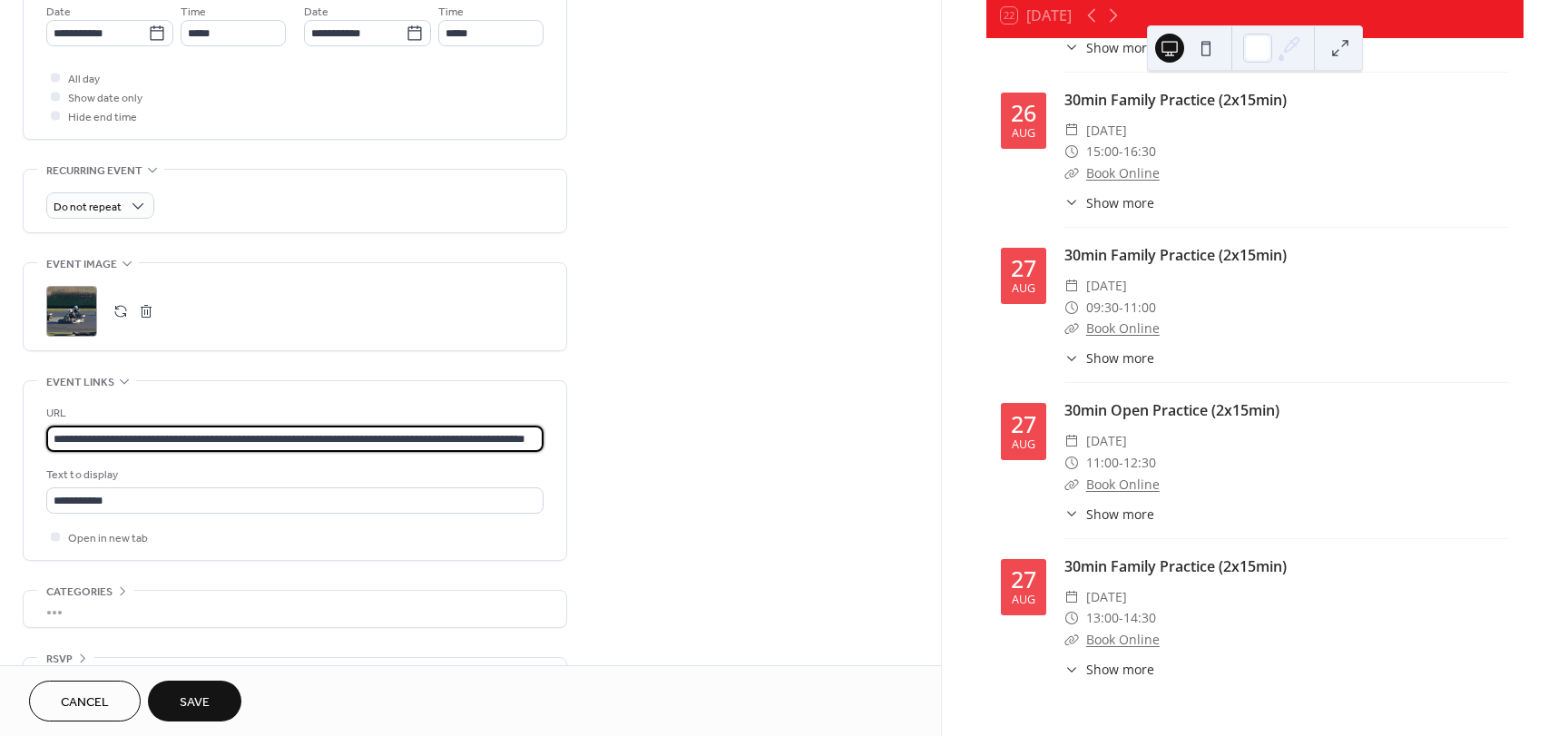type on "**********" 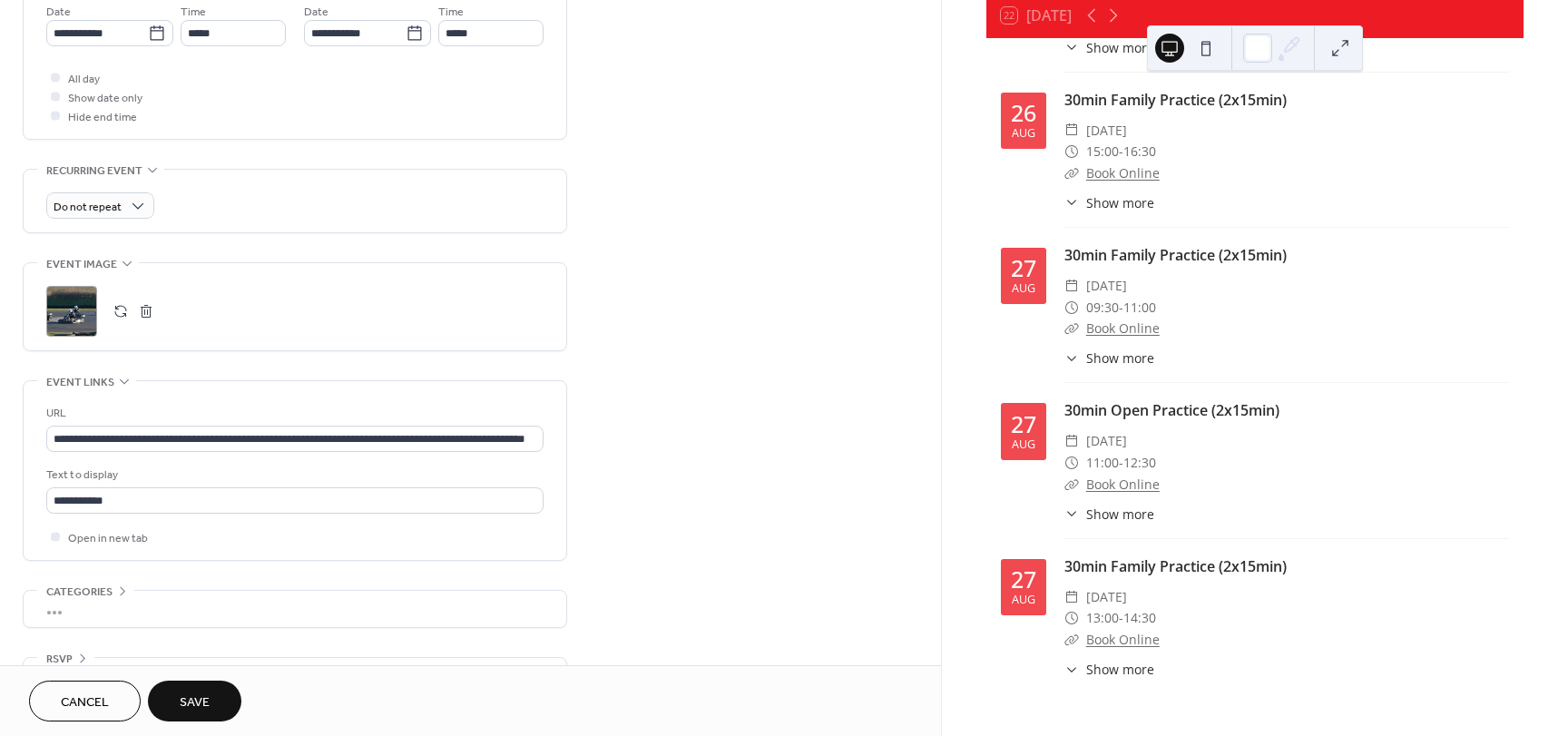 click on "Save" at bounding box center [194, 702] 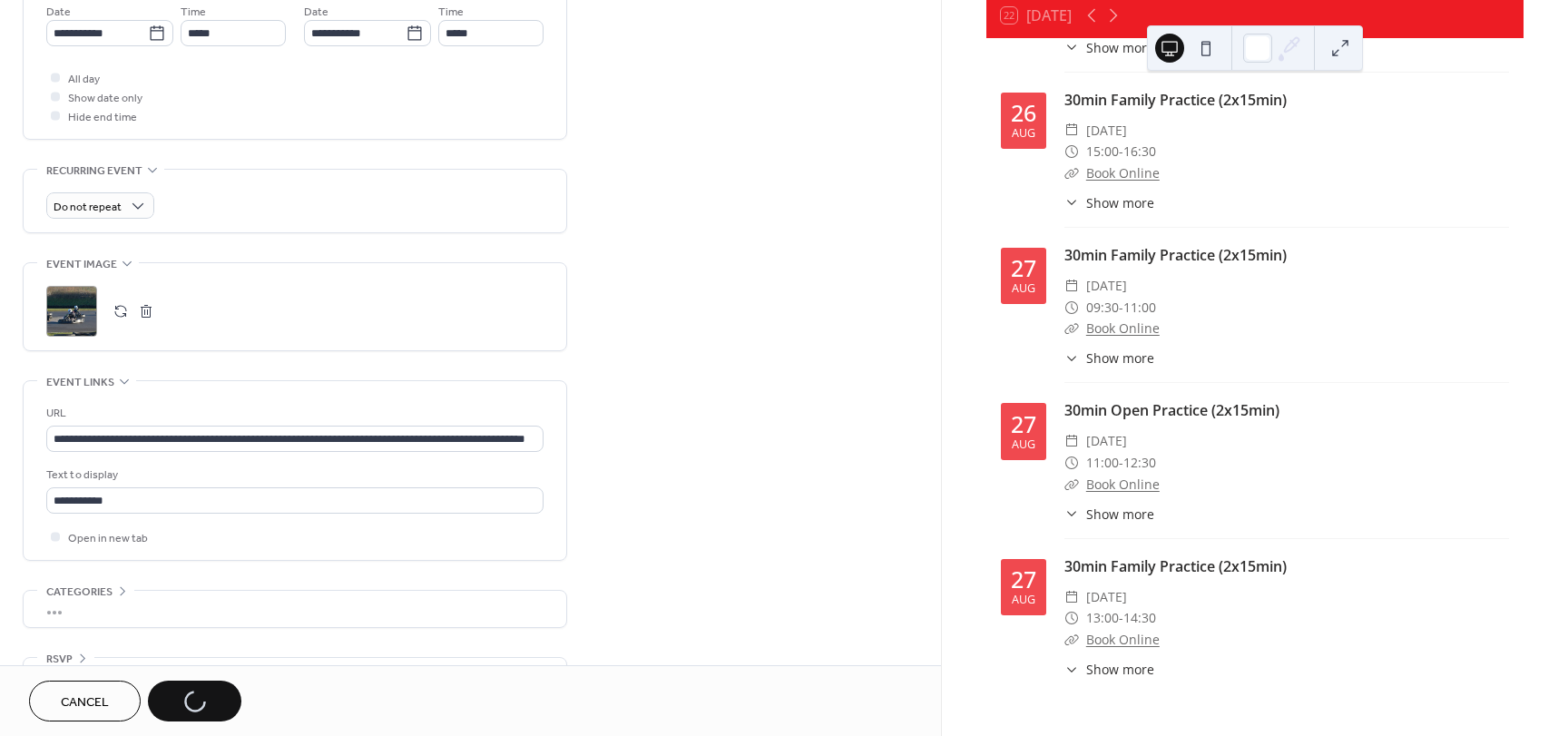 scroll, scrollTop: 0, scrollLeft: 0, axis: both 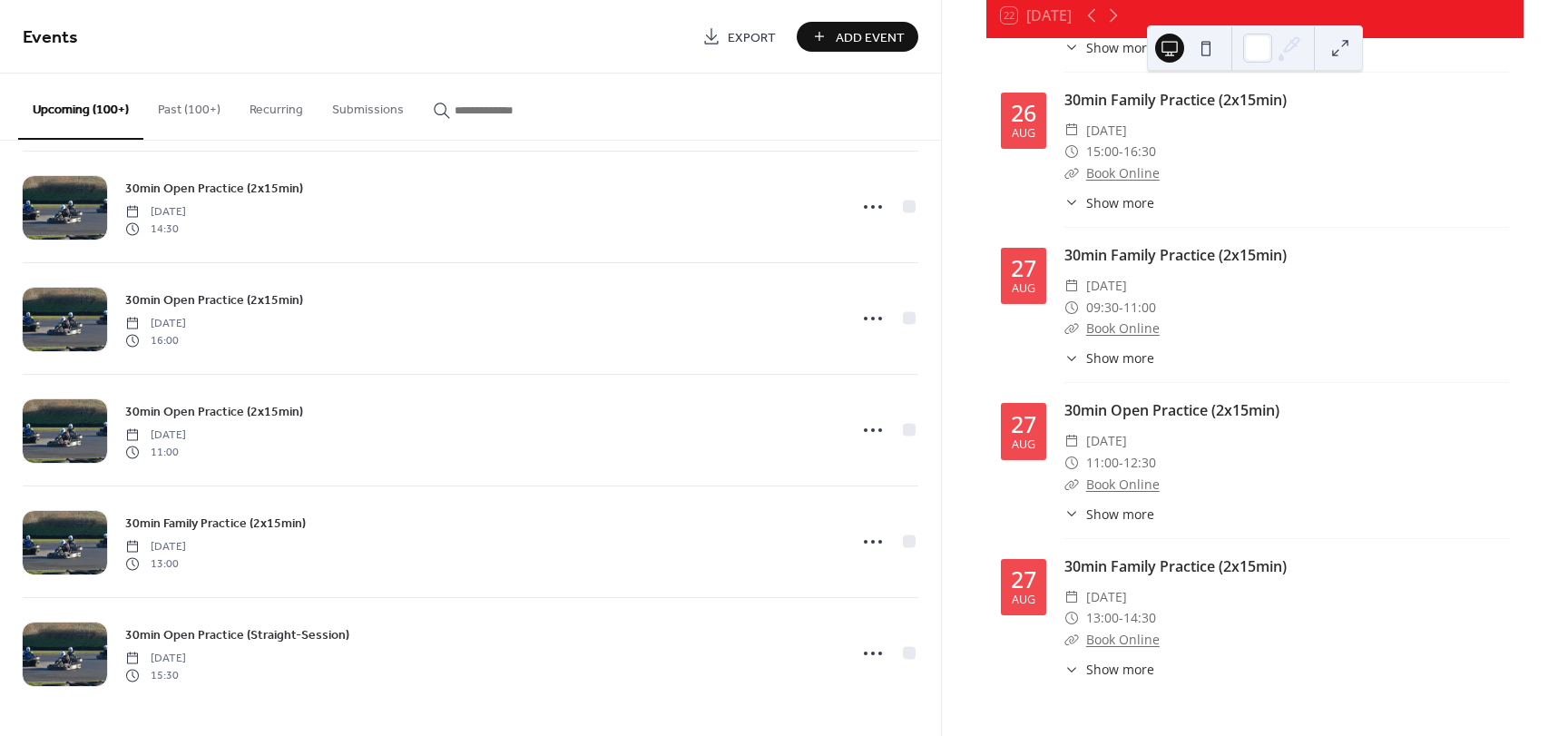 click on "Past (100+)" at bounding box center (189, 105) 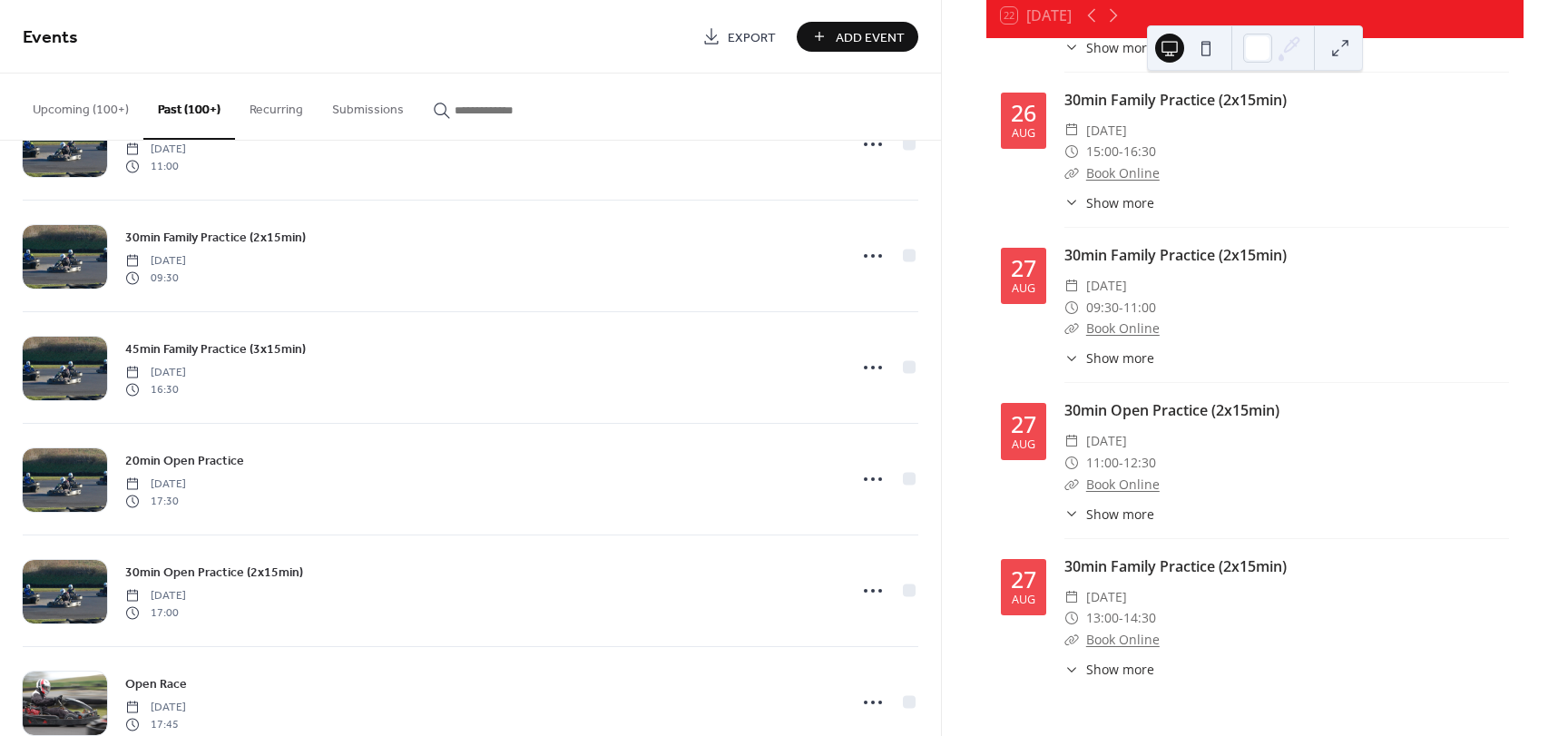 scroll, scrollTop: 91, scrollLeft: 0, axis: vertical 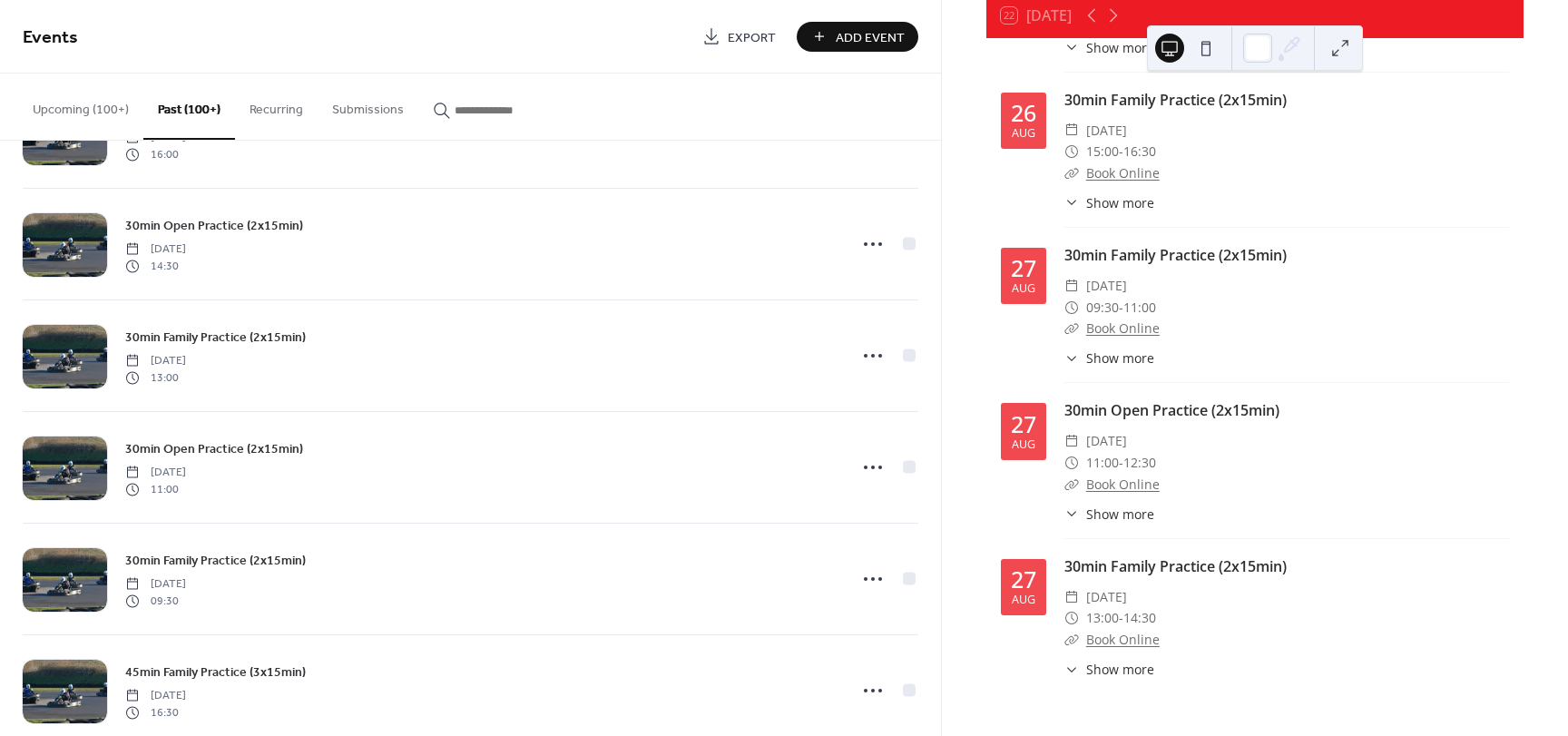 click on "Upcoming (100+)" at bounding box center (81, 105) 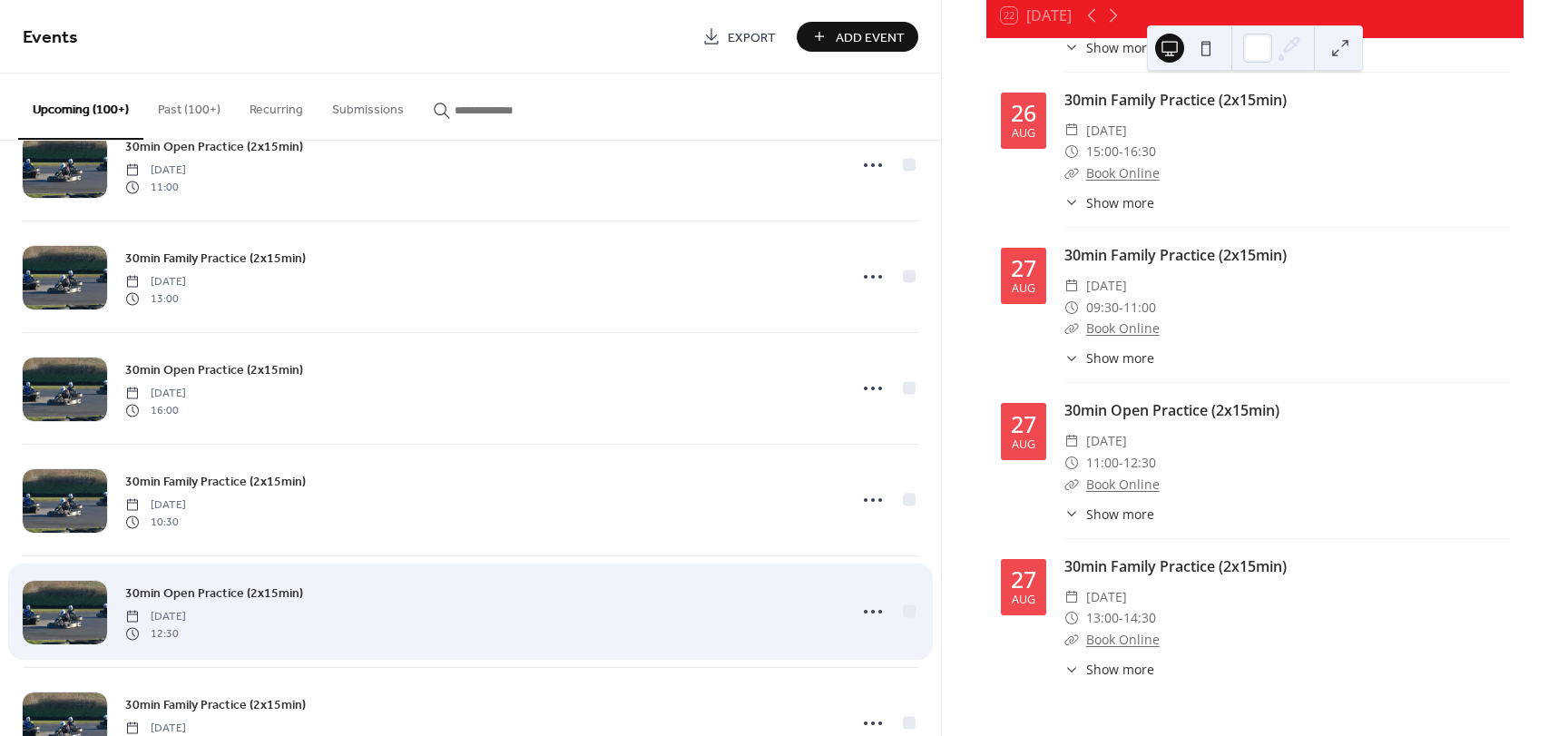 scroll, scrollTop: 11067, scrollLeft: 0, axis: vertical 